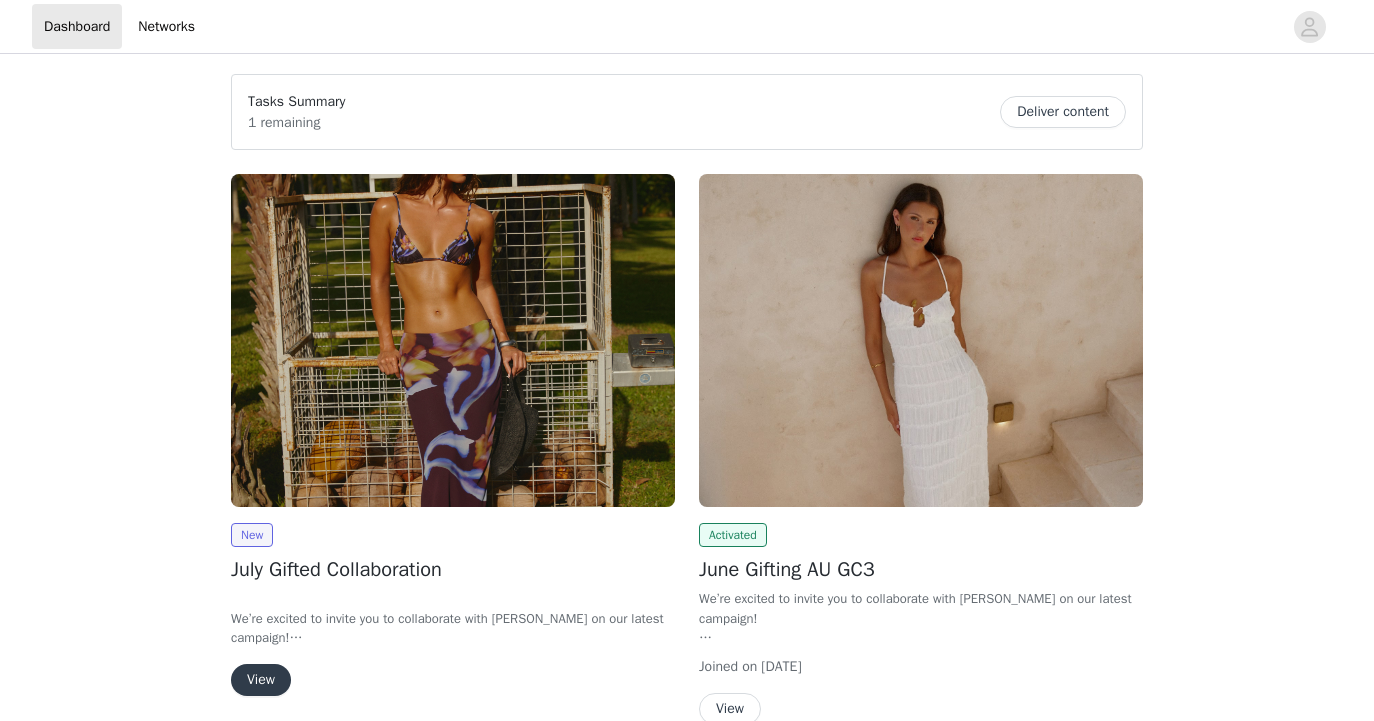 scroll, scrollTop: 0, scrollLeft: 0, axis: both 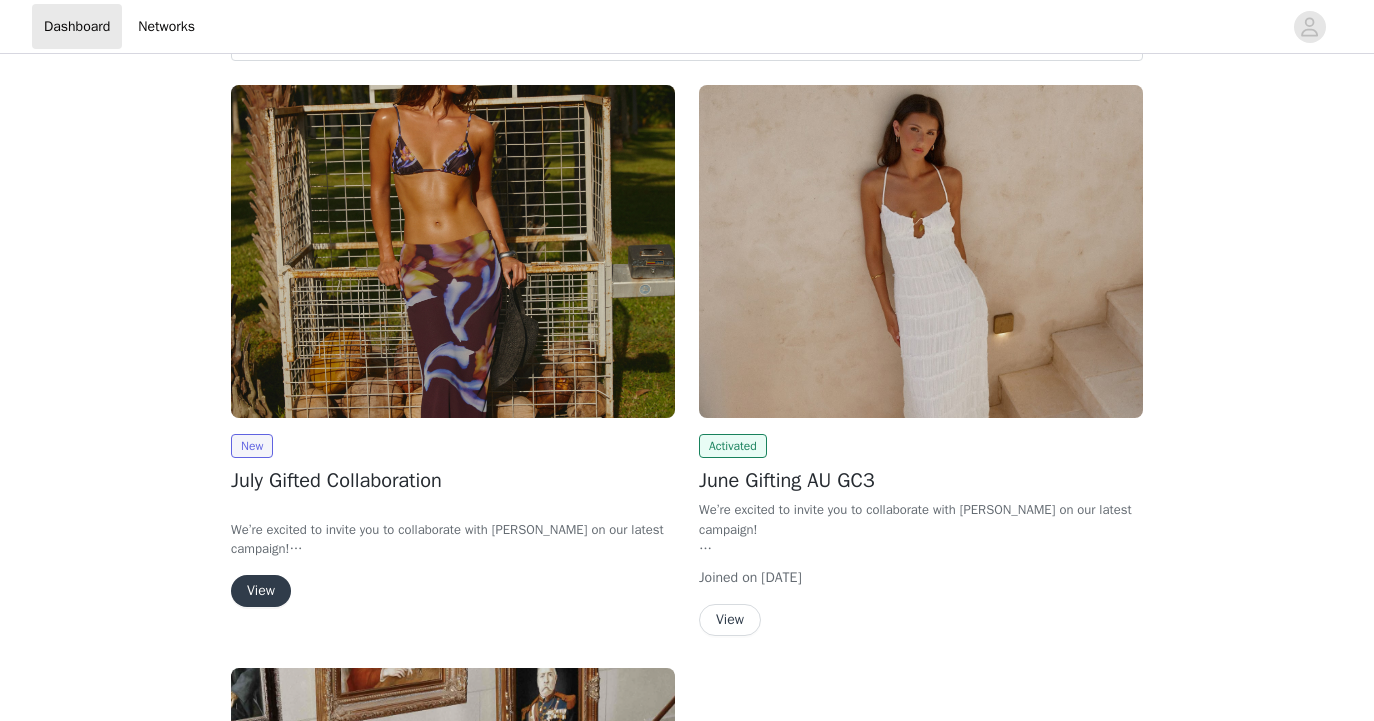 click on "View" at bounding box center [261, 591] 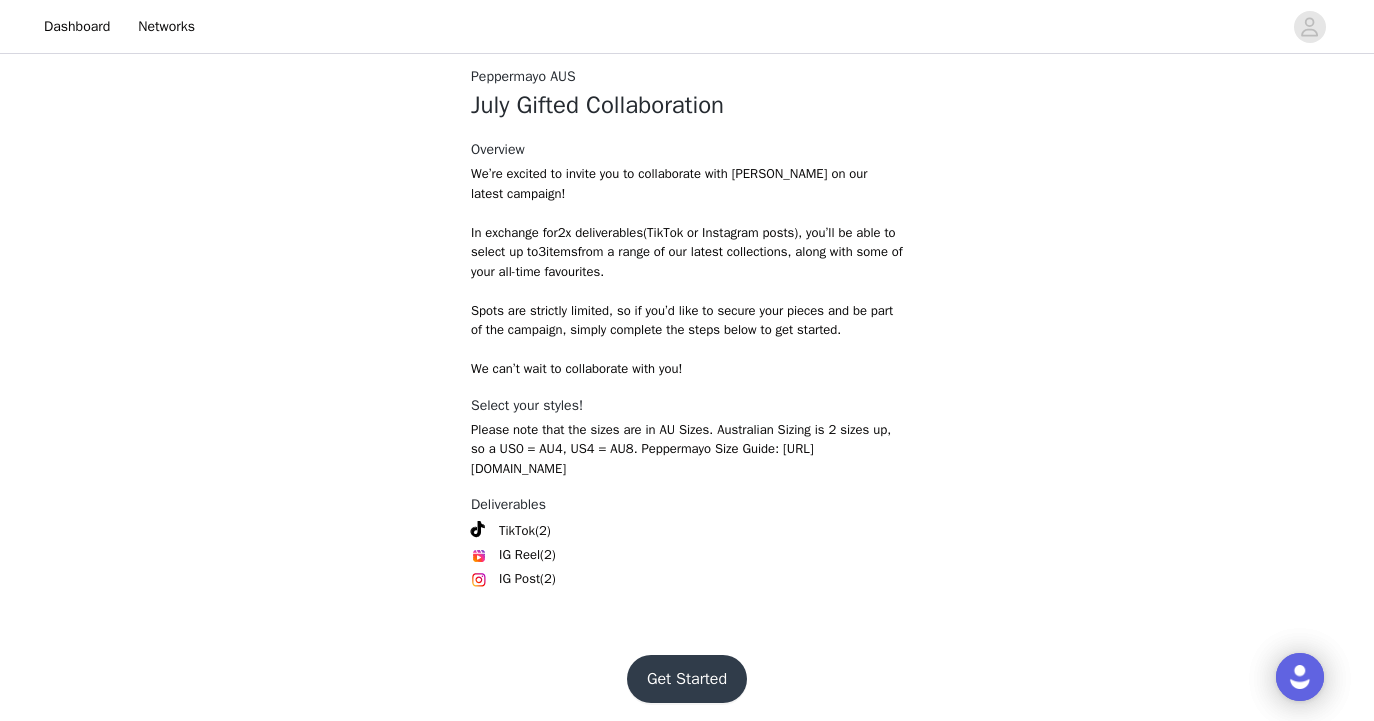 scroll, scrollTop: 767, scrollLeft: 0, axis: vertical 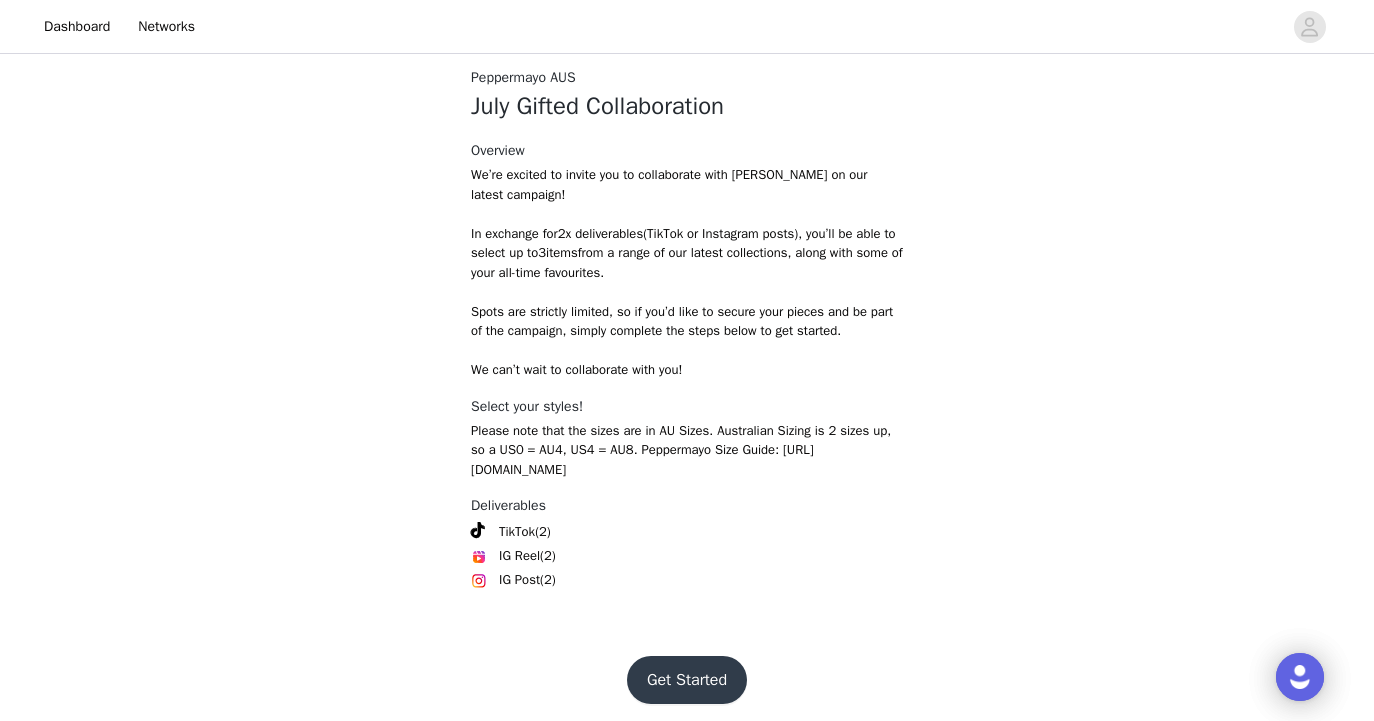 click on "Get Started" at bounding box center [687, 680] 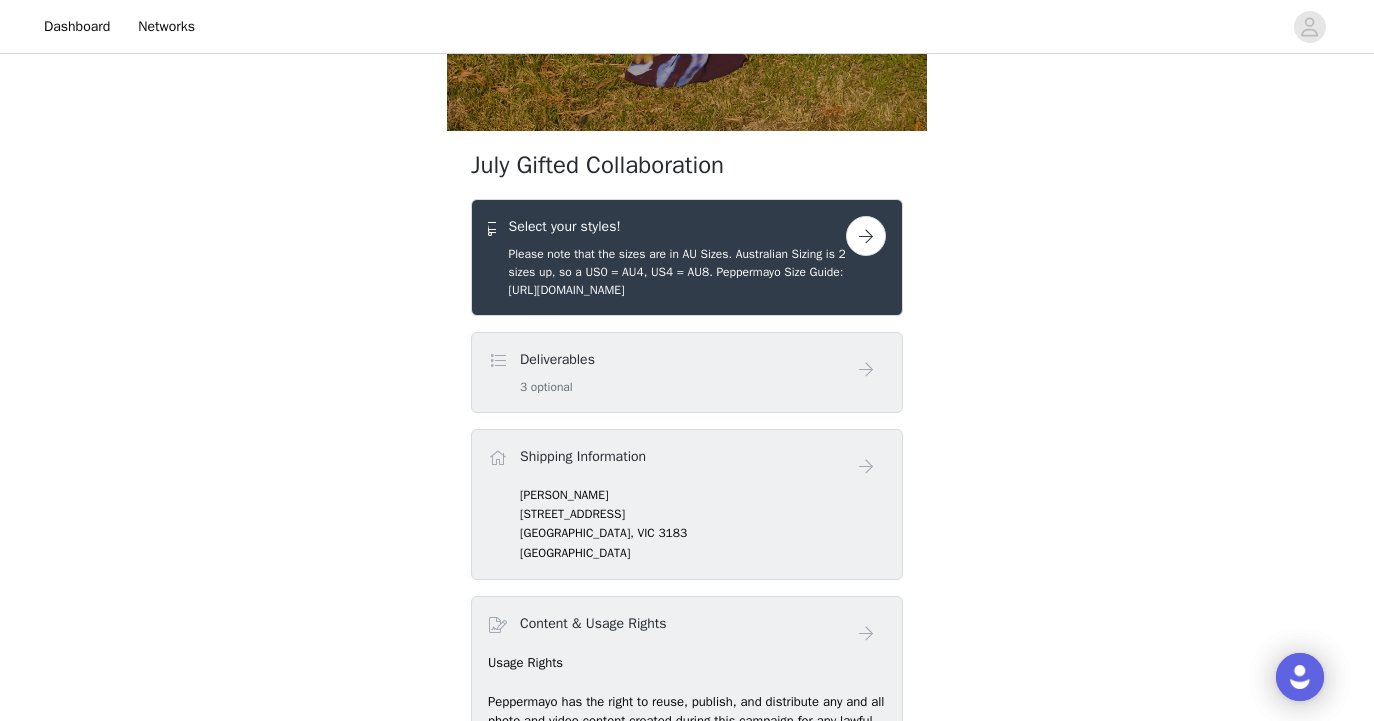 scroll, scrollTop: 656, scrollLeft: 0, axis: vertical 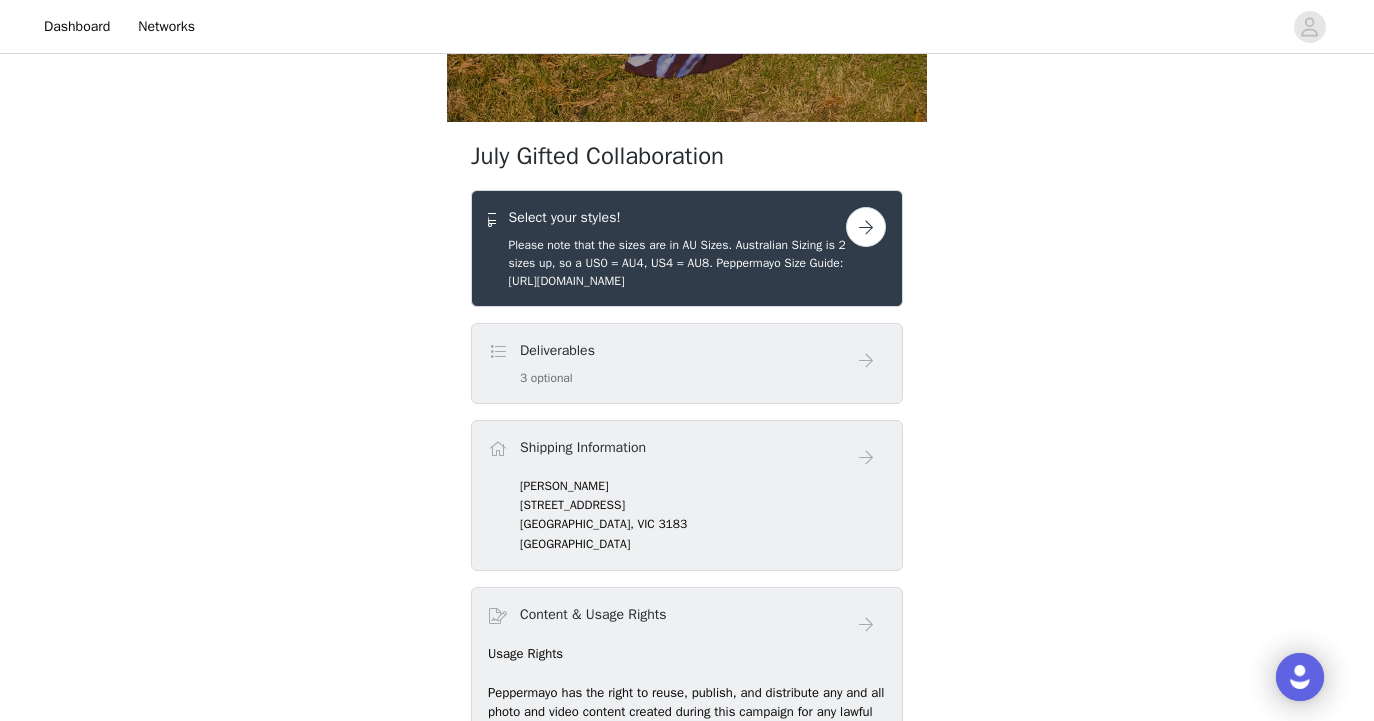 click at bounding box center (866, 227) 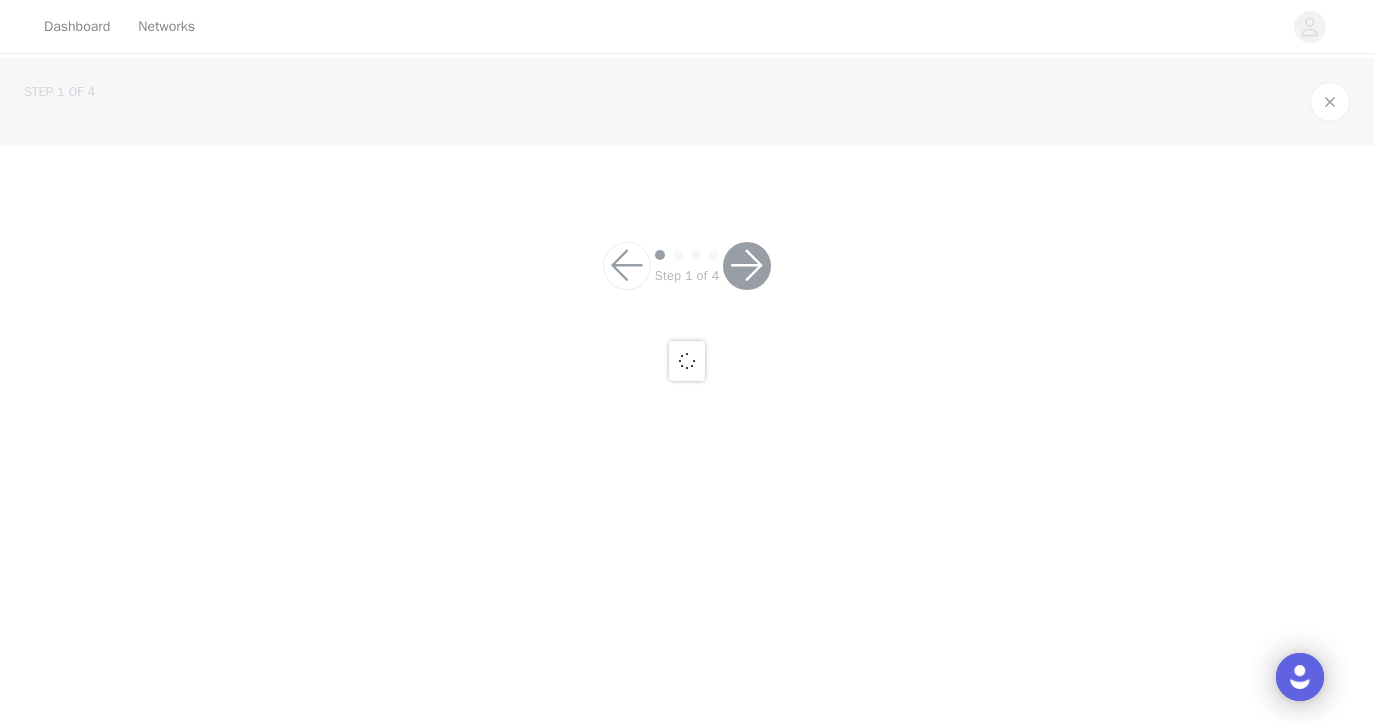 scroll, scrollTop: 0, scrollLeft: 0, axis: both 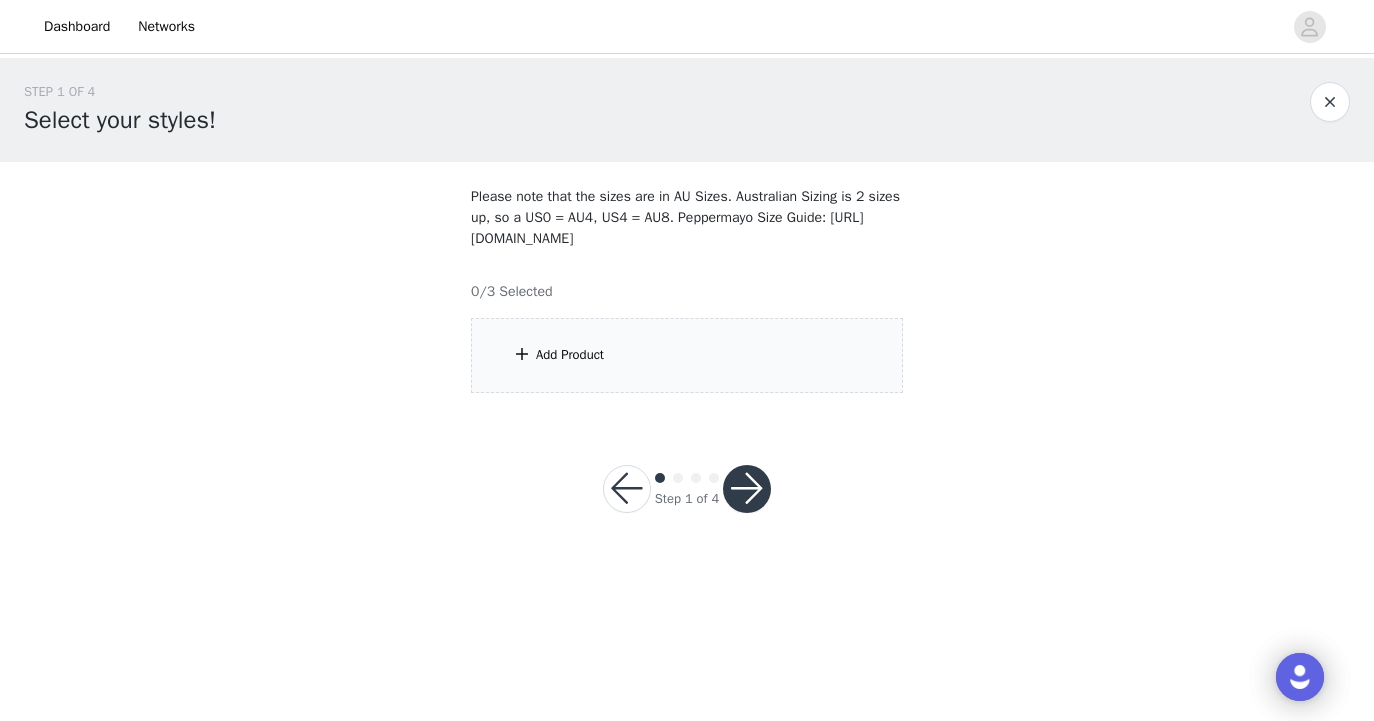 click on "Add Product" at bounding box center (687, 355) 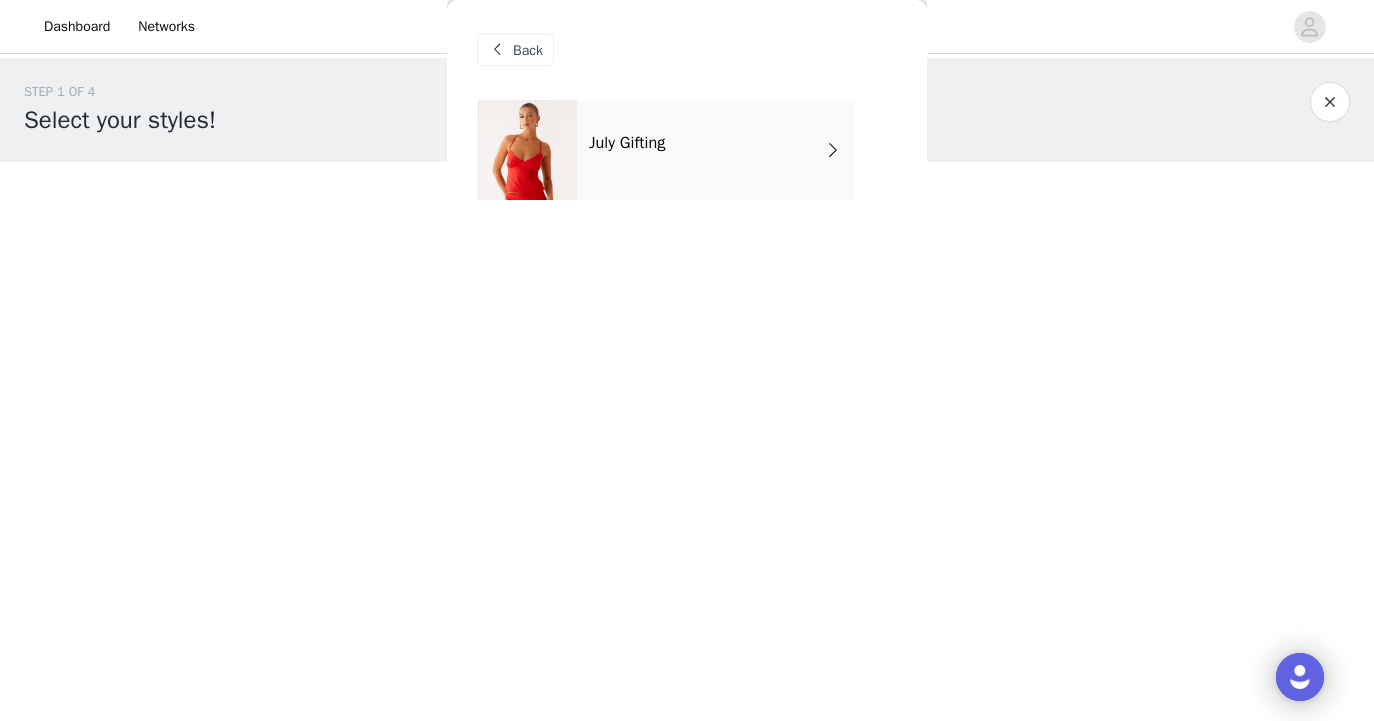click on "July Gifting" at bounding box center [716, 150] 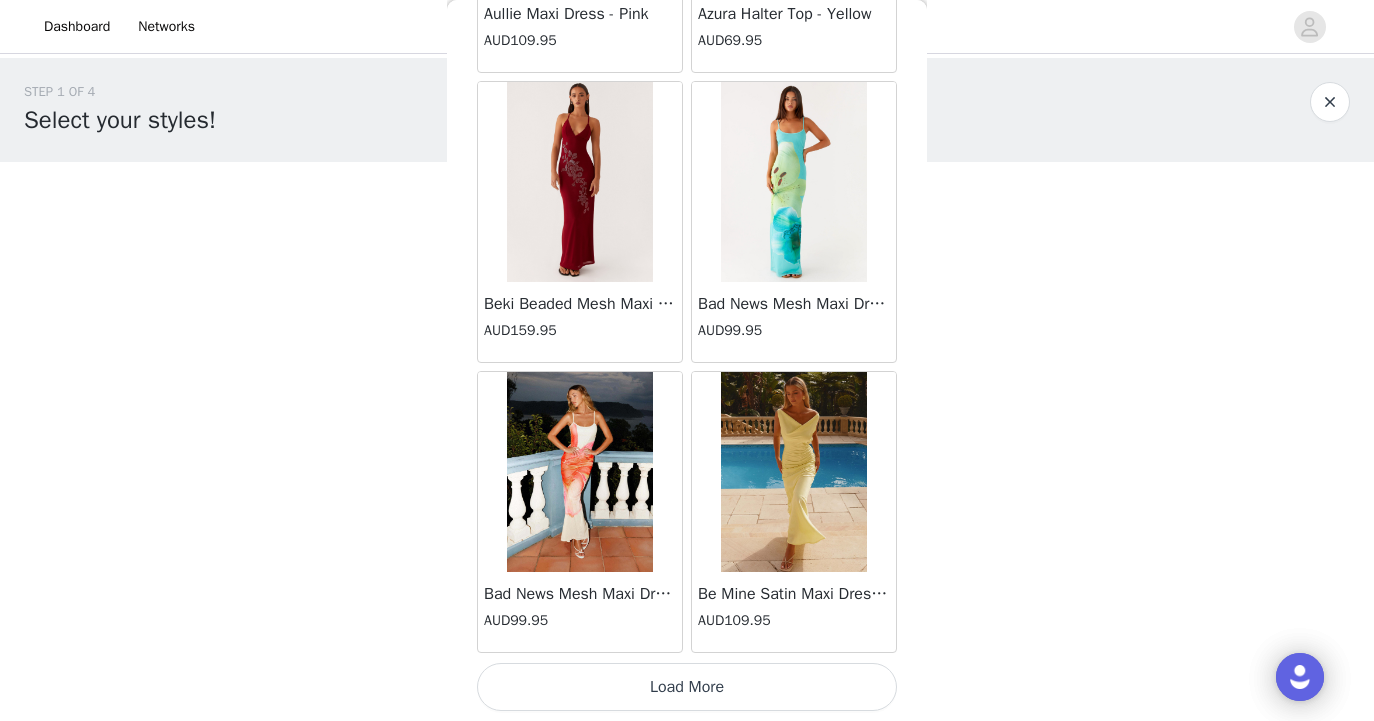 scroll, scrollTop: 2339, scrollLeft: 0, axis: vertical 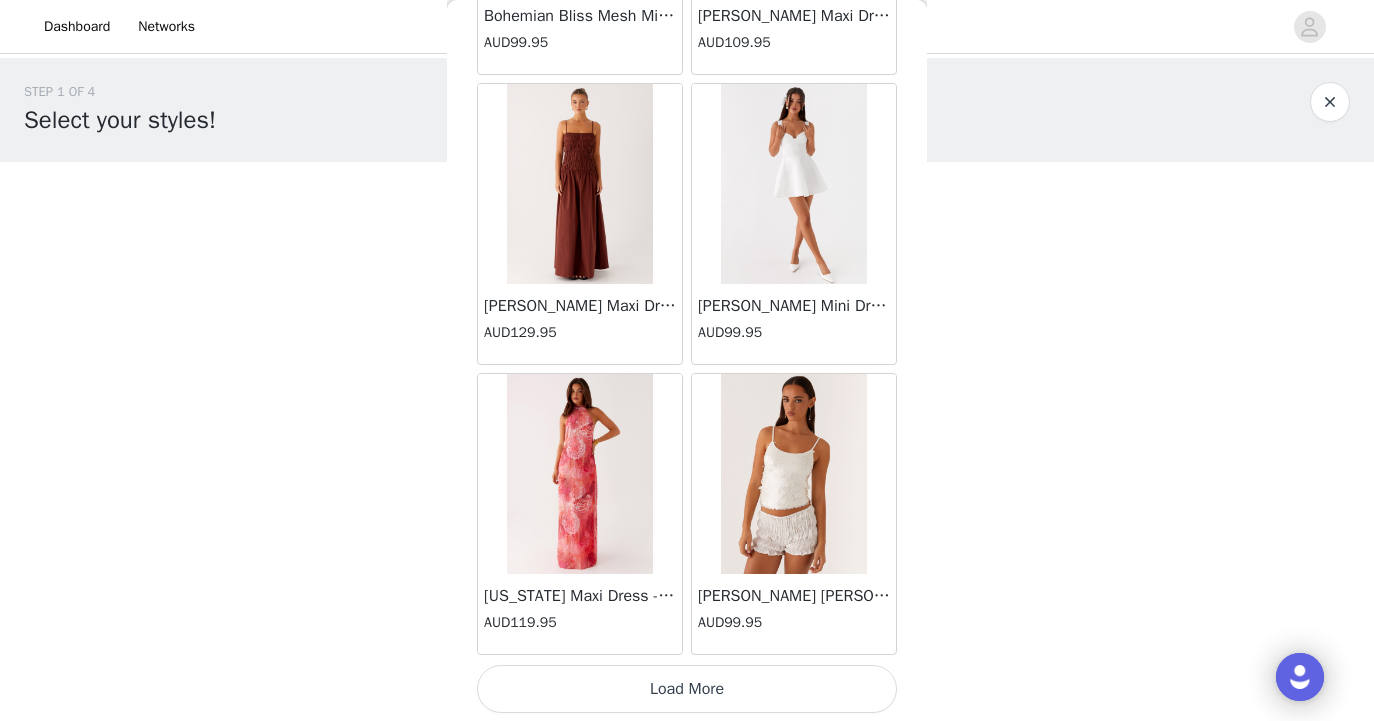 click on "Load More" at bounding box center (687, 689) 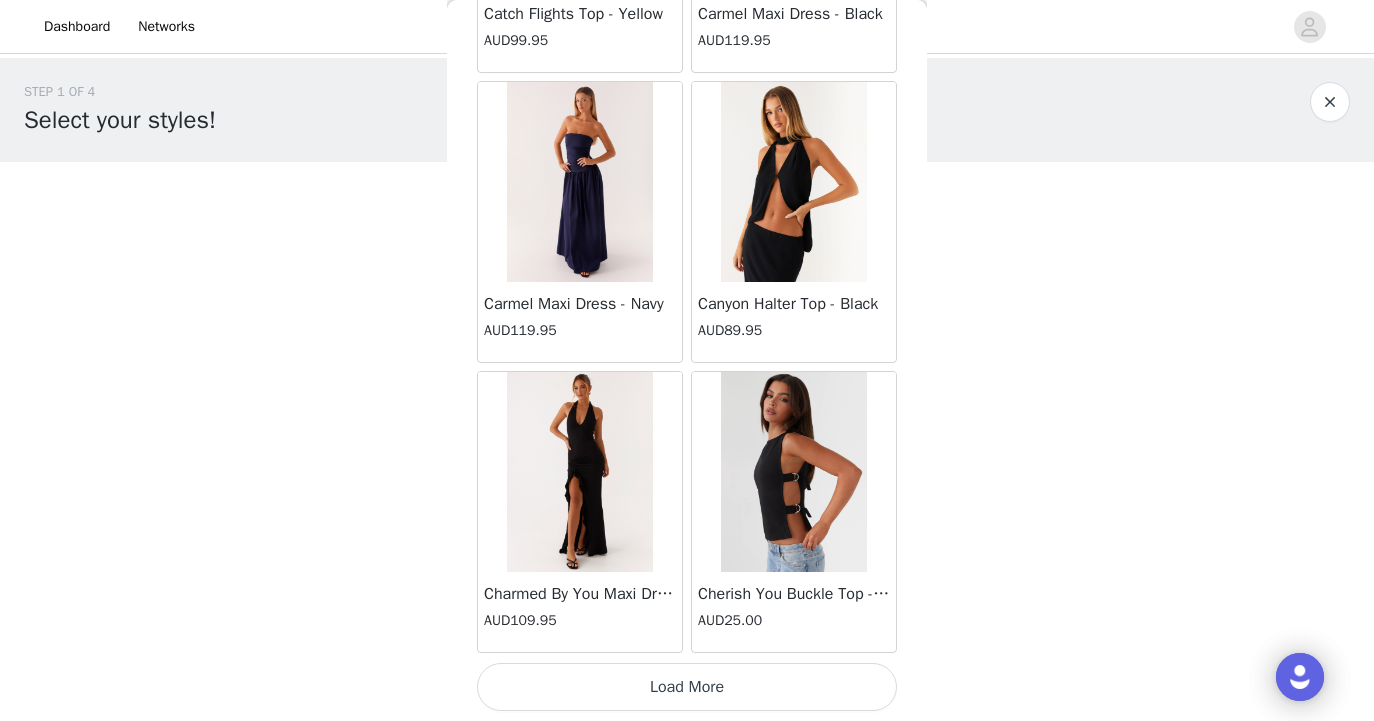 scroll, scrollTop: 8139, scrollLeft: 0, axis: vertical 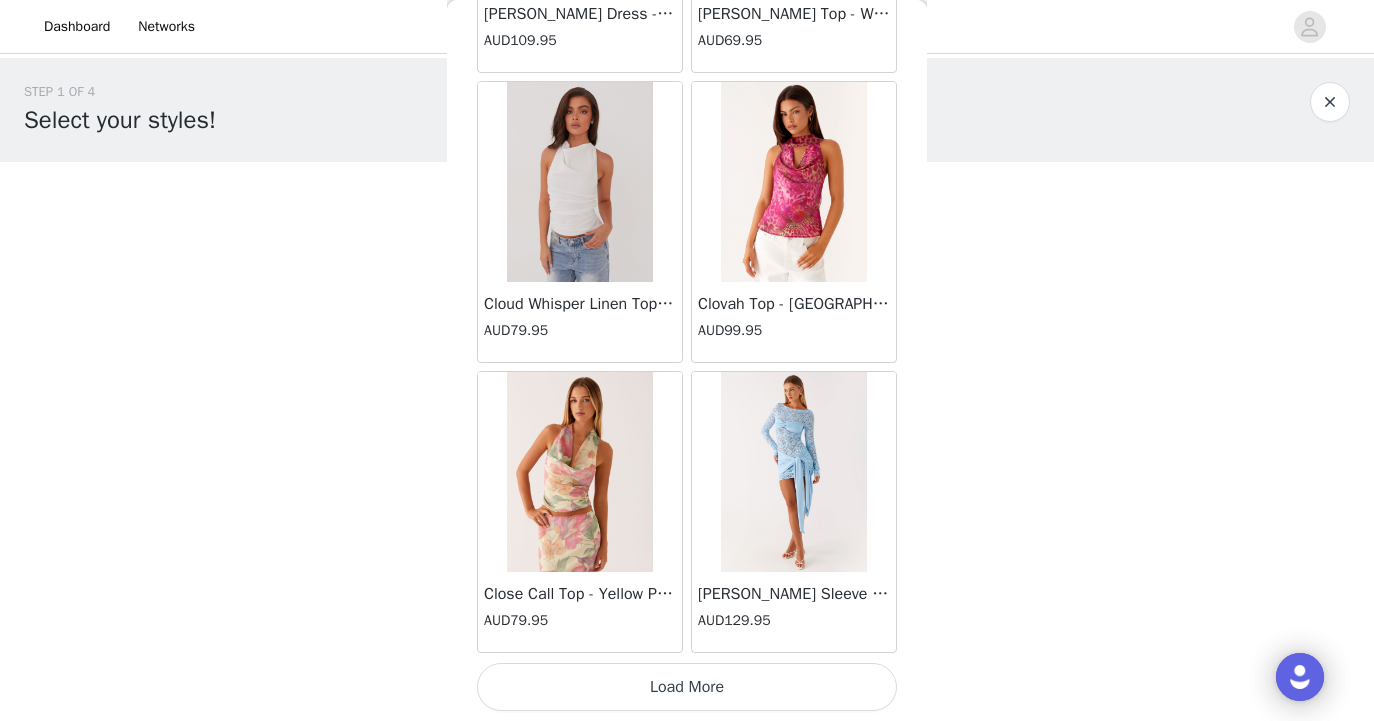 click on "Load More" at bounding box center (687, 687) 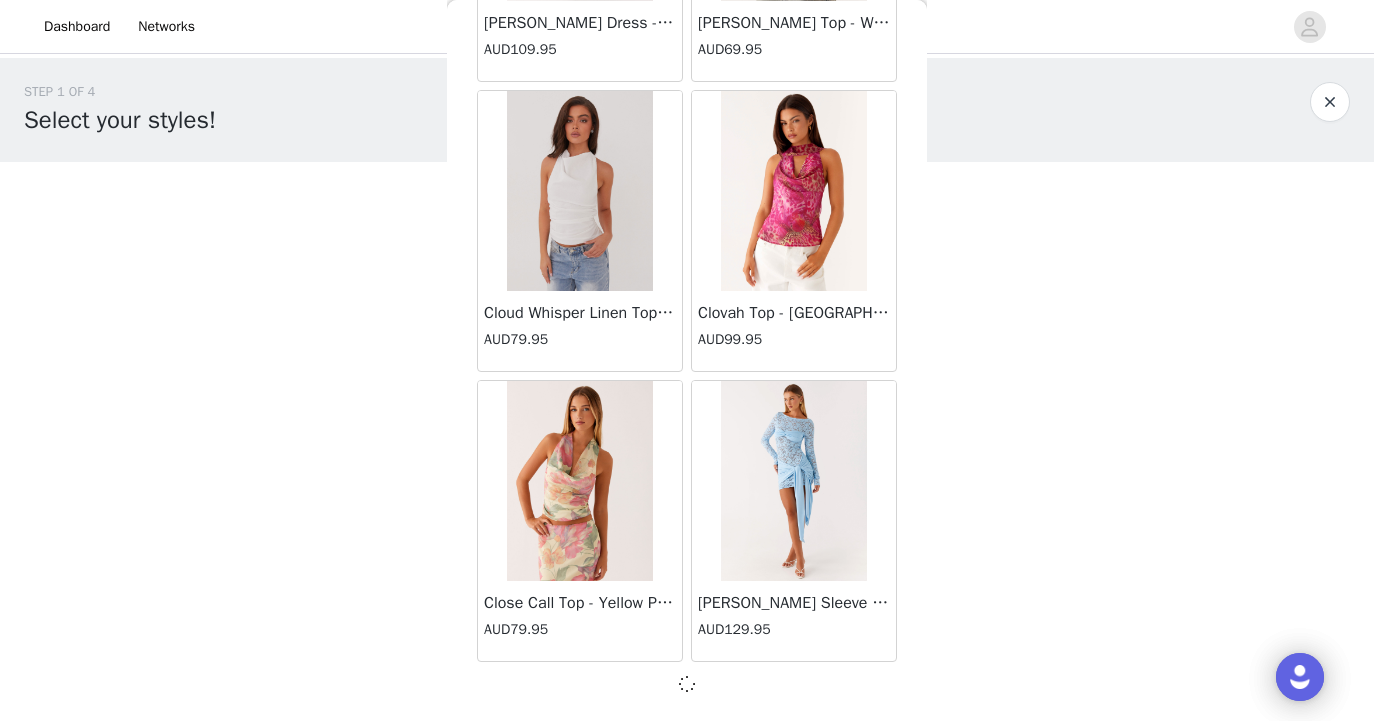 scroll, scrollTop: 0, scrollLeft: 0, axis: both 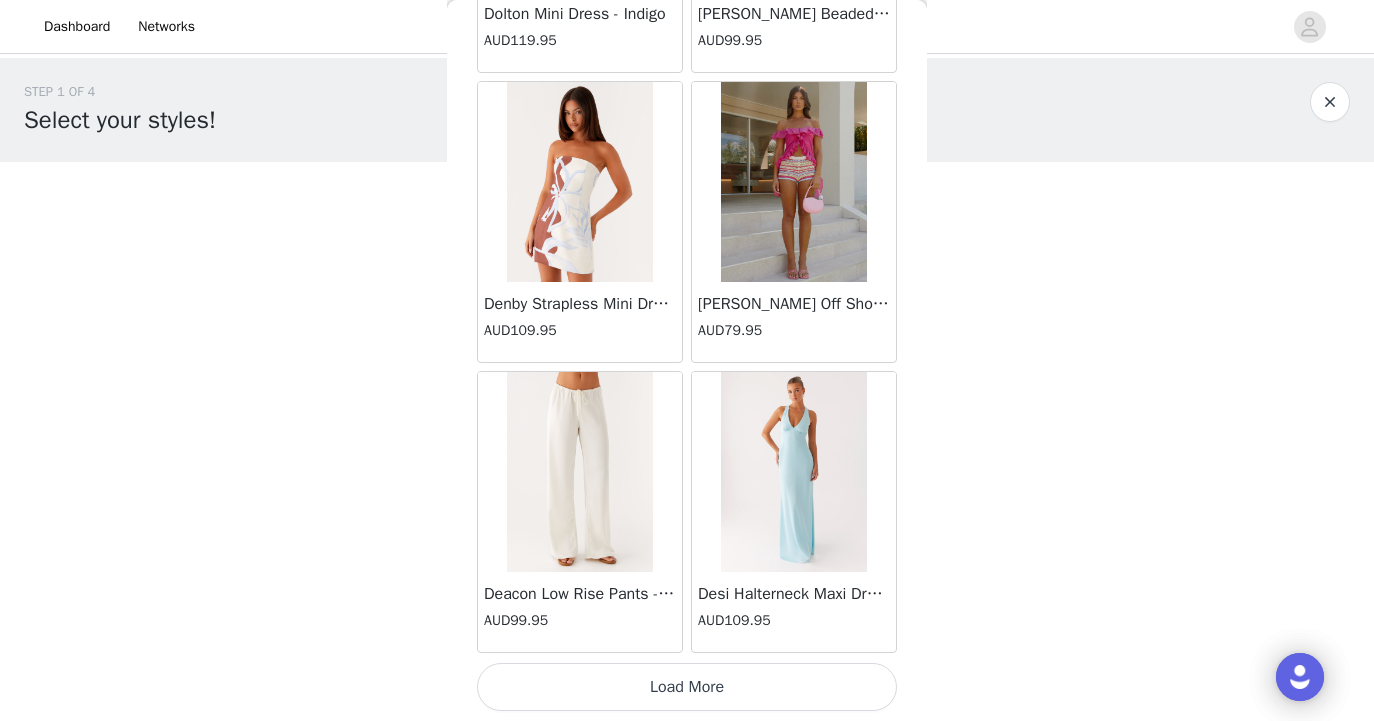 click on "Load More" at bounding box center (687, 687) 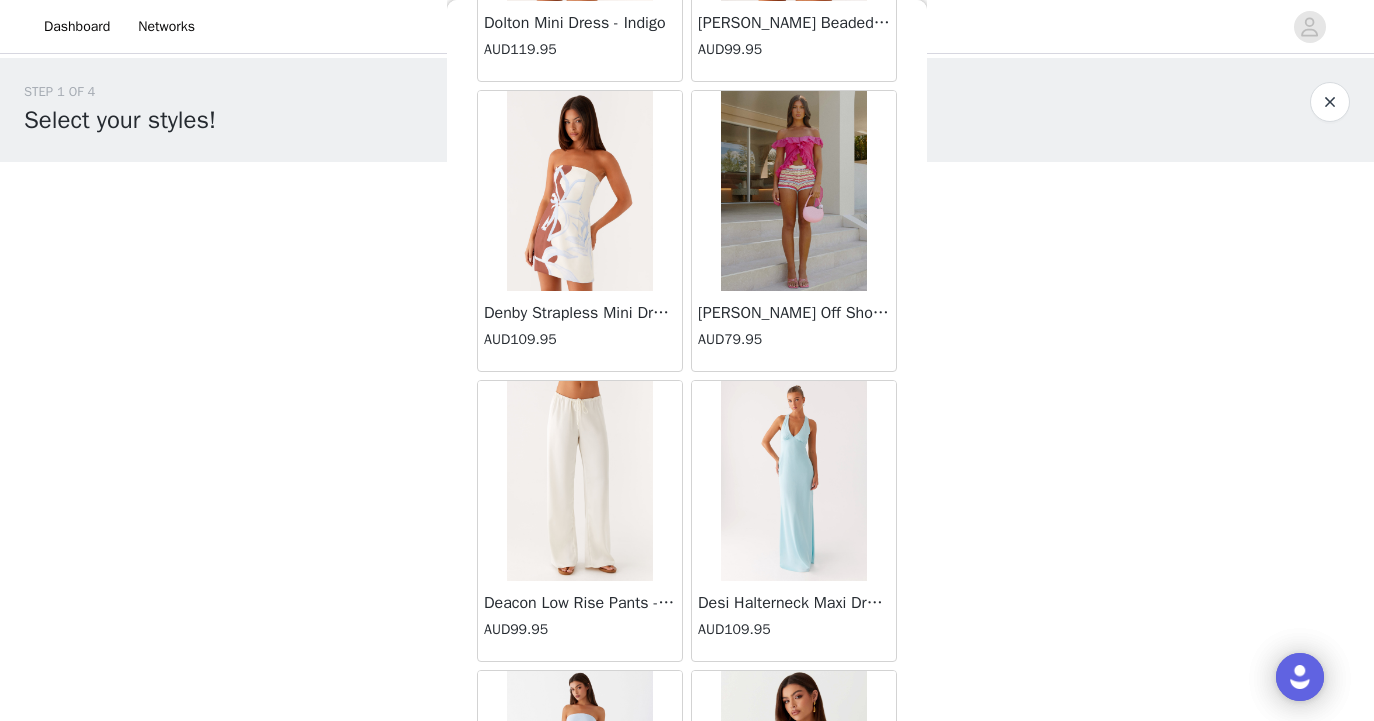 scroll, scrollTop: 0, scrollLeft: 0, axis: both 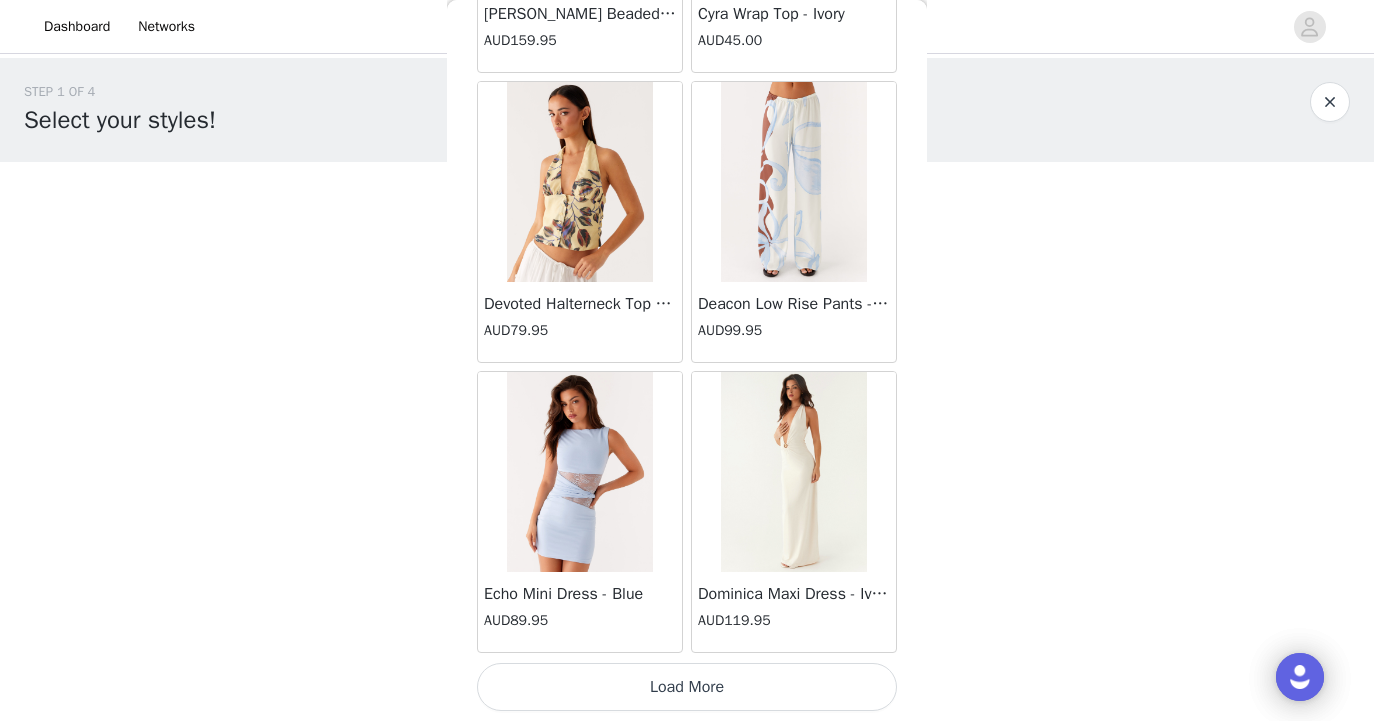 click on "Load More" at bounding box center (687, 687) 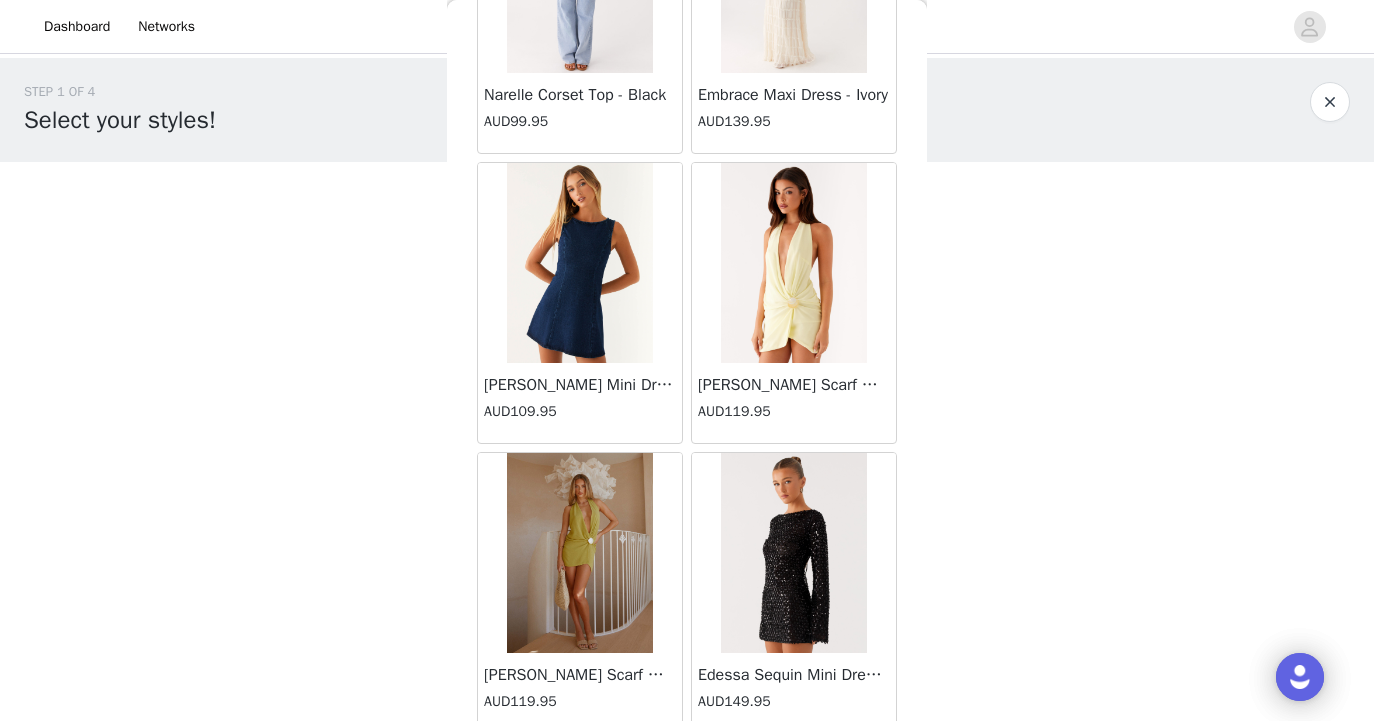 scroll, scrollTop: 19088, scrollLeft: 0, axis: vertical 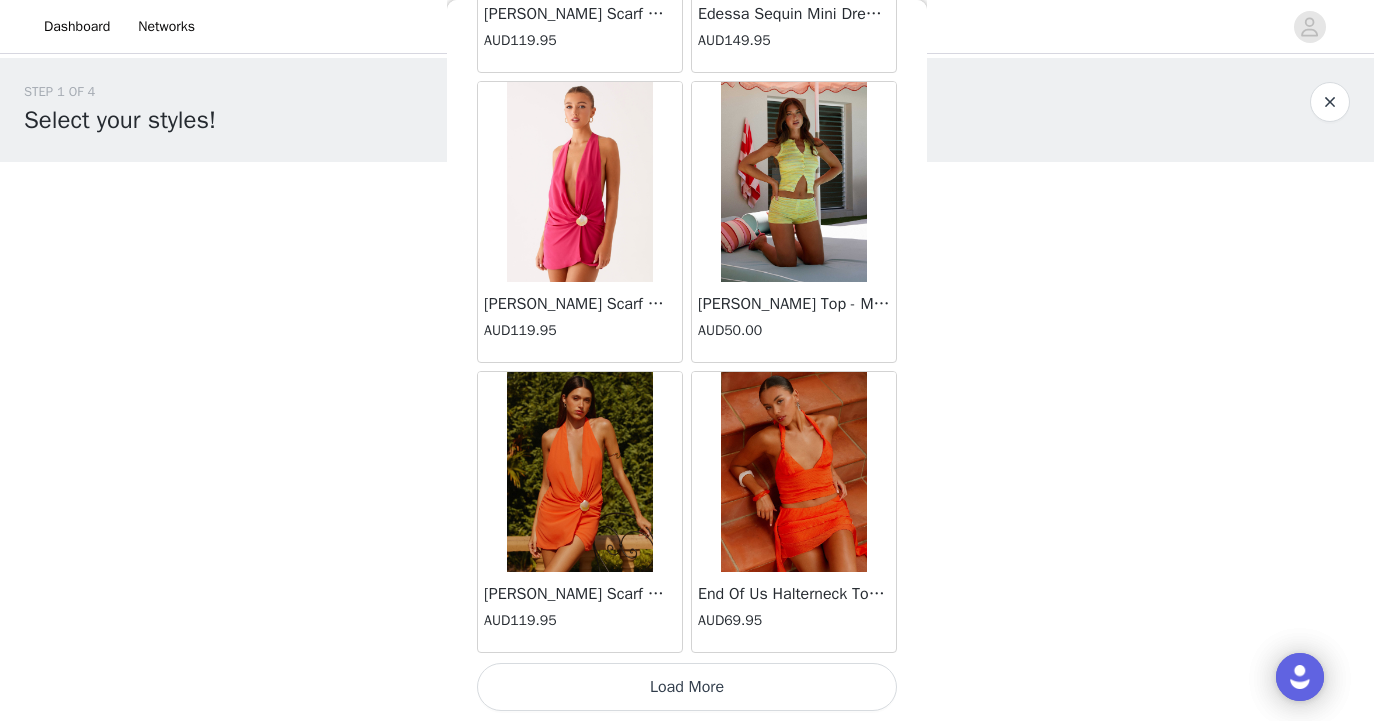 click on "Load More" at bounding box center (687, 687) 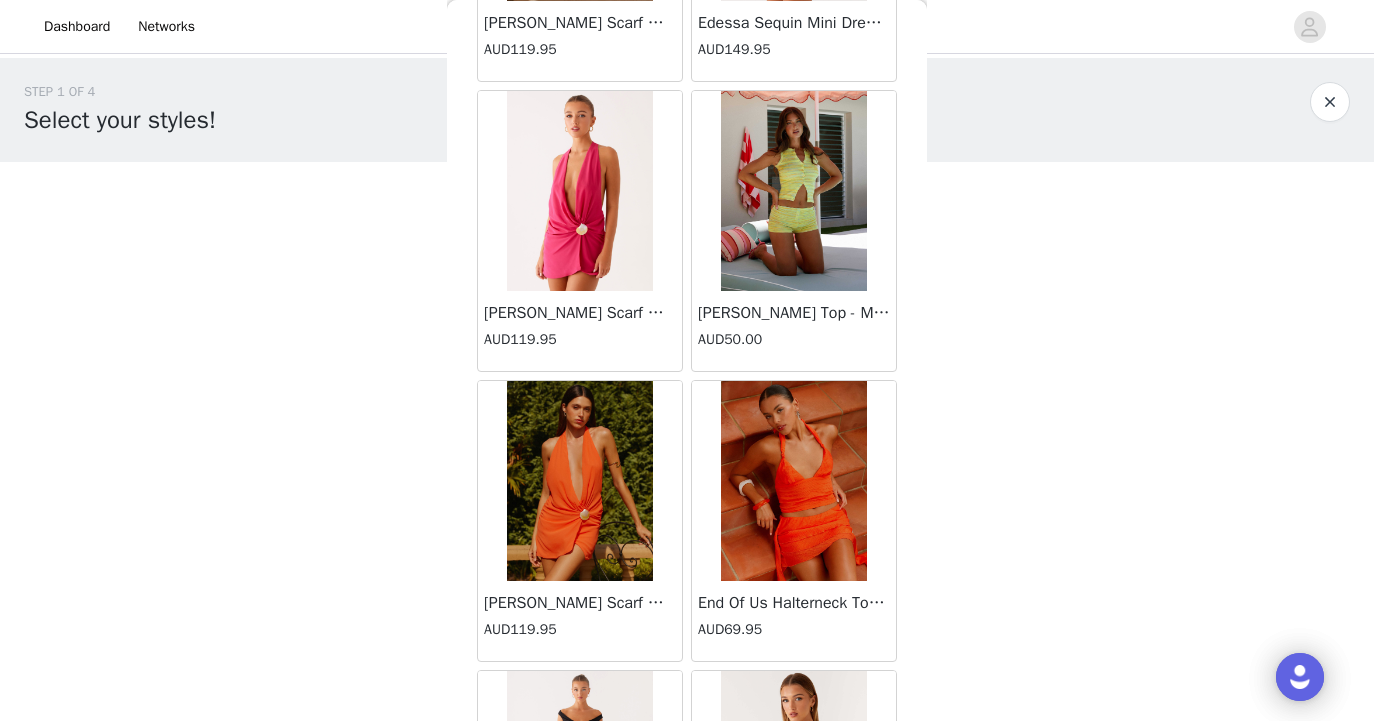 scroll, scrollTop: 0, scrollLeft: 0, axis: both 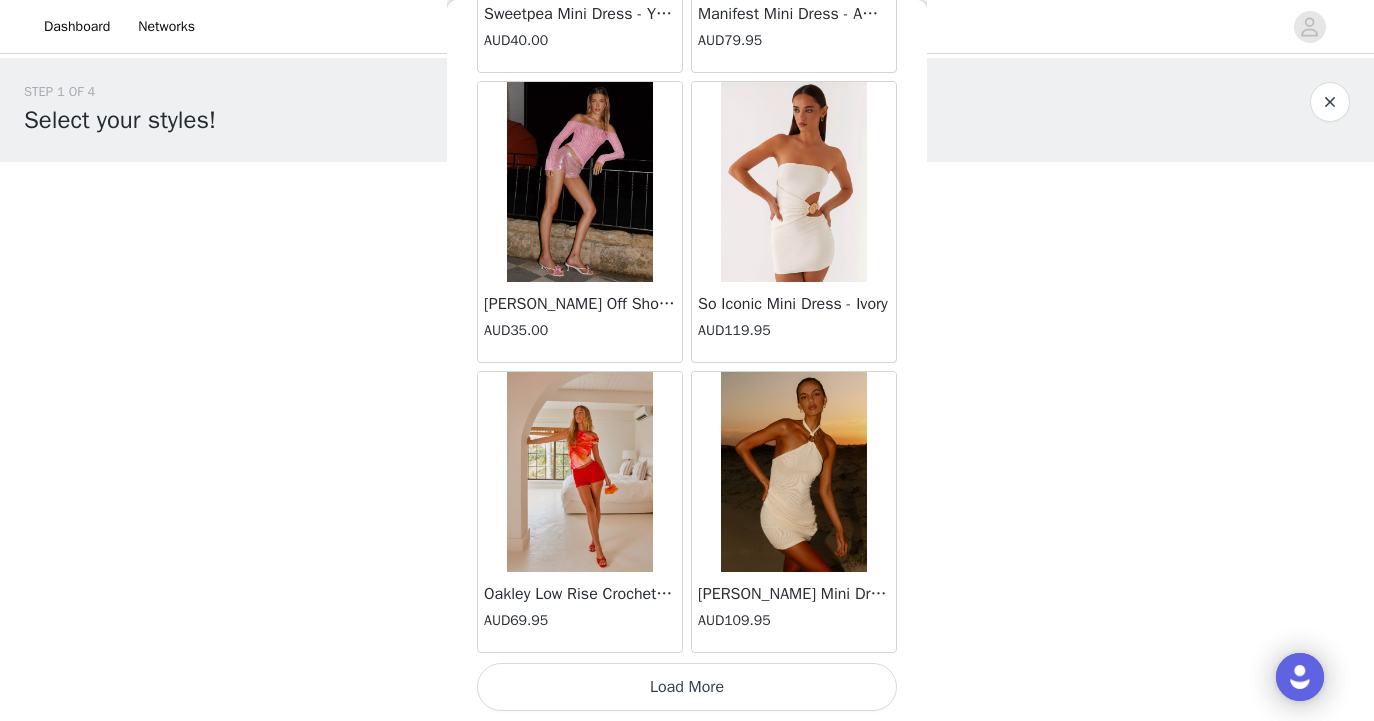 click on "Load More" at bounding box center (687, 687) 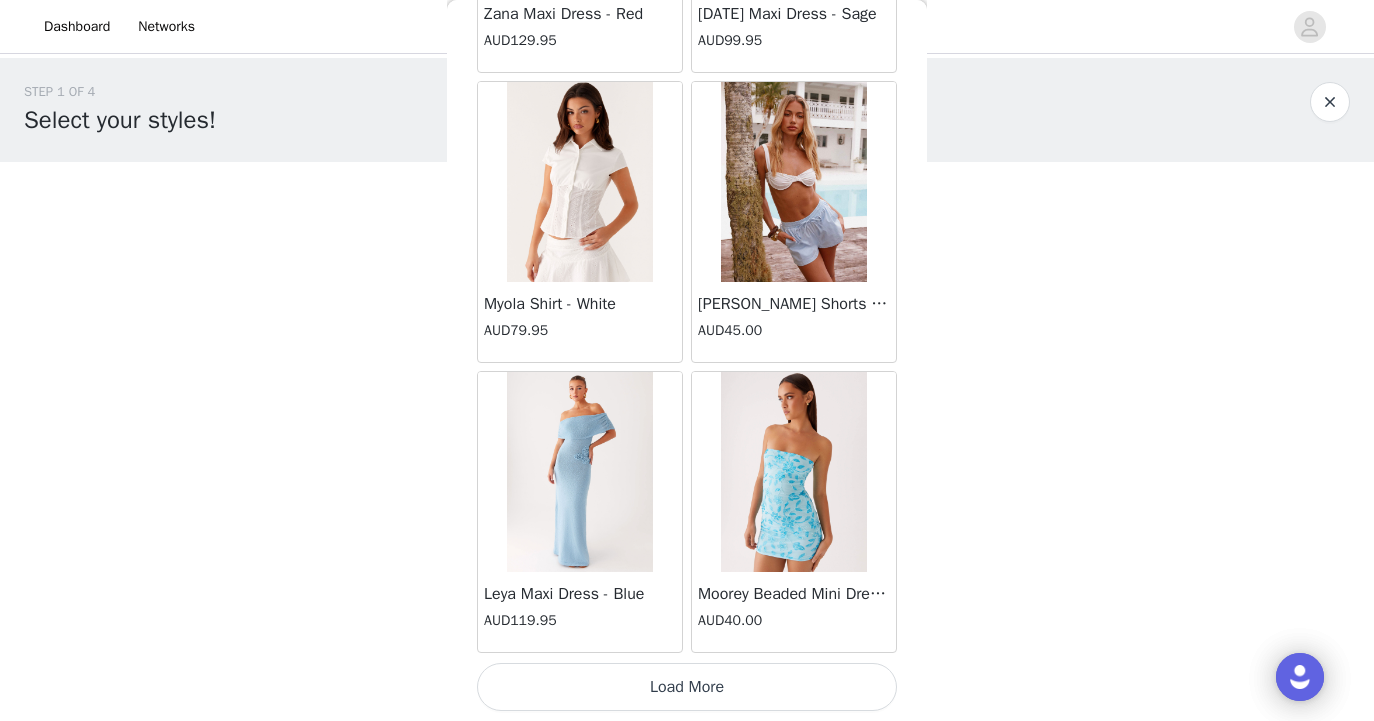 scroll, scrollTop: 25539, scrollLeft: 0, axis: vertical 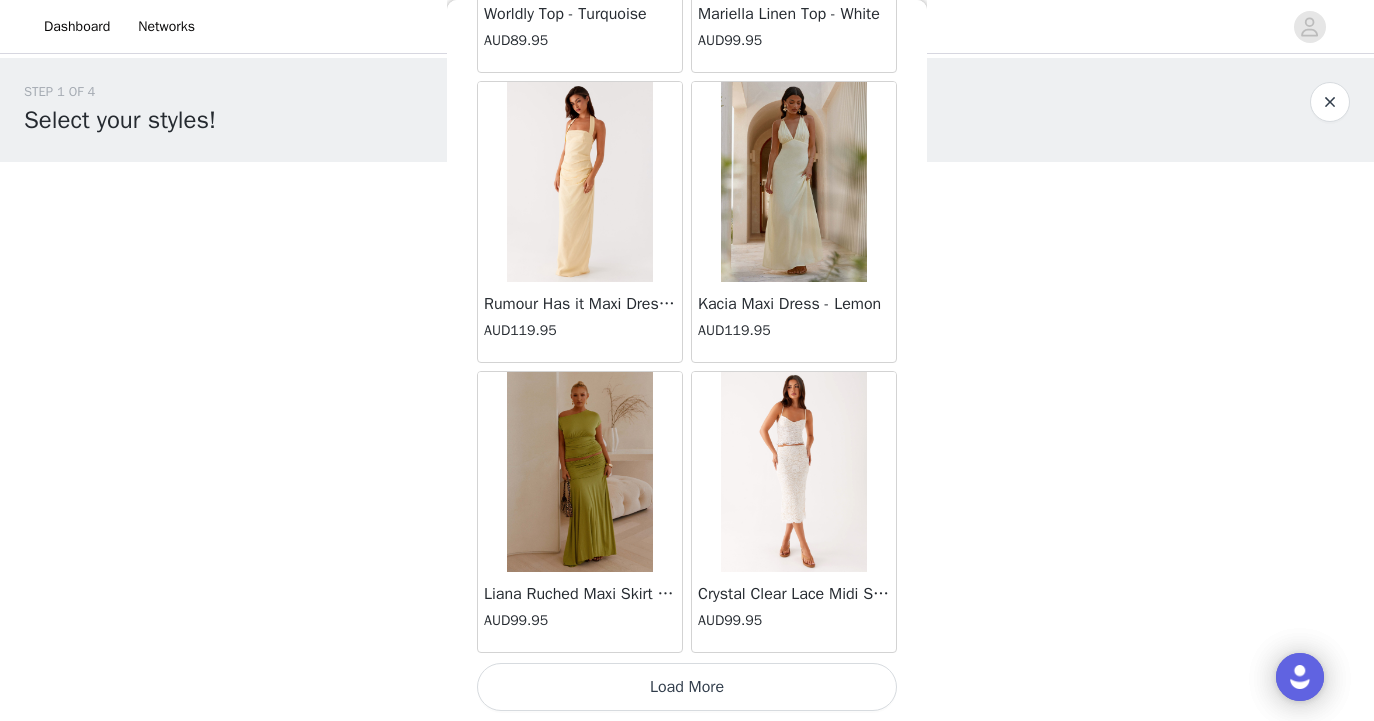 click on "Load More" at bounding box center (687, 687) 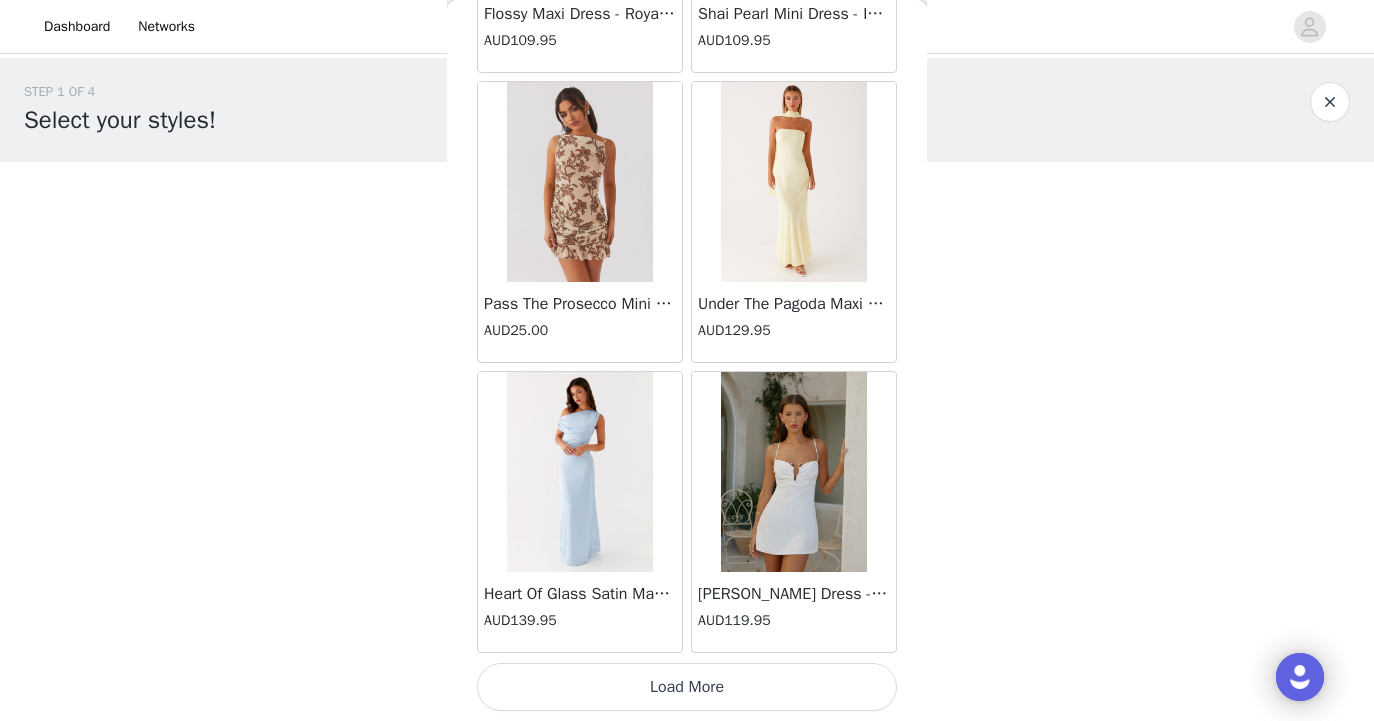 scroll, scrollTop: 31339, scrollLeft: 0, axis: vertical 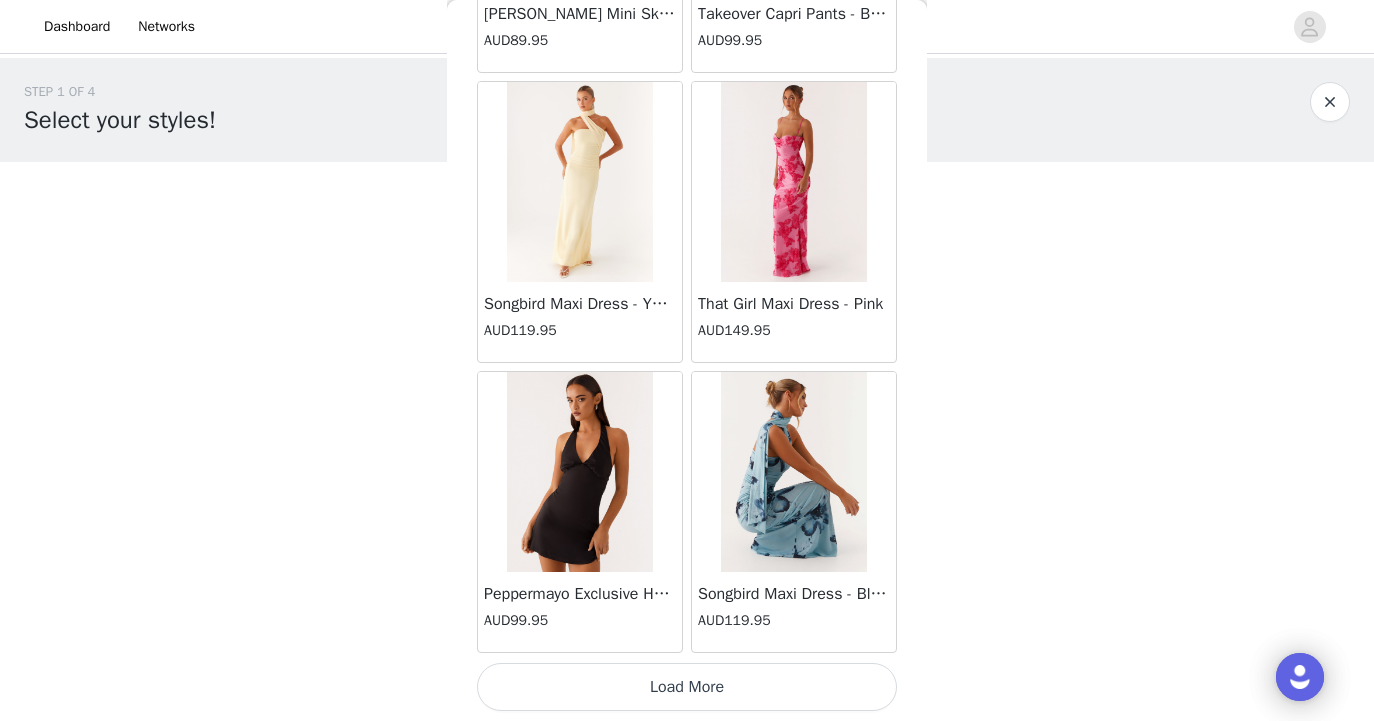 click on "Load More" at bounding box center [687, 687] 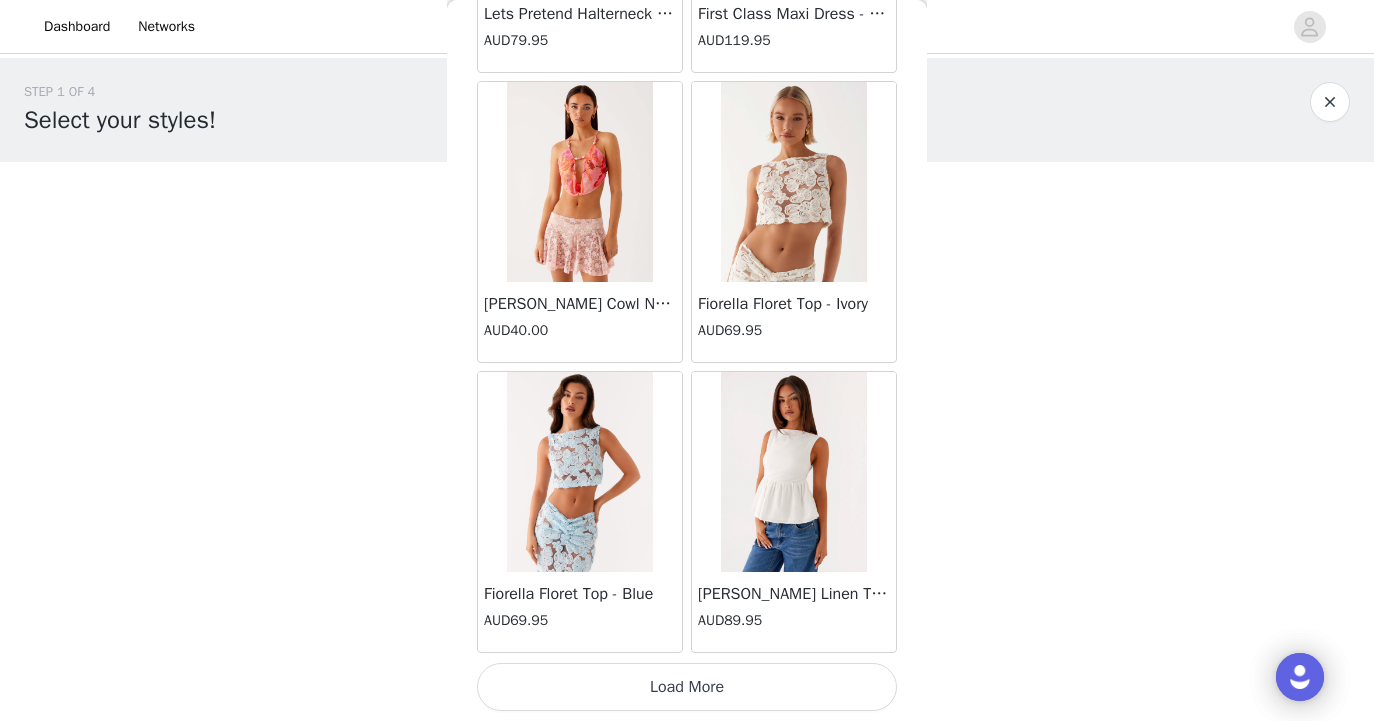 scroll, scrollTop: 37139, scrollLeft: 0, axis: vertical 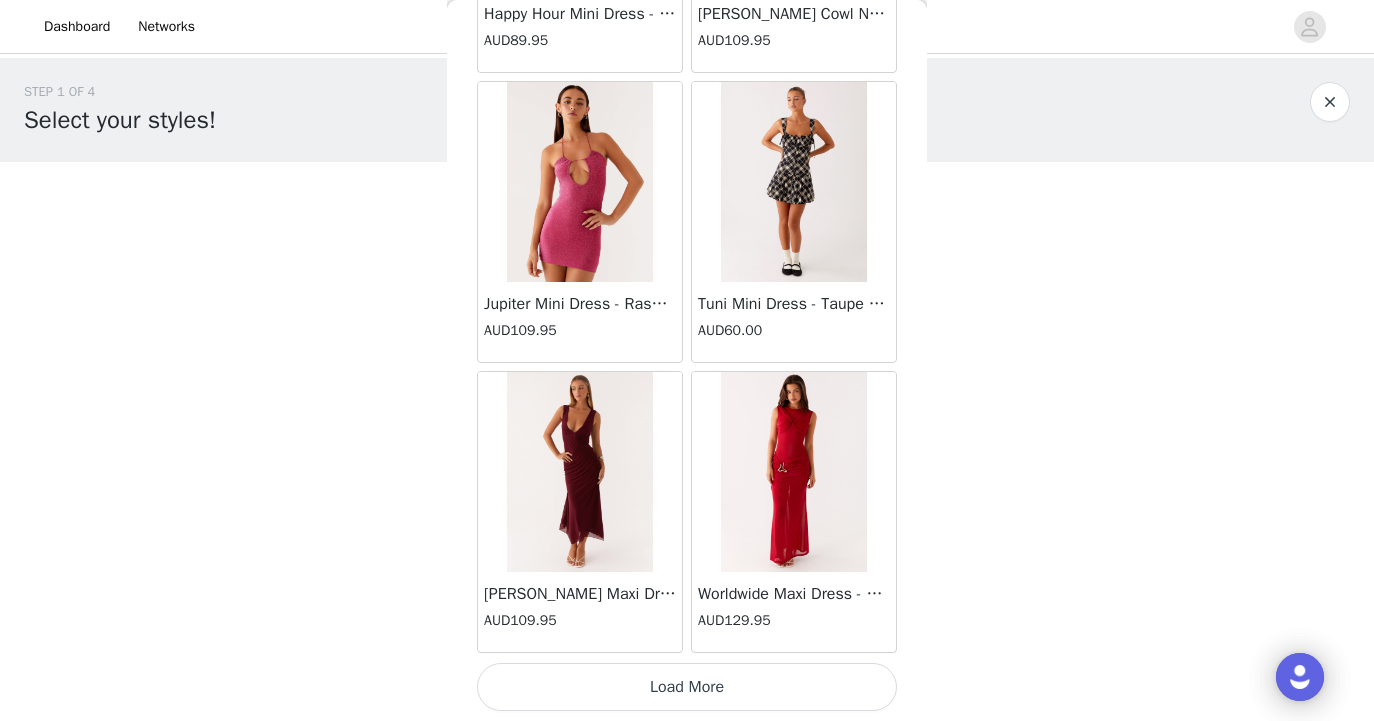 click on "Load More" at bounding box center (687, 687) 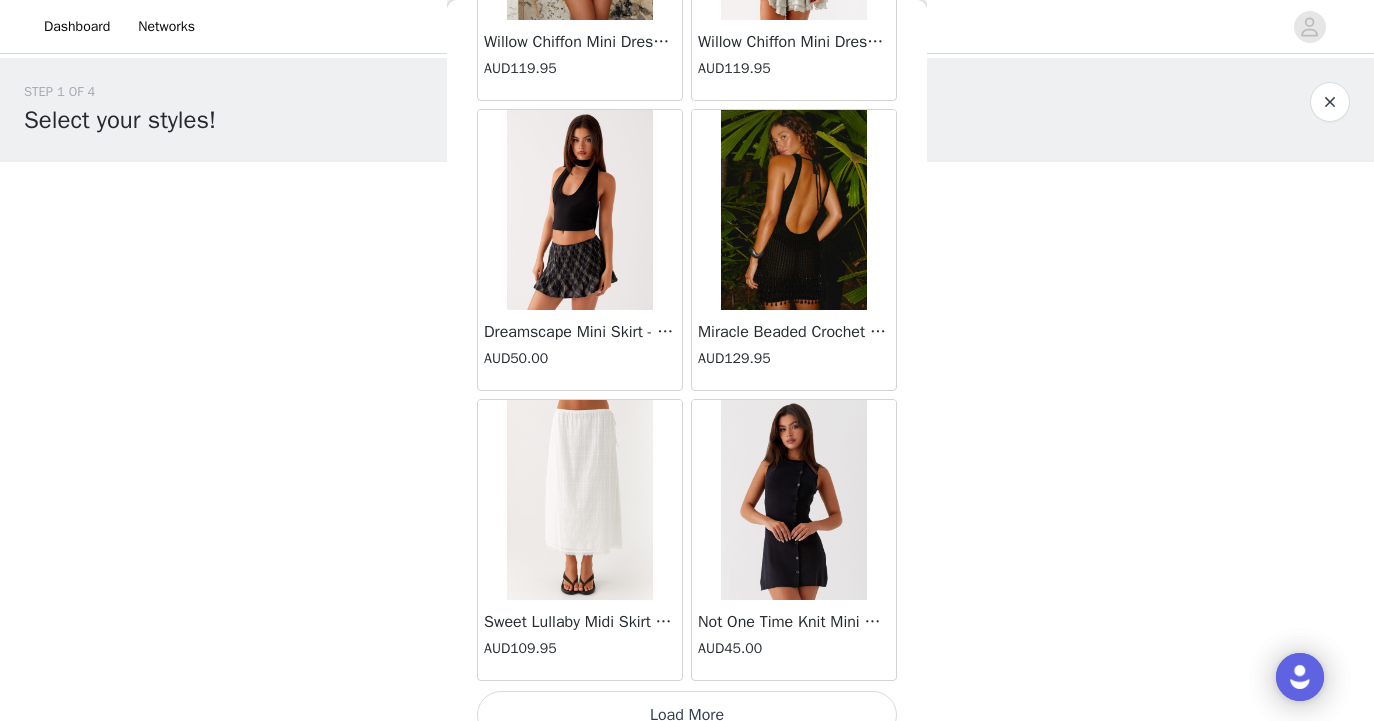 scroll, scrollTop: 42939, scrollLeft: 0, axis: vertical 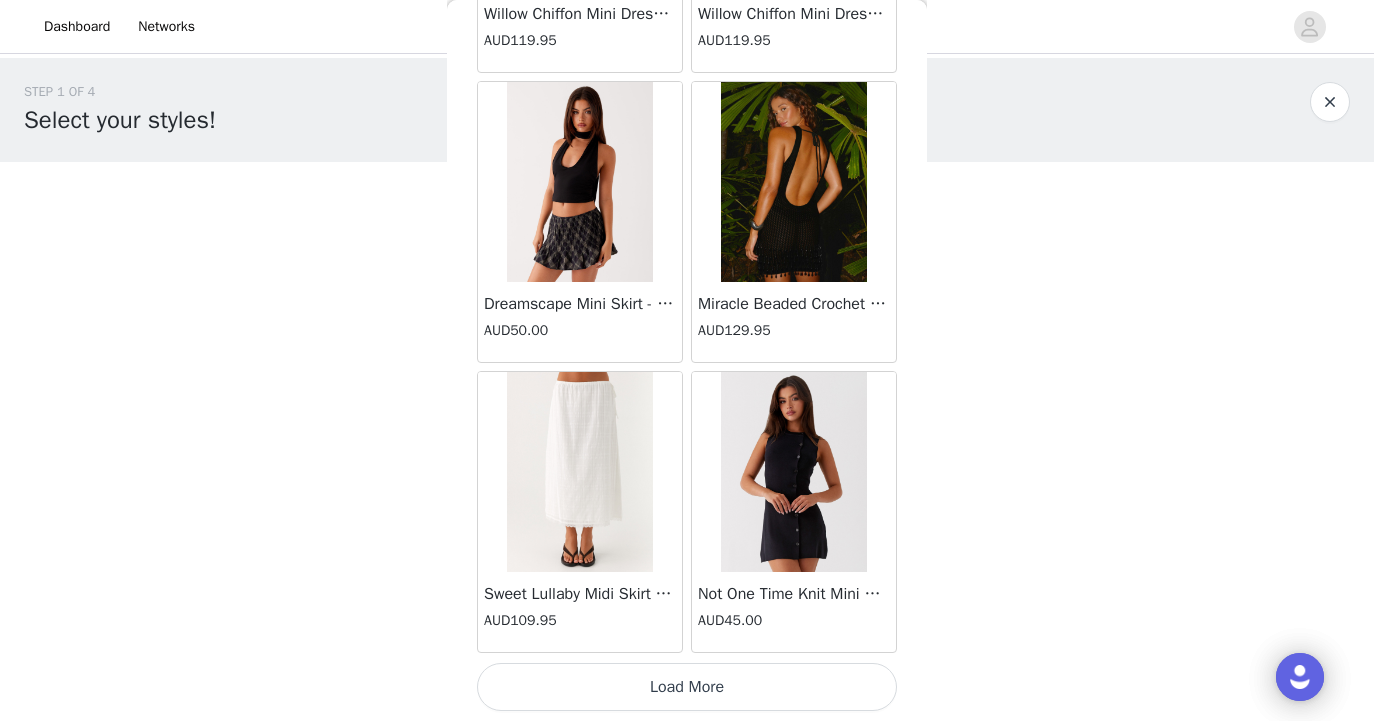 click on "Load More" at bounding box center (687, 687) 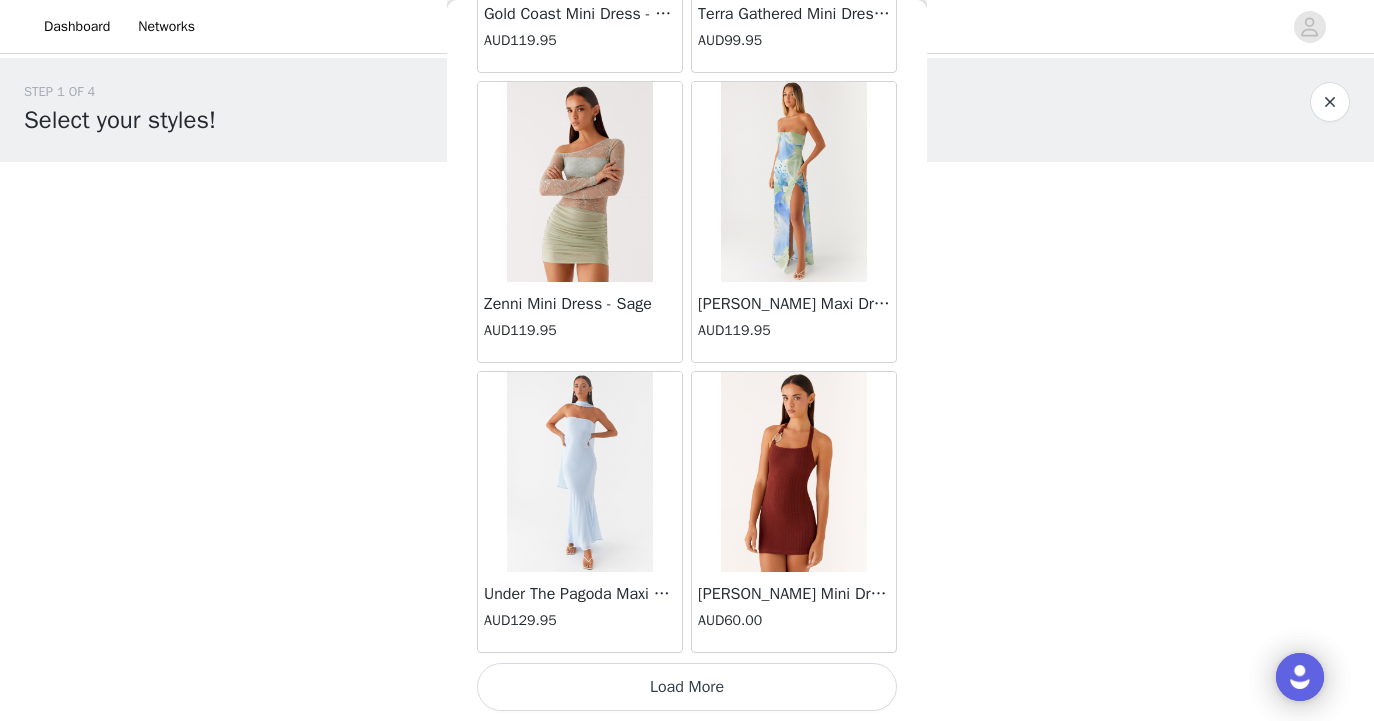 scroll, scrollTop: 45839, scrollLeft: 0, axis: vertical 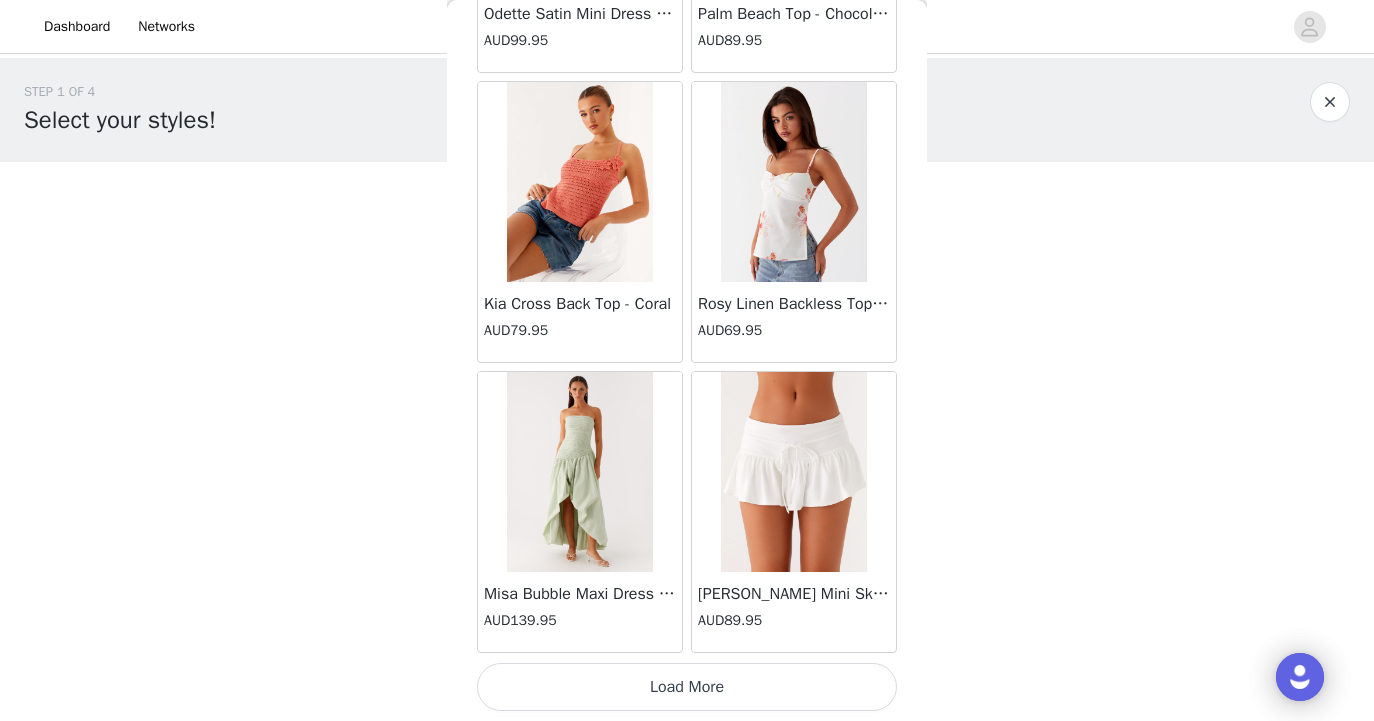 click on "Load More" at bounding box center (687, 687) 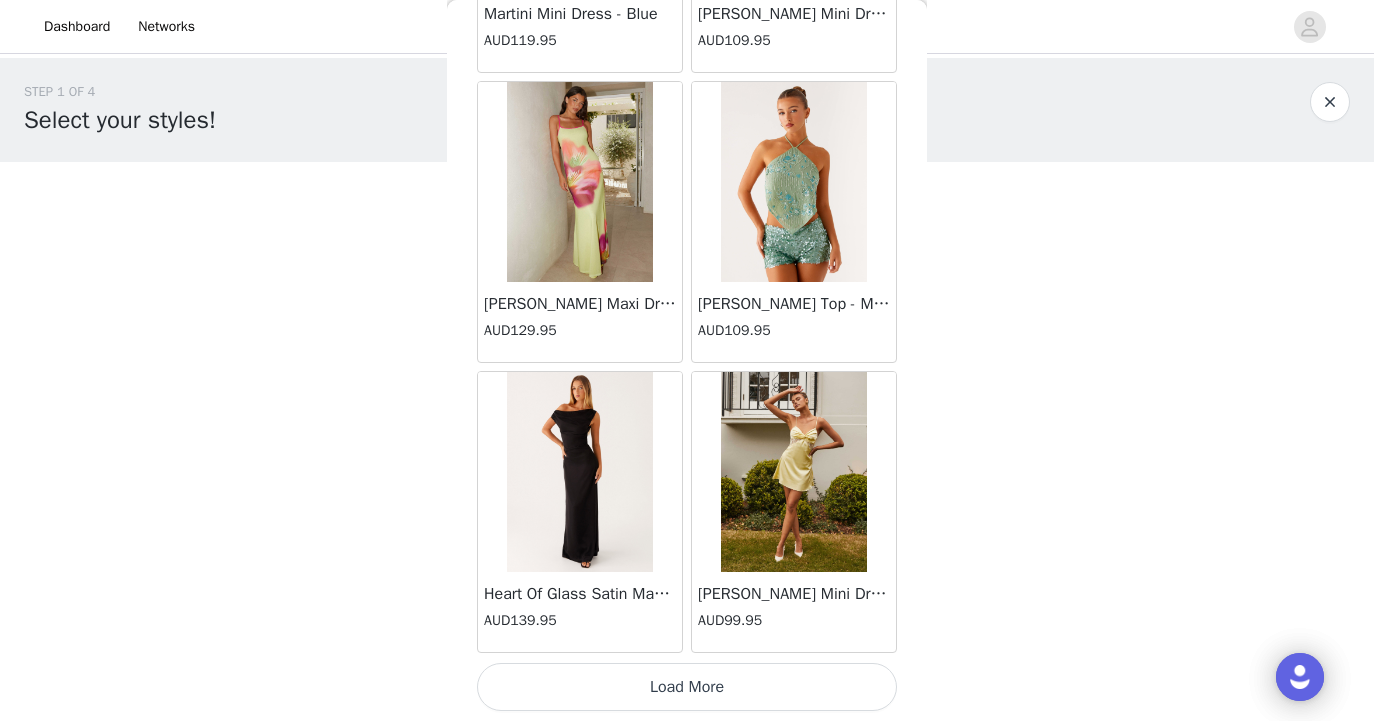 scroll, scrollTop: 51639, scrollLeft: 0, axis: vertical 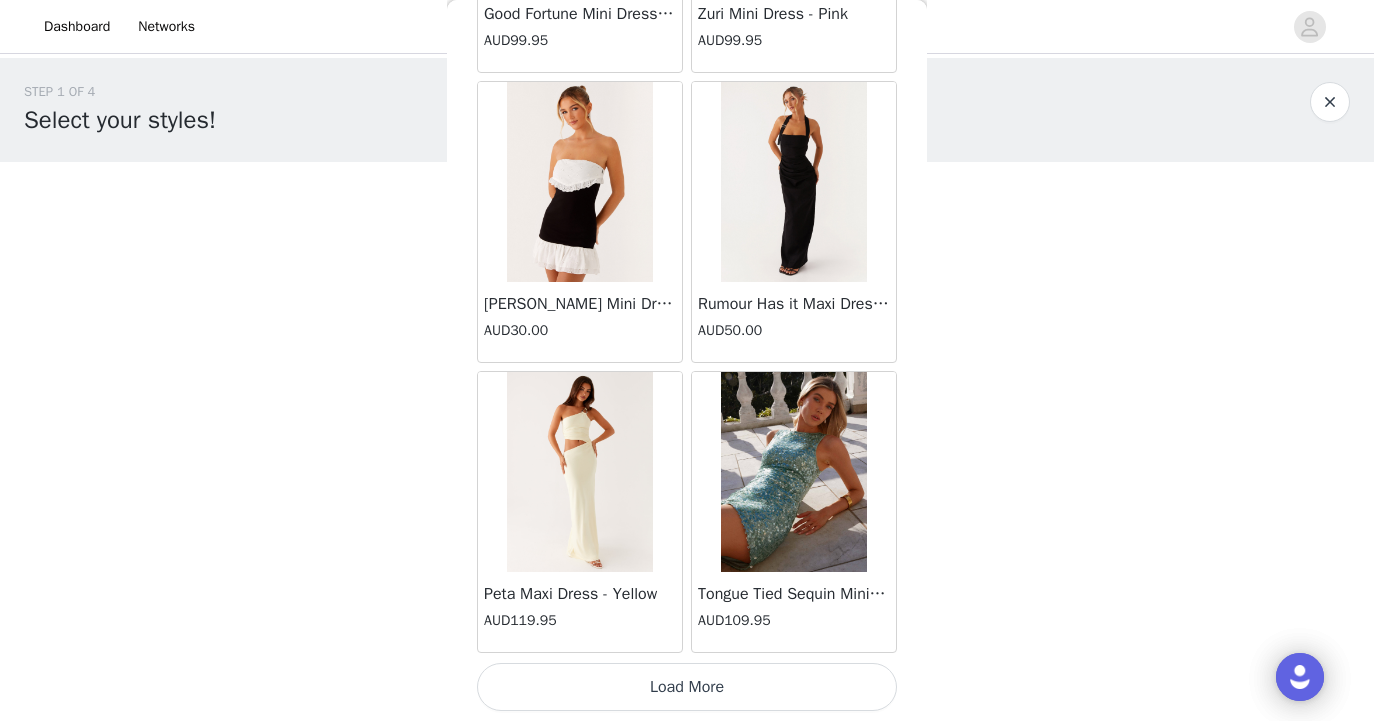 click on "Load More" at bounding box center (687, 687) 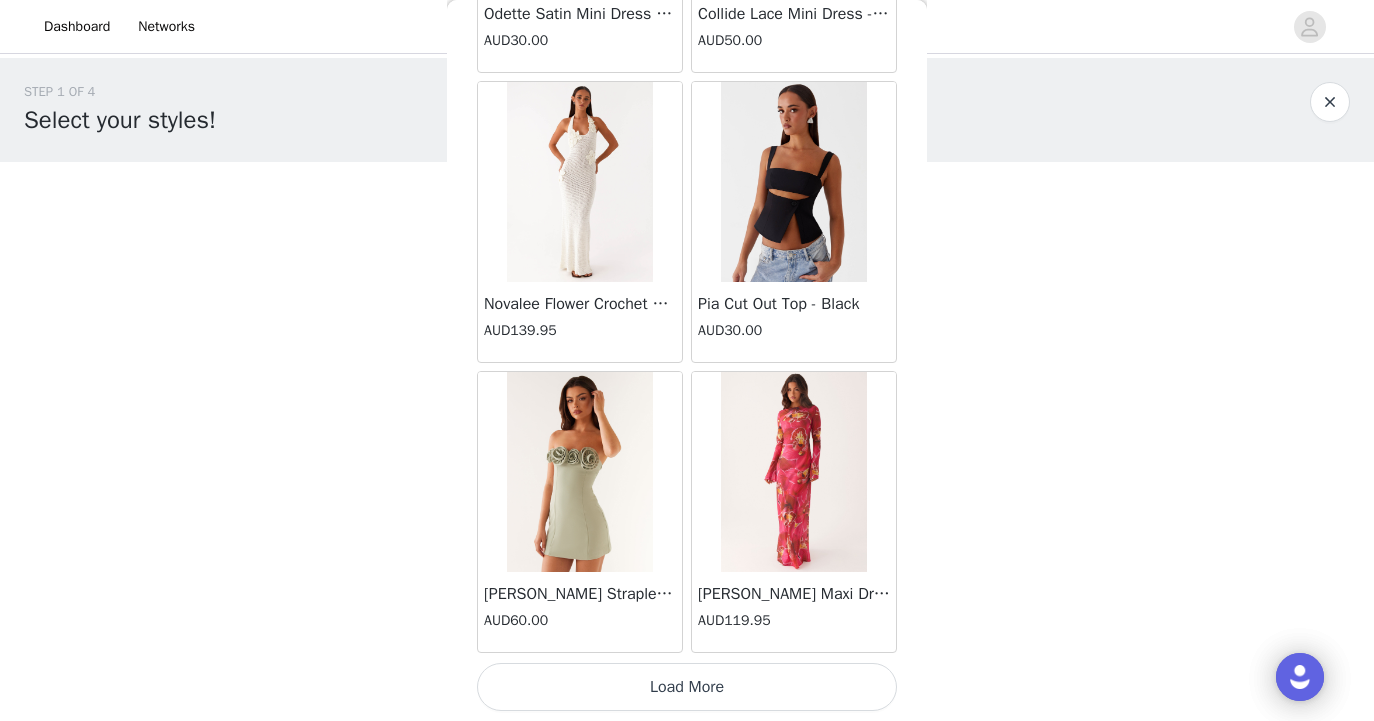 scroll, scrollTop: 57439, scrollLeft: 0, axis: vertical 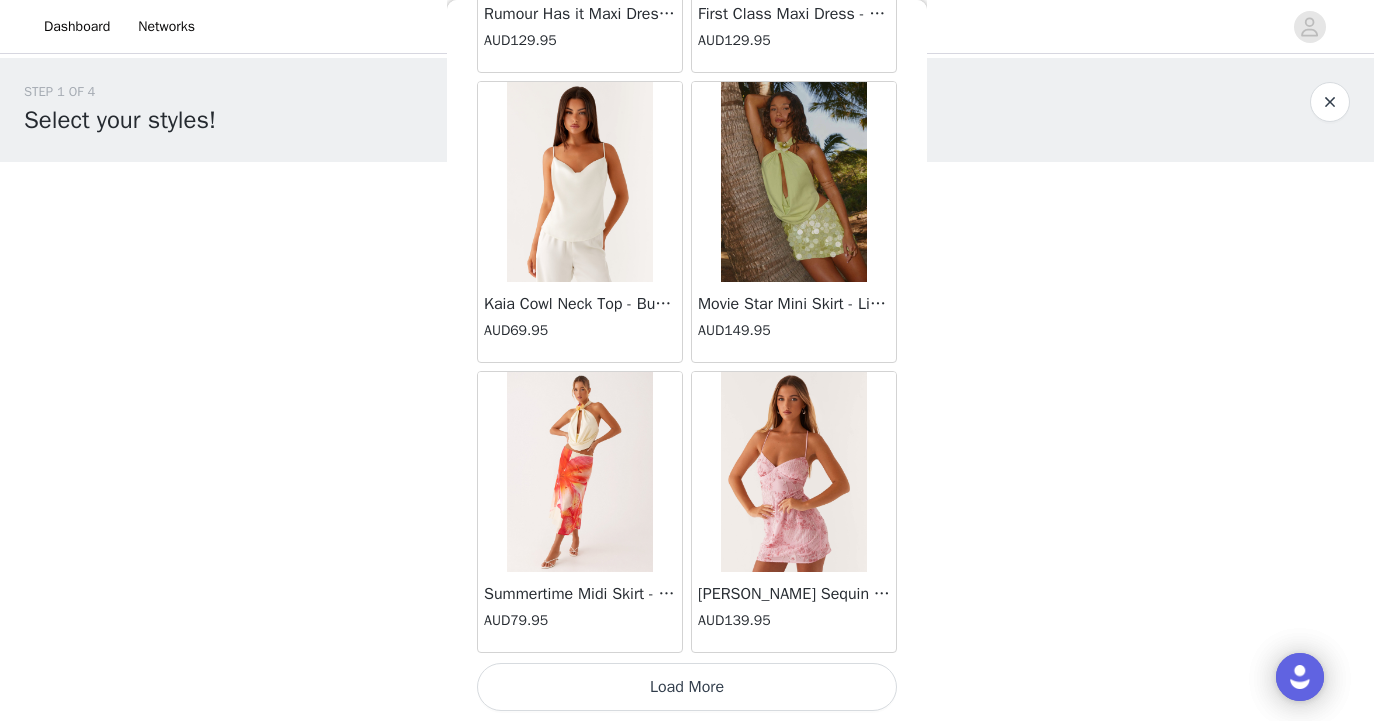 click on "Load More" at bounding box center (687, 687) 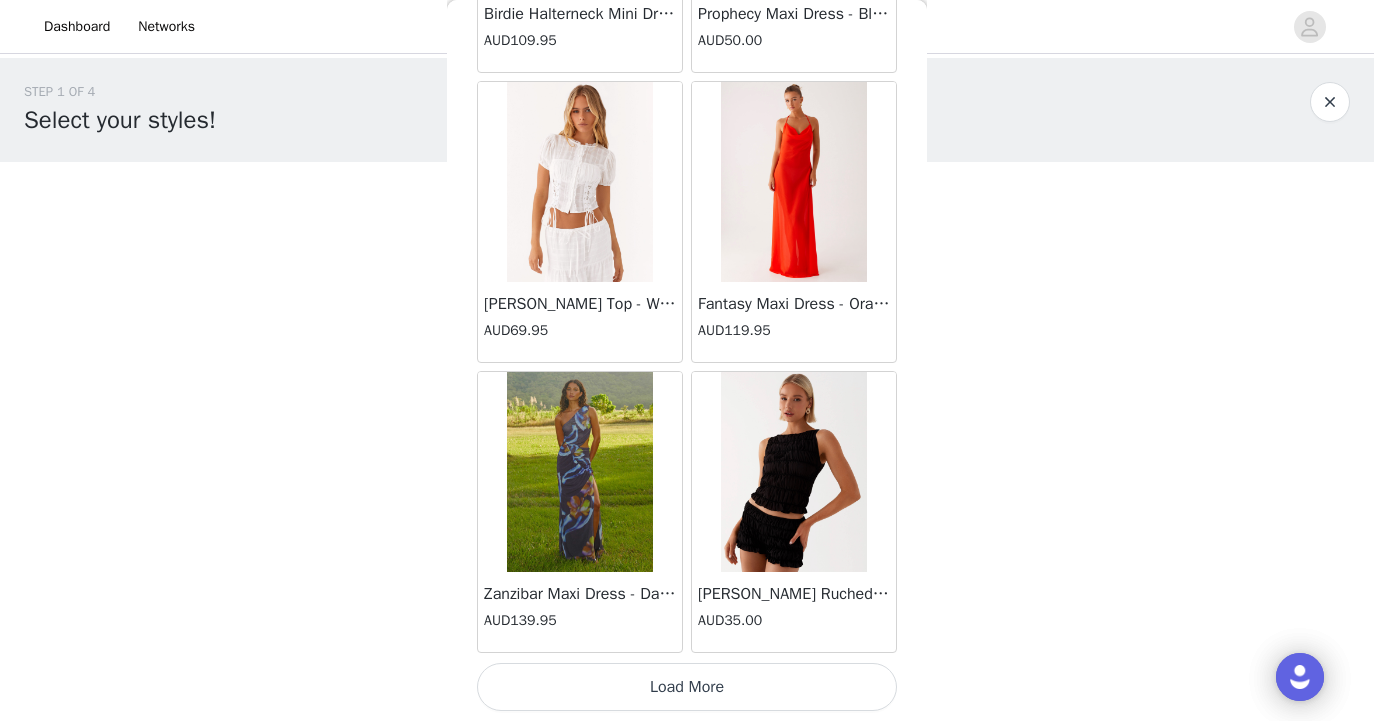 scroll, scrollTop: 63239, scrollLeft: 0, axis: vertical 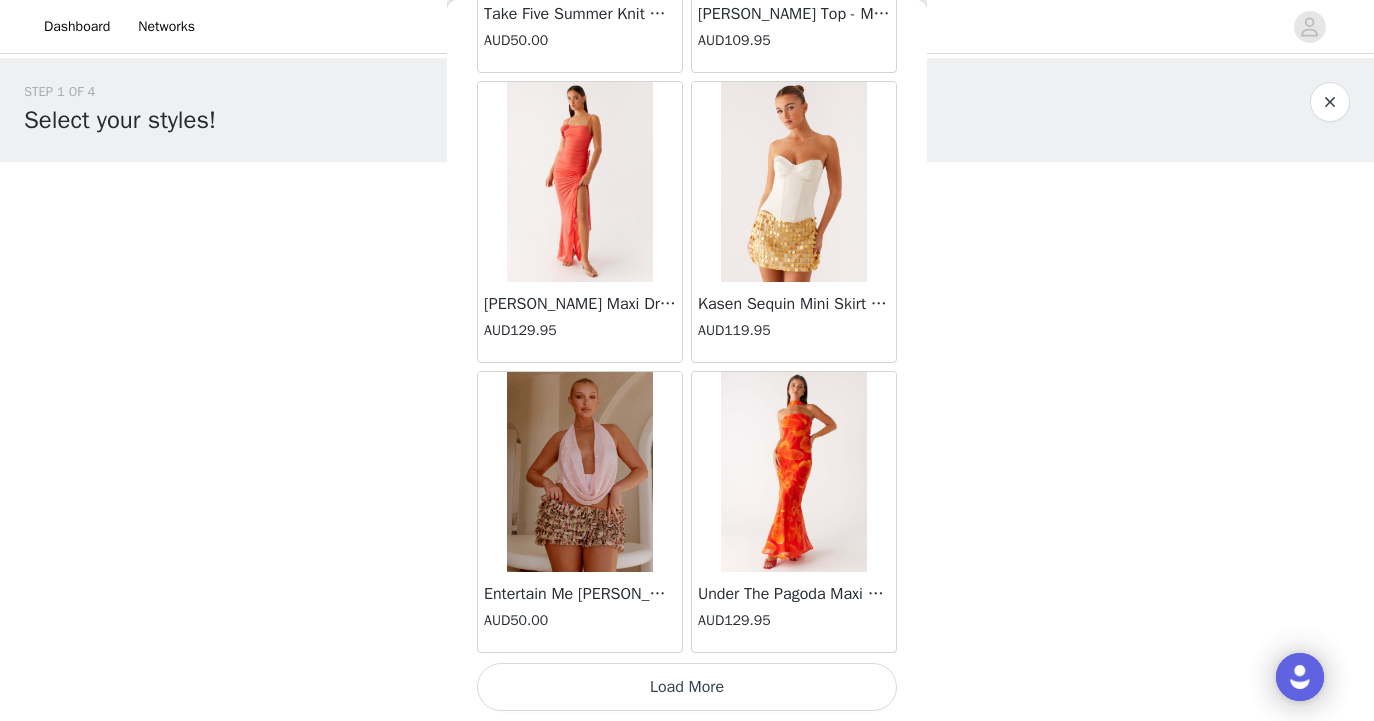 click on "Load More" at bounding box center [687, 687] 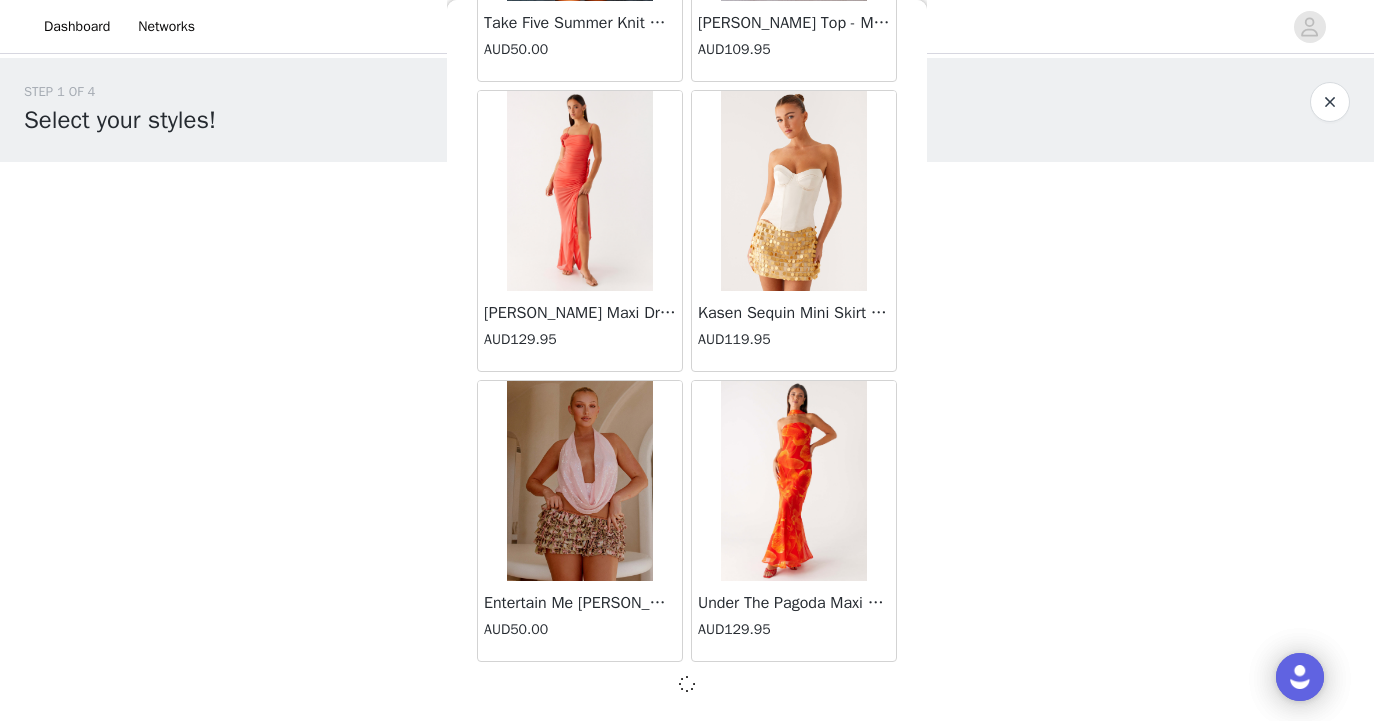 scroll, scrollTop: 66130, scrollLeft: 0, axis: vertical 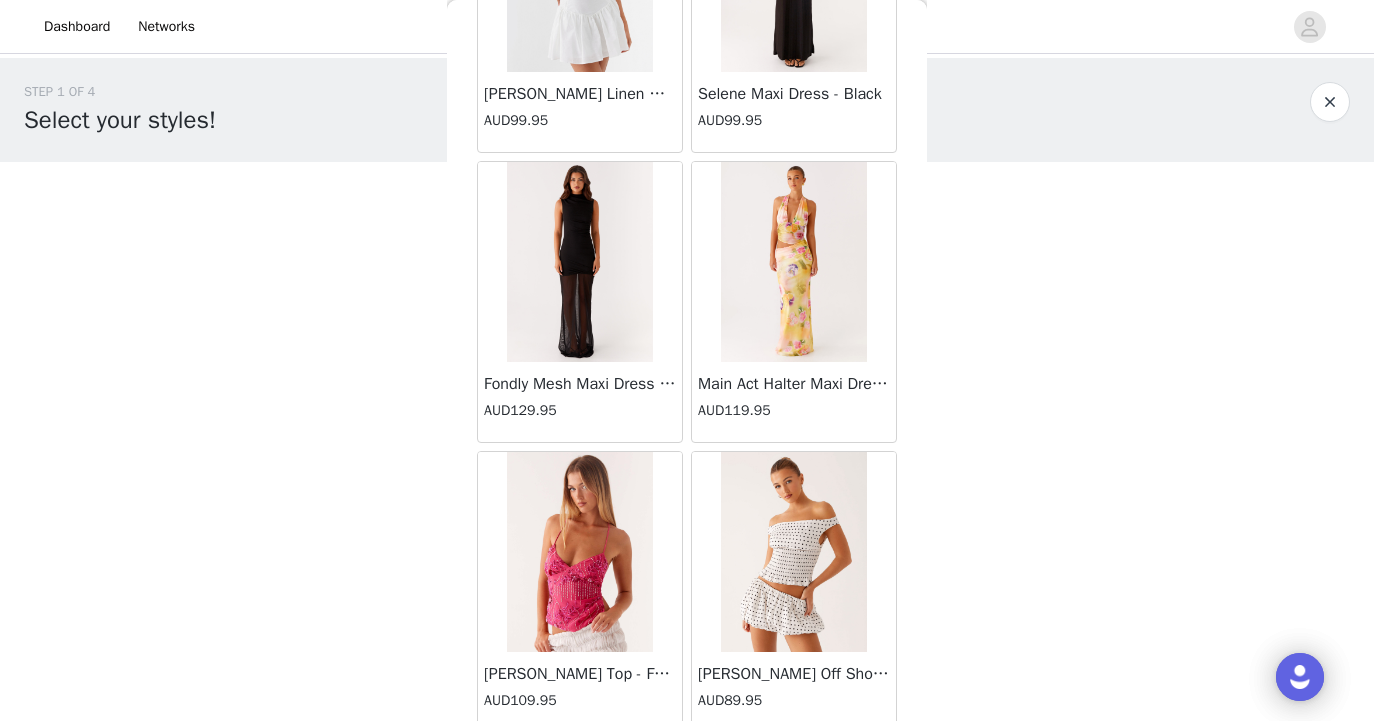 click at bounding box center [579, 262] 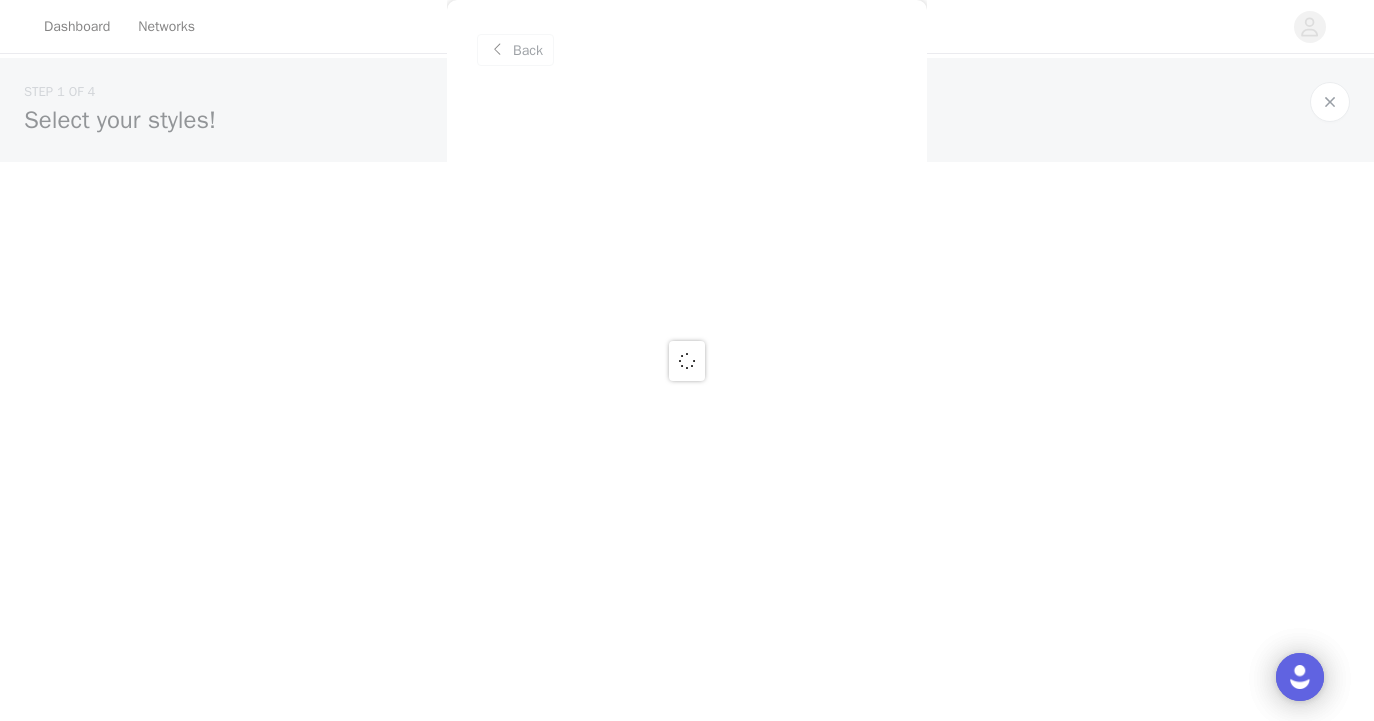 scroll, scrollTop: 0, scrollLeft: 0, axis: both 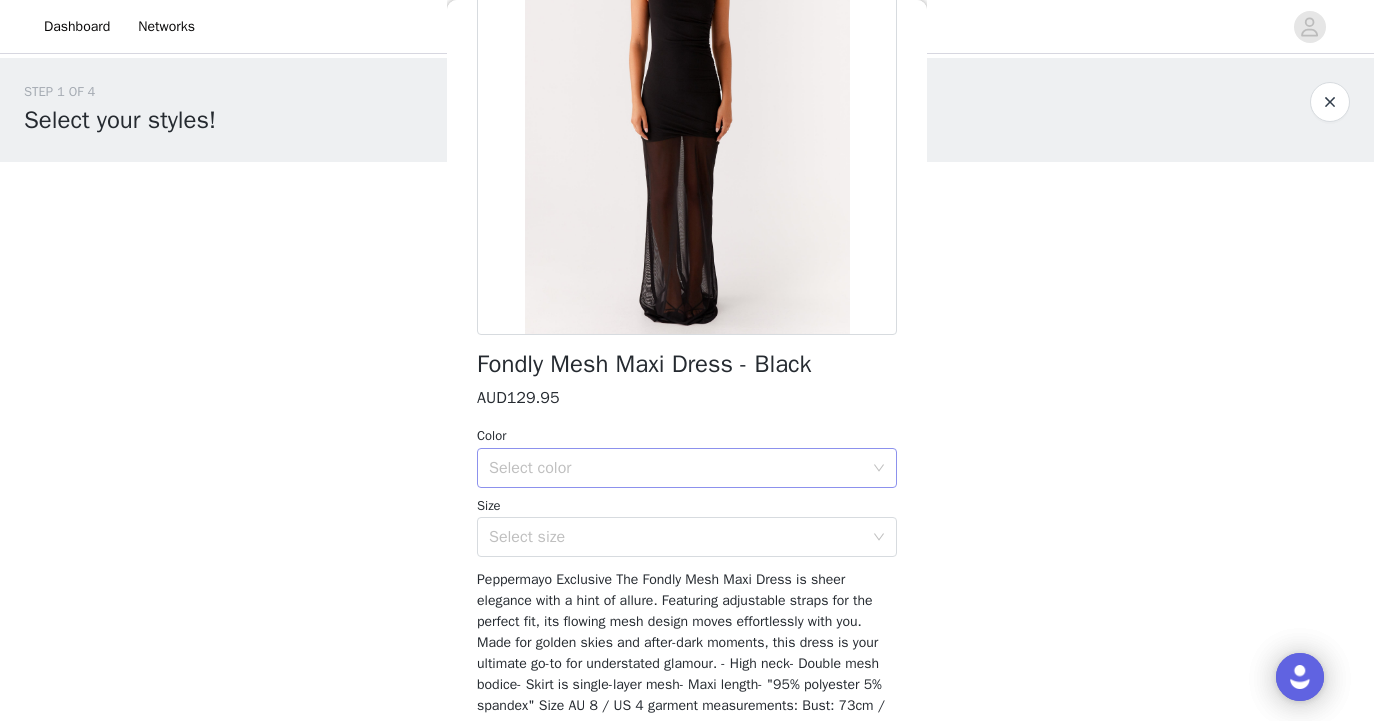 click on "Select color" at bounding box center (676, 468) 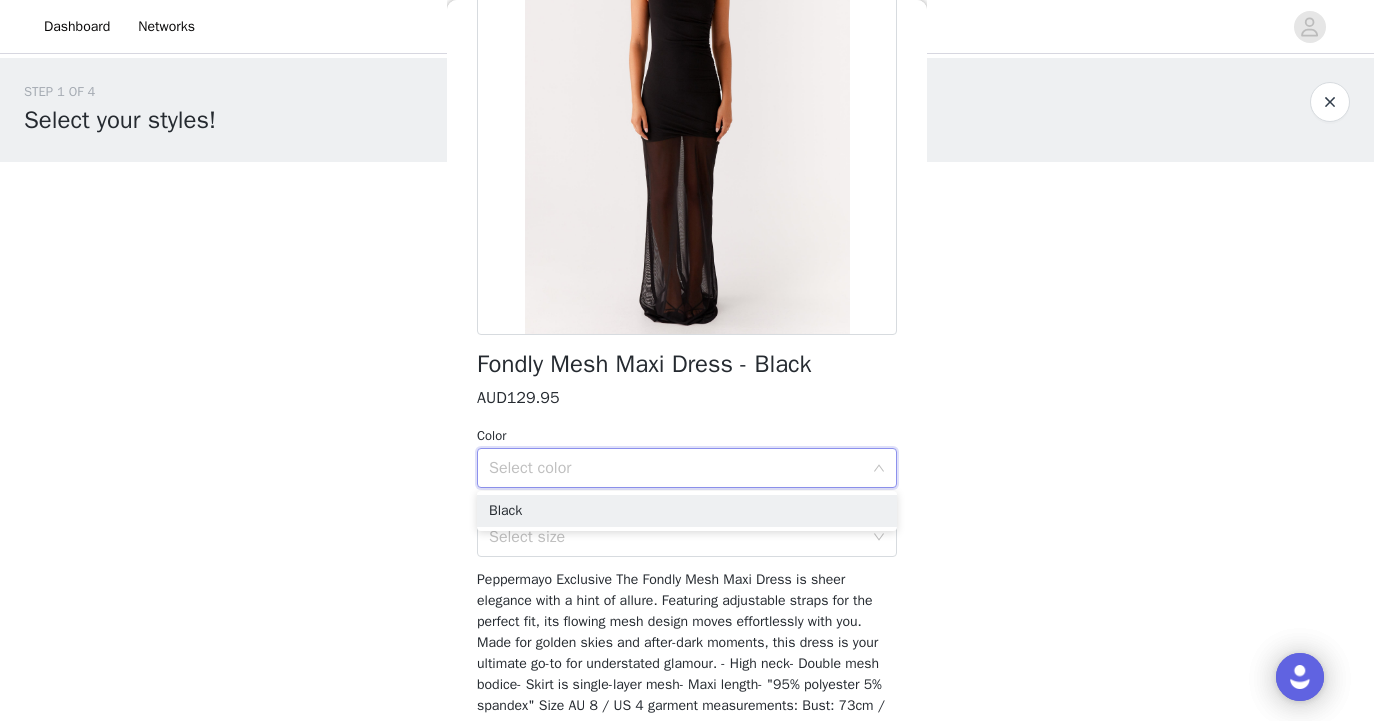 click on "Select color" at bounding box center [676, 468] 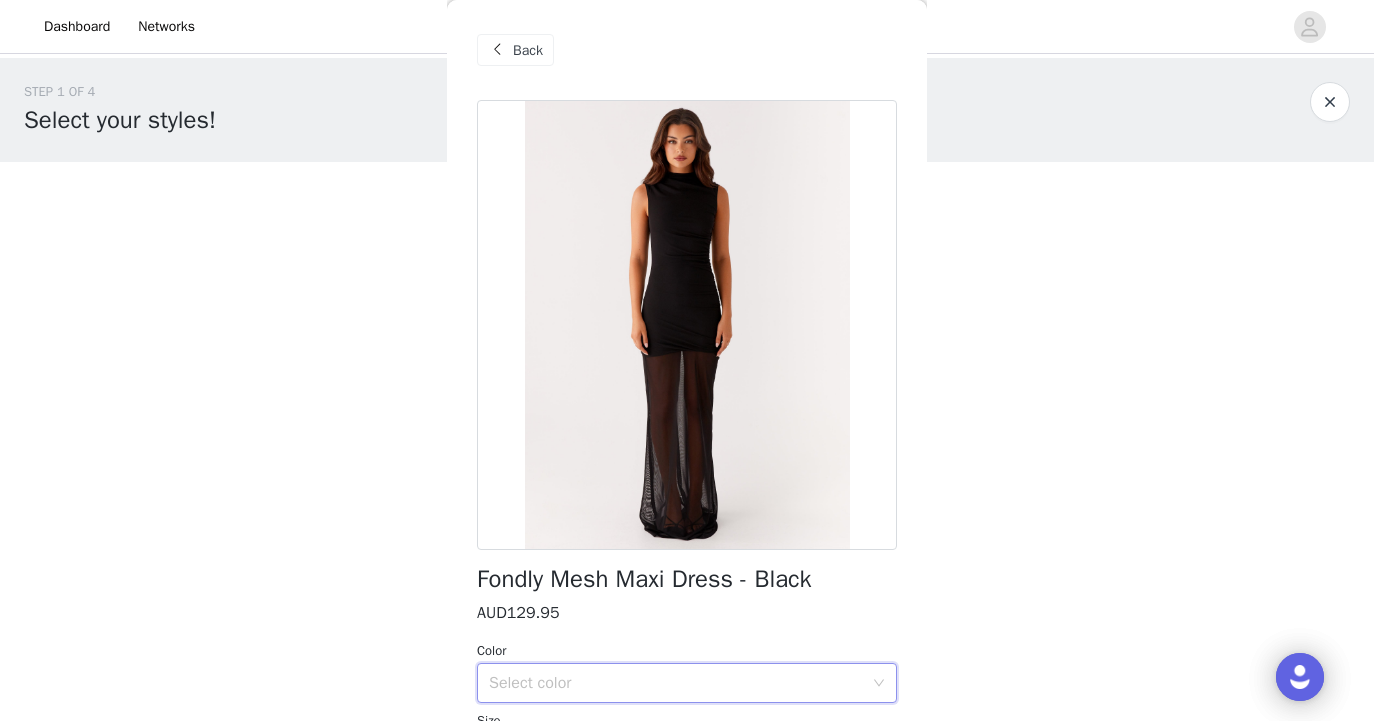 scroll, scrollTop: 0, scrollLeft: 0, axis: both 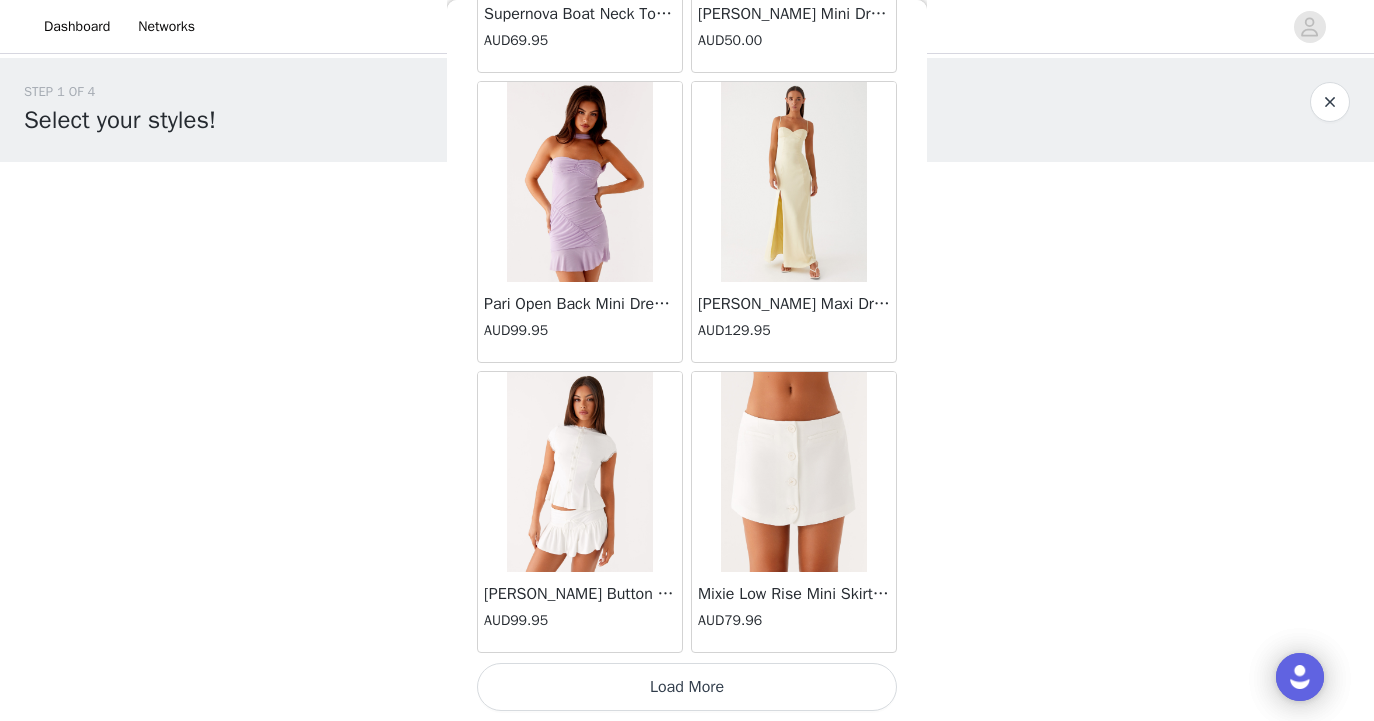 click on "Load More" at bounding box center (687, 687) 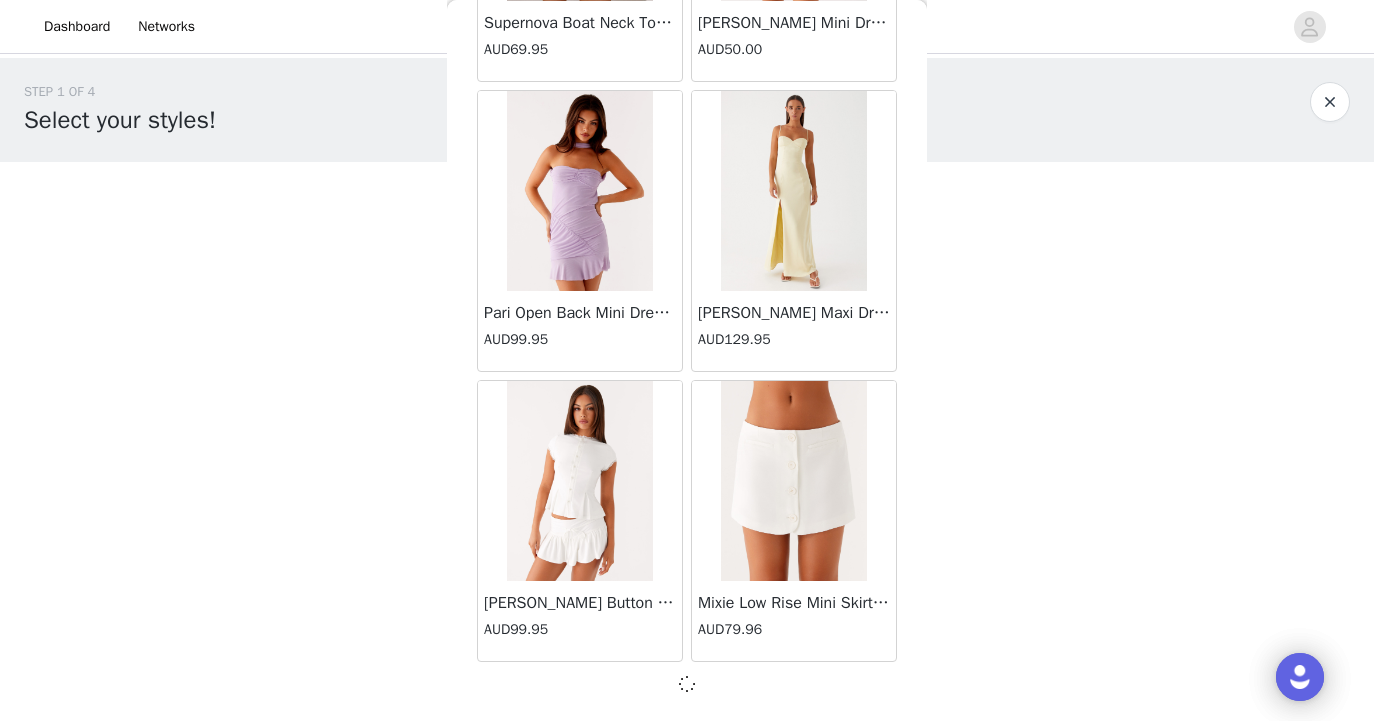 scroll, scrollTop: 69030, scrollLeft: 0, axis: vertical 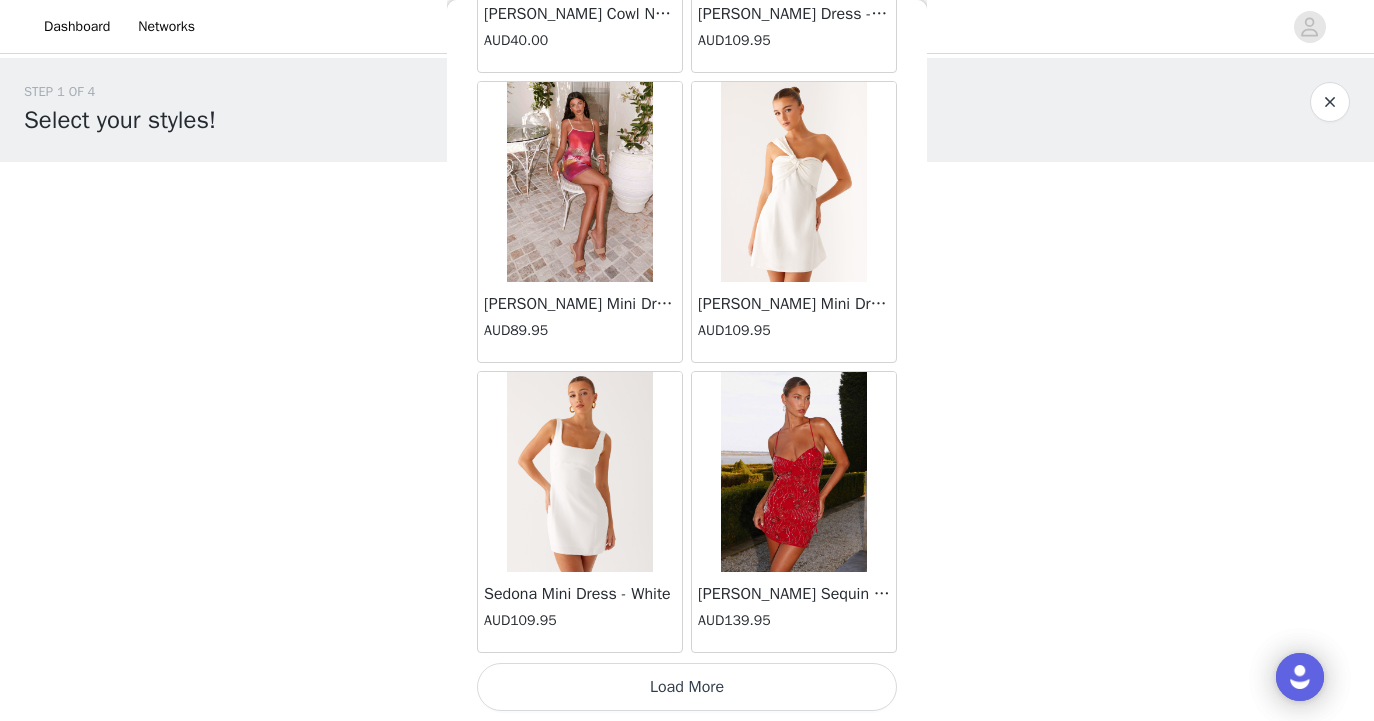 click on "Load More" at bounding box center [687, 687] 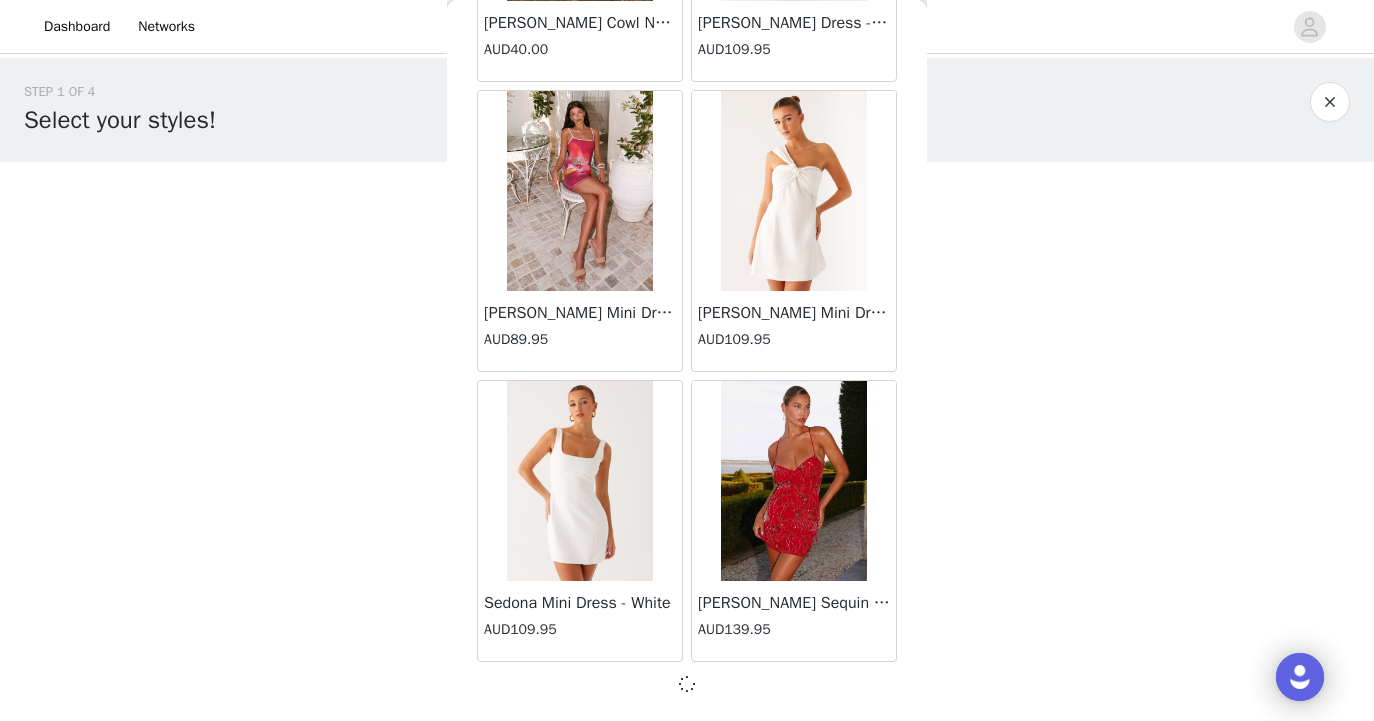 scroll, scrollTop: 71930, scrollLeft: 0, axis: vertical 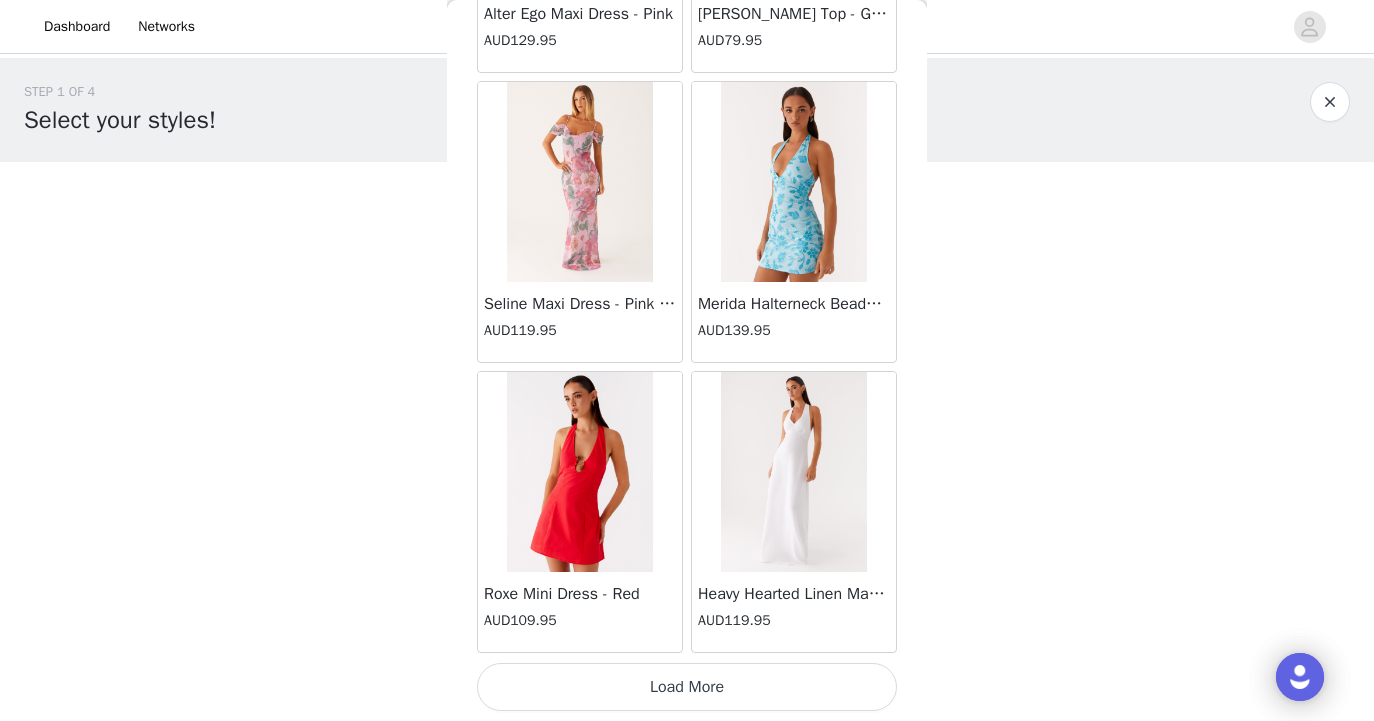 click on "Load More" at bounding box center (687, 687) 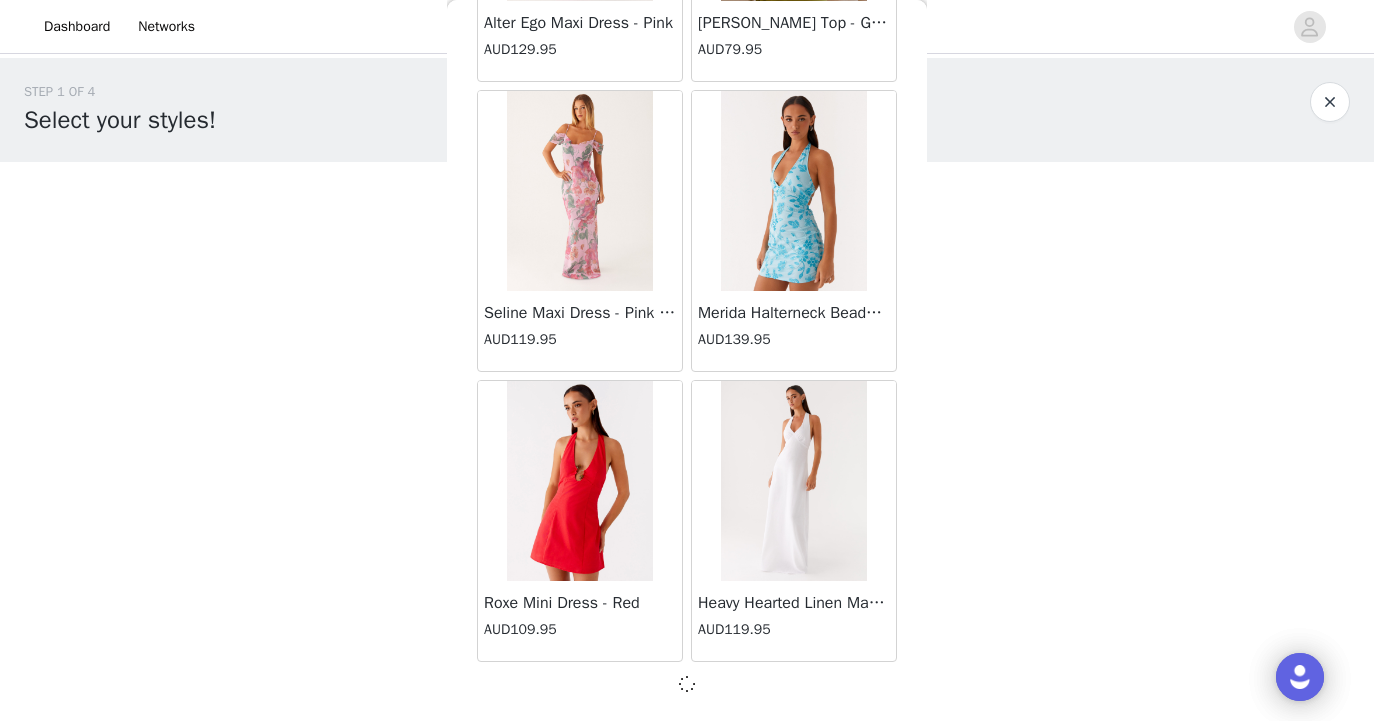 scroll, scrollTop: 74830, scrollLeft: 0, axis: vertical 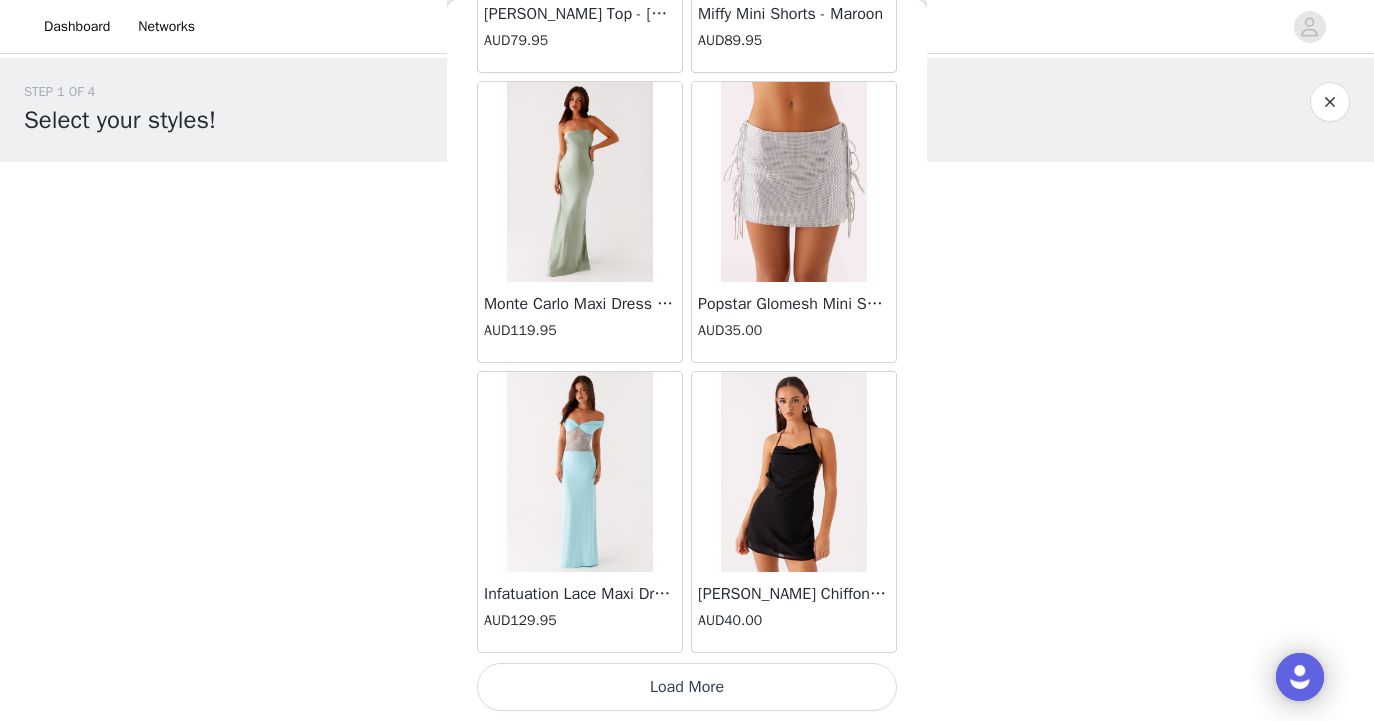 click on "Load More" at bounding box center (687, 687) 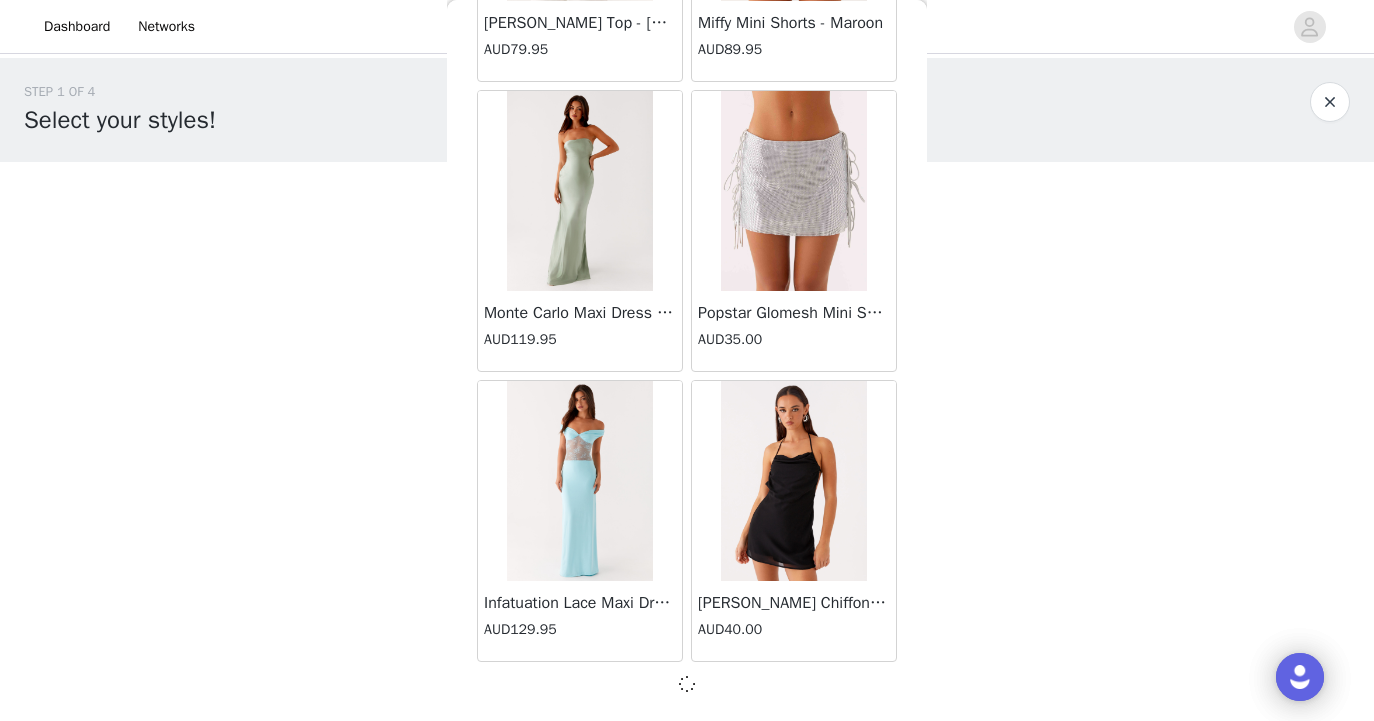 scroll, scrollTop: 77730, scrollLeft: 0, axis: vertical 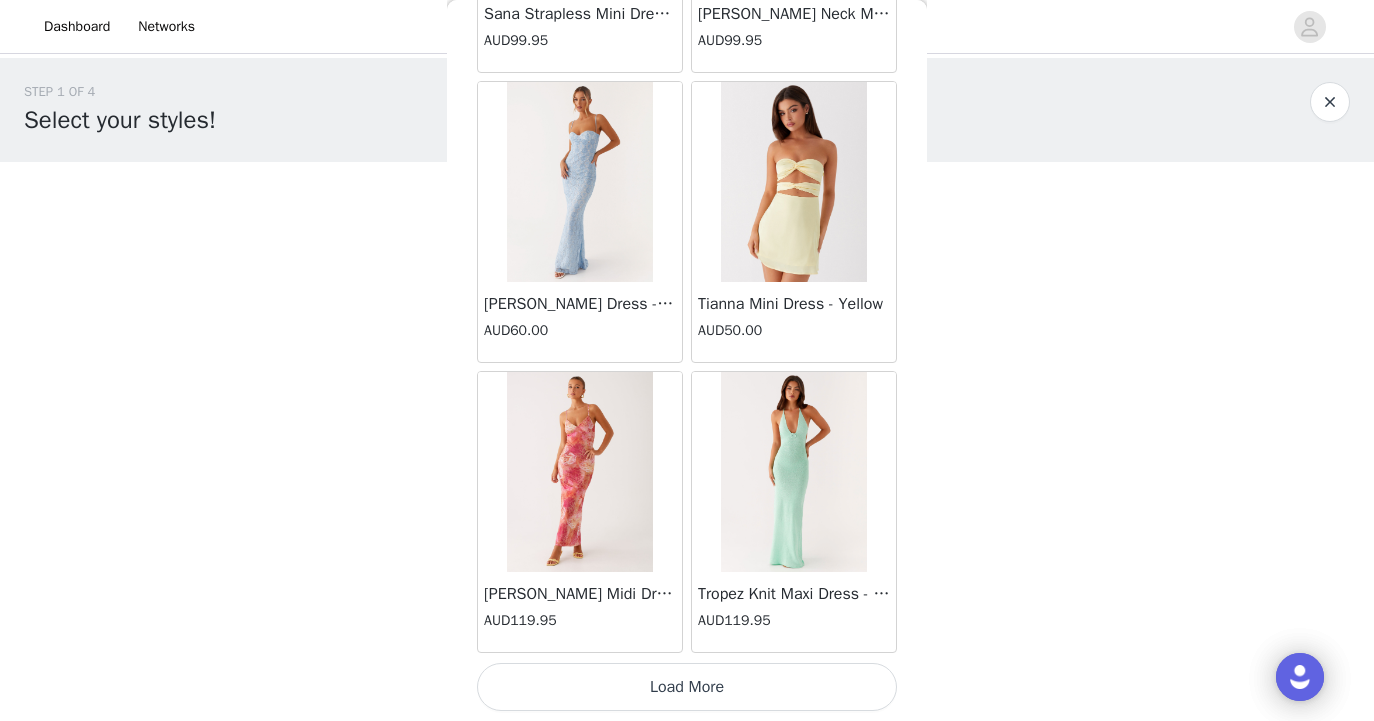 click on "Load More" at bounding box center (687, 687) 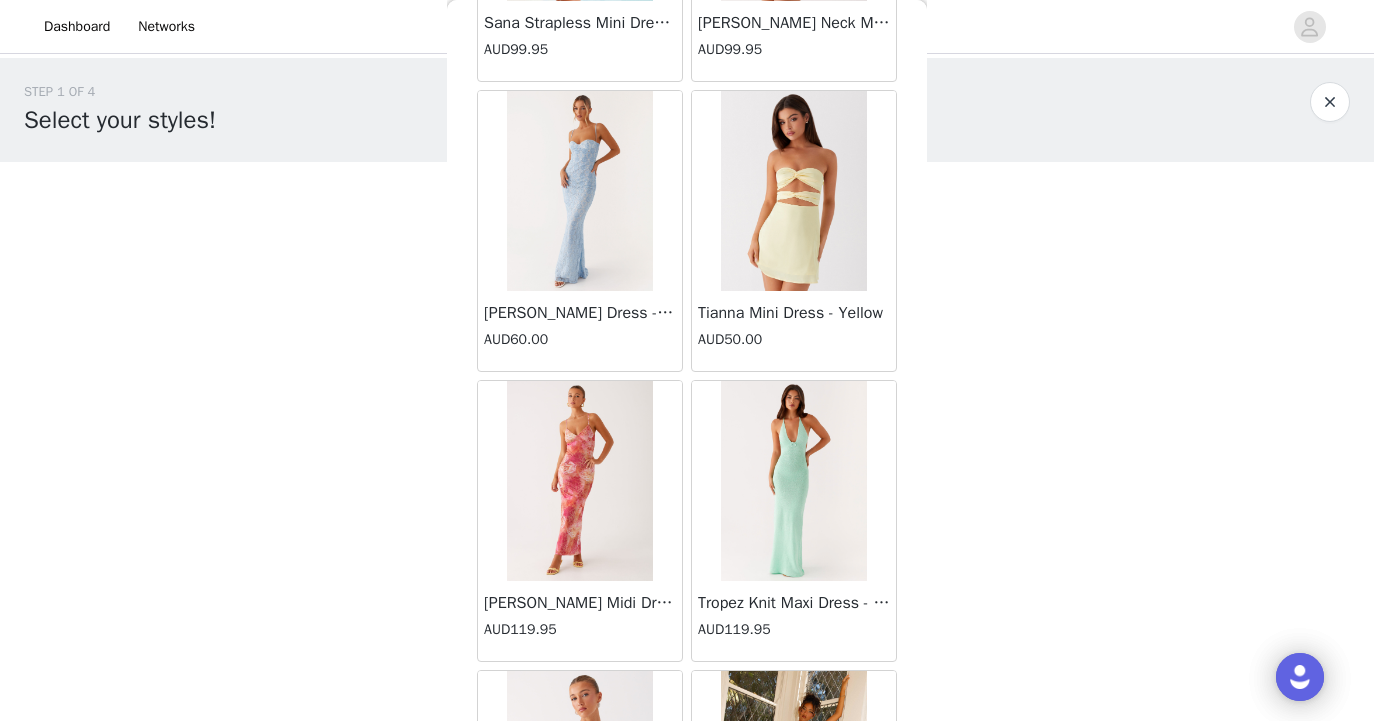 scroll, scrollTop: 83539, scrollLeft: 0, axis: vertical 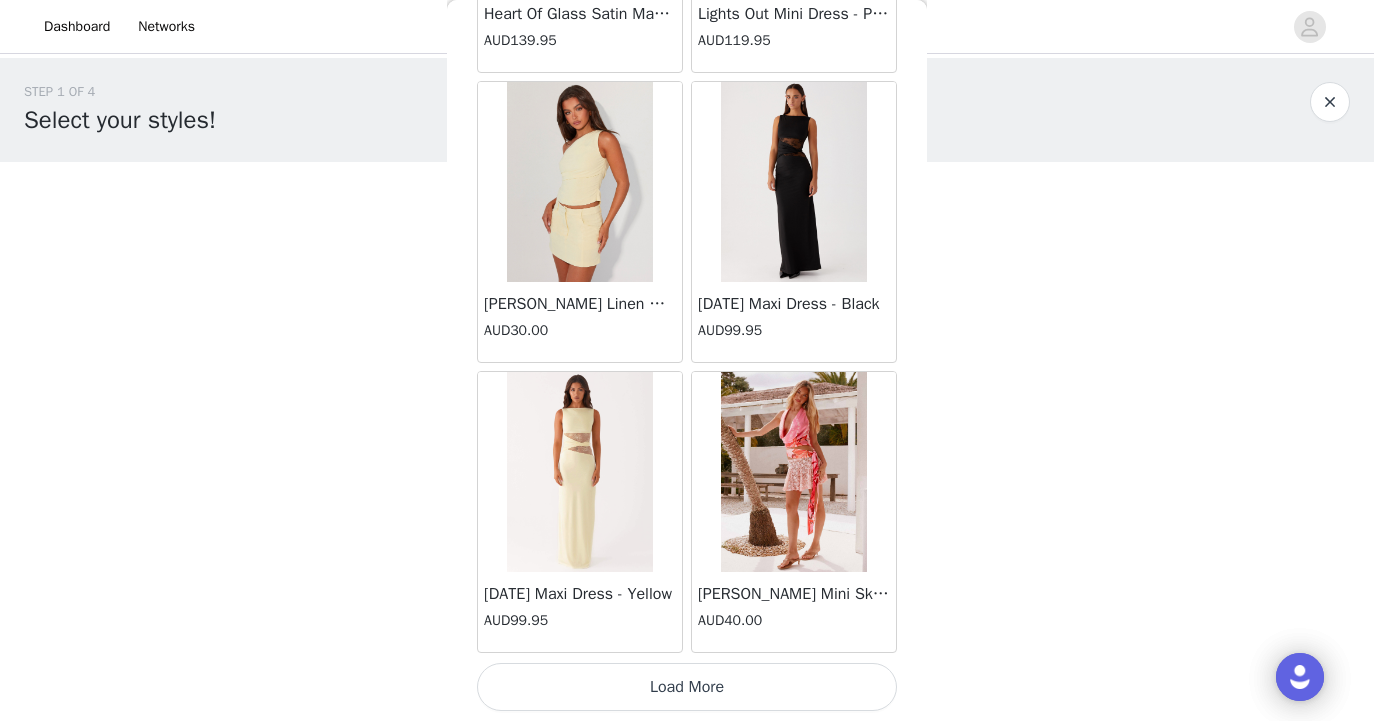 click on "Load More" at bounding box center (687, 687) 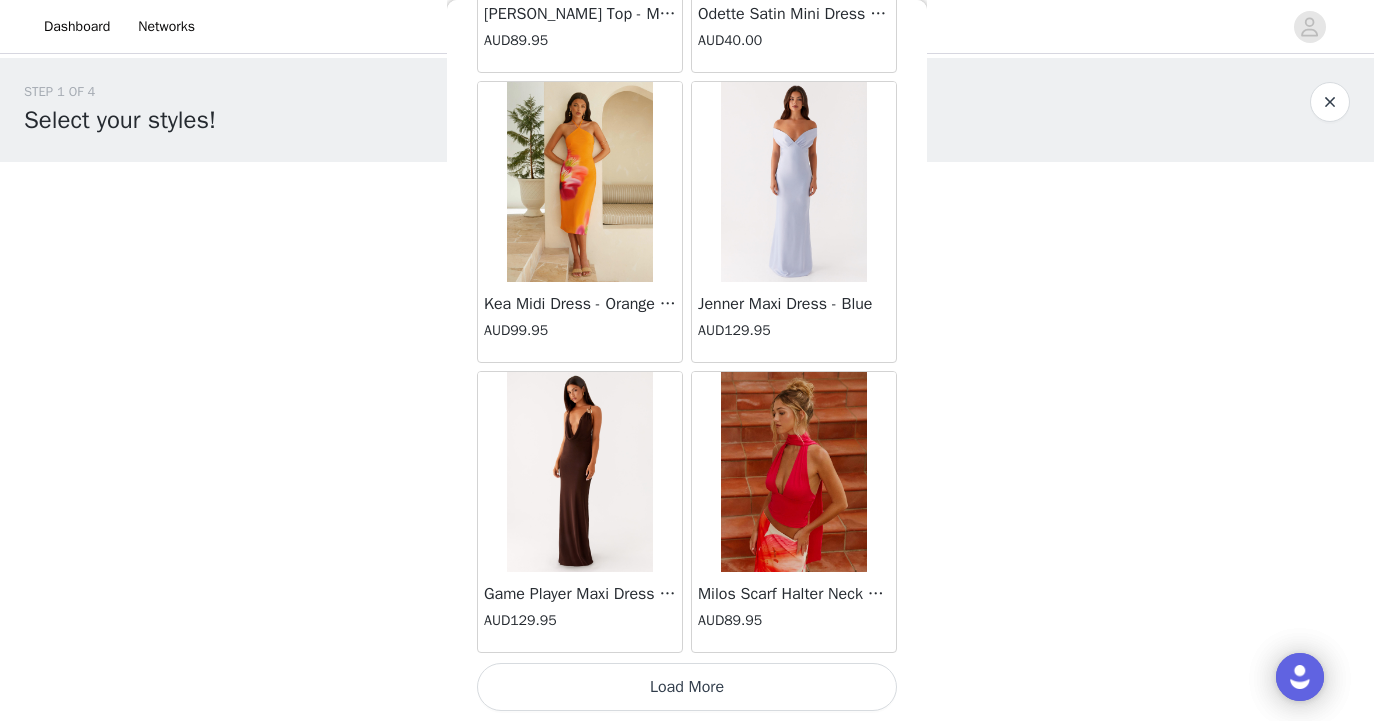 scroll, scrollTop: 86439, scrollLeft: 0, axis: vertical 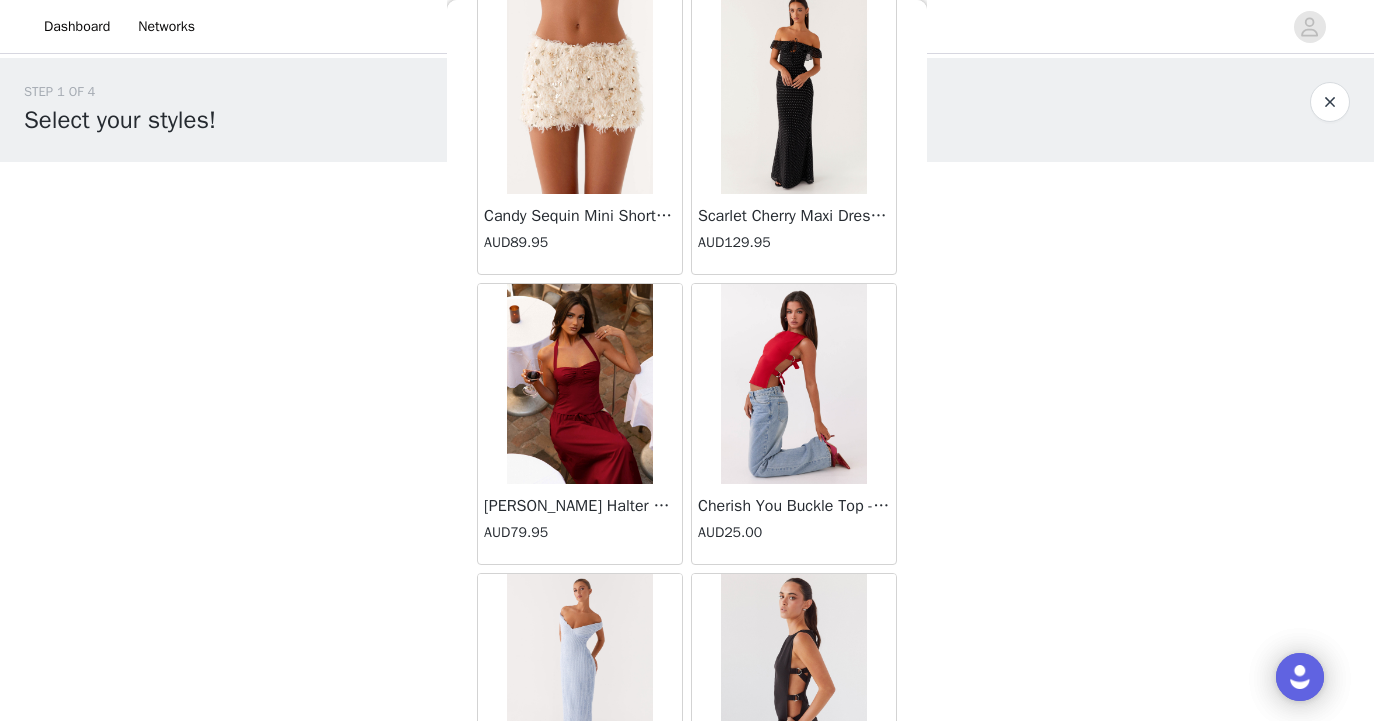 click at bounding box center [579, 94] 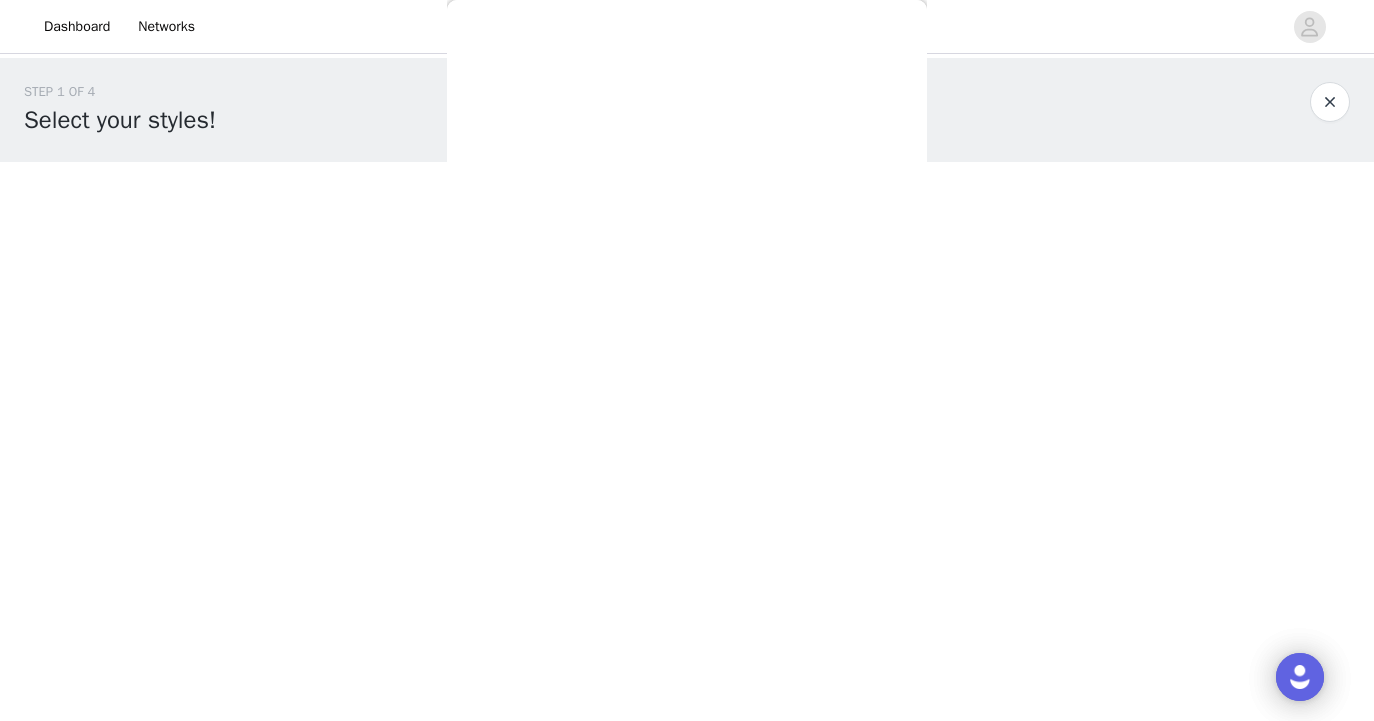 scroll, scrollTop: 0, scrollLeft: 0, axis: both 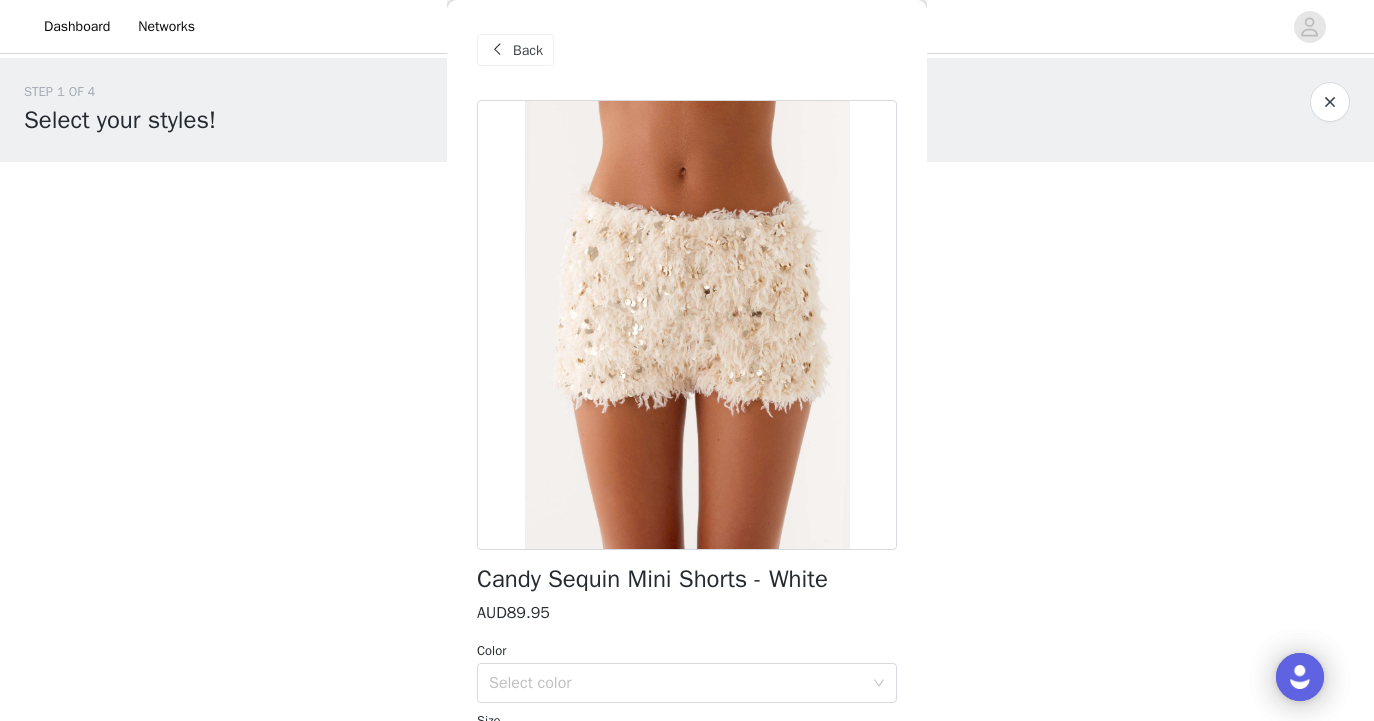 click on "Back" at bounding box center (515, 50) 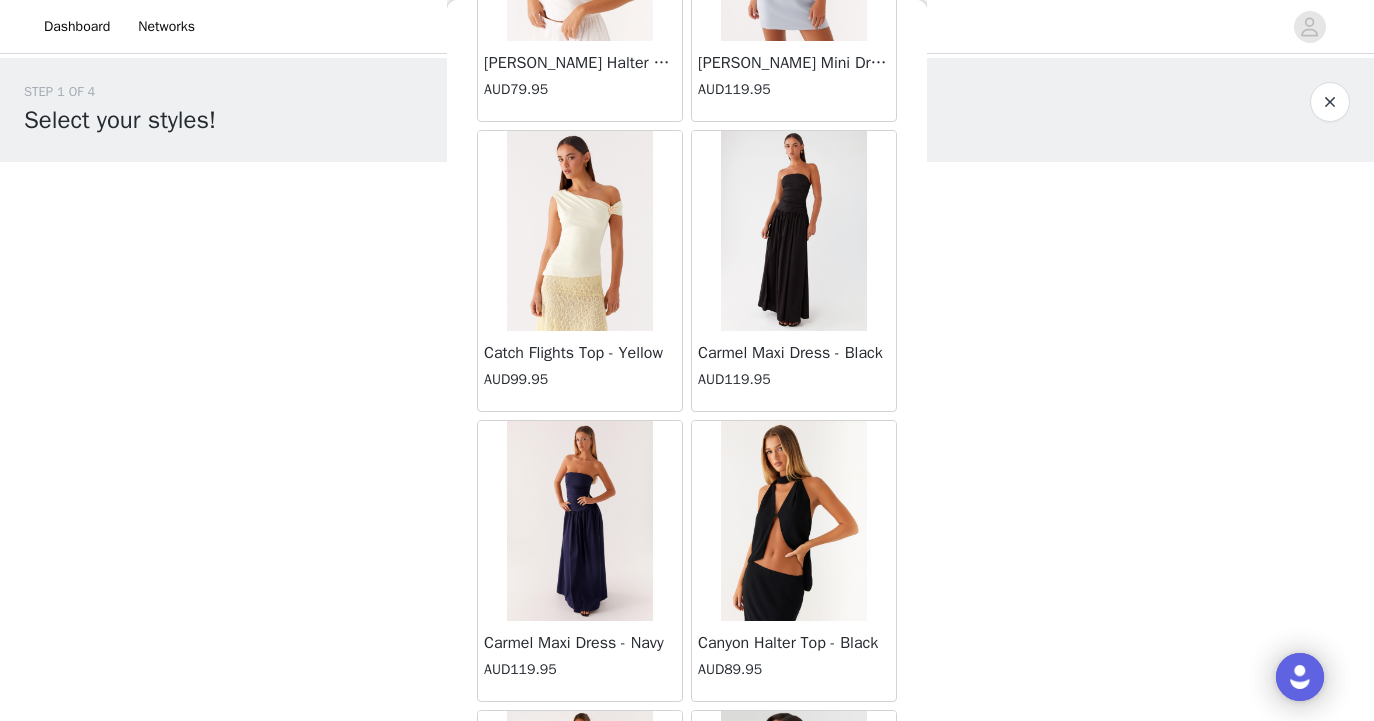 scroll, scrollTop: 8052, scrollLeft: 0, axis: vertical 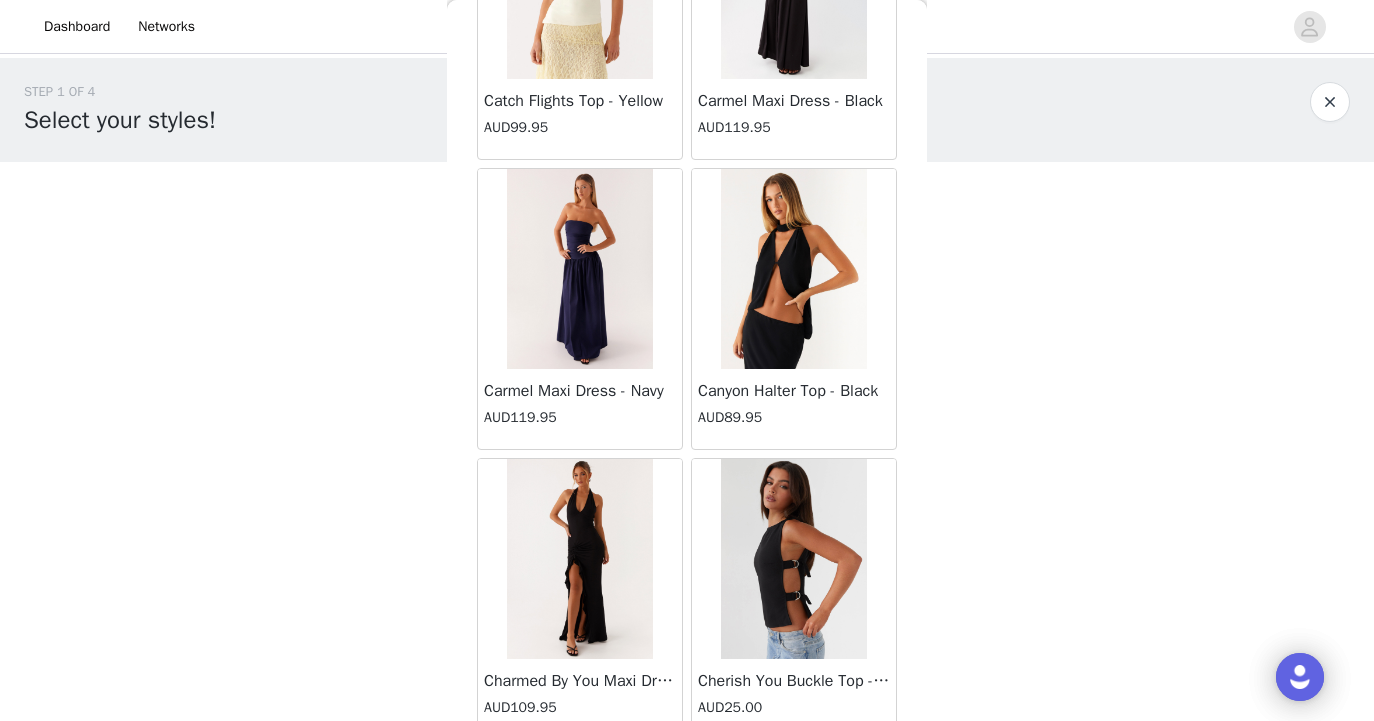 click at bounding box center [793, 269] 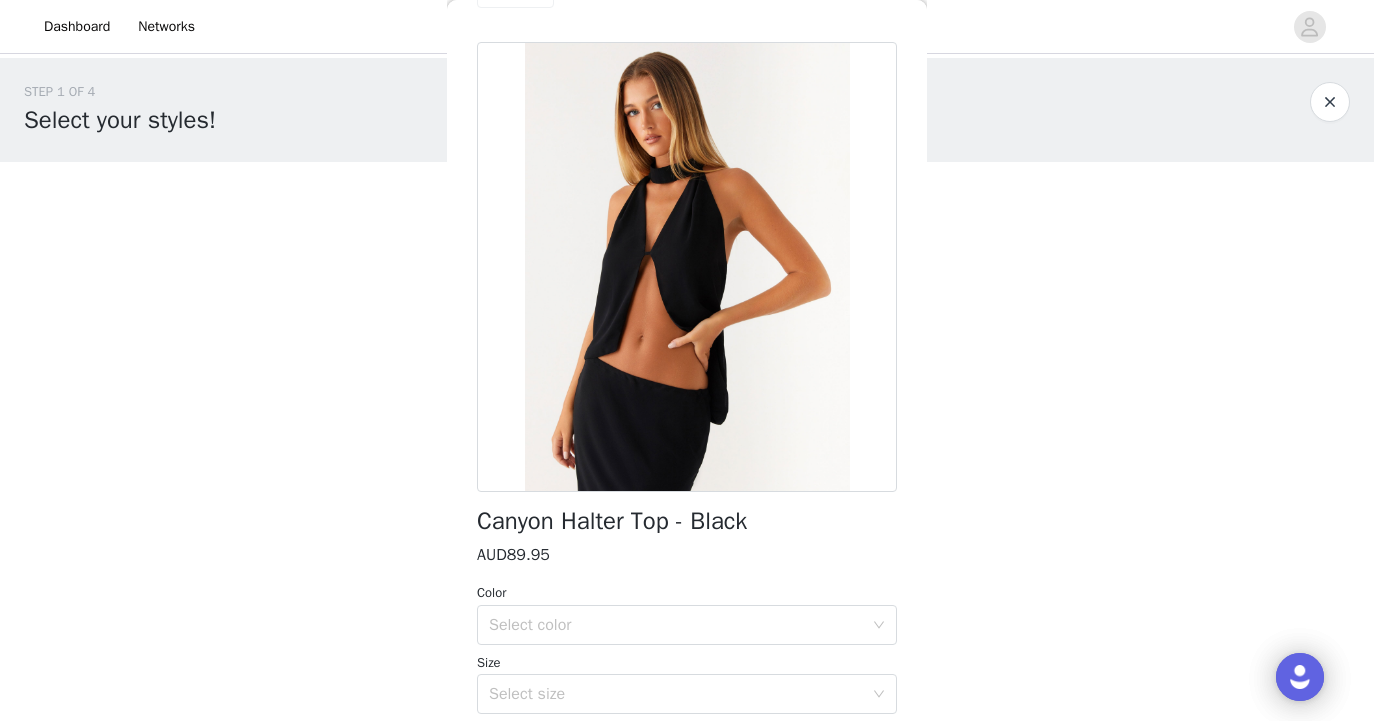 scroll, scrollTop: 52, scrollLeft: 0, axis: vertical 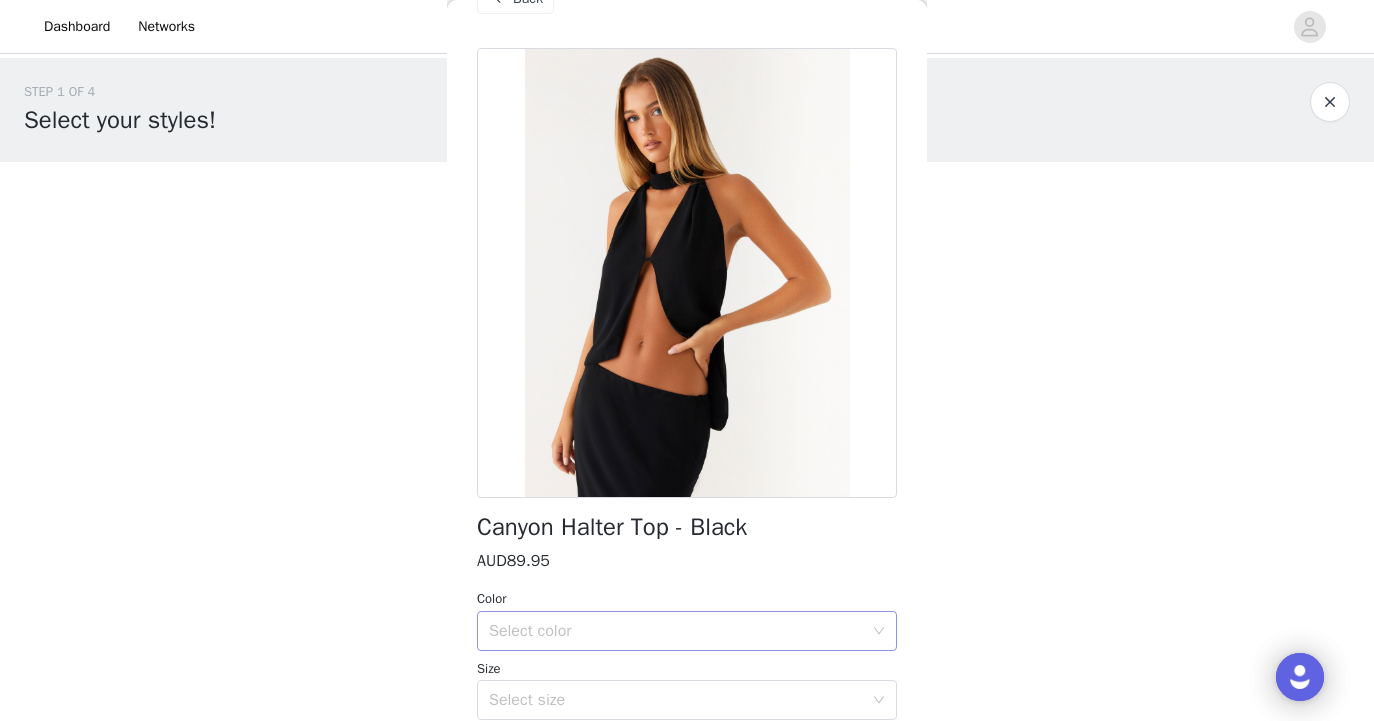 click on "Select color" at bounding box center [676, 631] 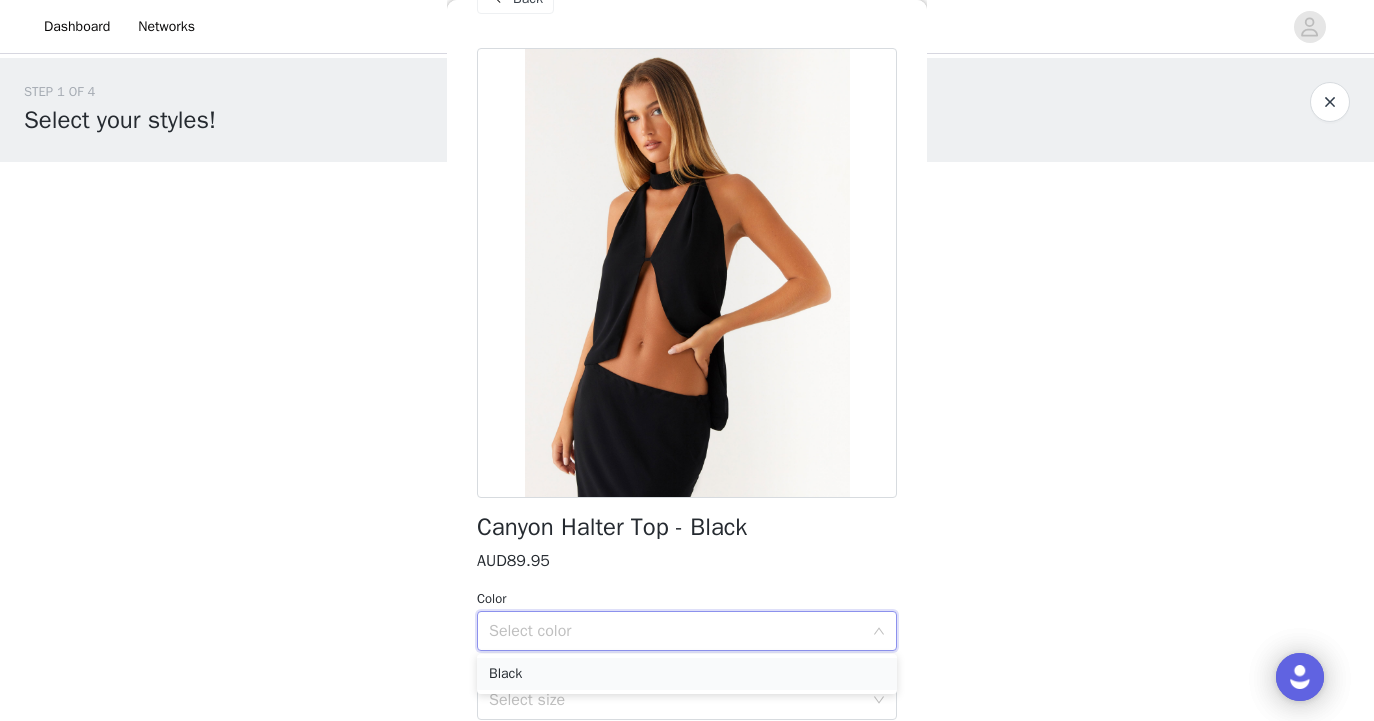 click on "Black" at bounding box center (687, 674) 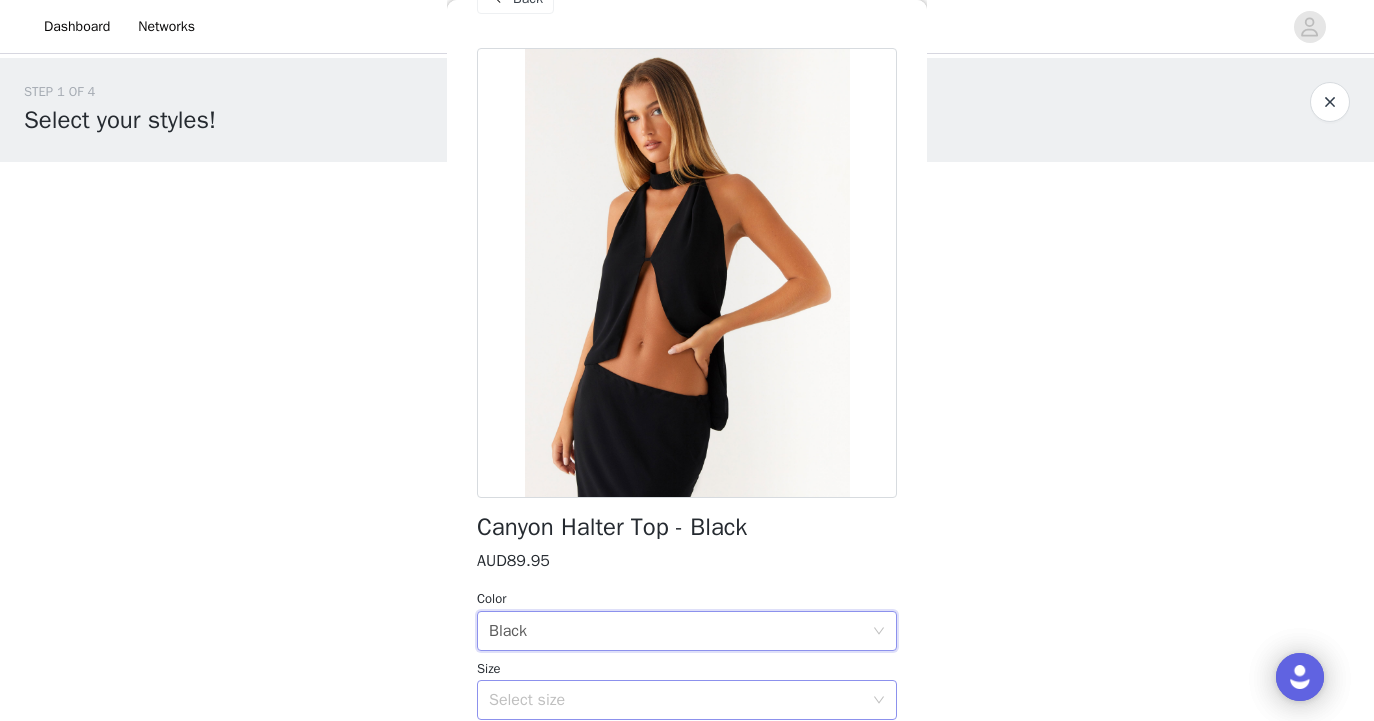 click on "Select size" at bounding box center [676, 700] 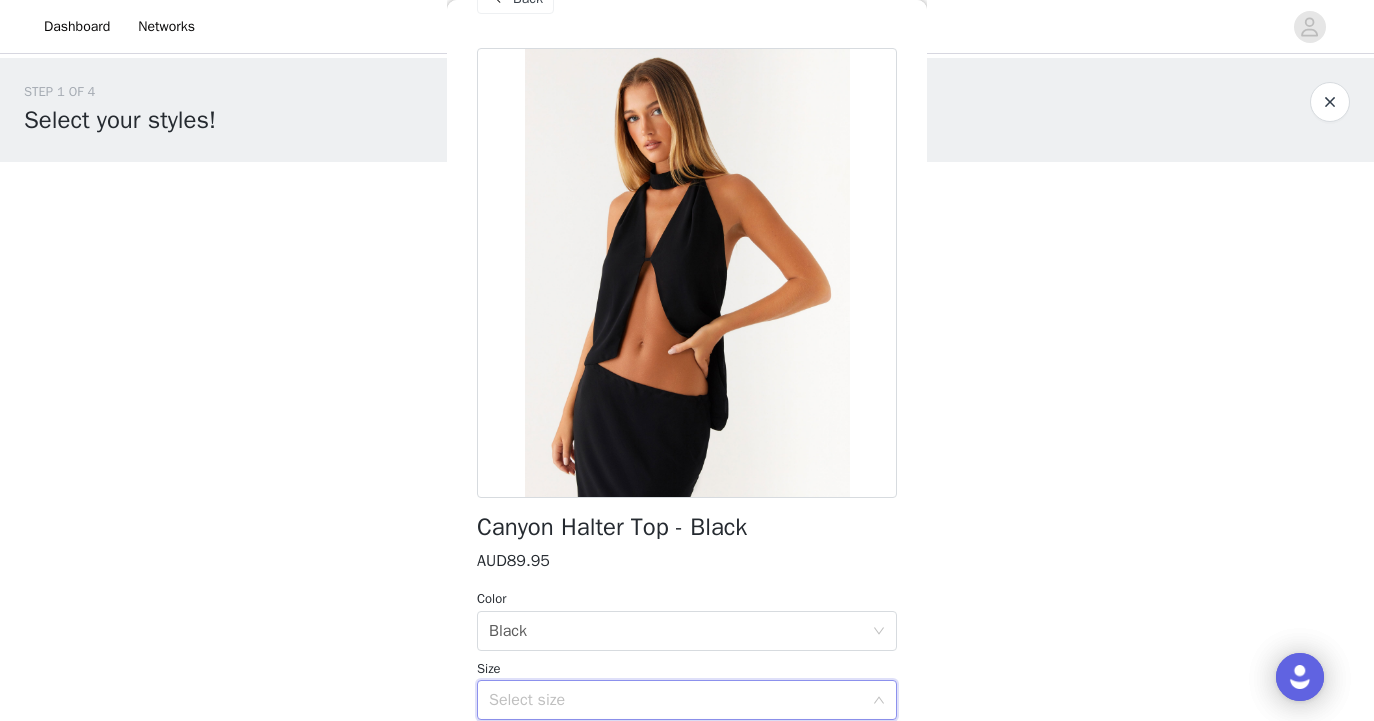scroll, scrollTop: 188, scrollLeft: 0, axis: vertical 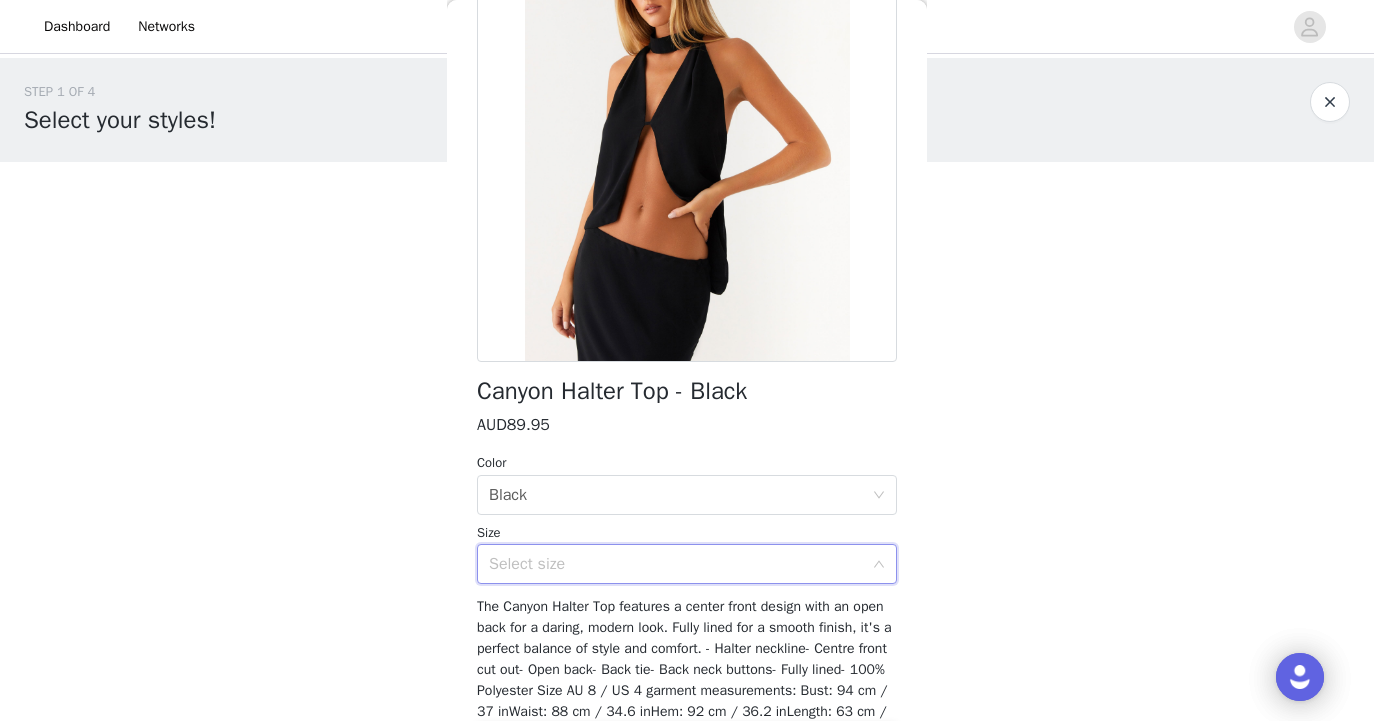 click on "Select size" at bounding box center [676, 564] 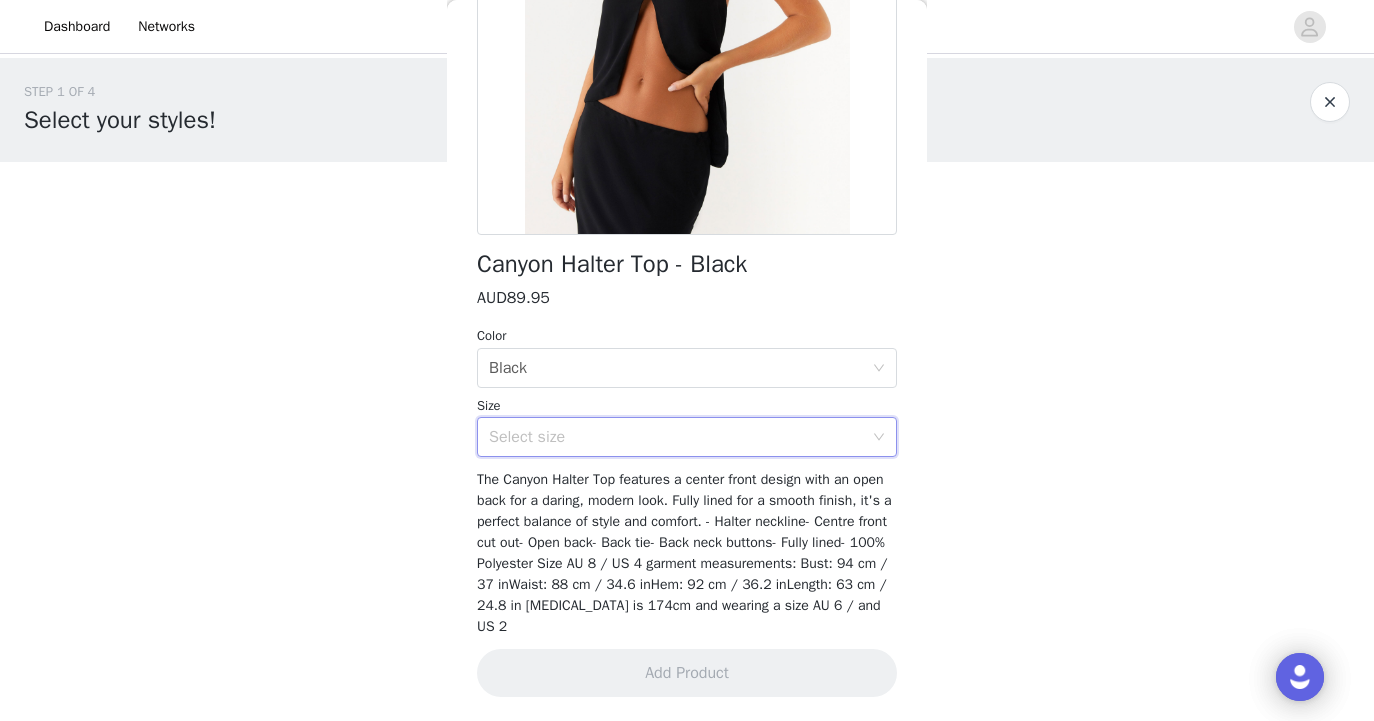 scroll, scrollTop: 314, scrollLeft: 0, axis: vertical 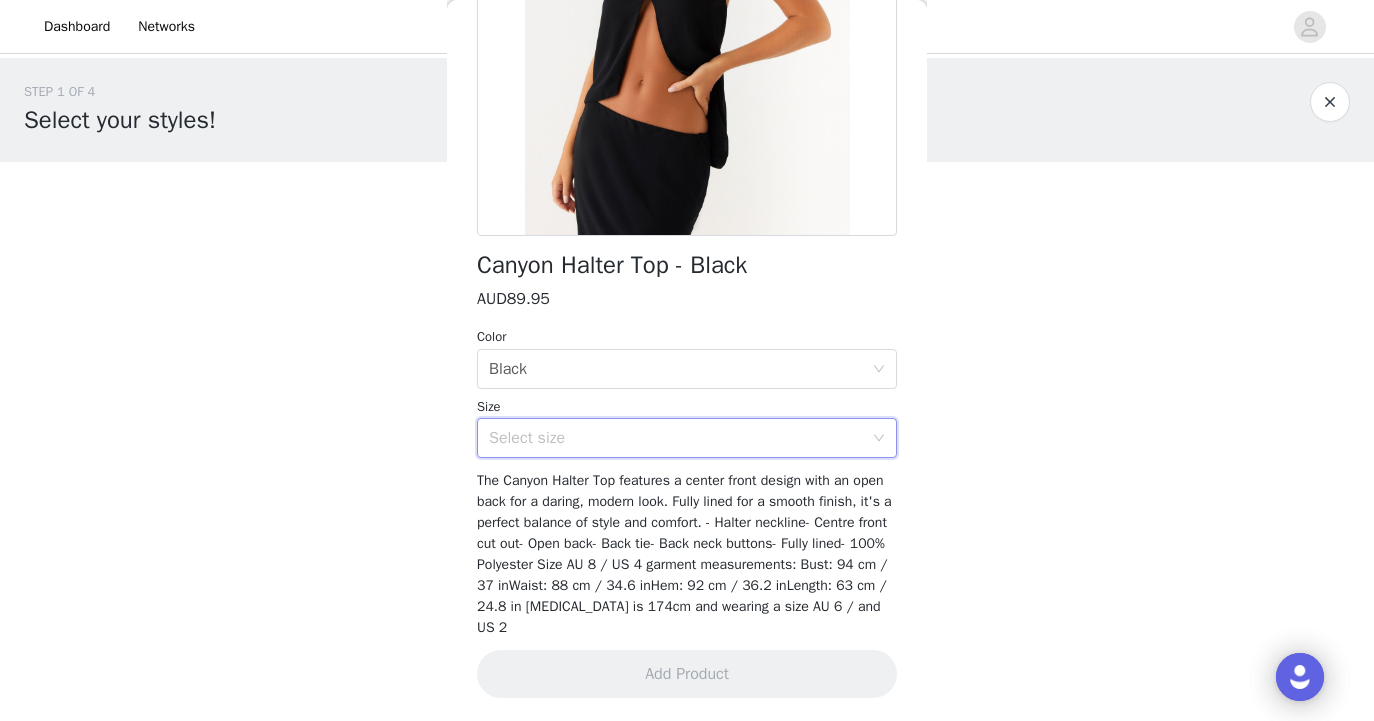click on "Select size" at bounding box center [680, 438] 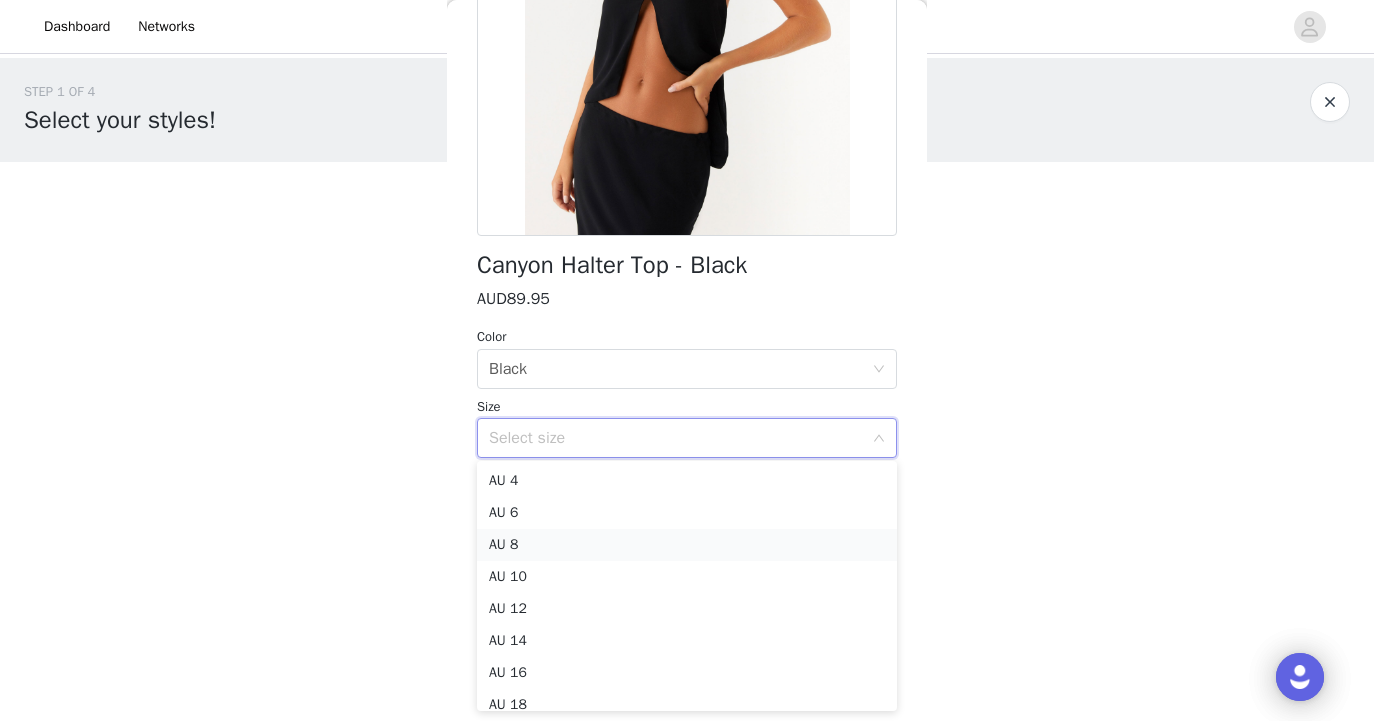 click on "AU 8" at bounding box center [687, 545] 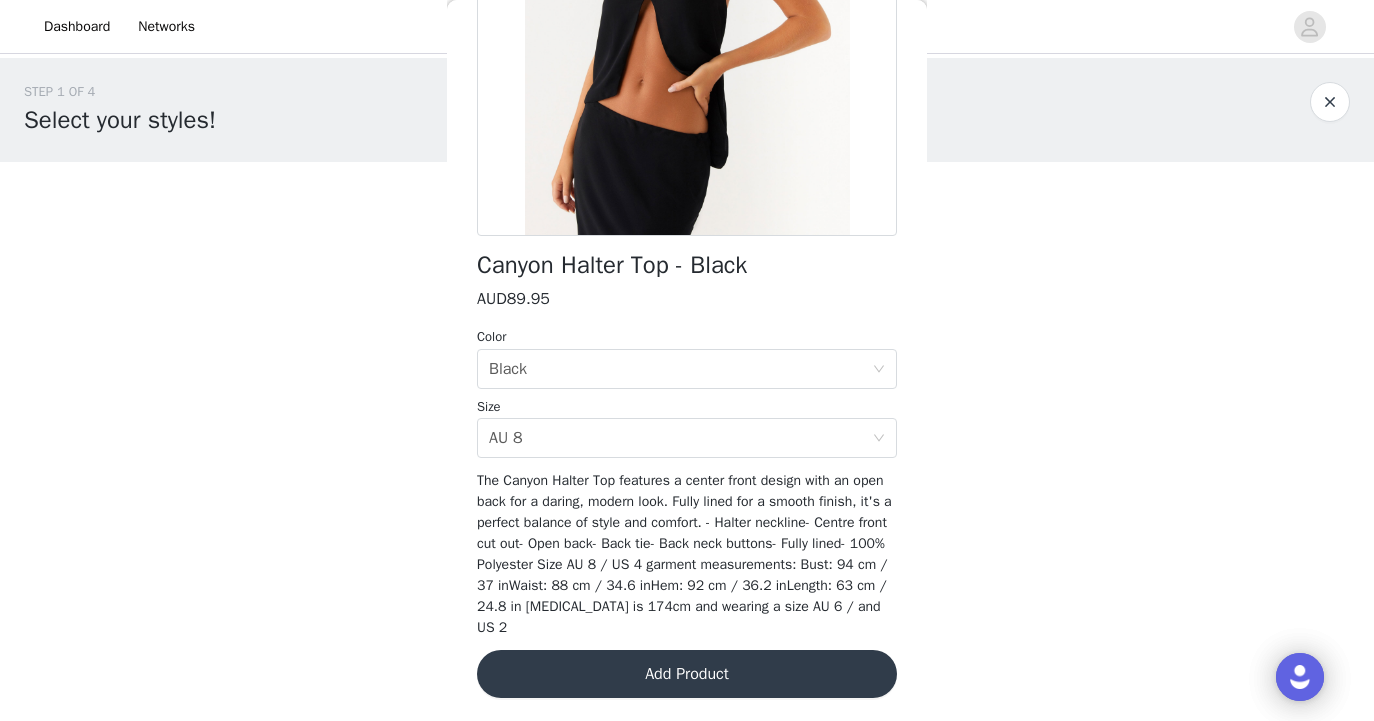 click on "Add Product" at bounding box center (687, 674) 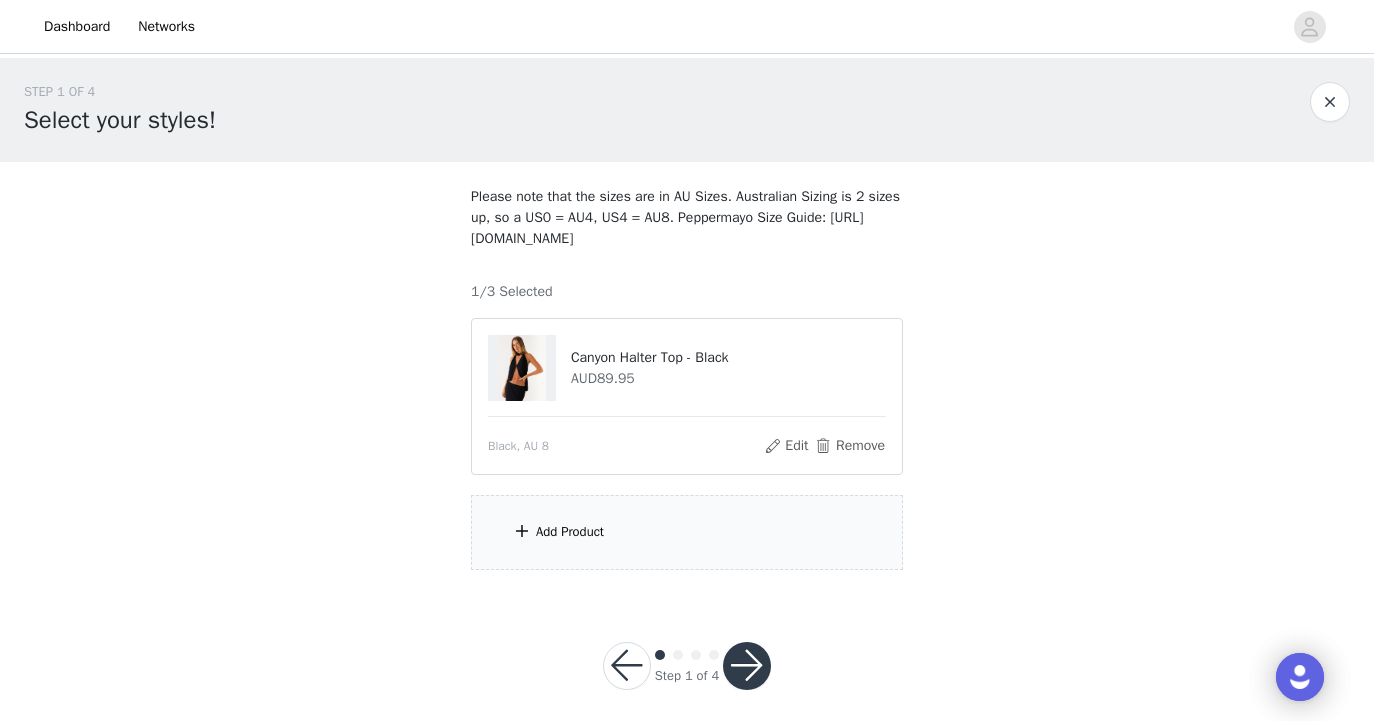 click on "Add Product" at bounding box center (687, 532) 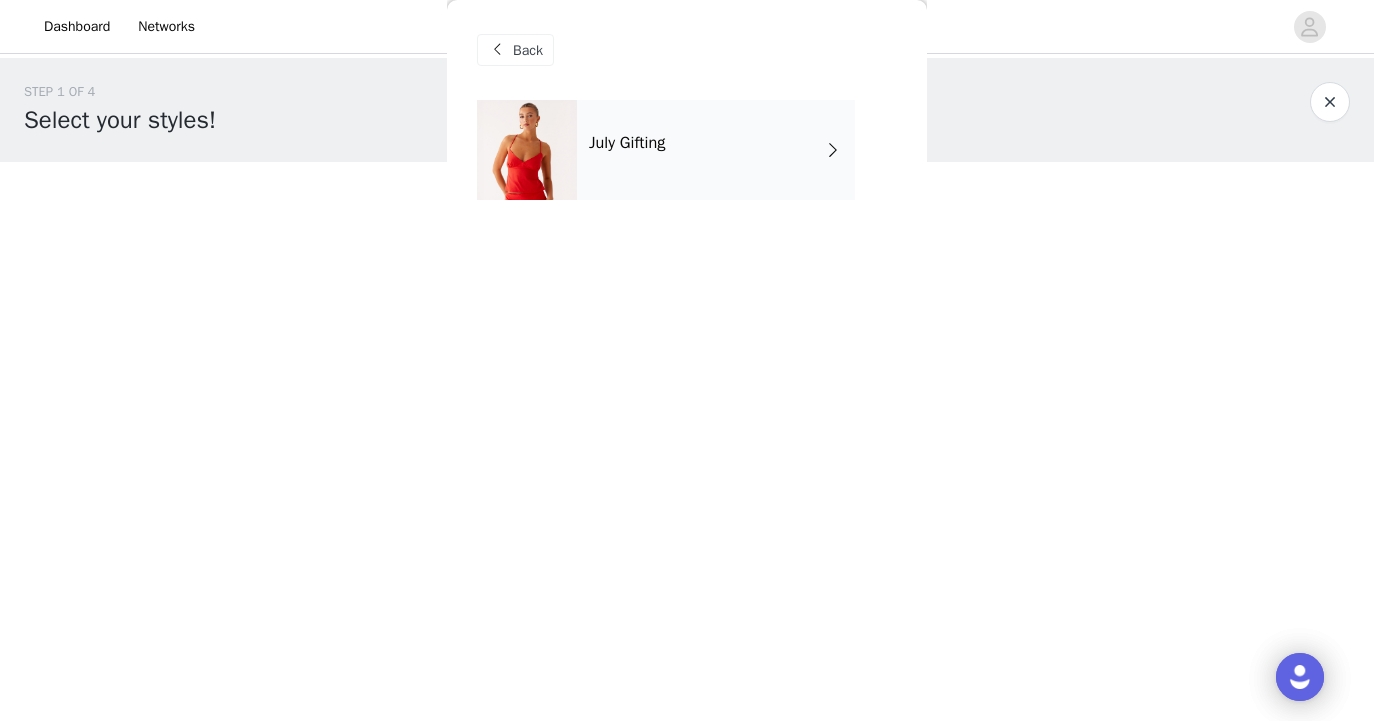 click on "July Gifting" at bounding box center [716, 150] 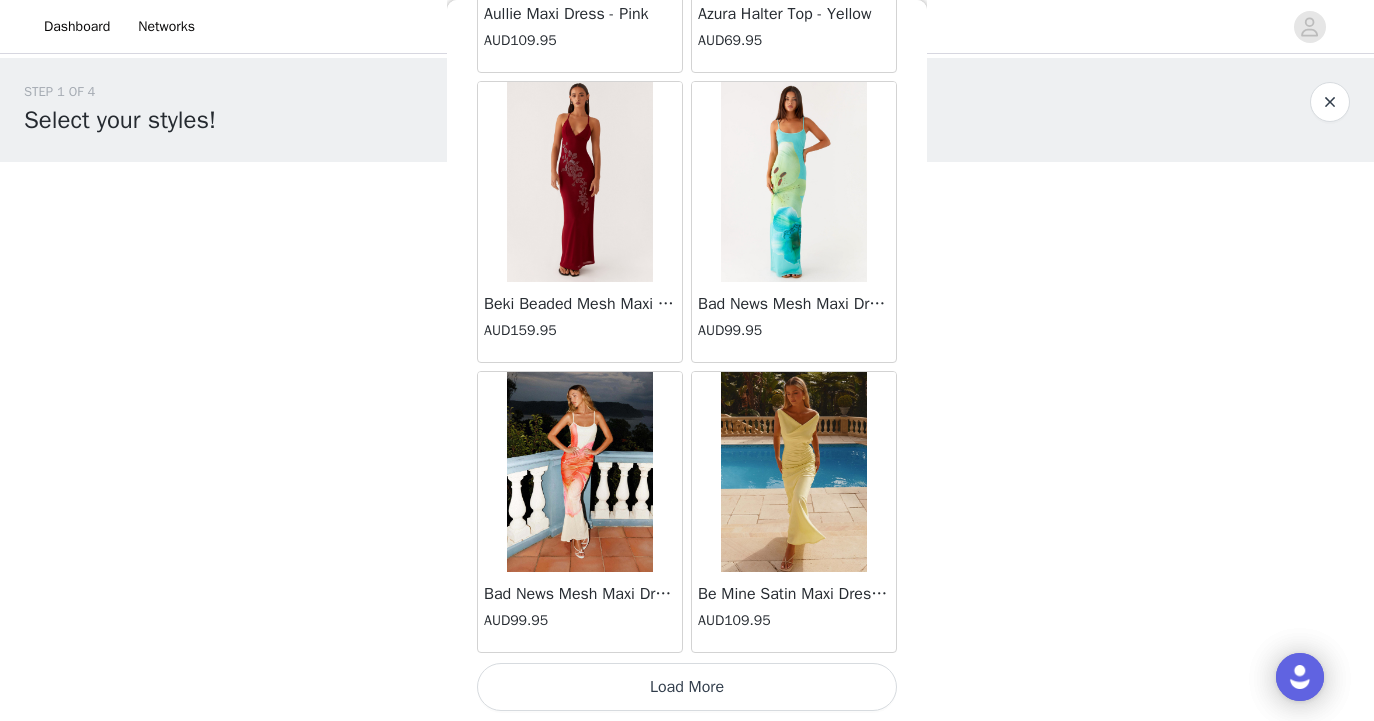 click on "Load More" at bounding box center [687, 687] 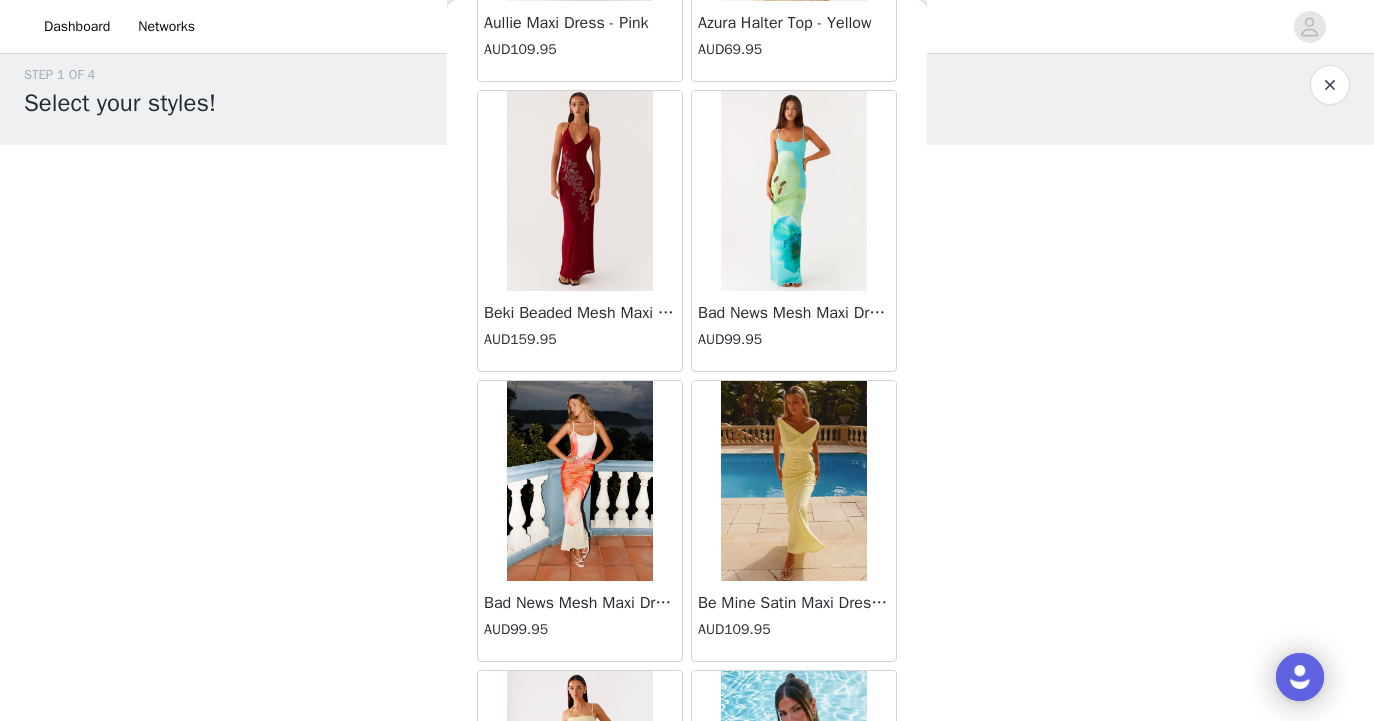 scroll, scrollTop: 16, scrollLeft: 0, axis: vertical 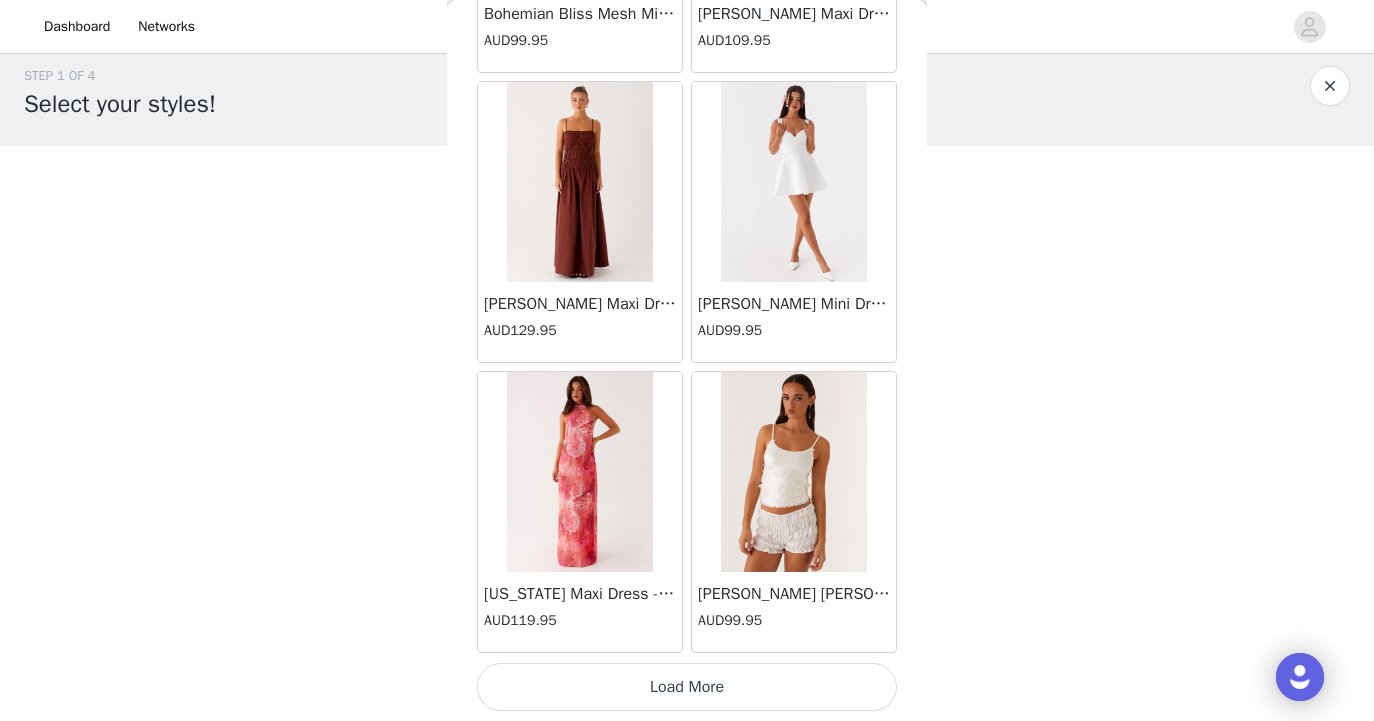 click on "Load More" at bounding box center [687, 687] 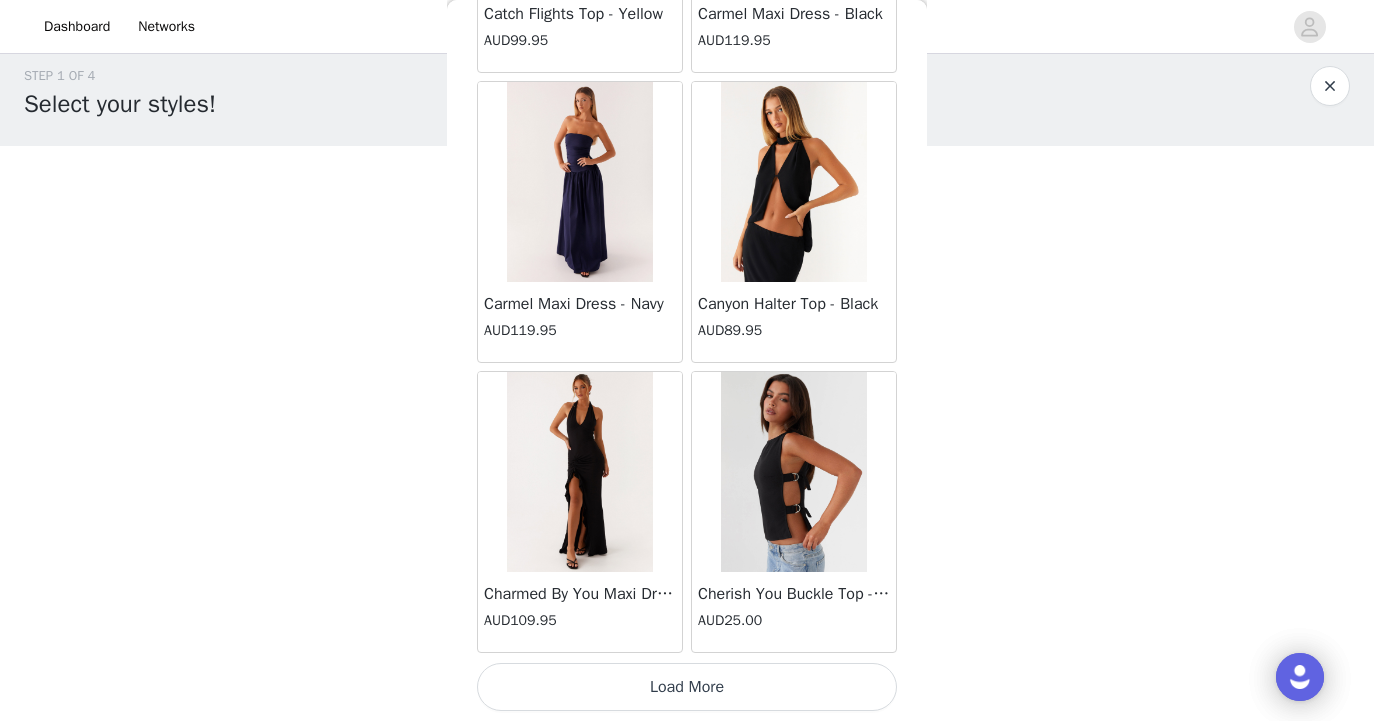 click on "Load More" at bounding box center [687, 687] 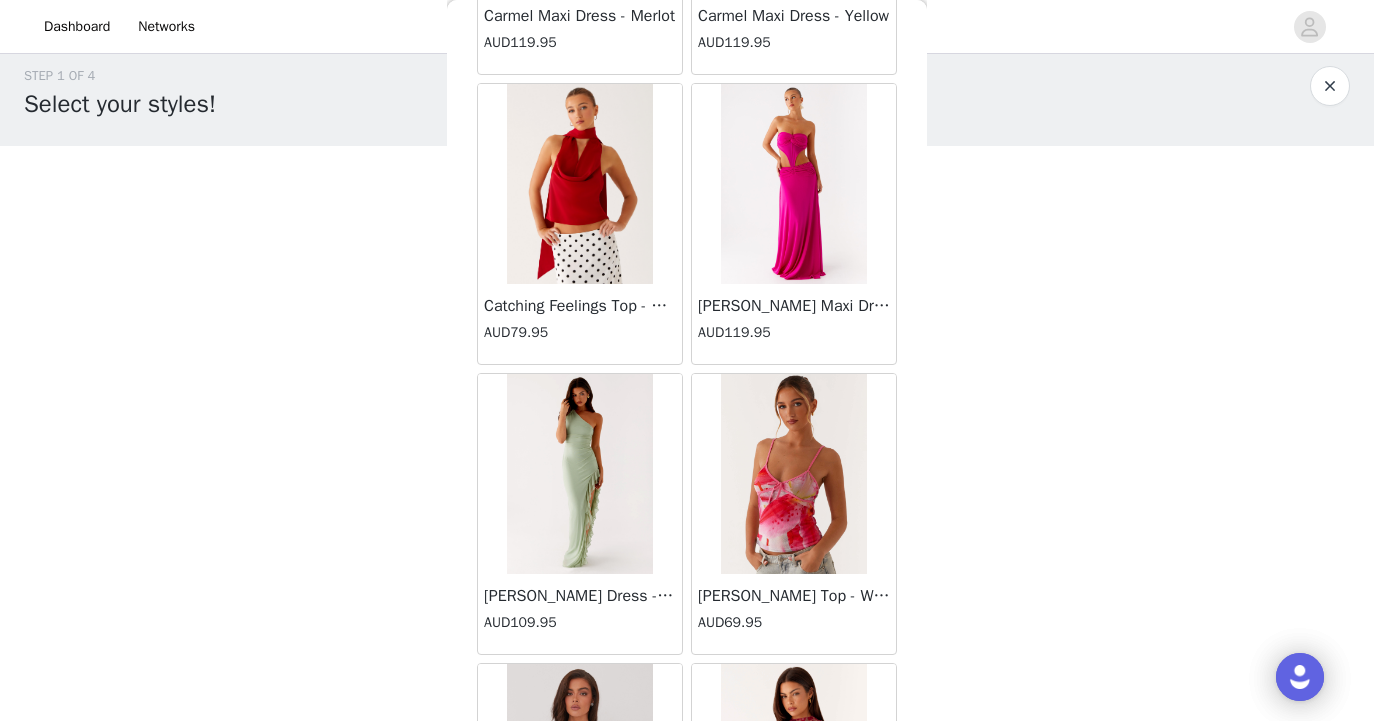 scroll, scrollTop: 10460, scrollLeft: 0, axis: vertical 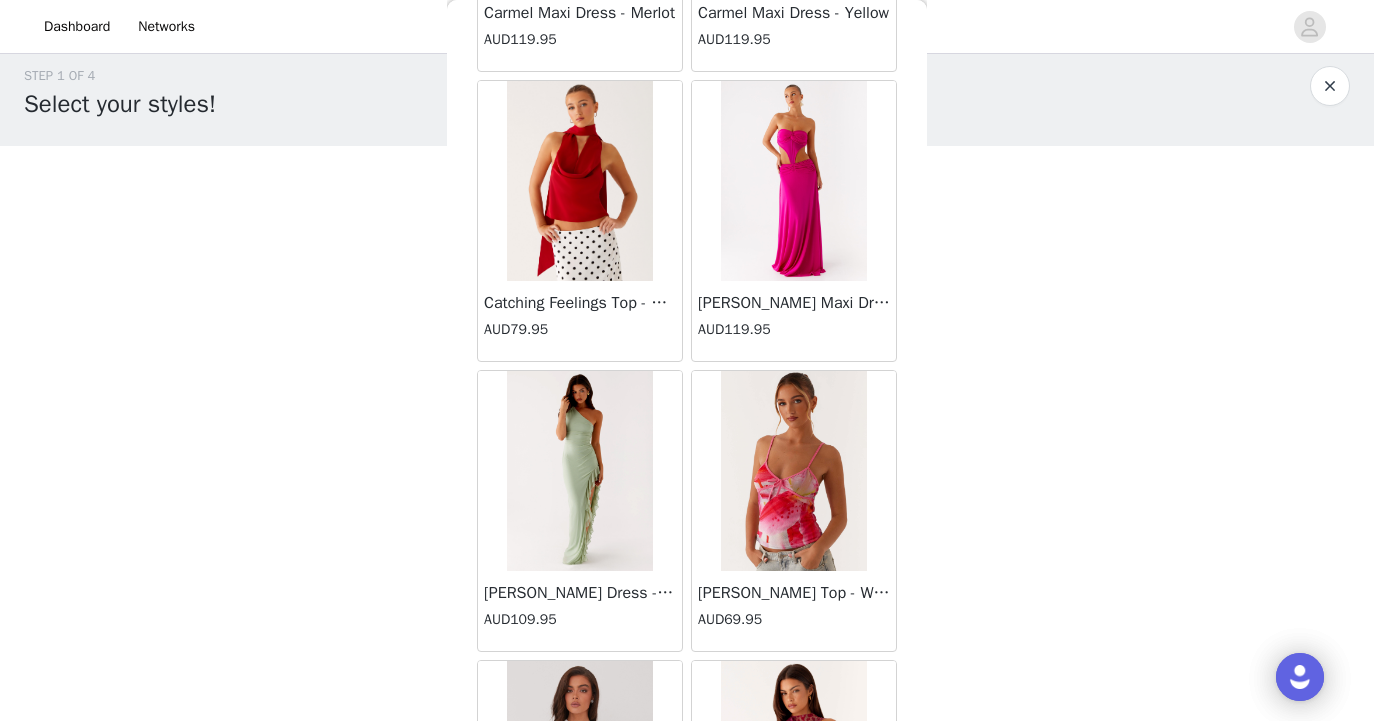 click at bounding box center [579, 181] 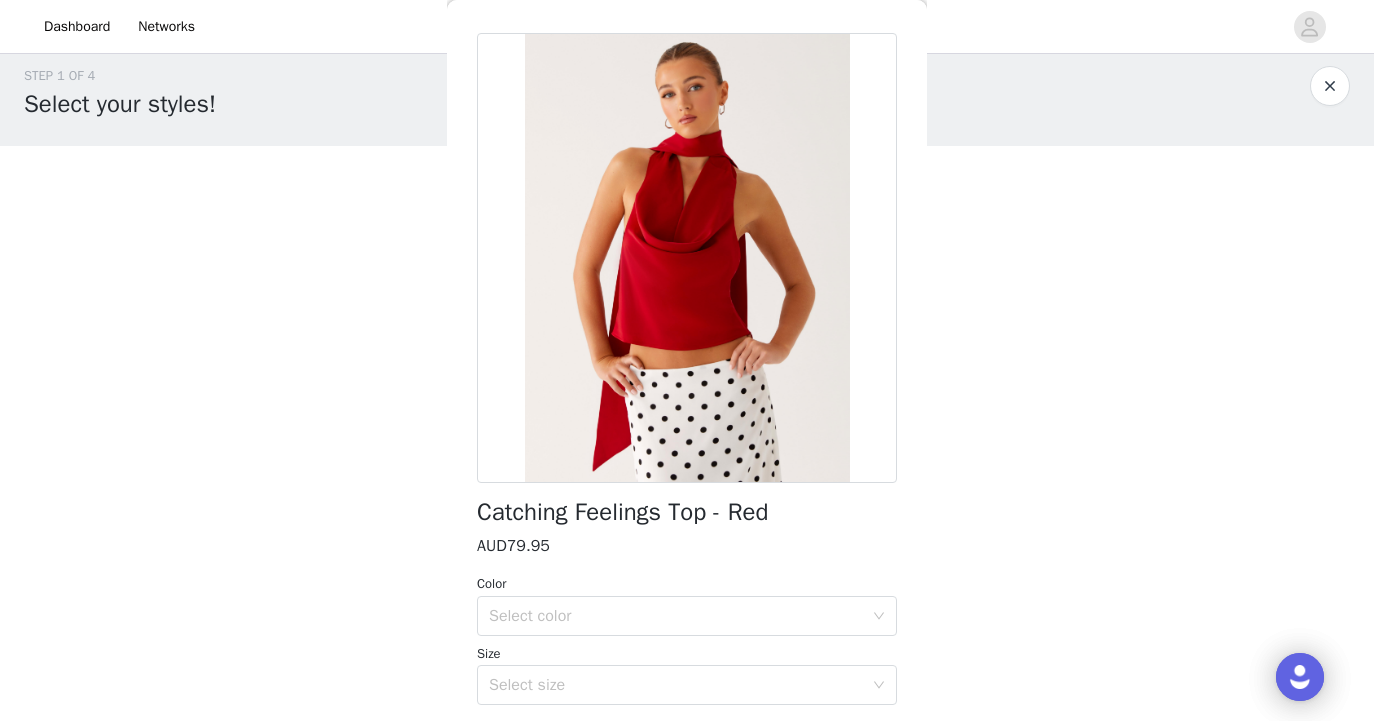scroll, scrollTop: 91, scrollLeft: 0, axis: vertical 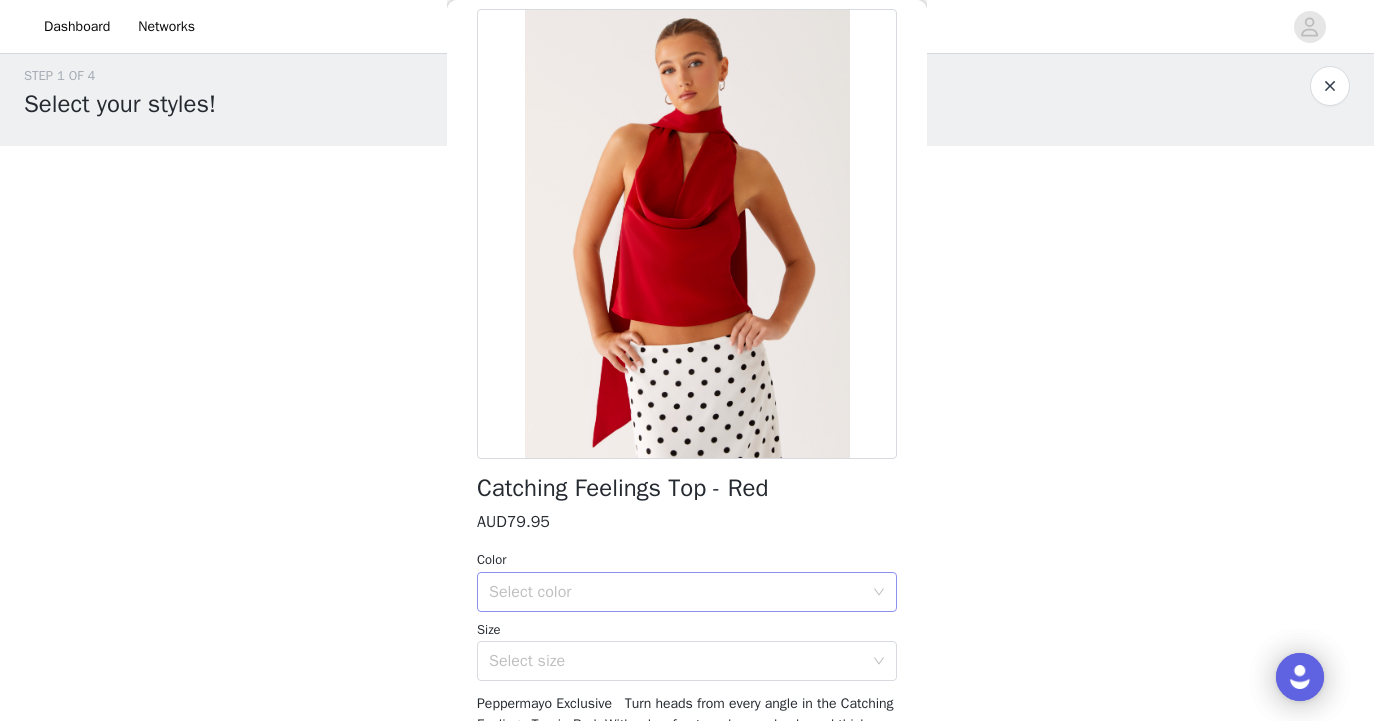 click on "Select color" at bounding box center (676, 592) 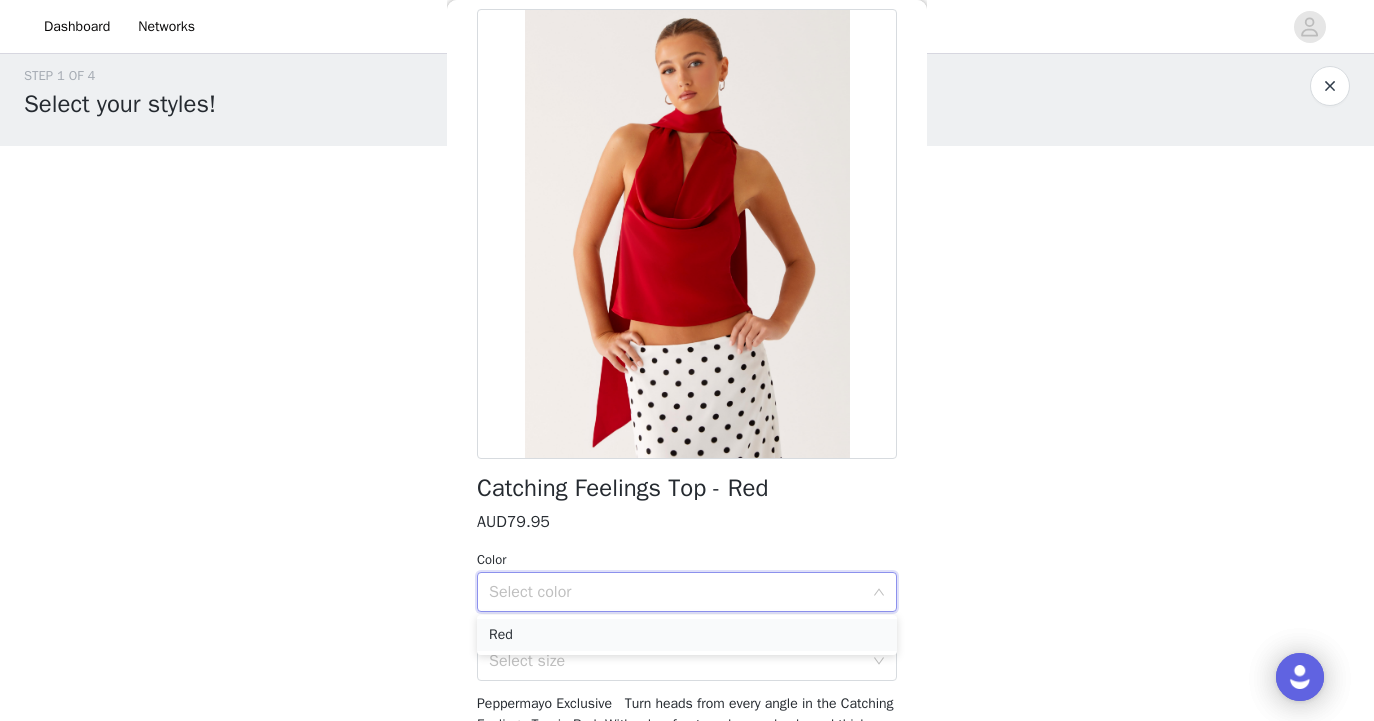 click on "Red" at bounding box center [687, 635] 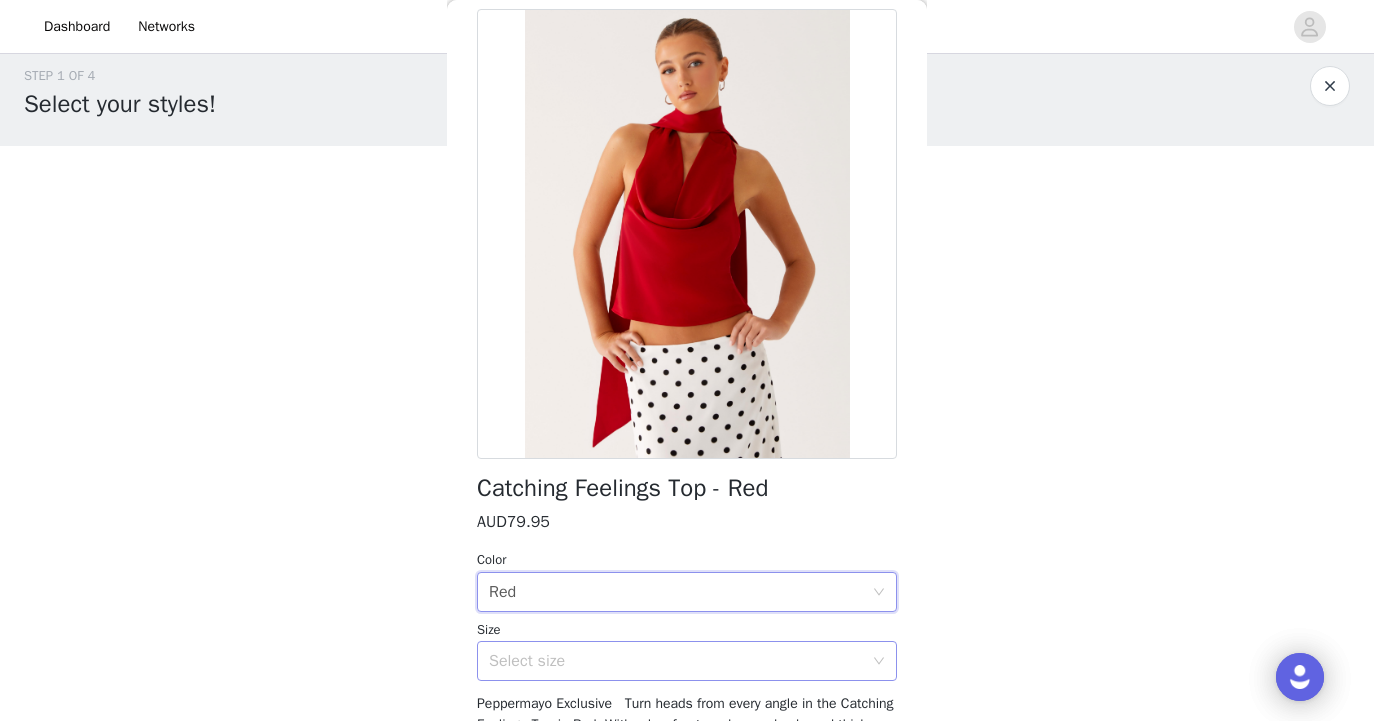 click on "Select size" at bounding box center [676, 661] 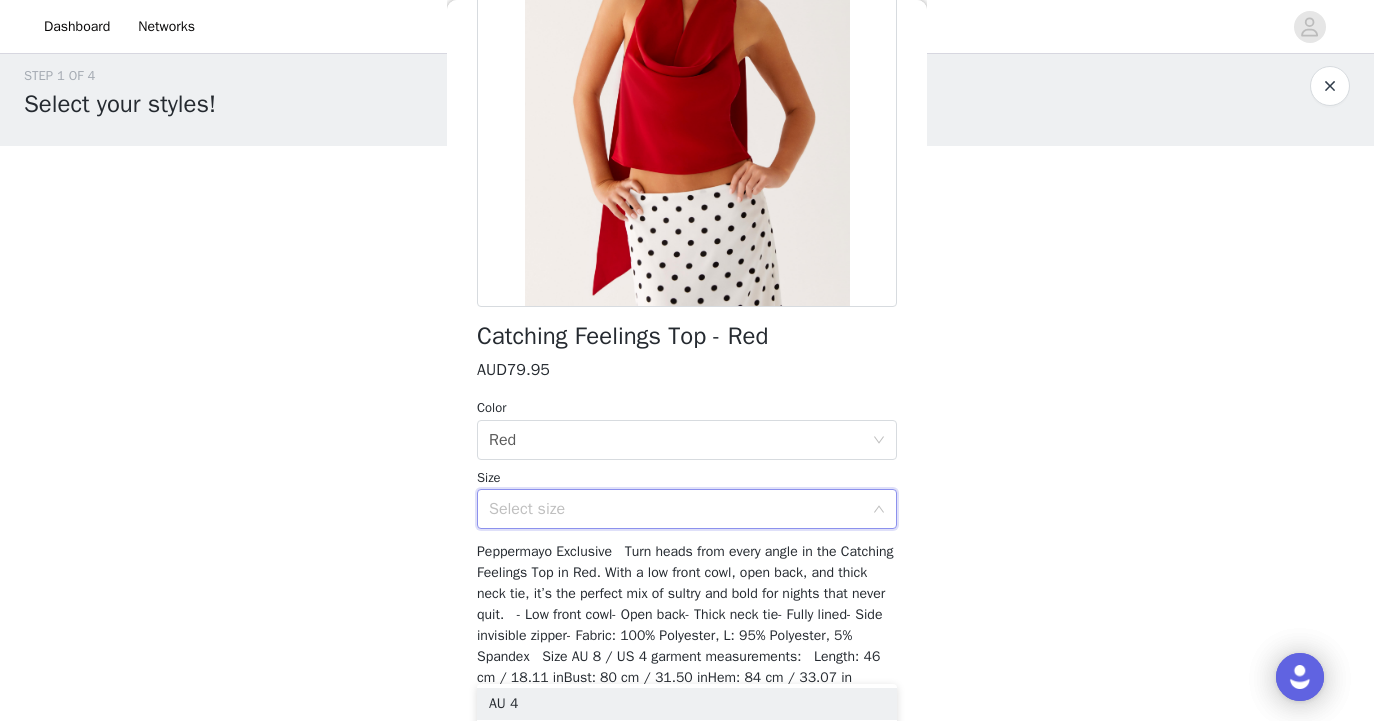 scroll, scrollTop: 274, scrollLeft: 0, axis: vertical 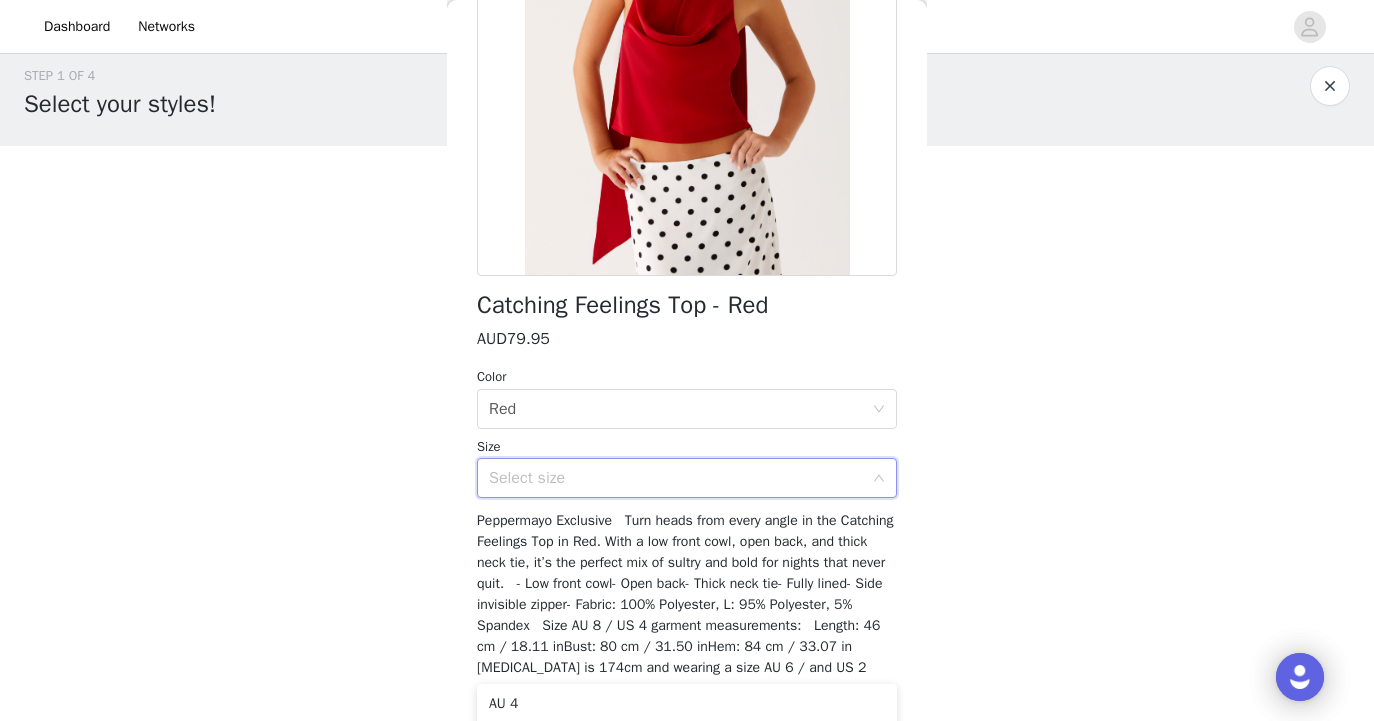 click on "Select size" at bounding box center (676, 478) 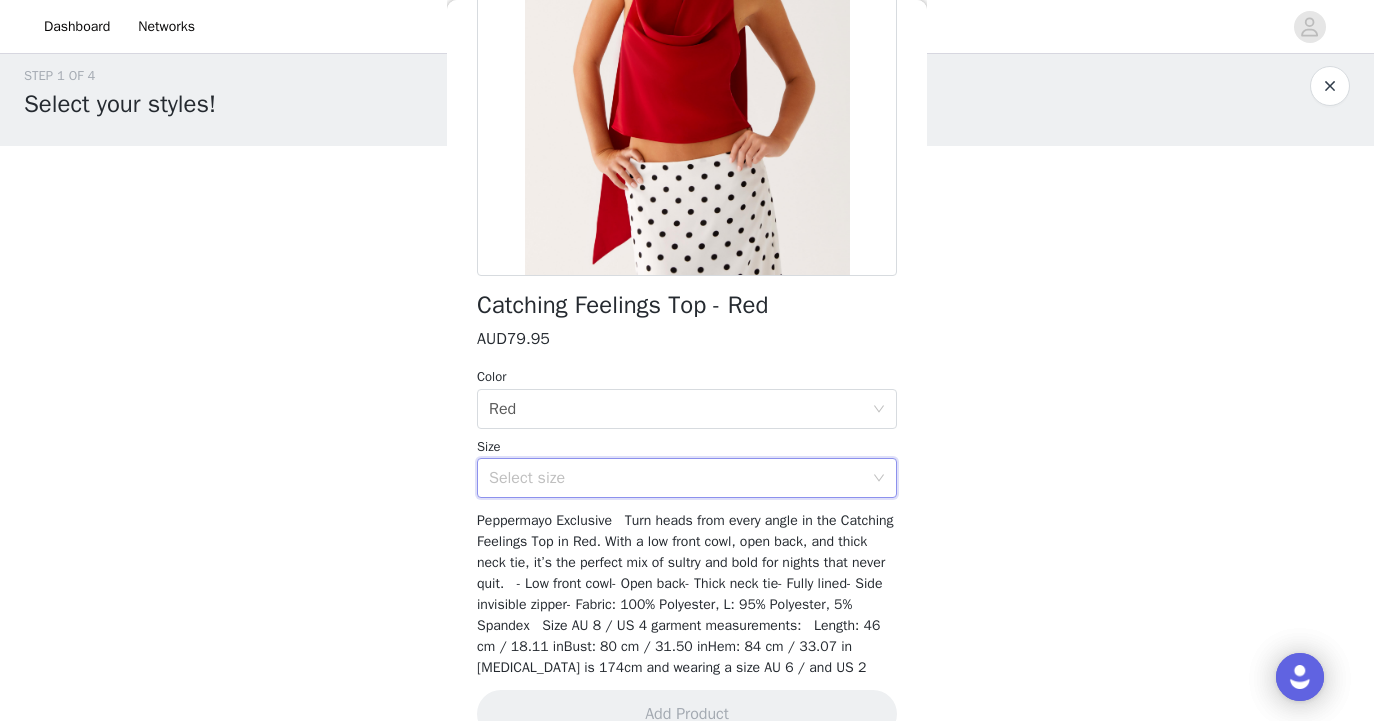 click on "Select size" at bounding box center (676, 478) 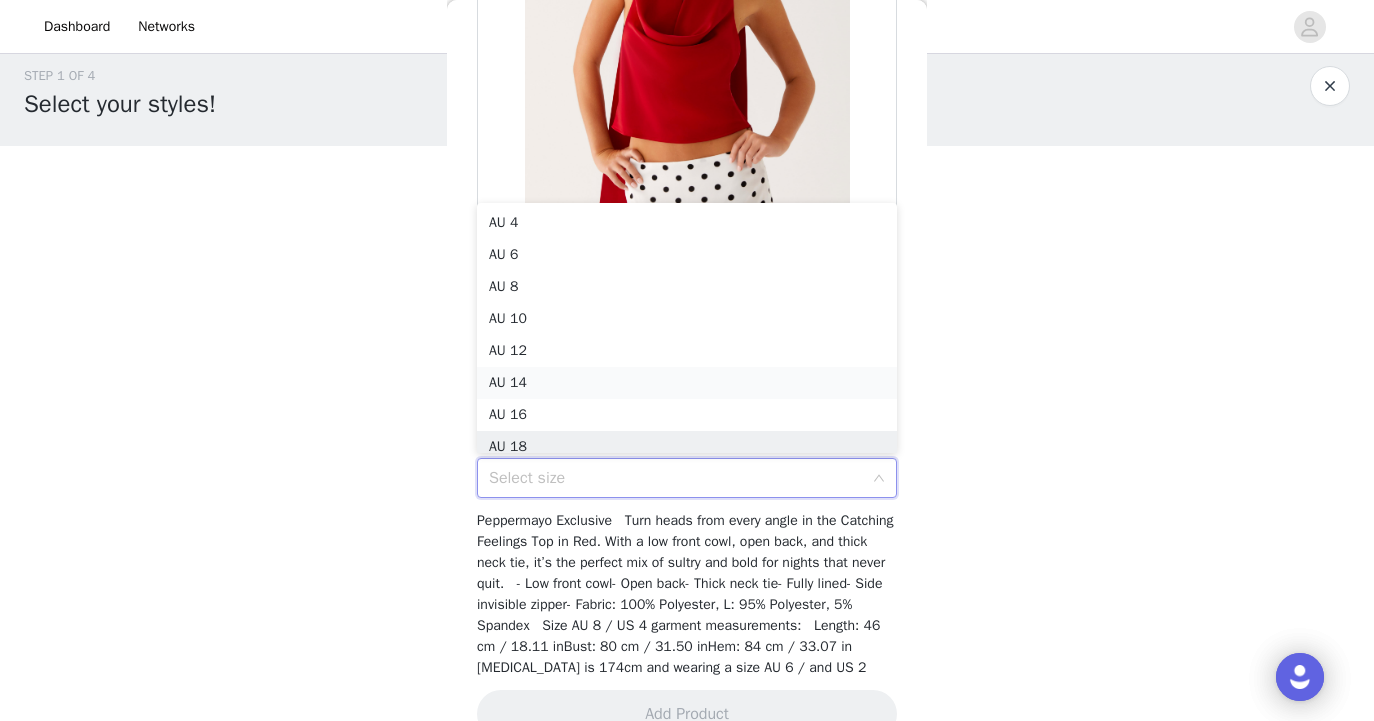 scroll, scrollTop: 10, scrollLeft: 0, axis: vertical 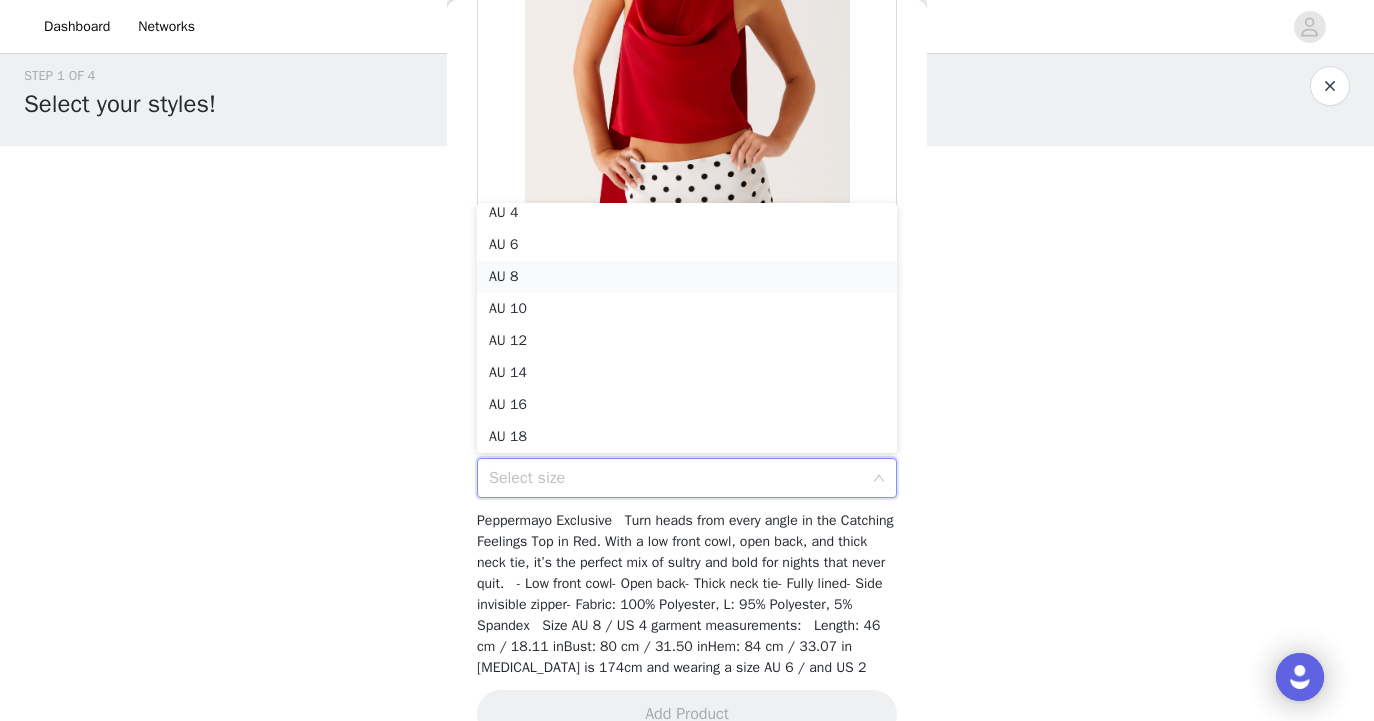 click on "AU 8" at bounding box center [687, 277] 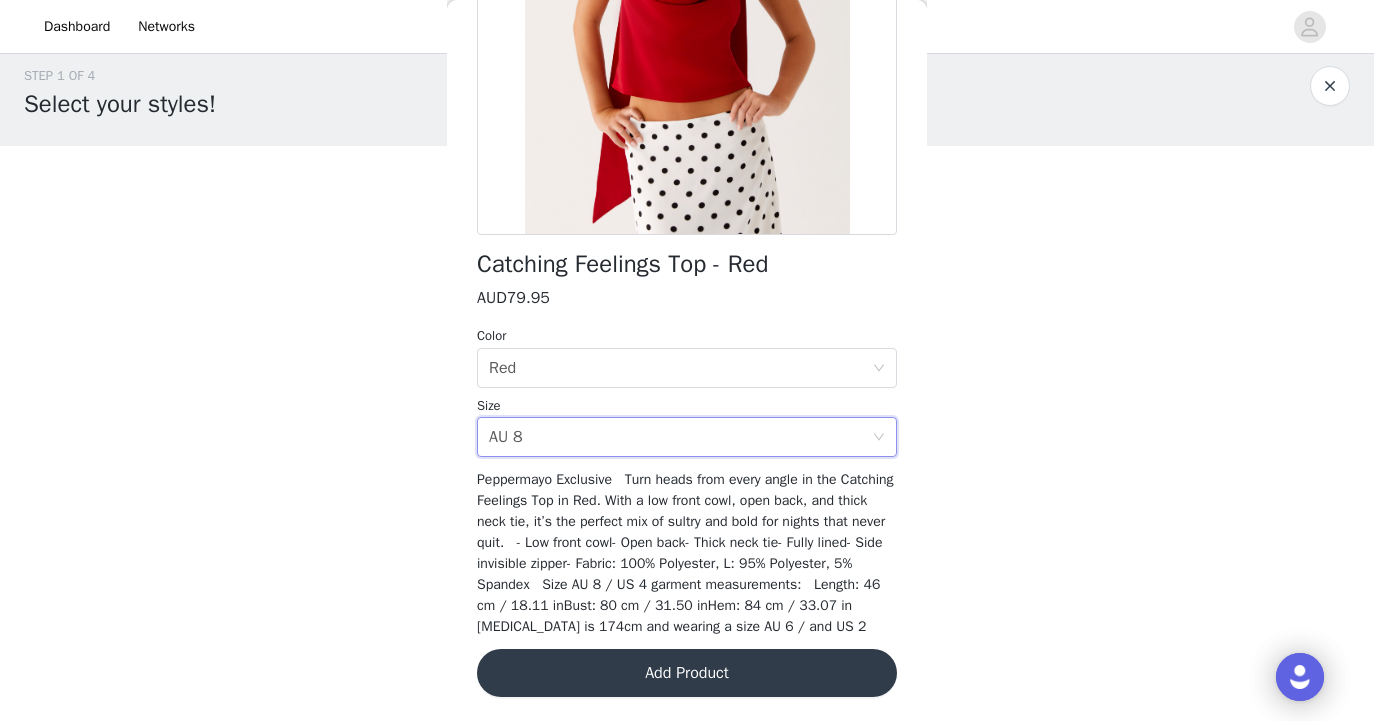scroll, scrollTop: 335, scrollLeft: 0, axis: vertical 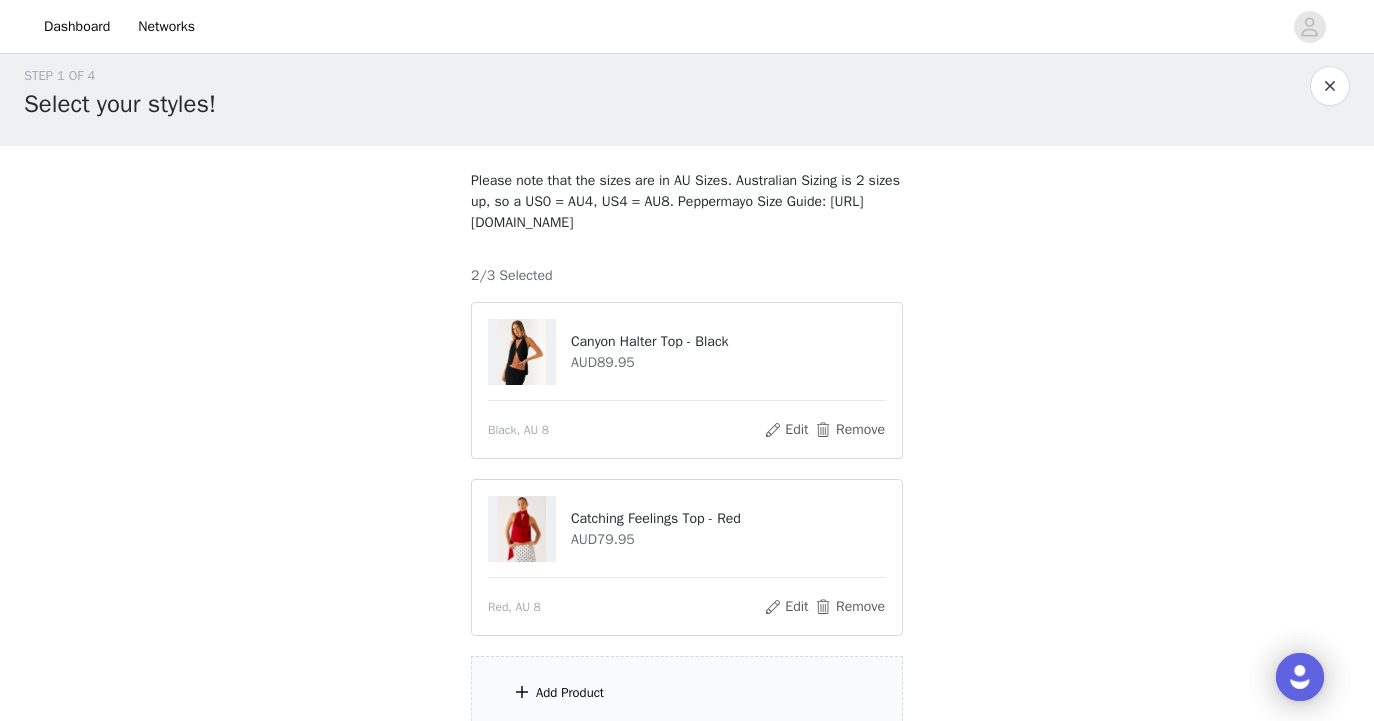 click on "Add Product" at bounding box center (687, 693) 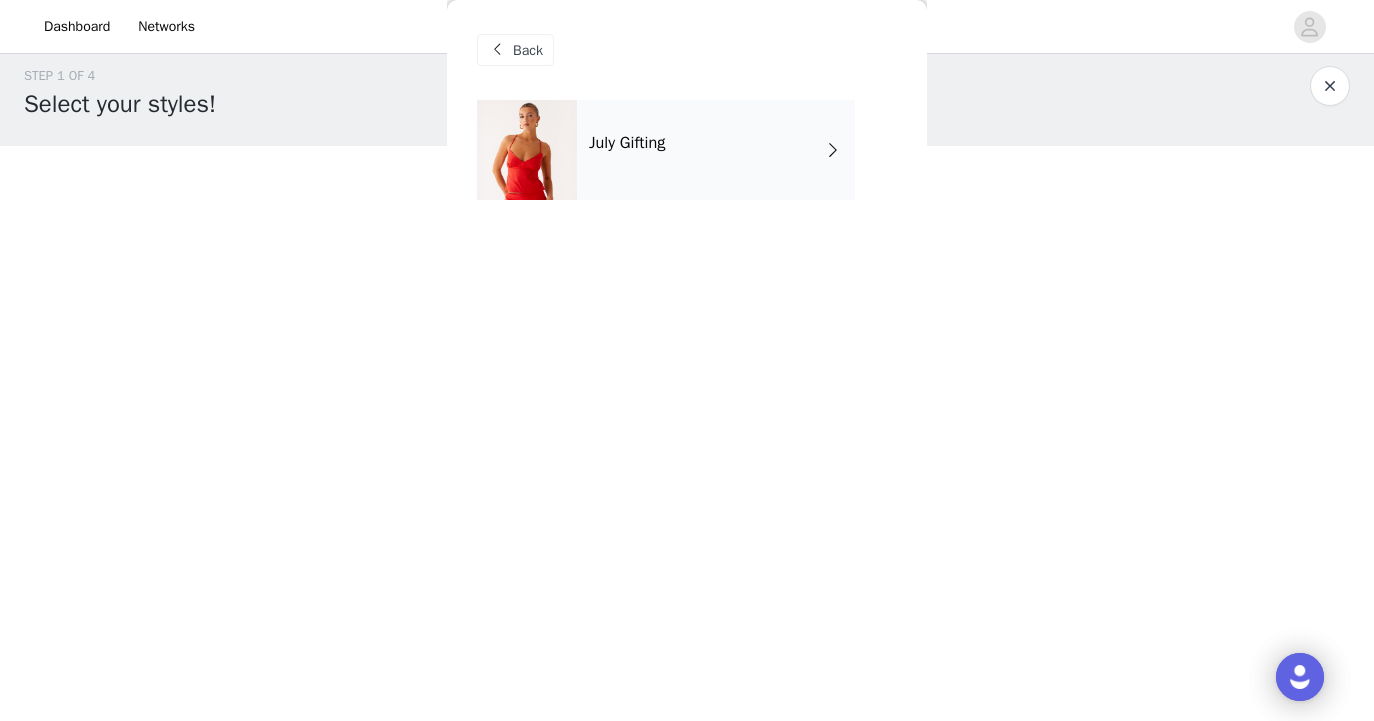 click on "July Gifting" at bounding box center [627, 143] 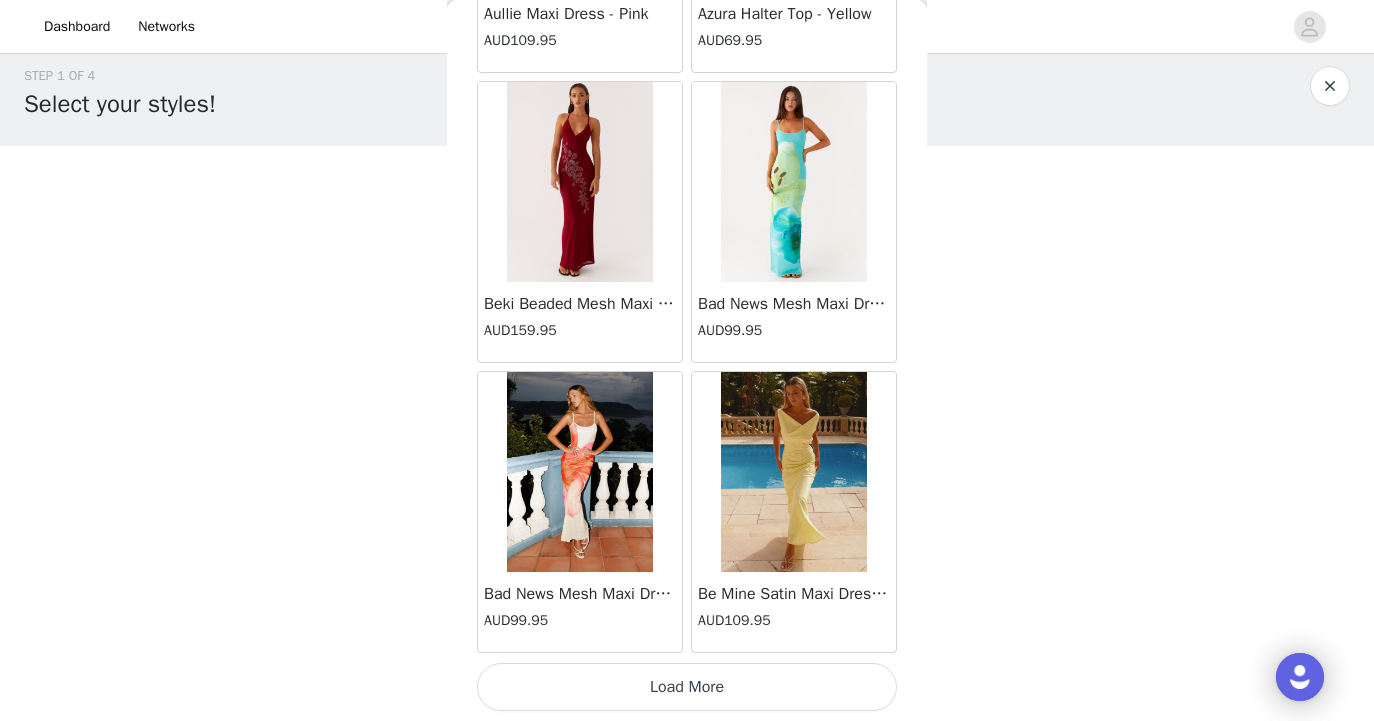 click on "Load More" at bounding box center [687, 687] 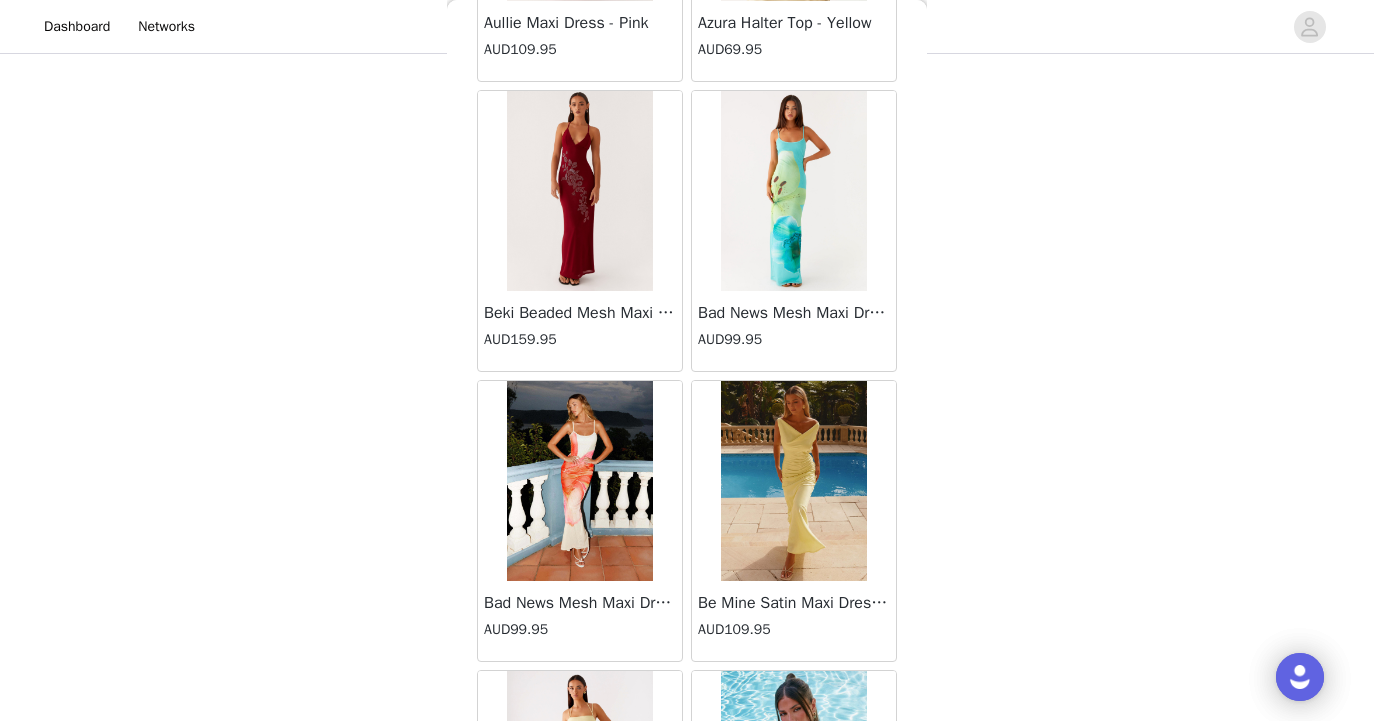scroll, scrollTop: 193, scrollLeft: 0, axis: vertical 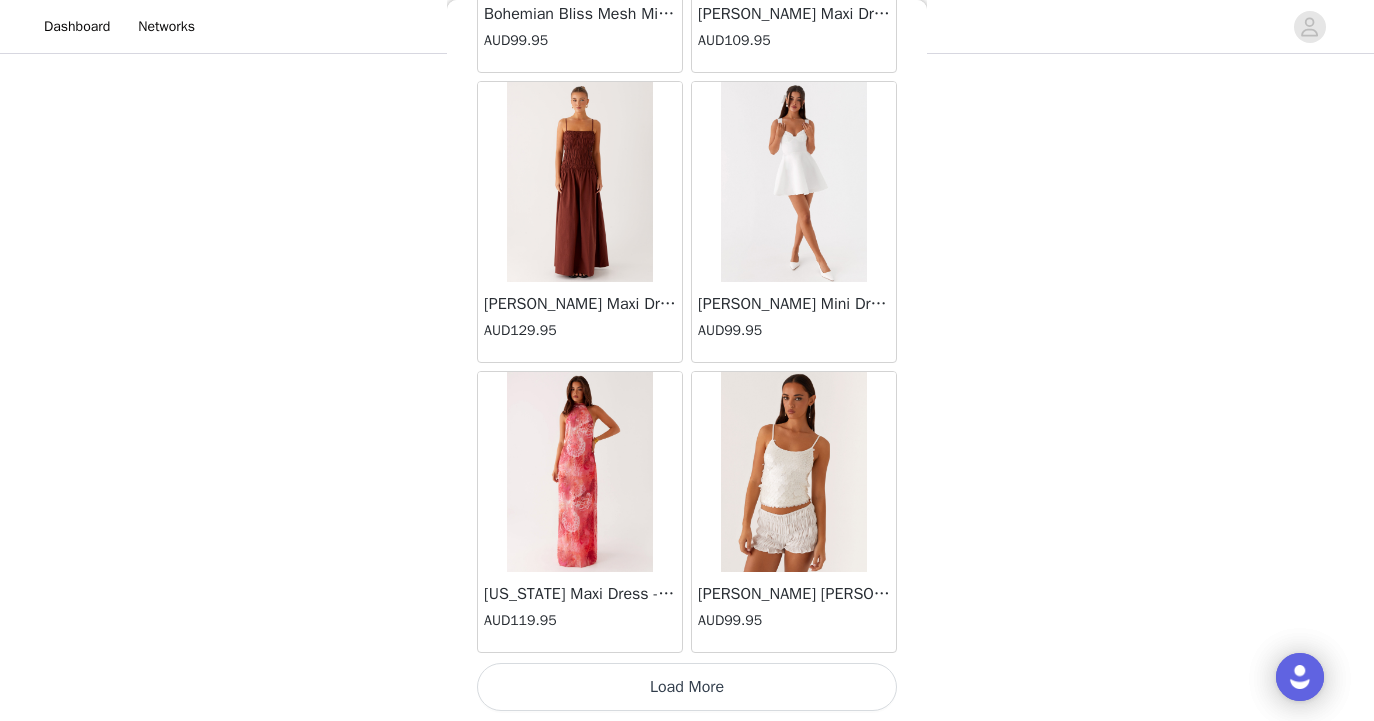 click on "Load More" at bounding box center (687, 687) 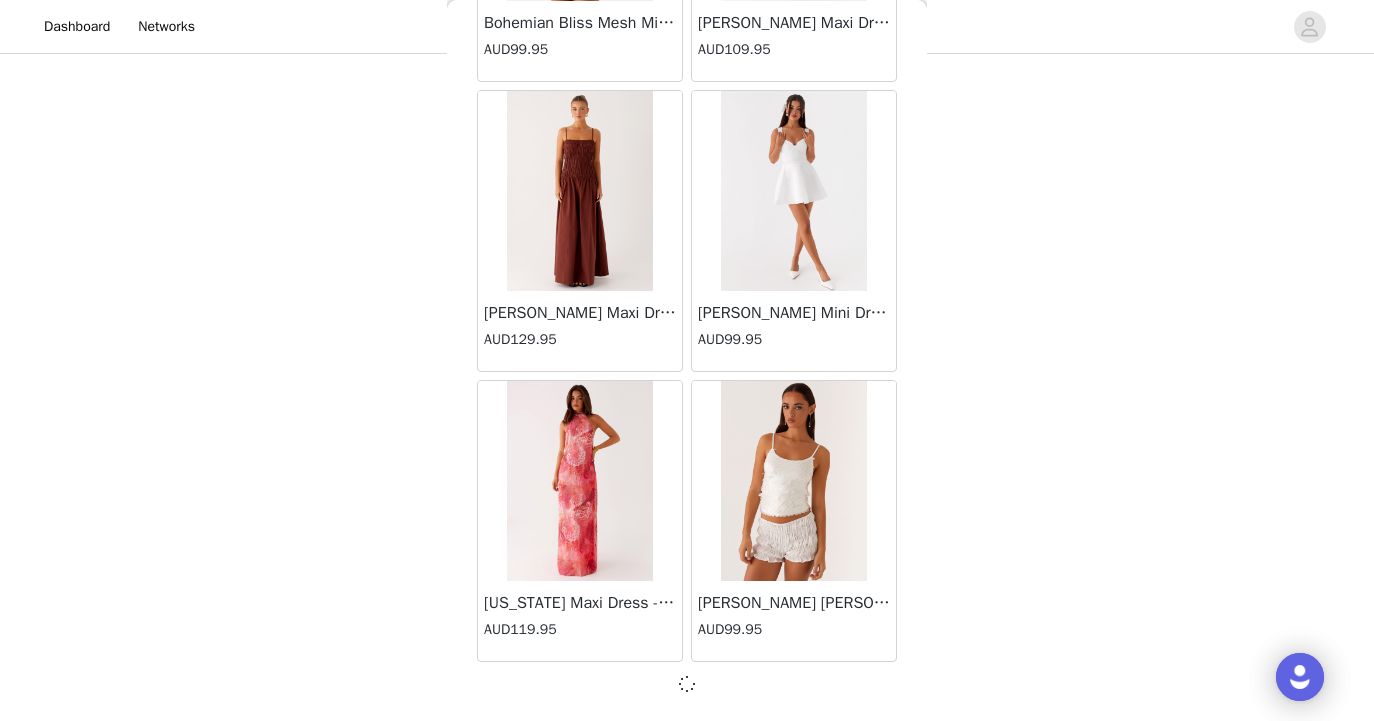 scroll, scrollTop: 5230, scrollLeft: 0, axis: vertical 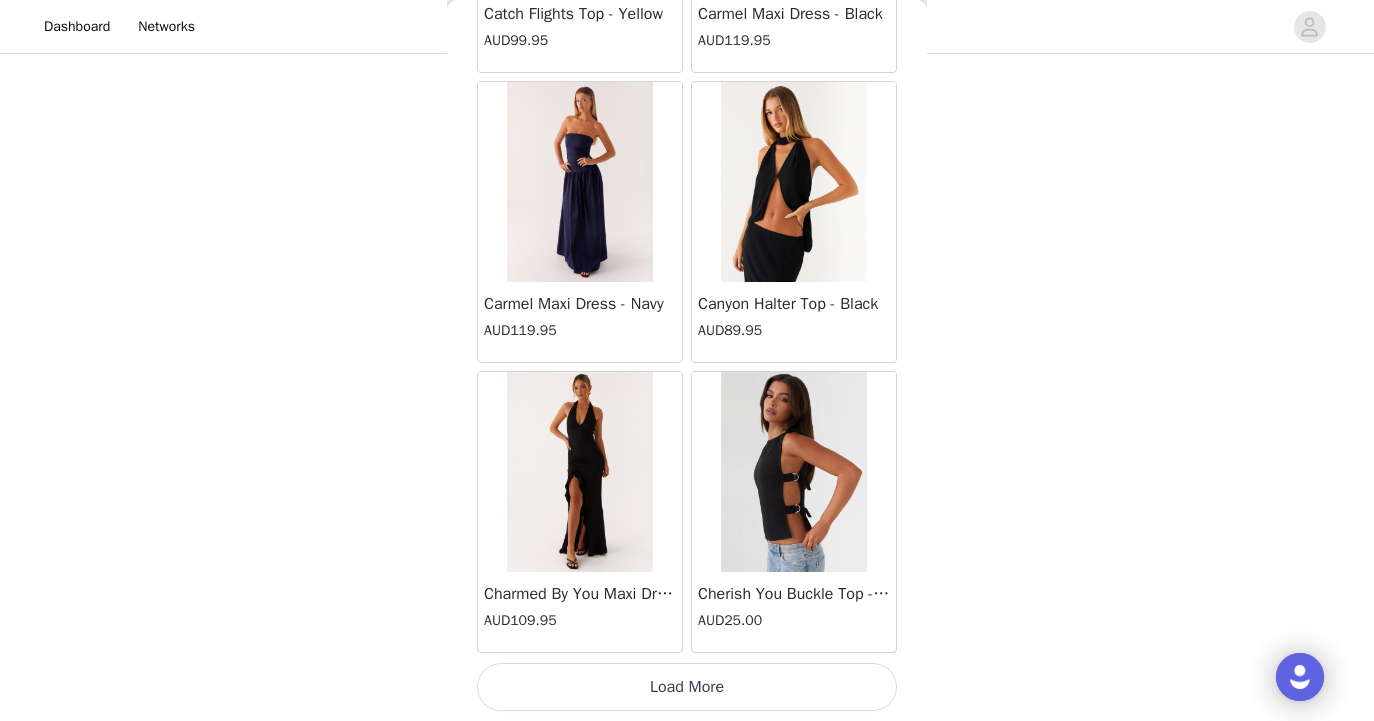 click on "Load More" at bounding box center [687, 687] 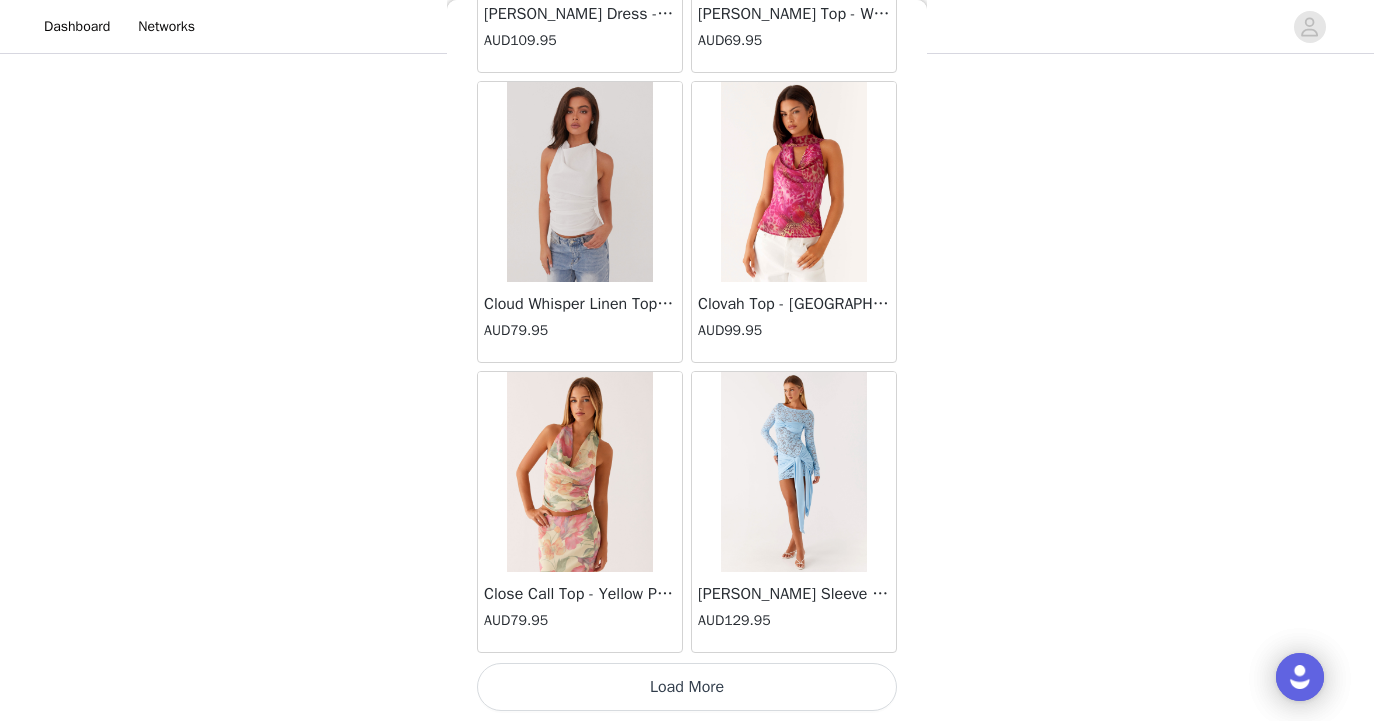 click on "Load More" at bounding box center (687, 687) 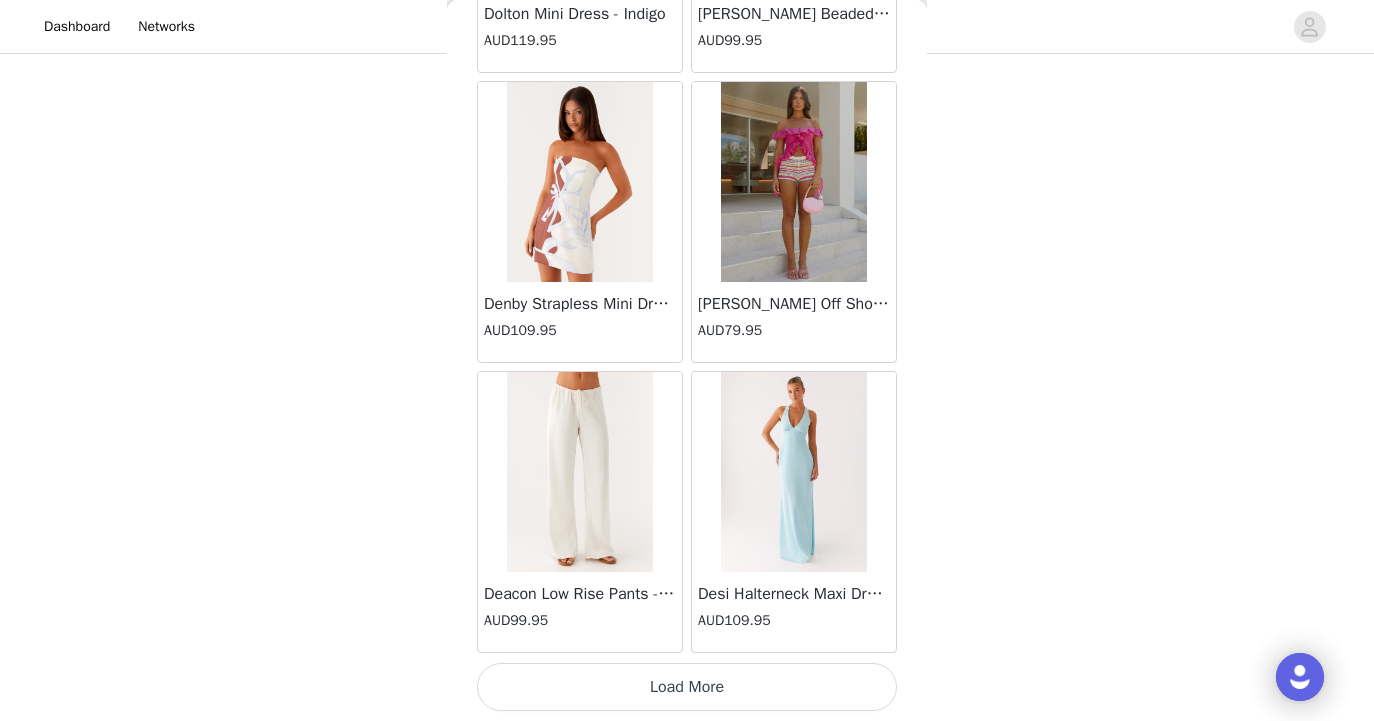 scroll, scrollTop: 13940, scrollLeft: 0, axis: vertical 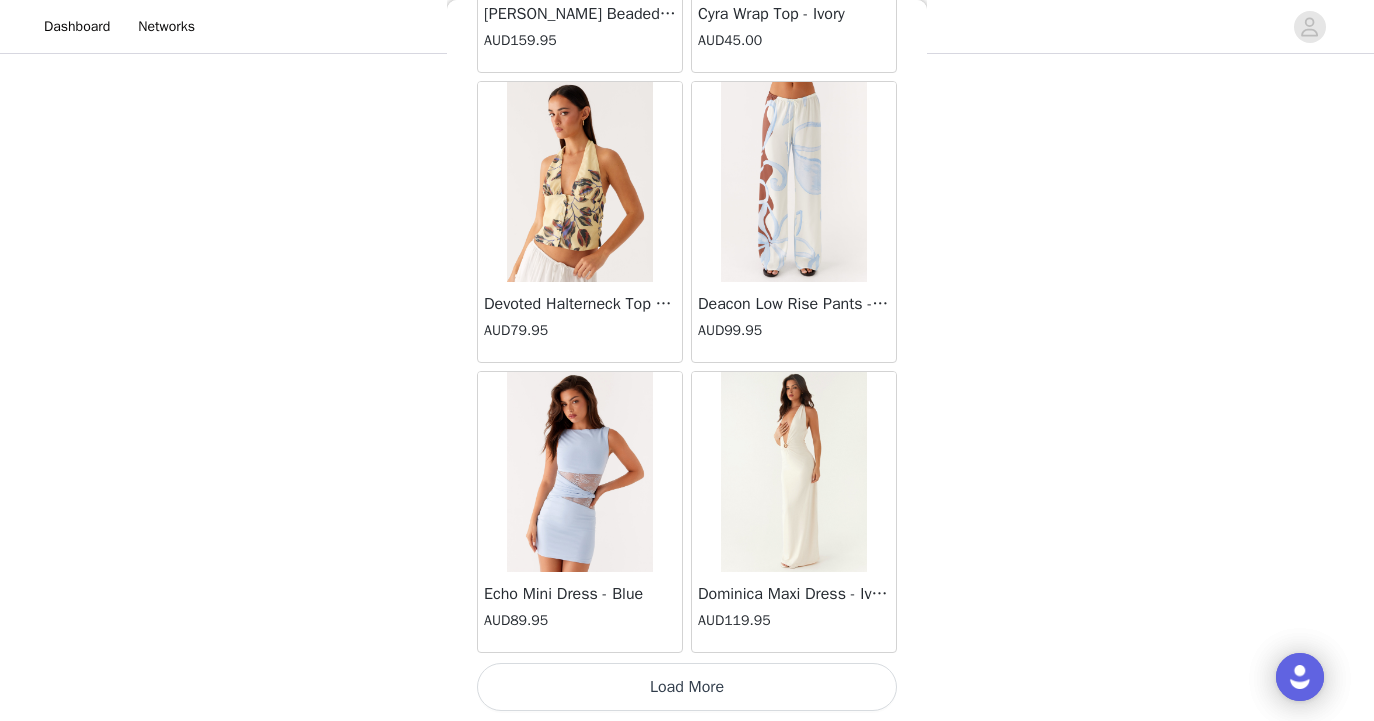 click on "Load More" at bounding box center (687, 687) 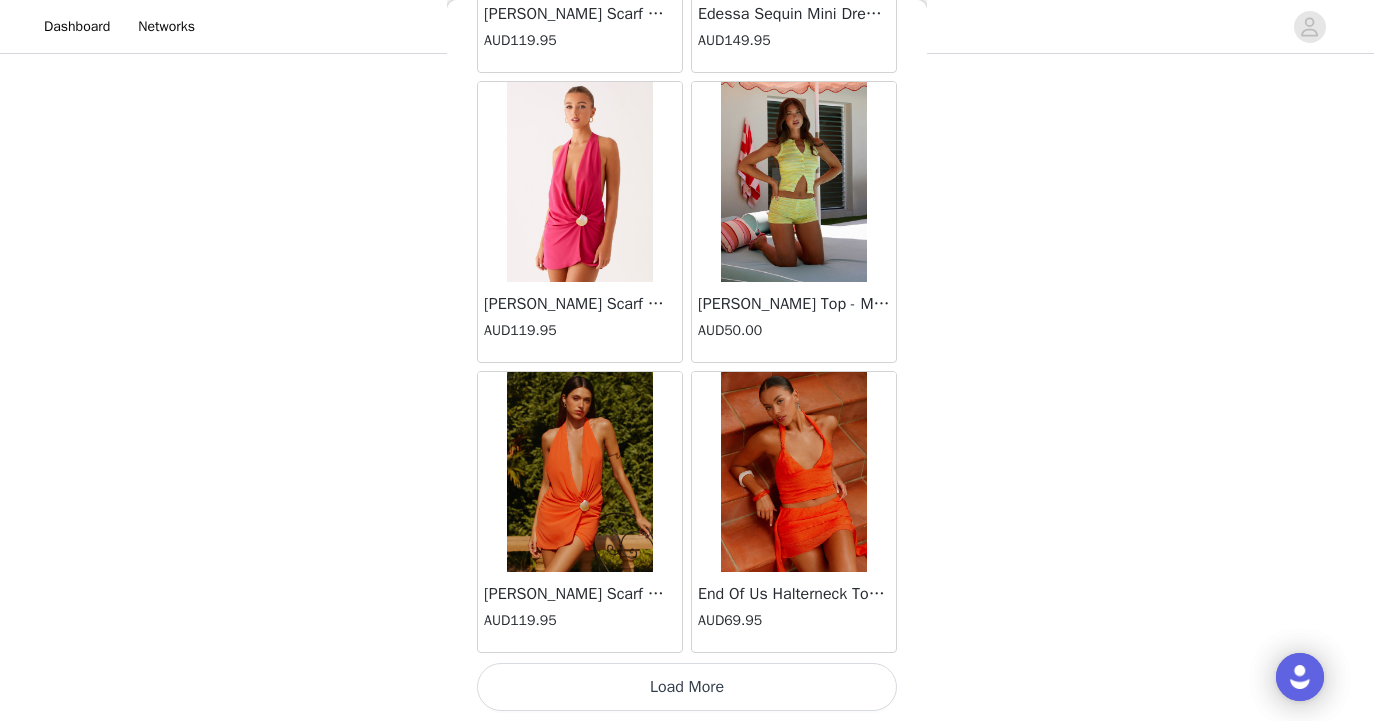scroll, scrollTop: 19740, scrollLeft: 0, axis: vertical 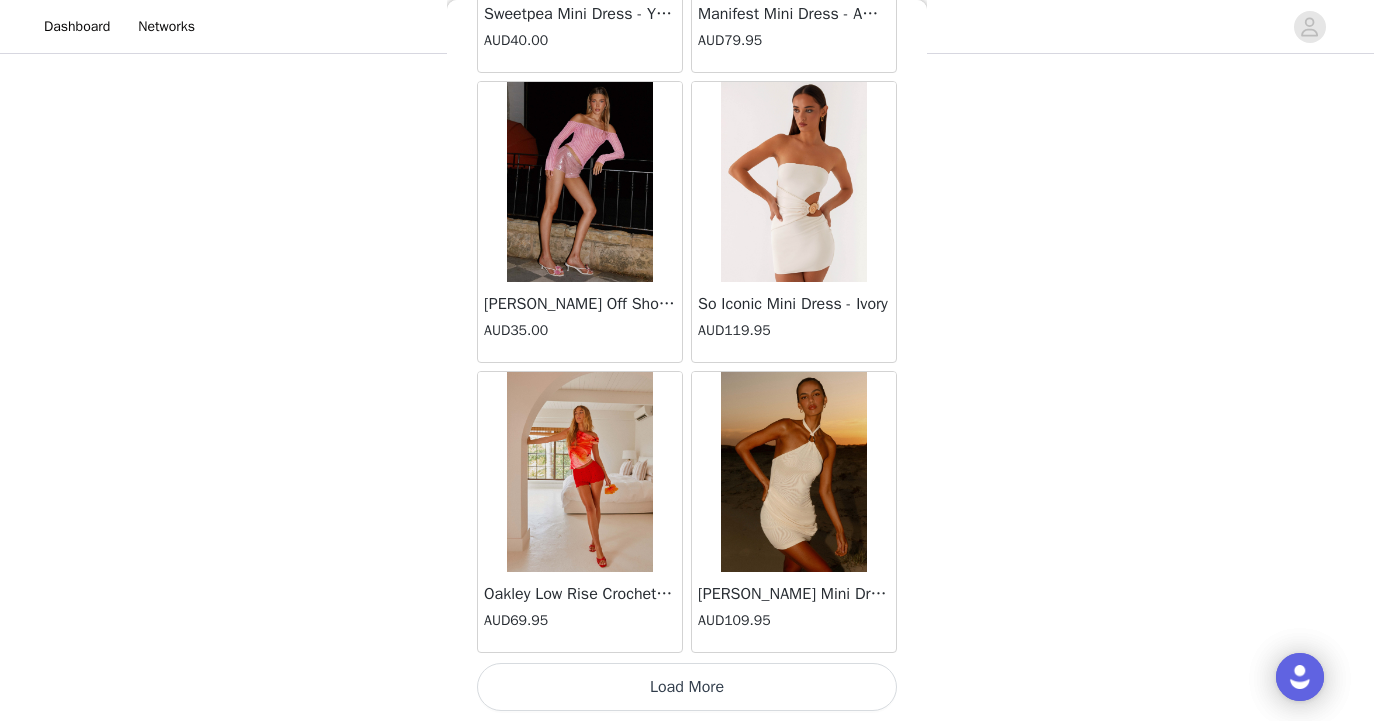 click on "Load More" at bounding box center (687, 687) 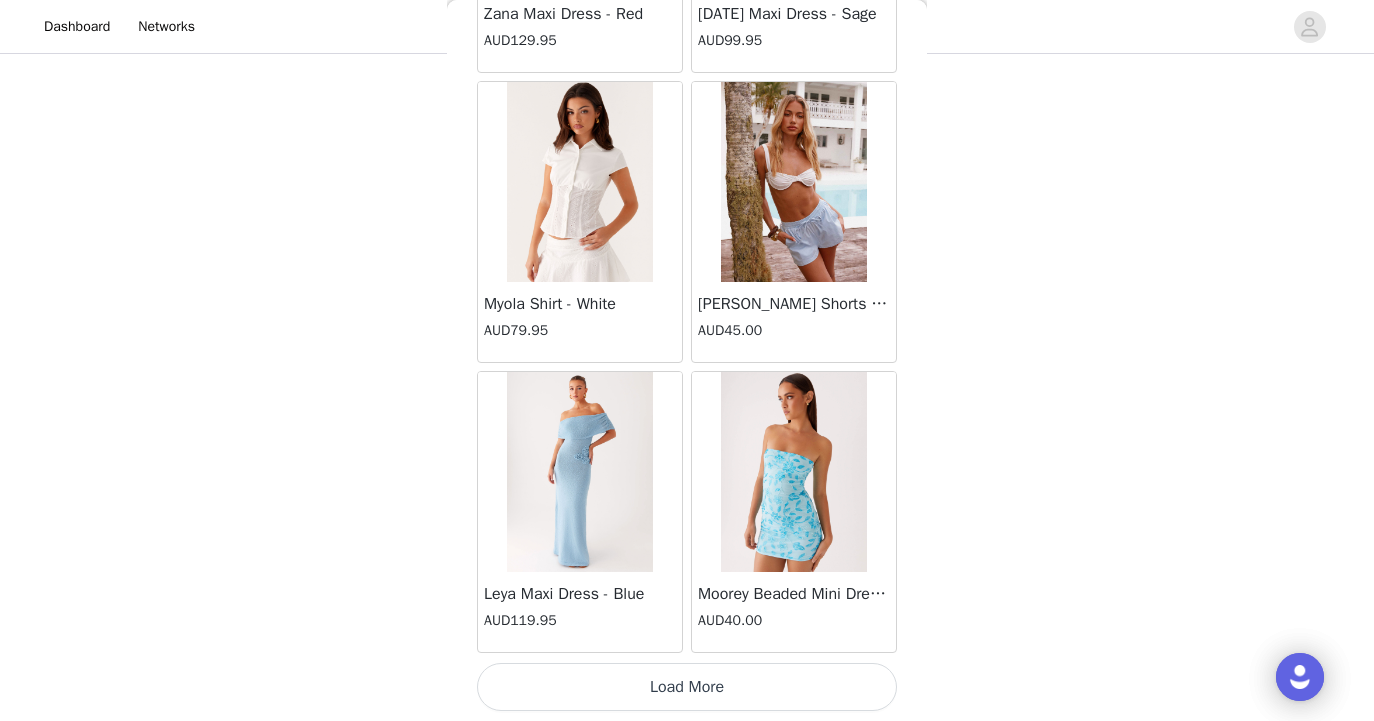 scroll, scrollTop: 25539, scrollLeft: 0, axis: vertical 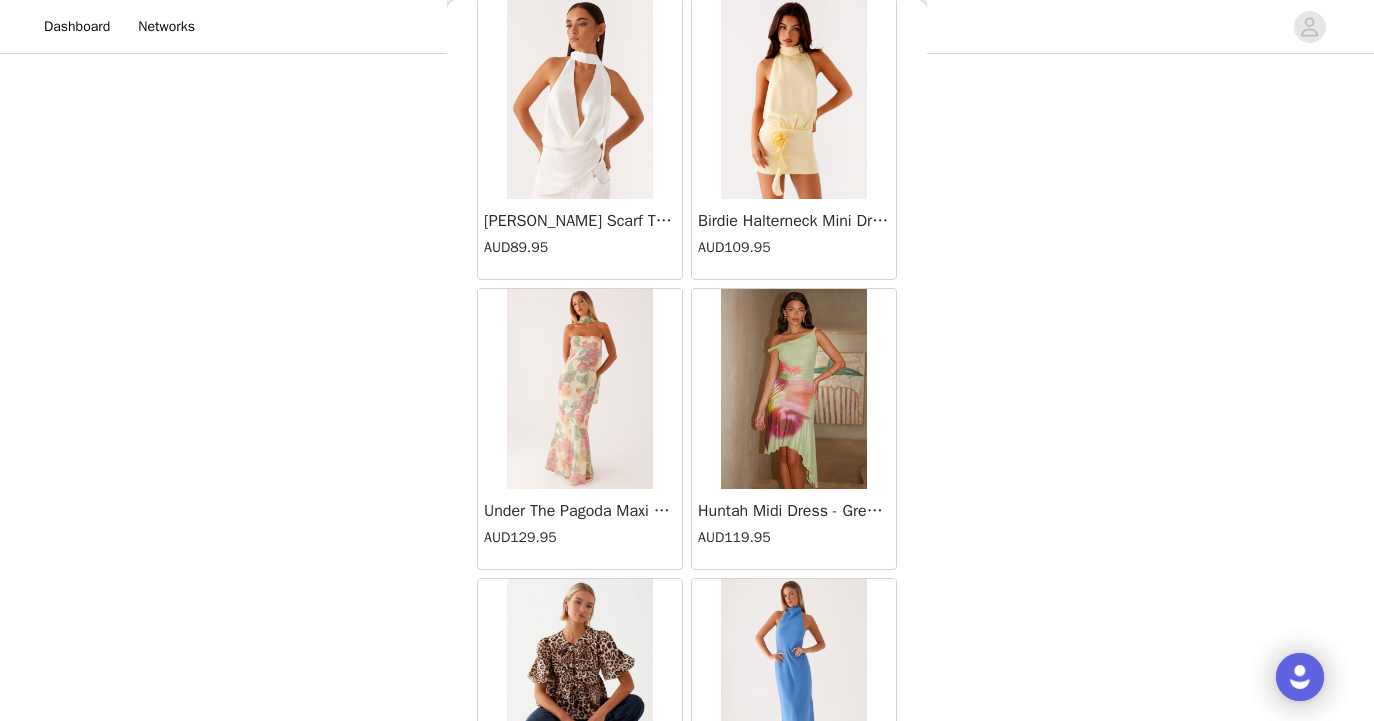 click at bounding box center (579, 99) 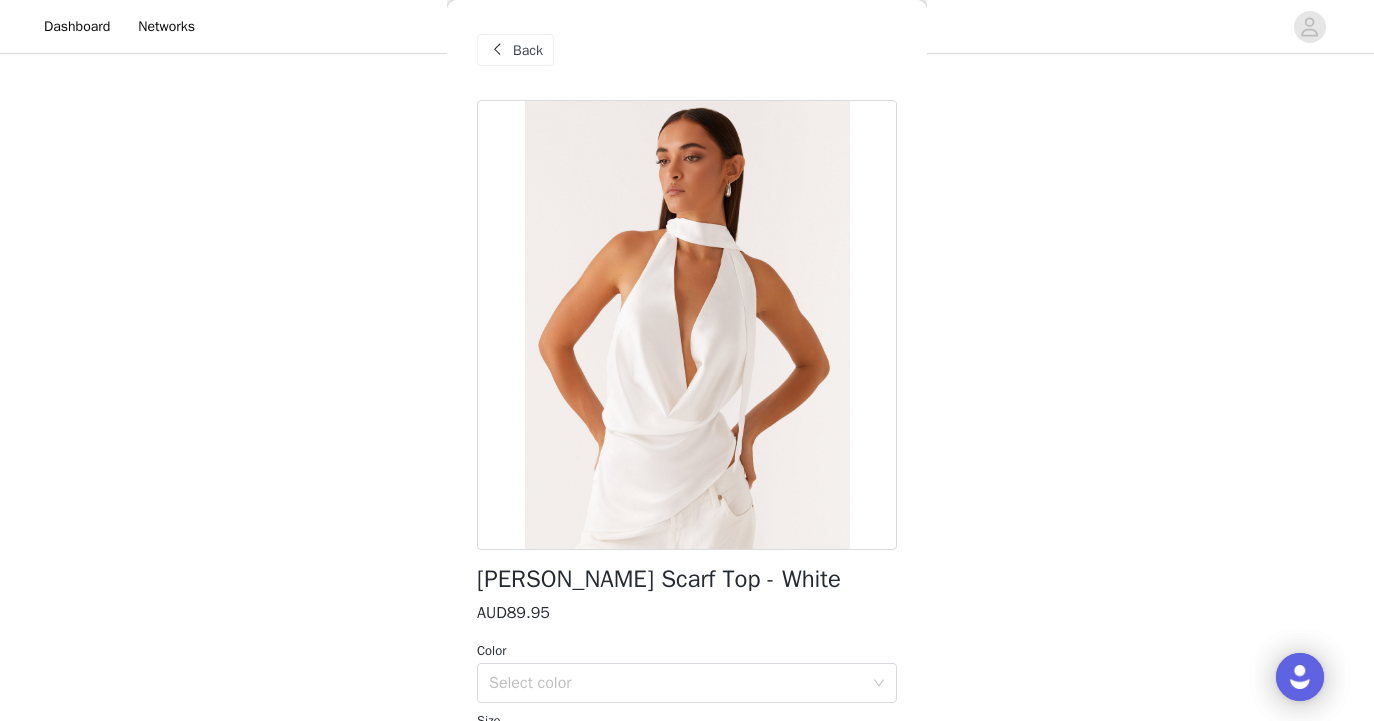scroll, scrollTop: 168, scrollLeft: 0, axis: vertical 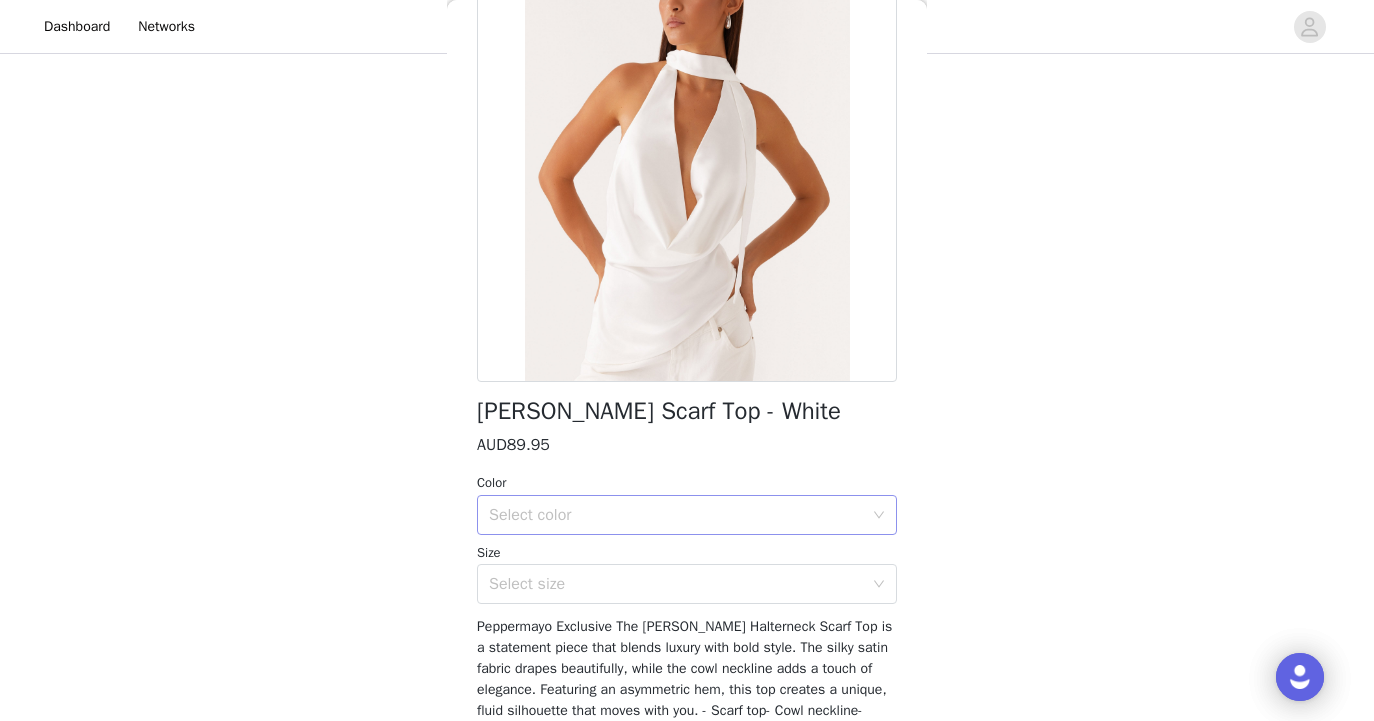 click on "Select color" at bounding box center [676, 515] 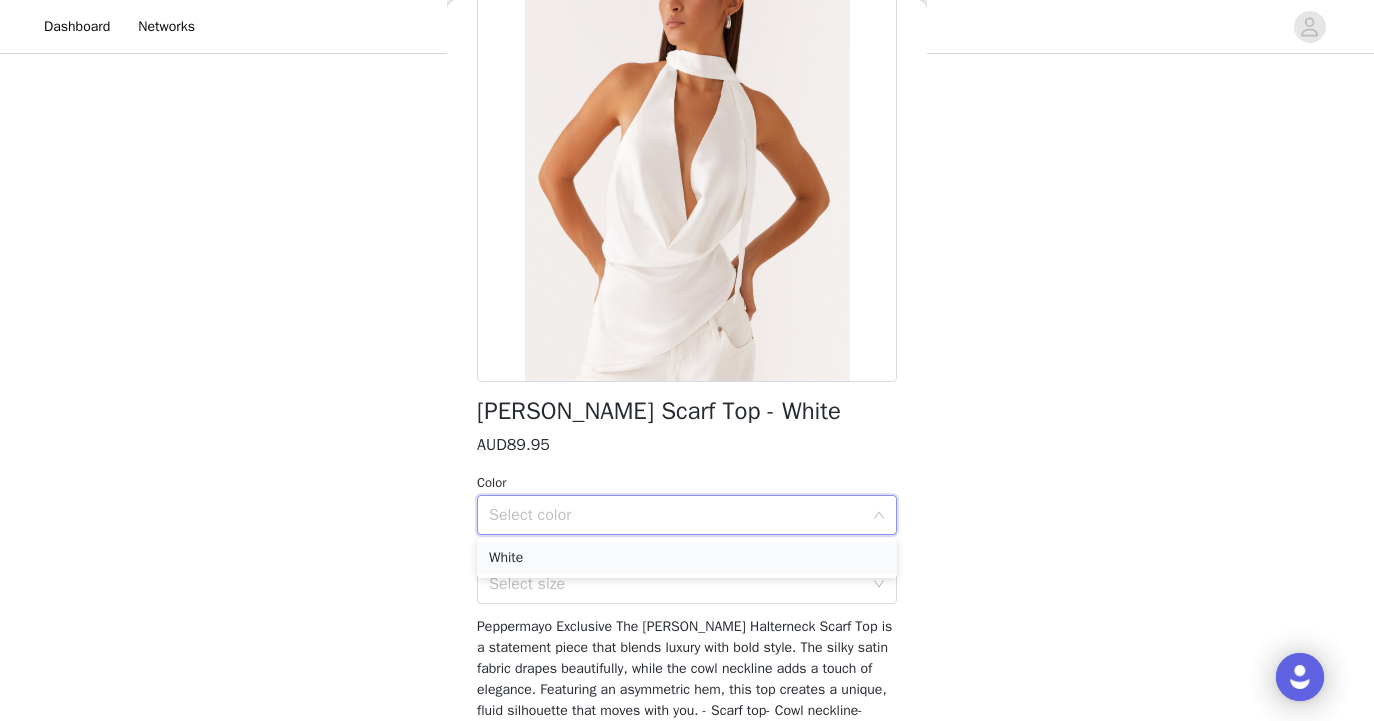 click on "White" at bounding box center (687, 558) 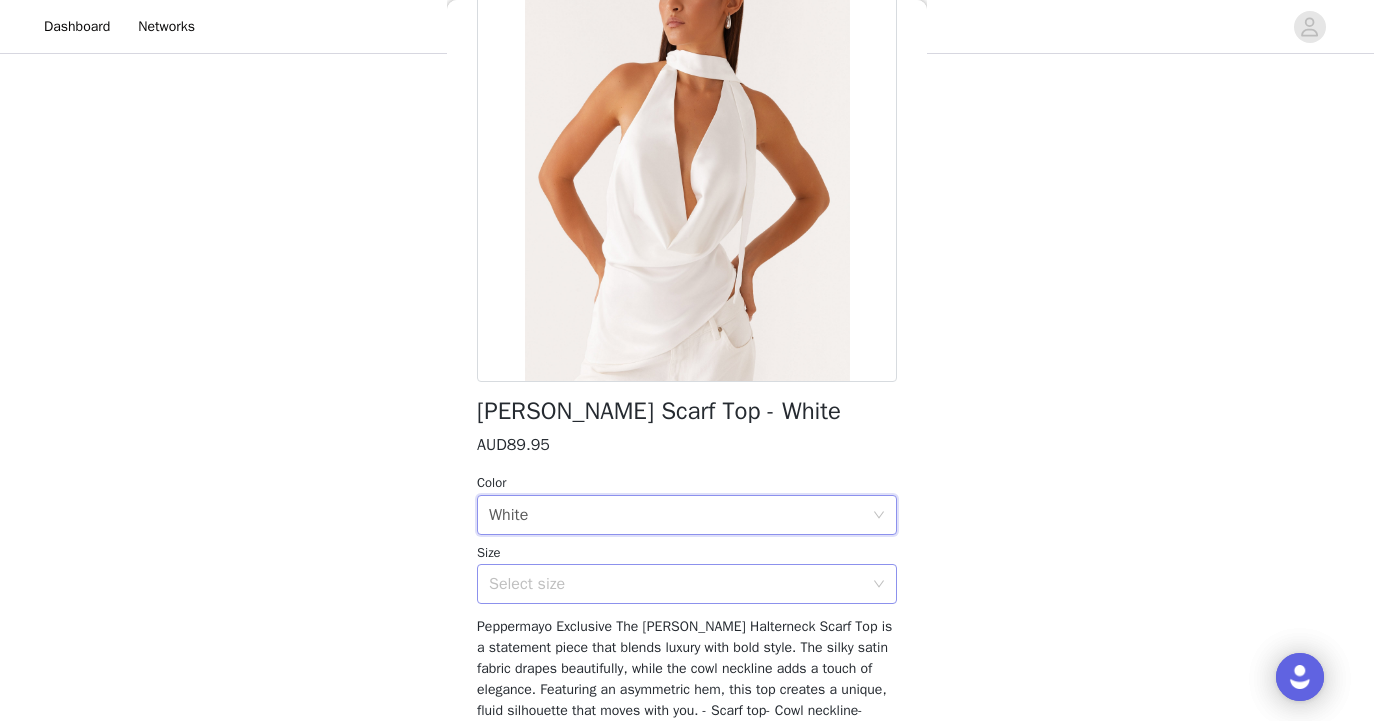 click on "Select size" at bounding box center [676, 584] 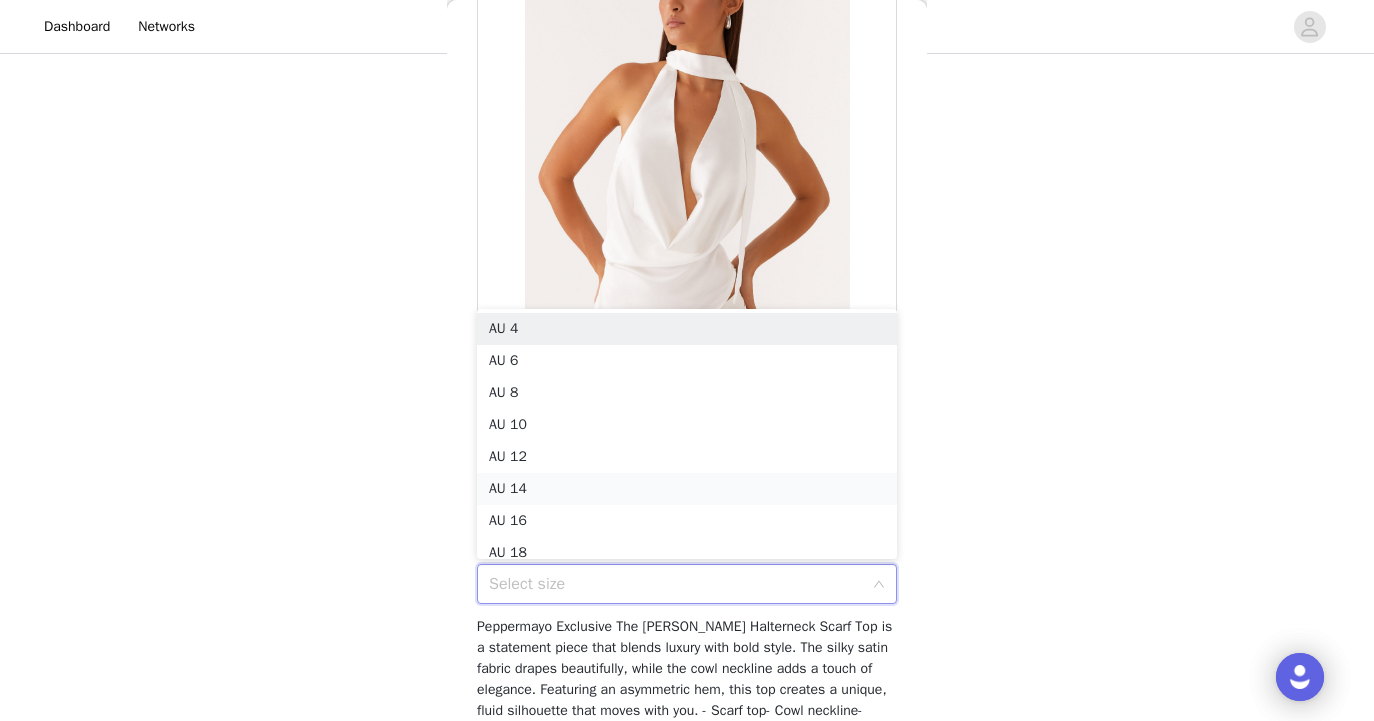 scroll, scrollTop: 10, scrollLeft: 0, axis: vertical 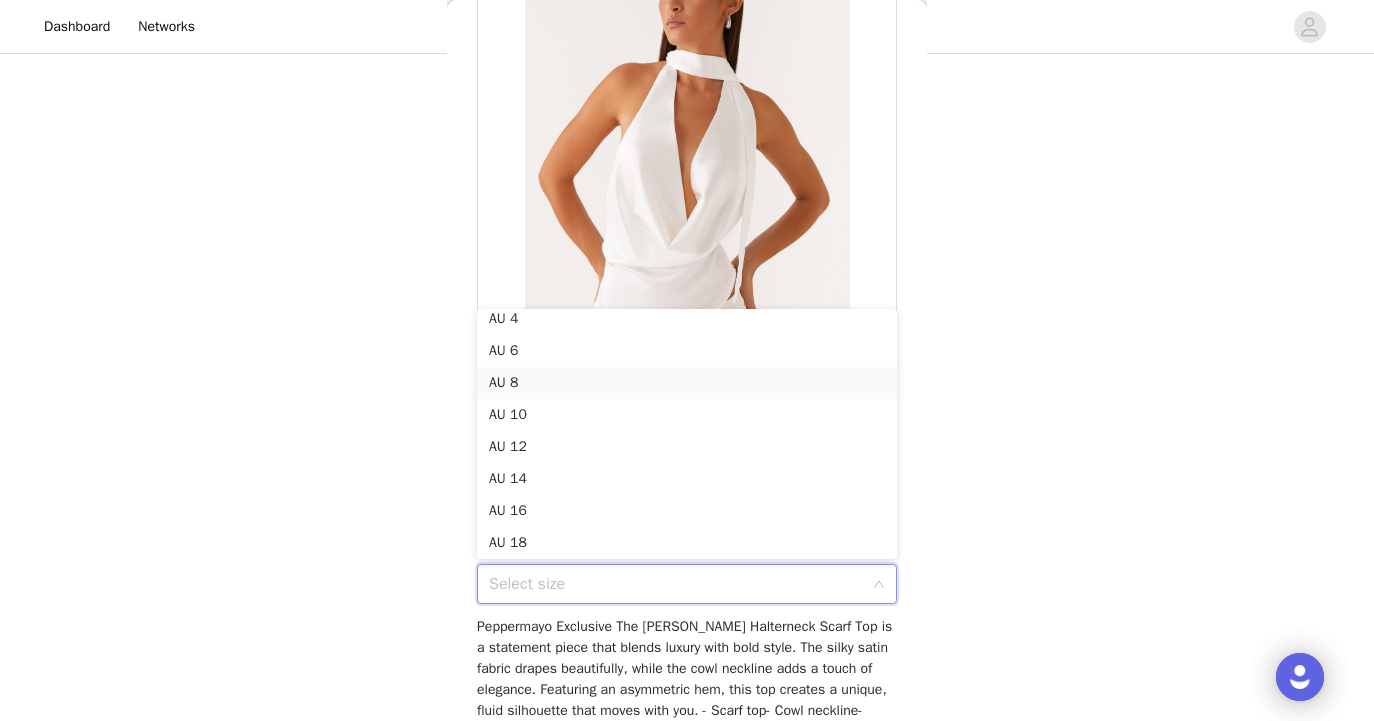 click on "AU 8" at bounding box center [687, 383] 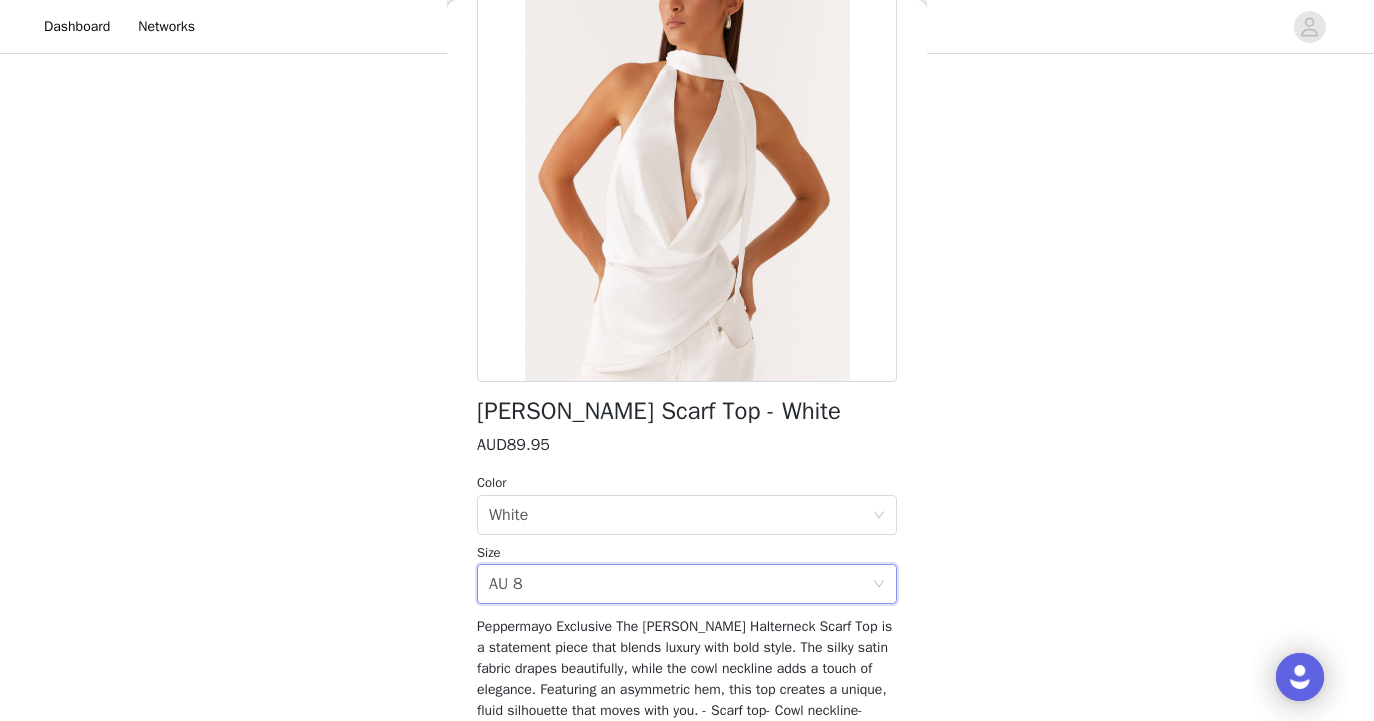 click on "STEP 1 OF 4
Select your styles!
Please note that the sizes are in AU Sizes. Australian Sizing is 2 sizes up, so a US0 = AU4, US4 = AU8. Peppermayo Size Guide: [URL][DOMAIN_NAME]       2/3 Selected           Canyon Halter Top - Black     AUD89.95       Black, AU 8       Edit   Remove     Catching Feelings Top - Red     AUD79.95       Red, AU 8       Edit   Remove     Add Product       Back     [PERSON_NAME] Scarf Top - White       AUD89.95         Color   Select color White Size   Select size AU 8     Add Product" at bounding box center (687, 221) 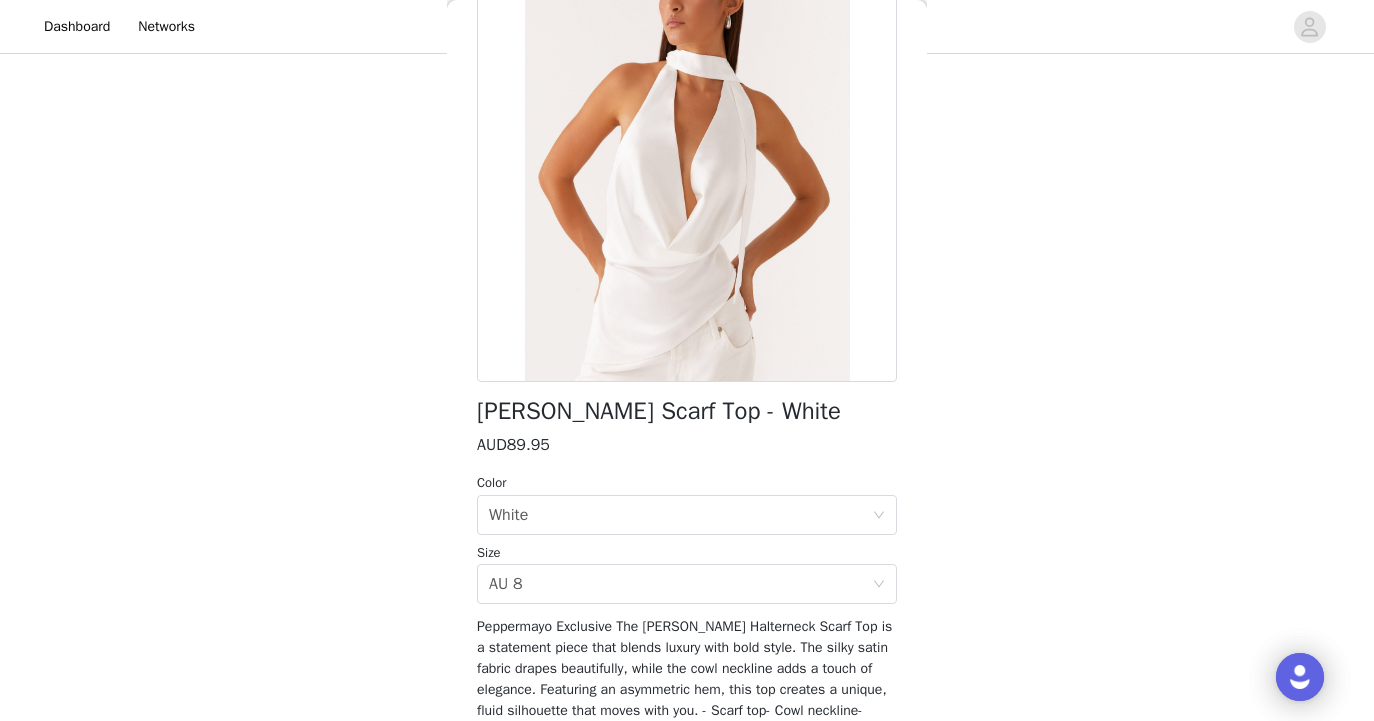 scroll, scrollTop: 193, scrollLeft: 0, axis: vertical 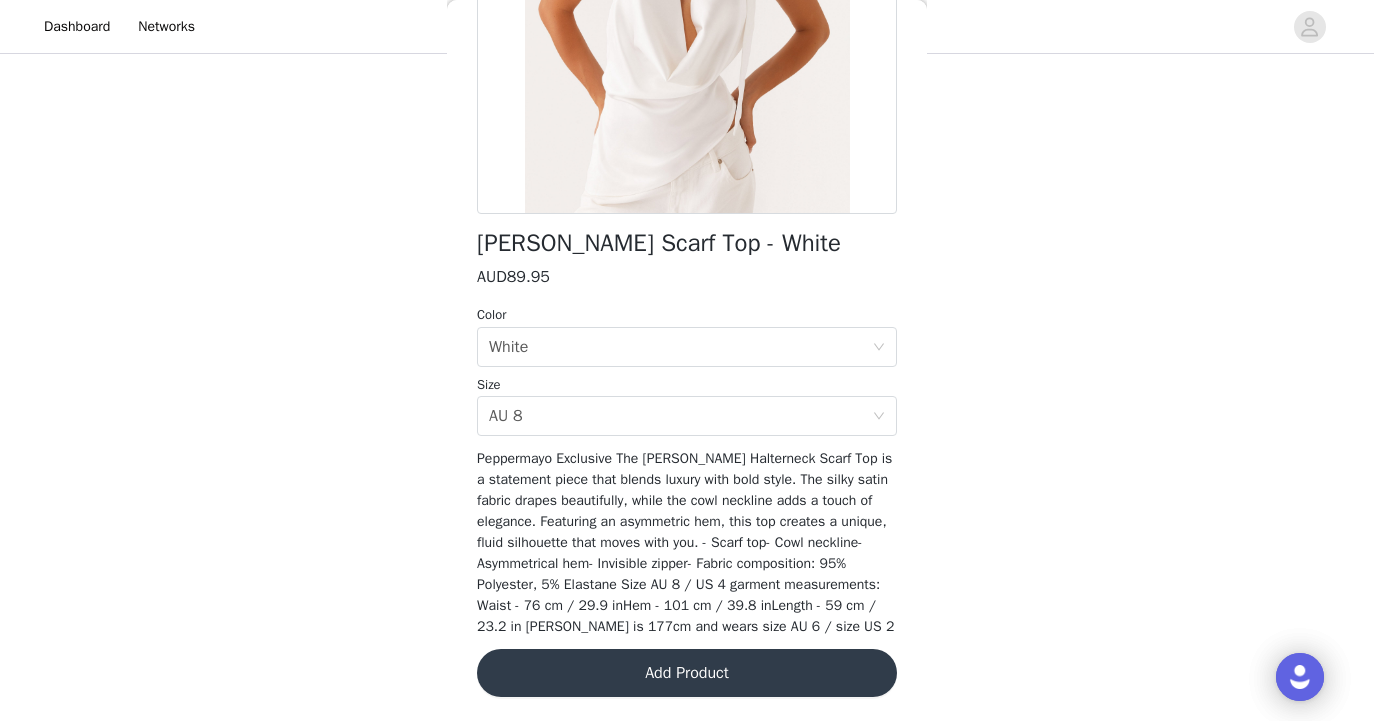 click on "Add Product" at bounding box center [687, 673] 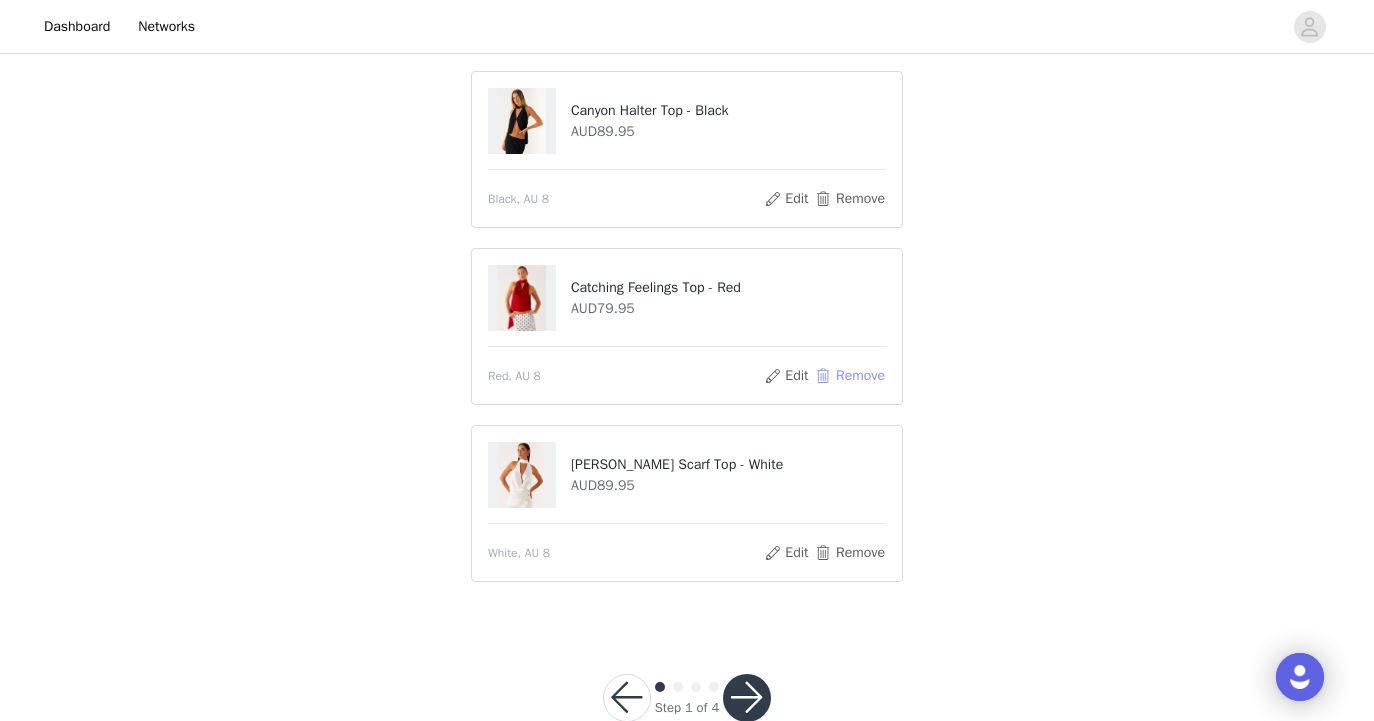click on "Remove" at bounding box center (850, 376) 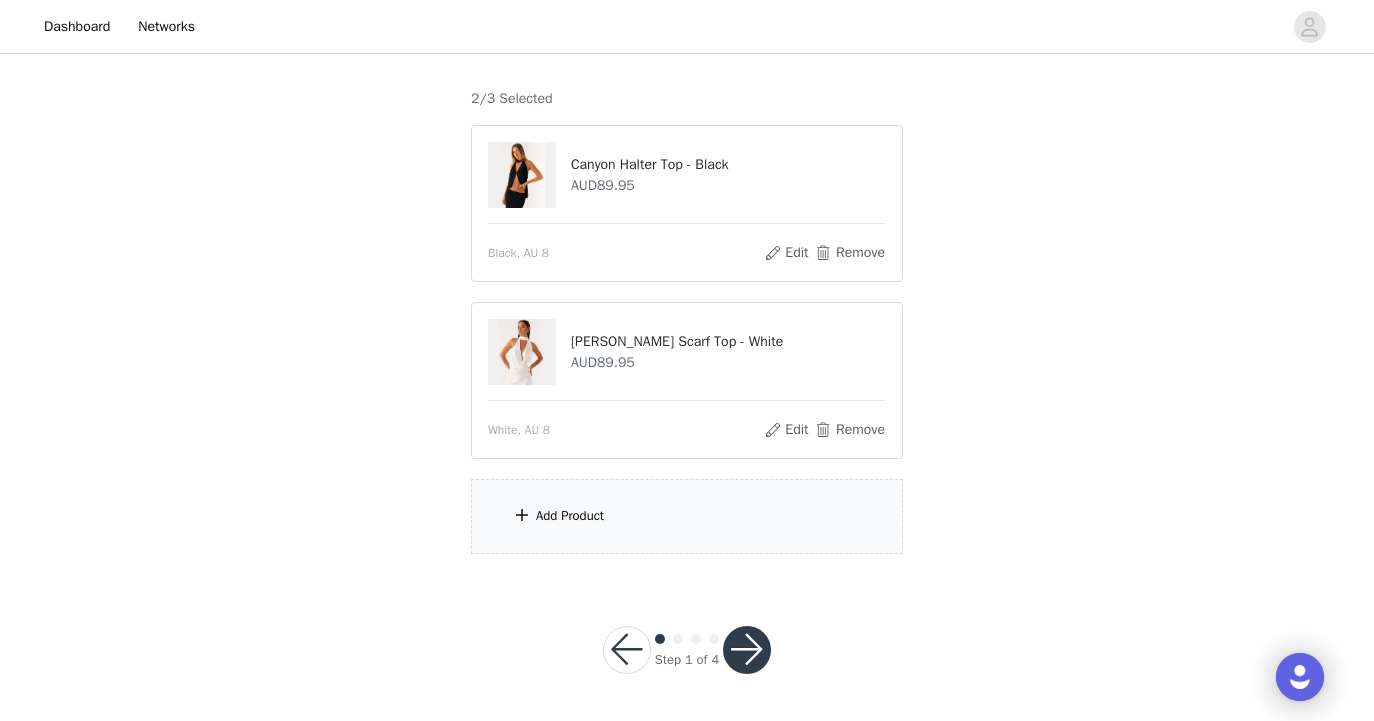 click on "Add Product" at bounding box center (687, 516) 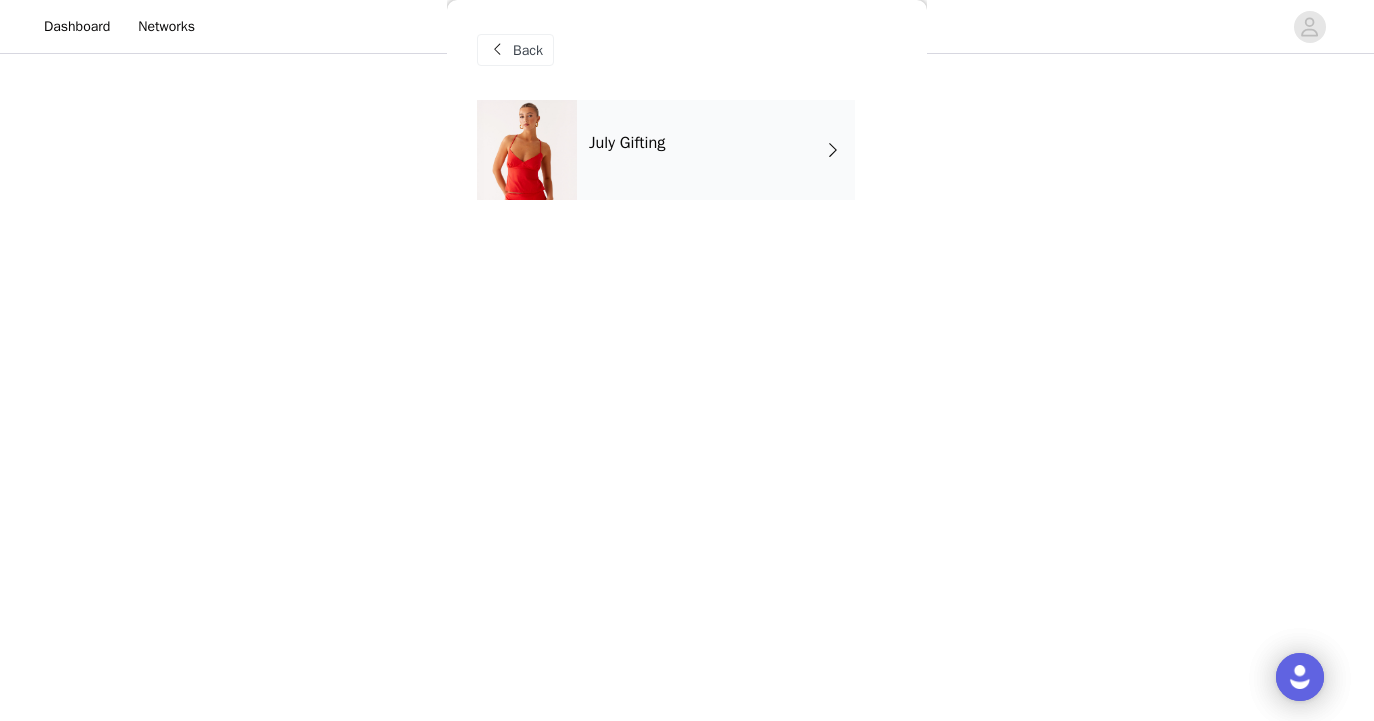 click on "July Gifting" at bounding box center [716, 150] 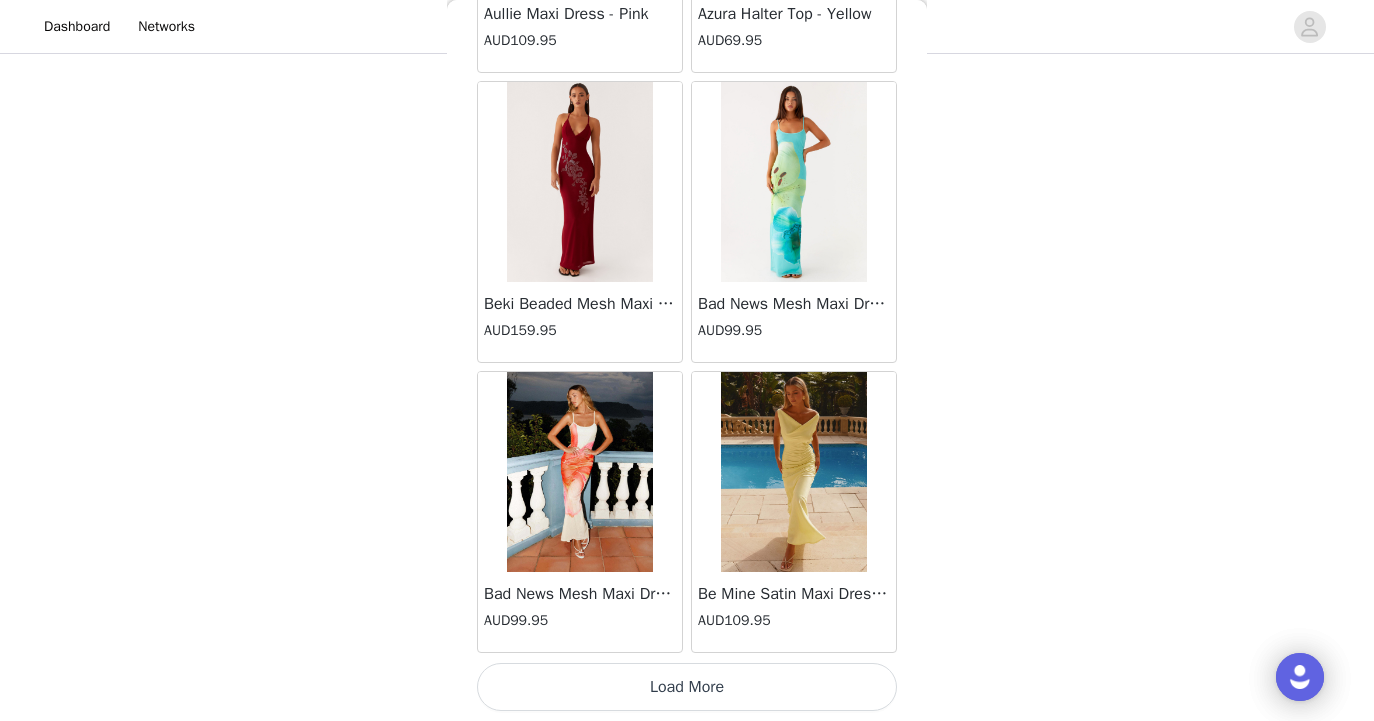 click on "Load More" at bounding box center (687, 687) 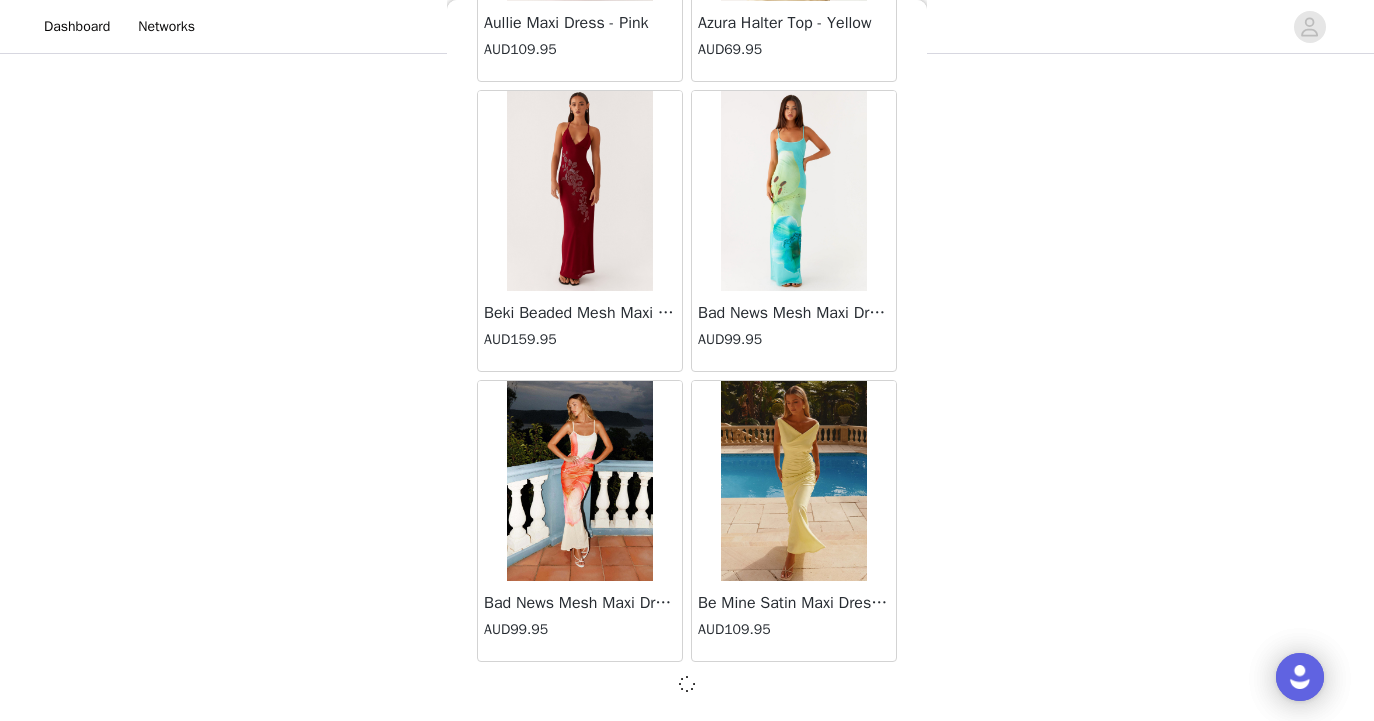 scroll, scrollTop: 2330, scrollLeft: 0, axis: vertical 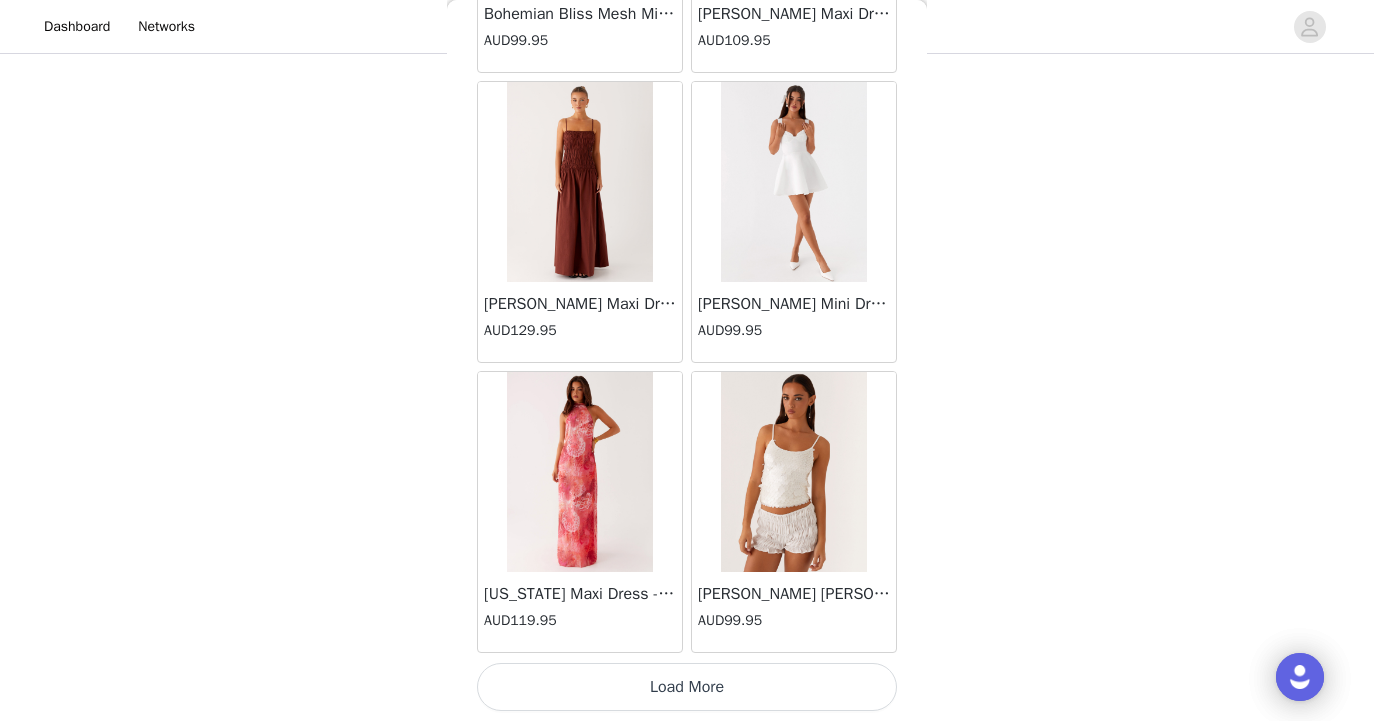 click on "Load More" at bounding box center [687, 687] 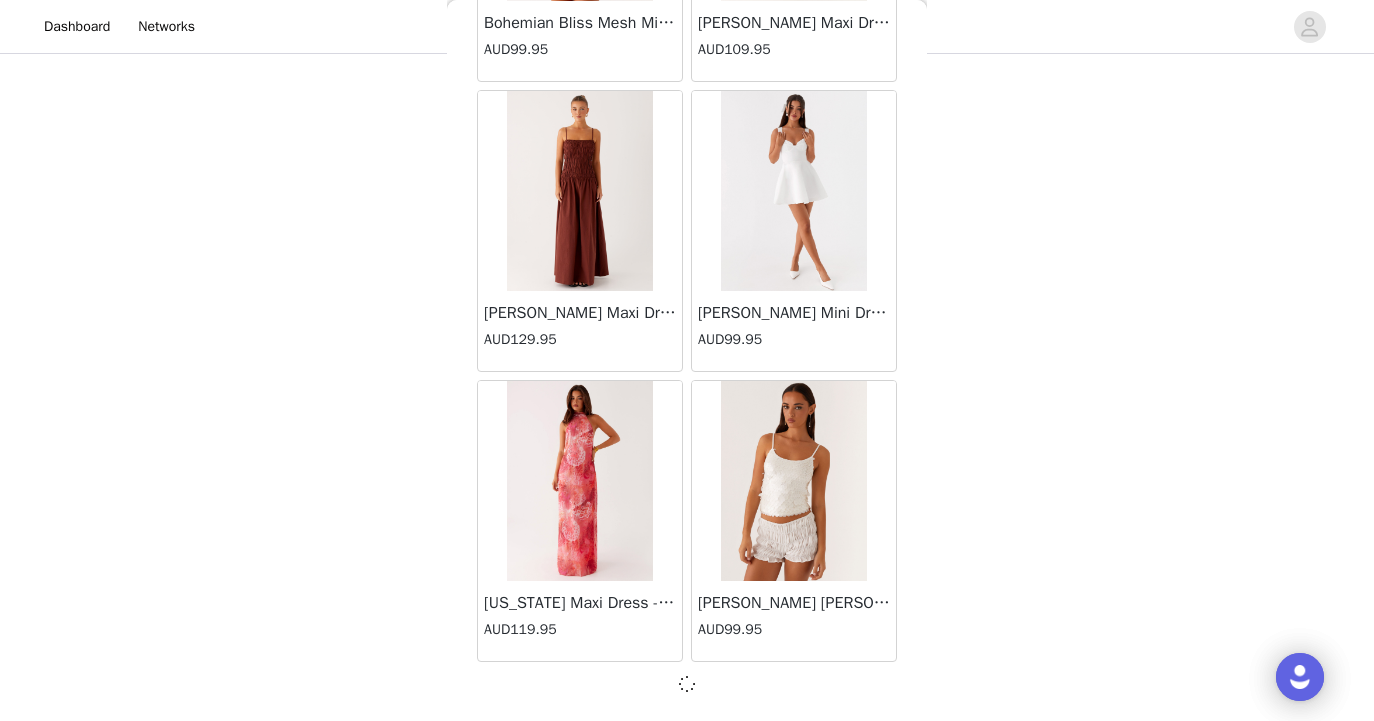 scroll, scrollTop: 5230, scrollLeft: 0, axis: vertical 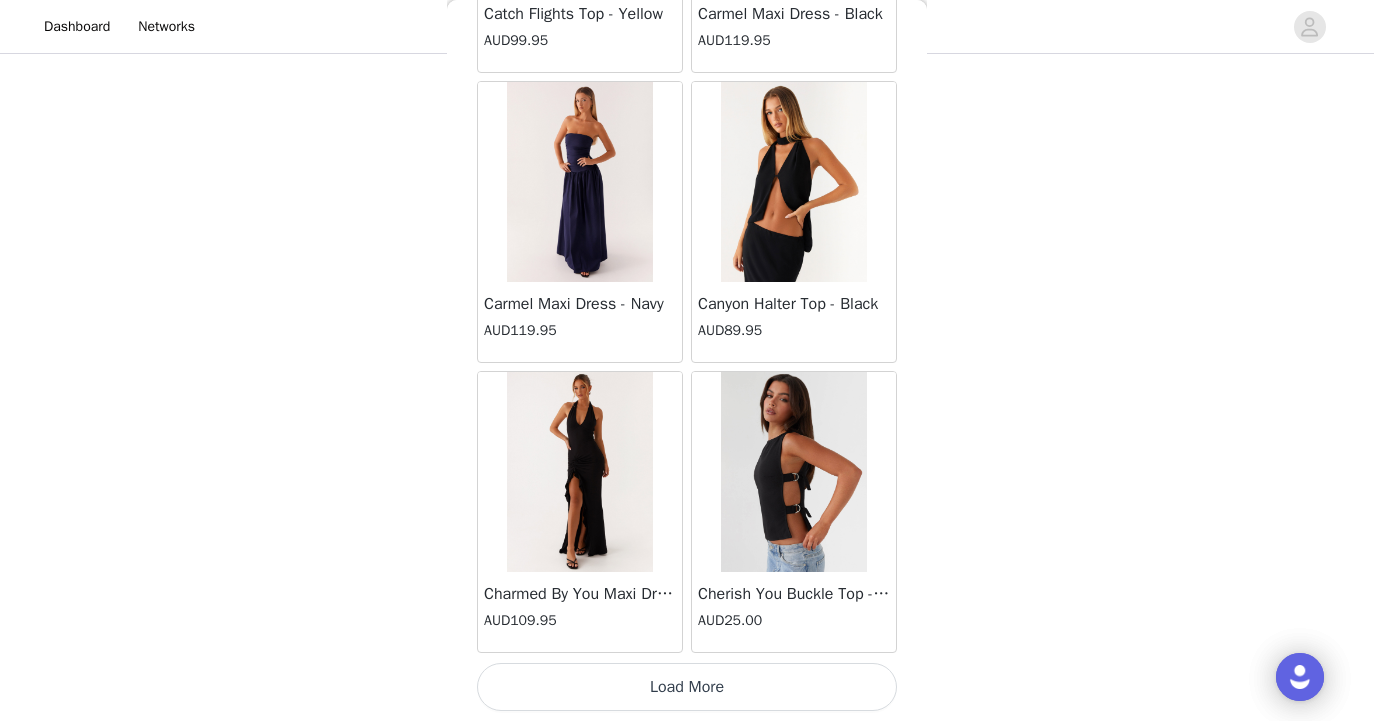 click on "Load More" at bounding box center (687, 687) 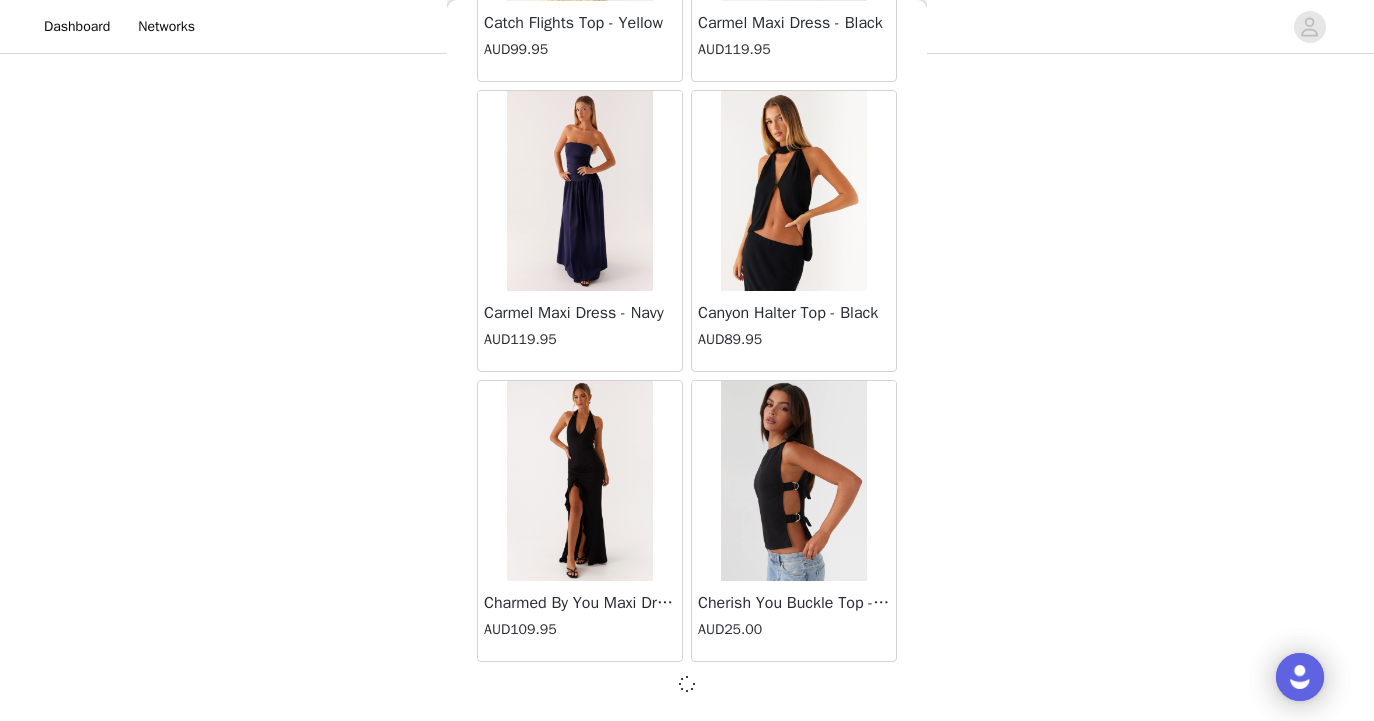 scroll, scrollTop: 8130, scrollLeft: 0, axis: vertical 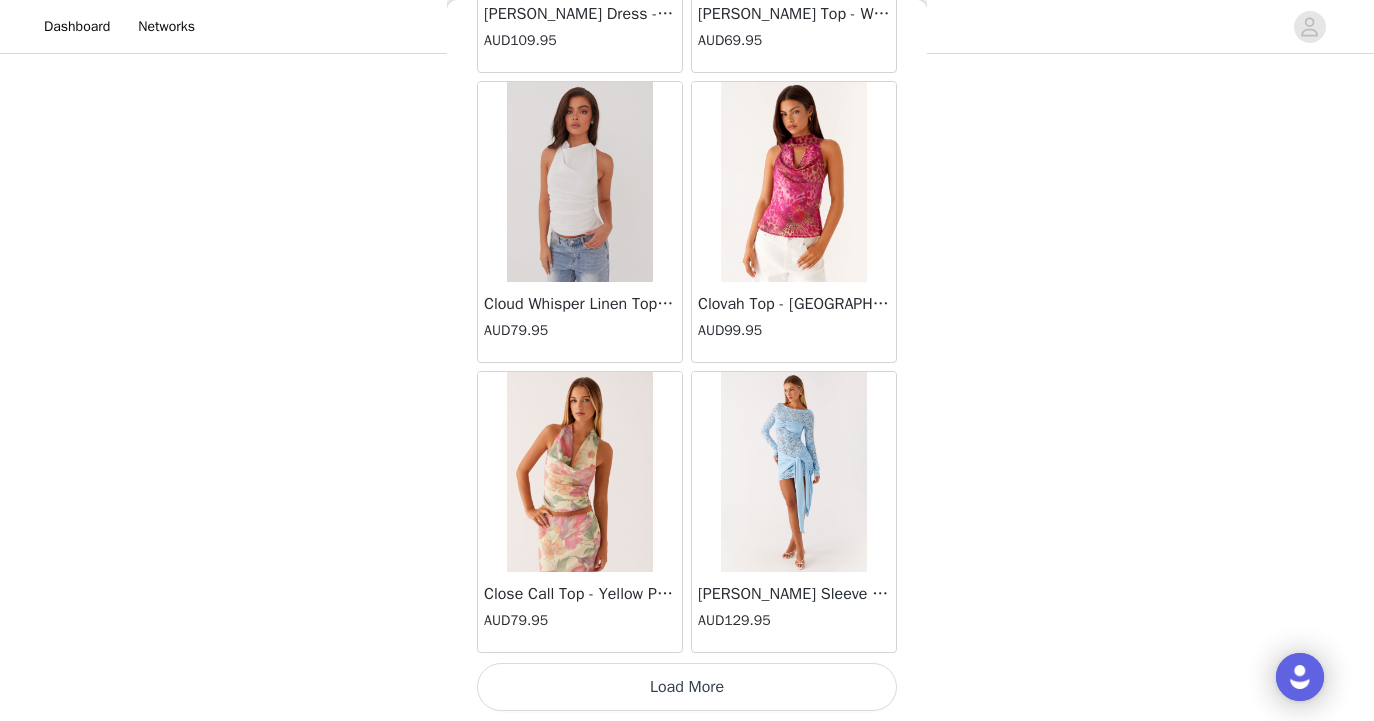 click on "Load More" at bounding box center [687, 687] 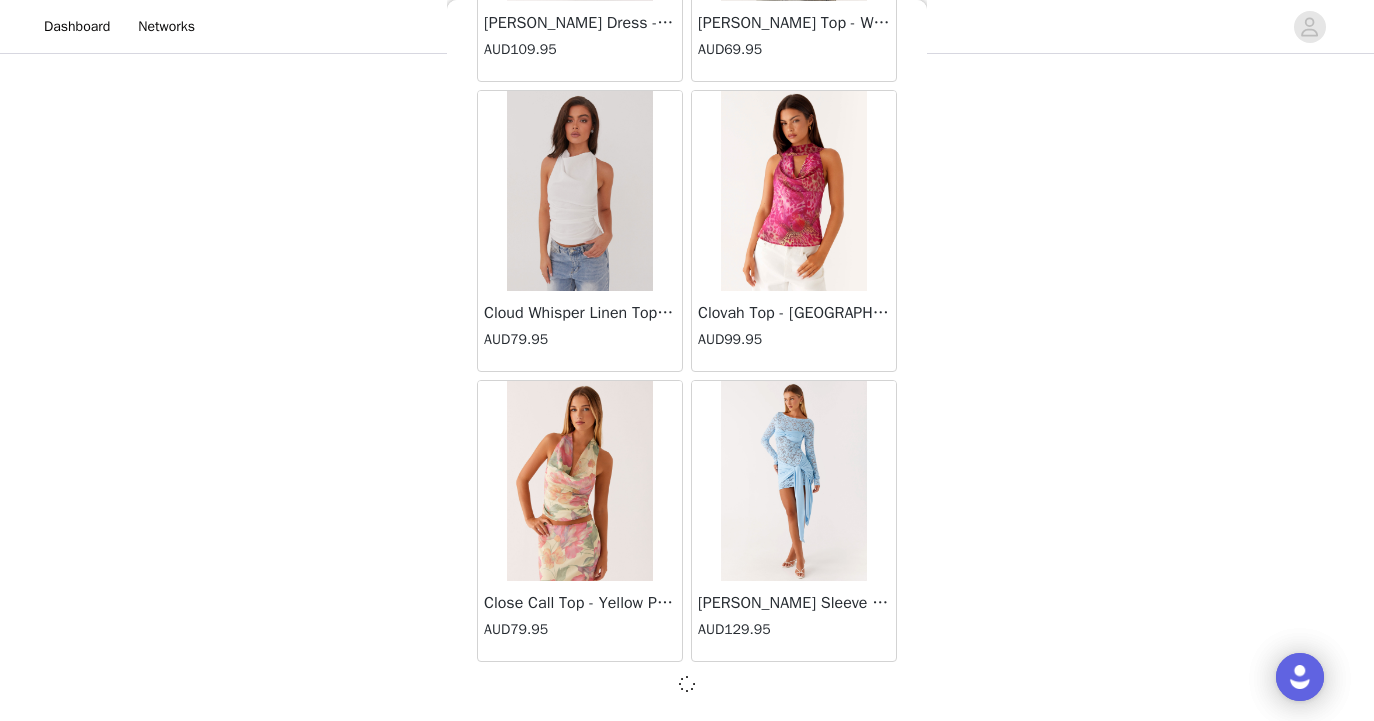 scroll, scrollTop: 11030, scrollLeft: 0, axis: vertical 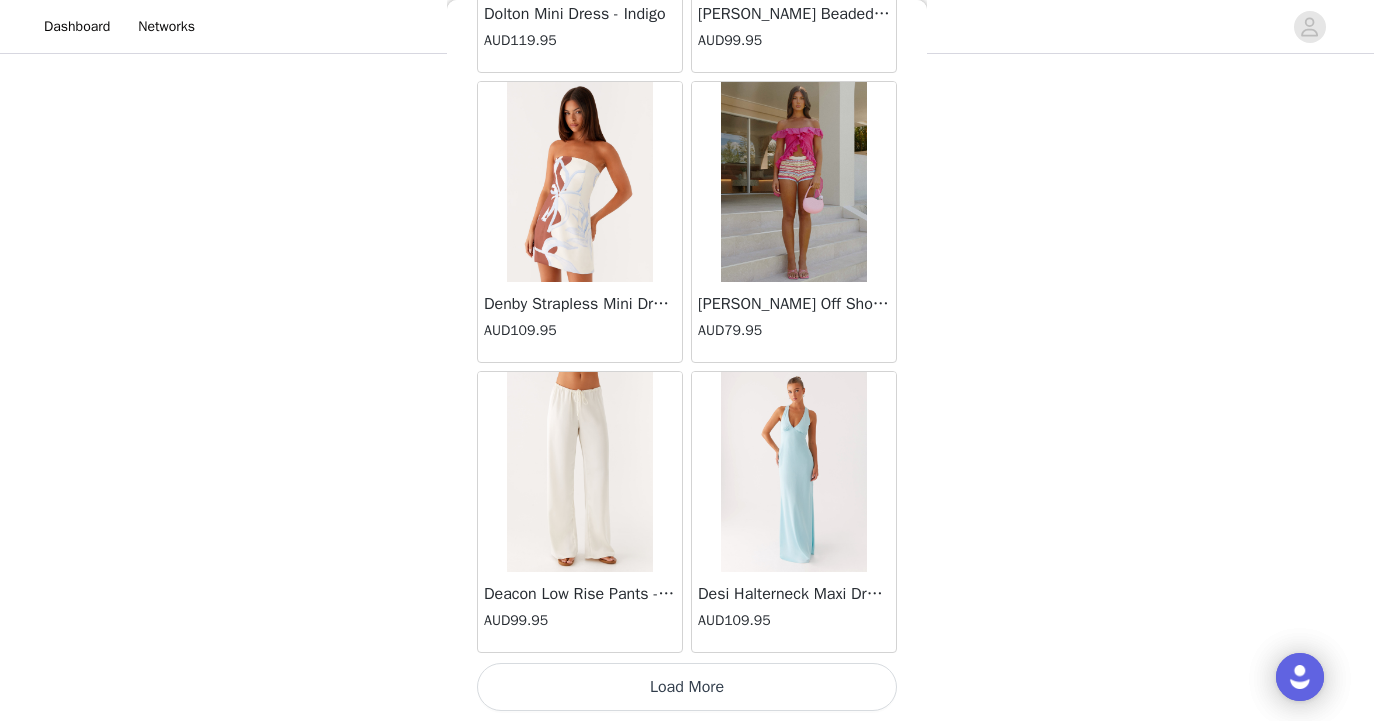 click on "Load More" at bounding box center (687, 687) 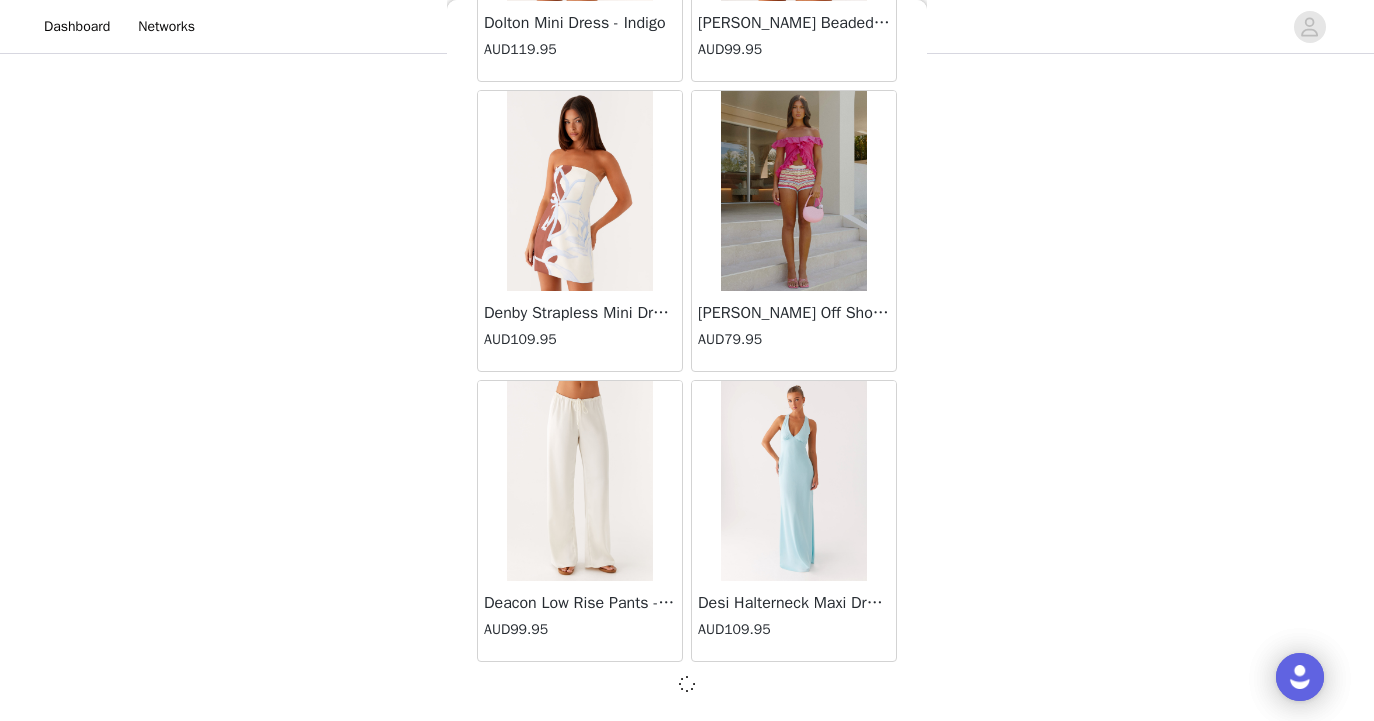 scroll, scrollTop: 13930, scrollLeft: 0, axis: vertical 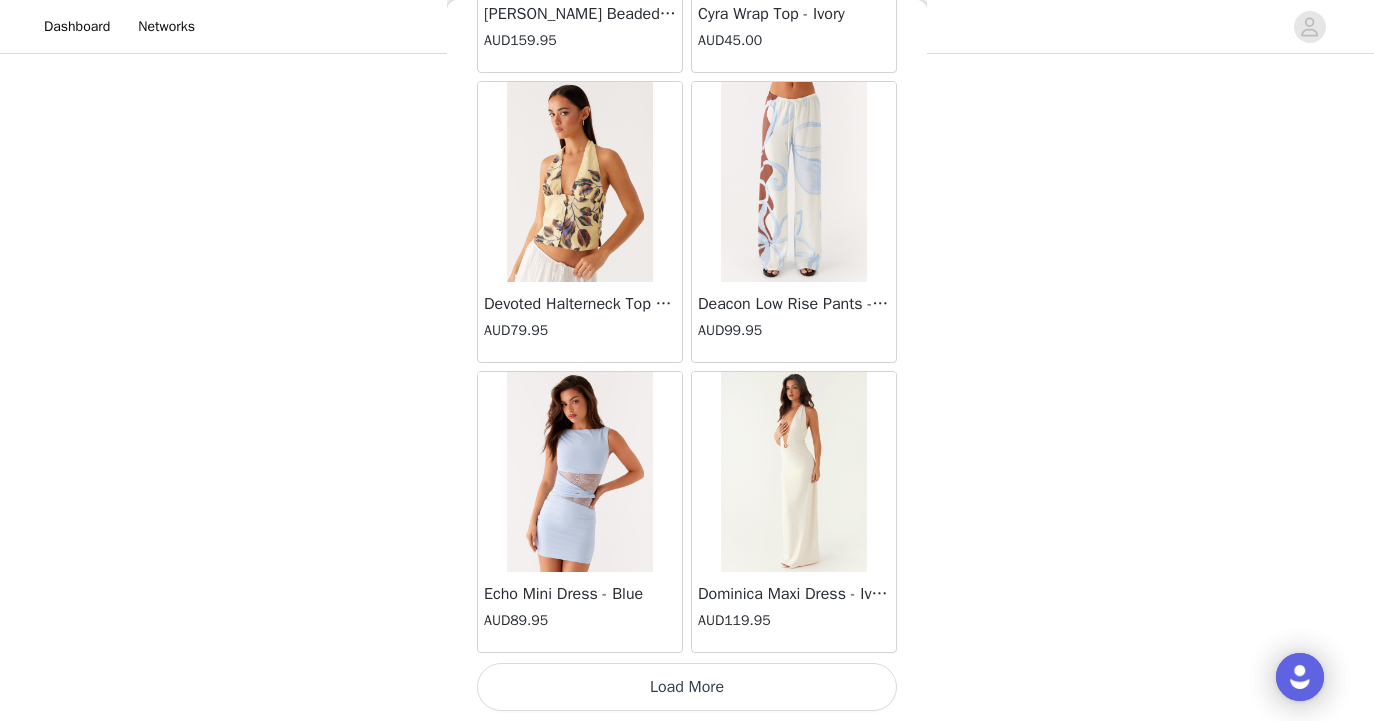 click on "Load More" at bounding box center (687, 687) 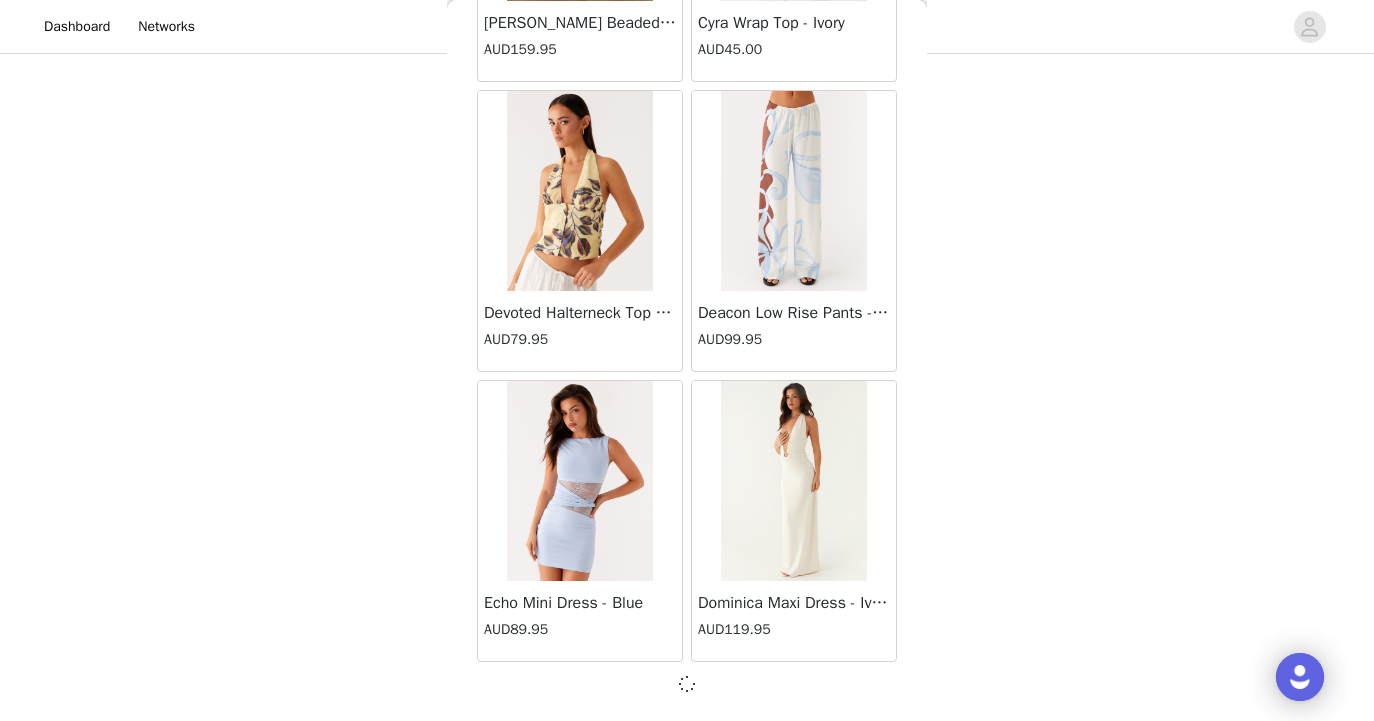 scroll, scrollTop: 16830, scrollLeft: 0, axis: vertical 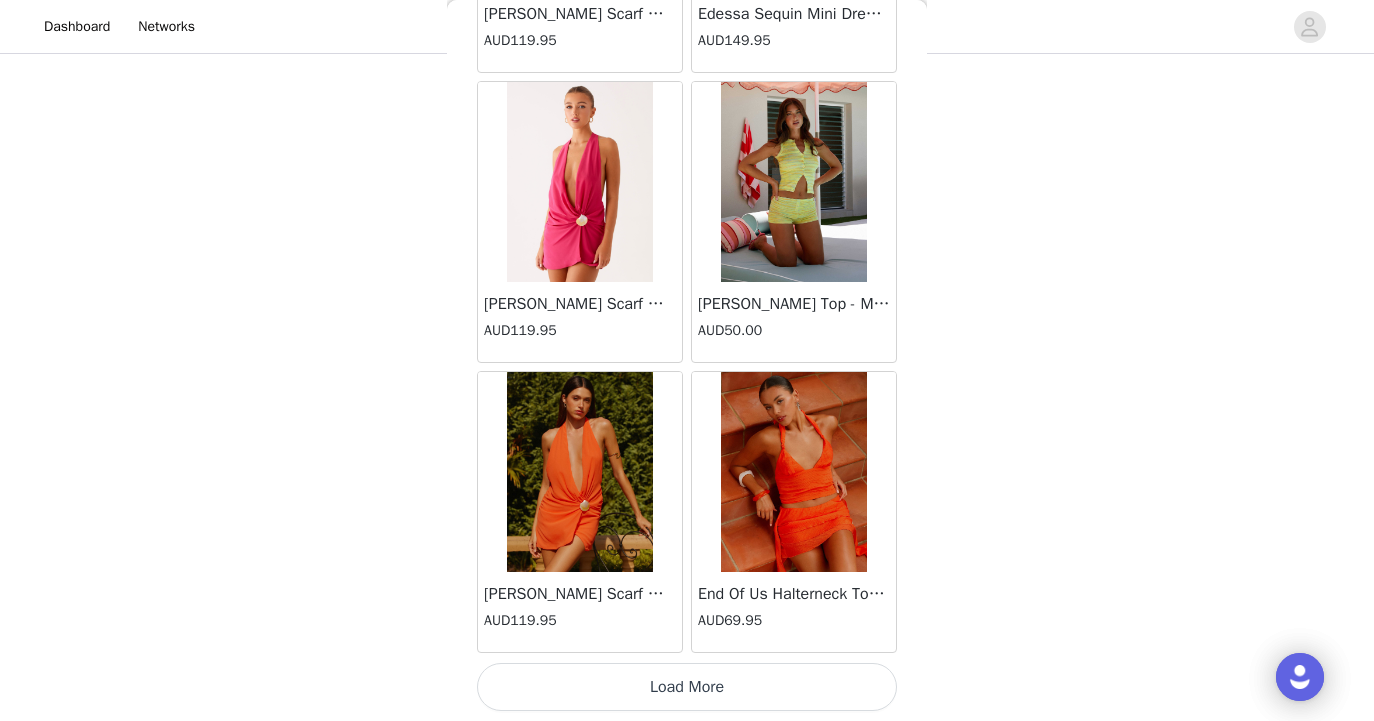 click on "Load More" at bounding box center (687, 687) 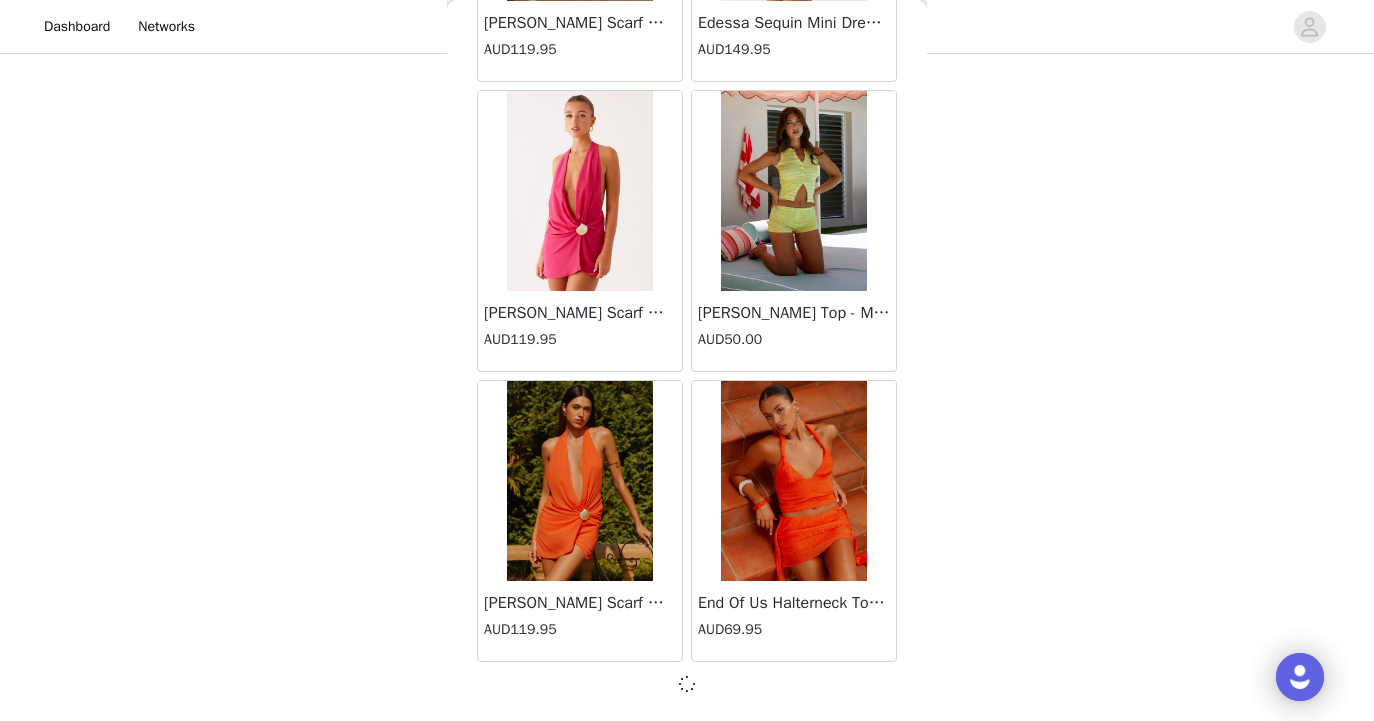 scroll, scrollTop: 19518, scrollLeft: 0, axis: vertical 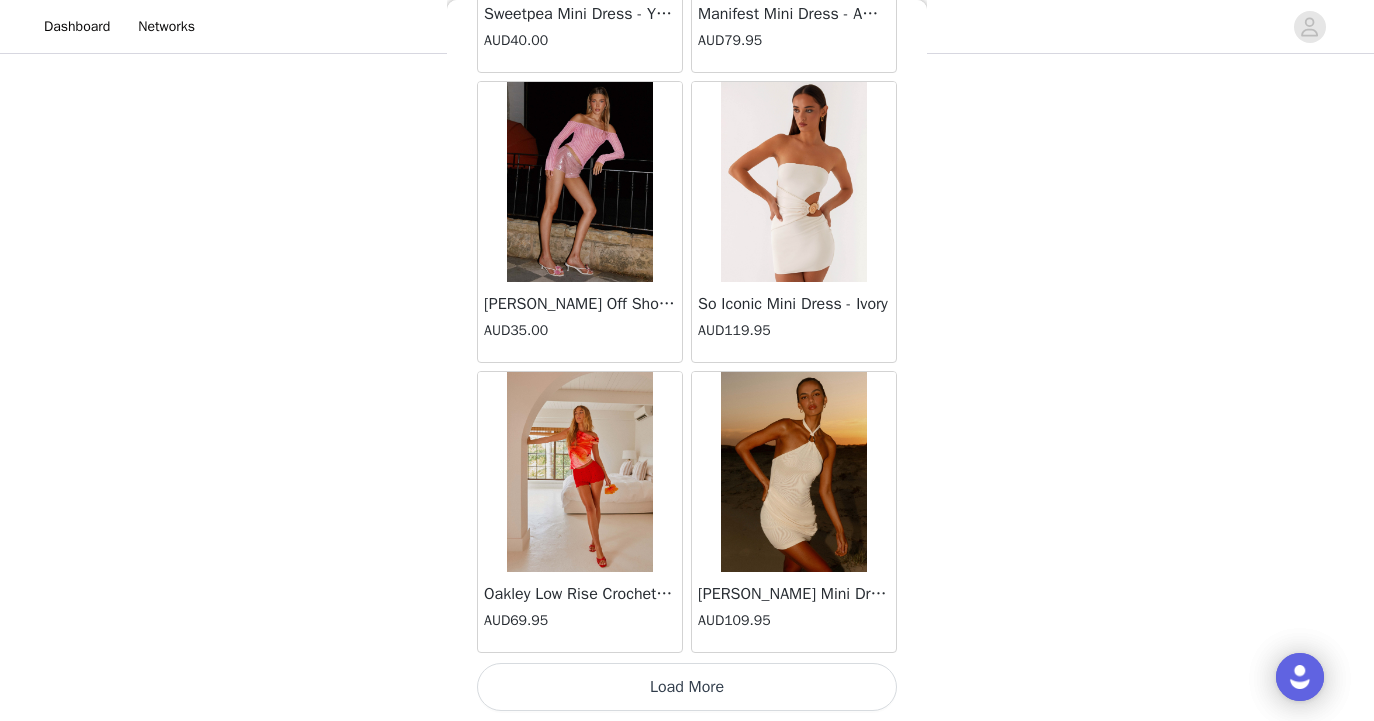 click on "Load More" at bounding box center [687, 687] 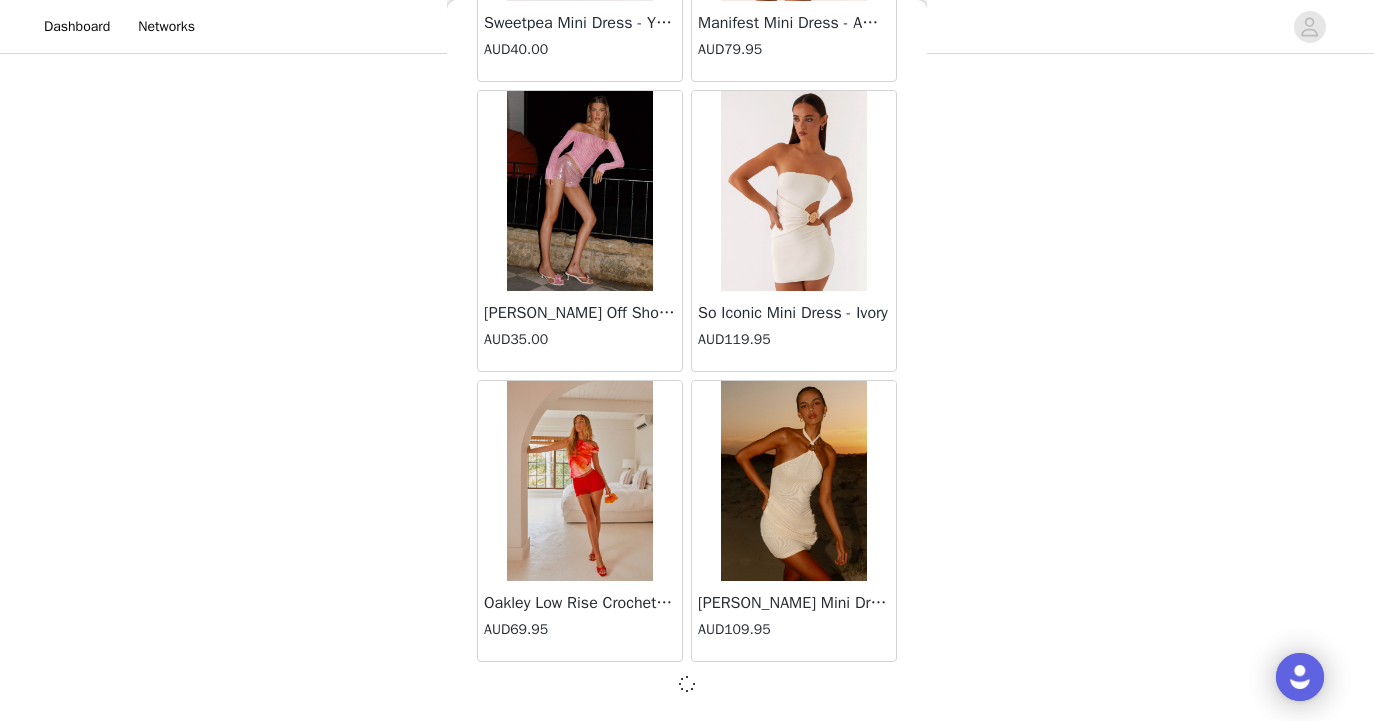 scroll, scrollTop: 22630, scrollLeft: 0, axis: vertical 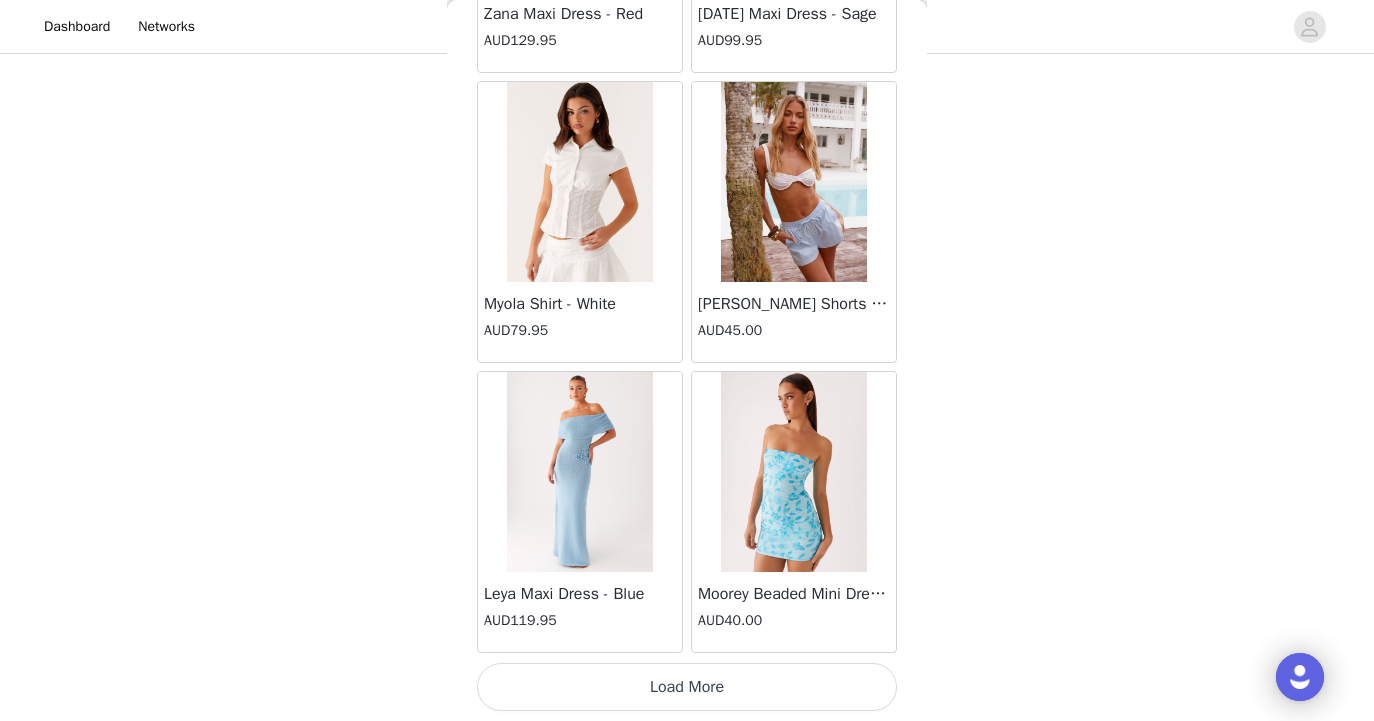 click on "Load More" at bounding box center [687, 687] 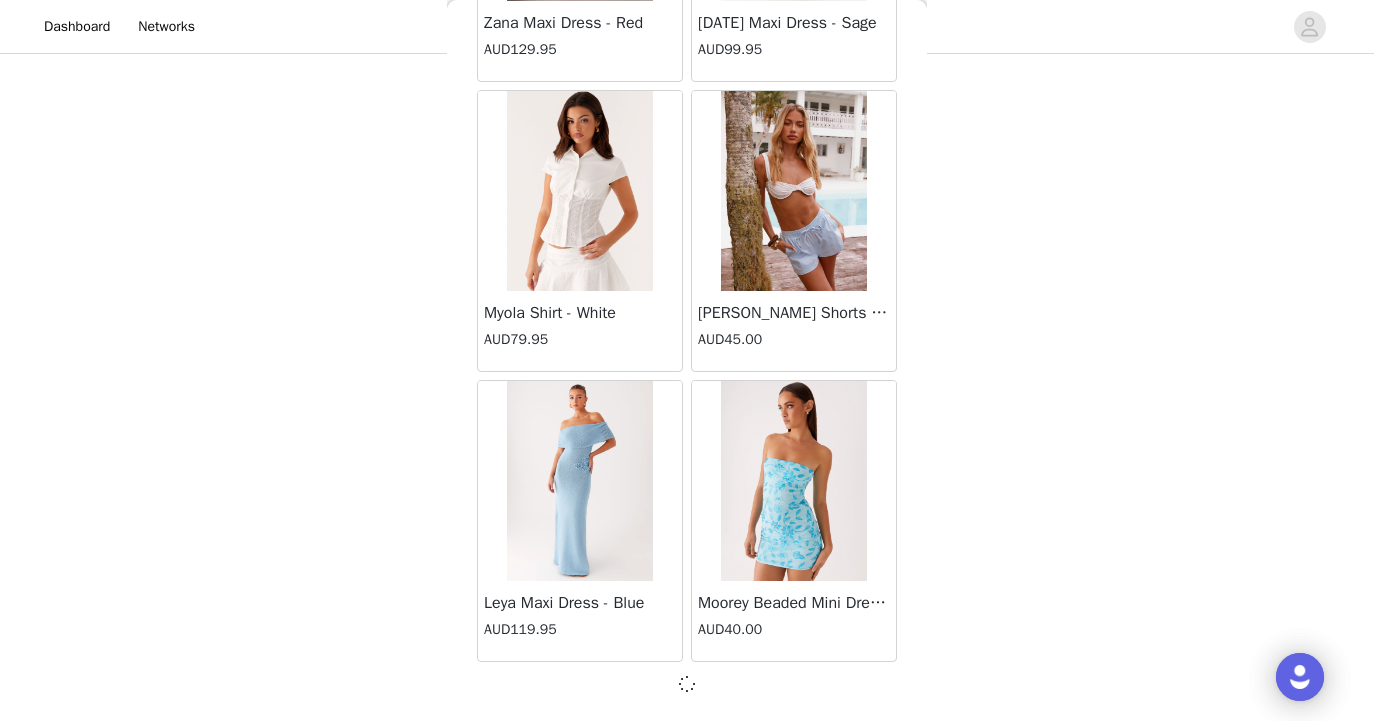 scroll, scrollTop: 25530, scrollLeft: 0, axis: vertical 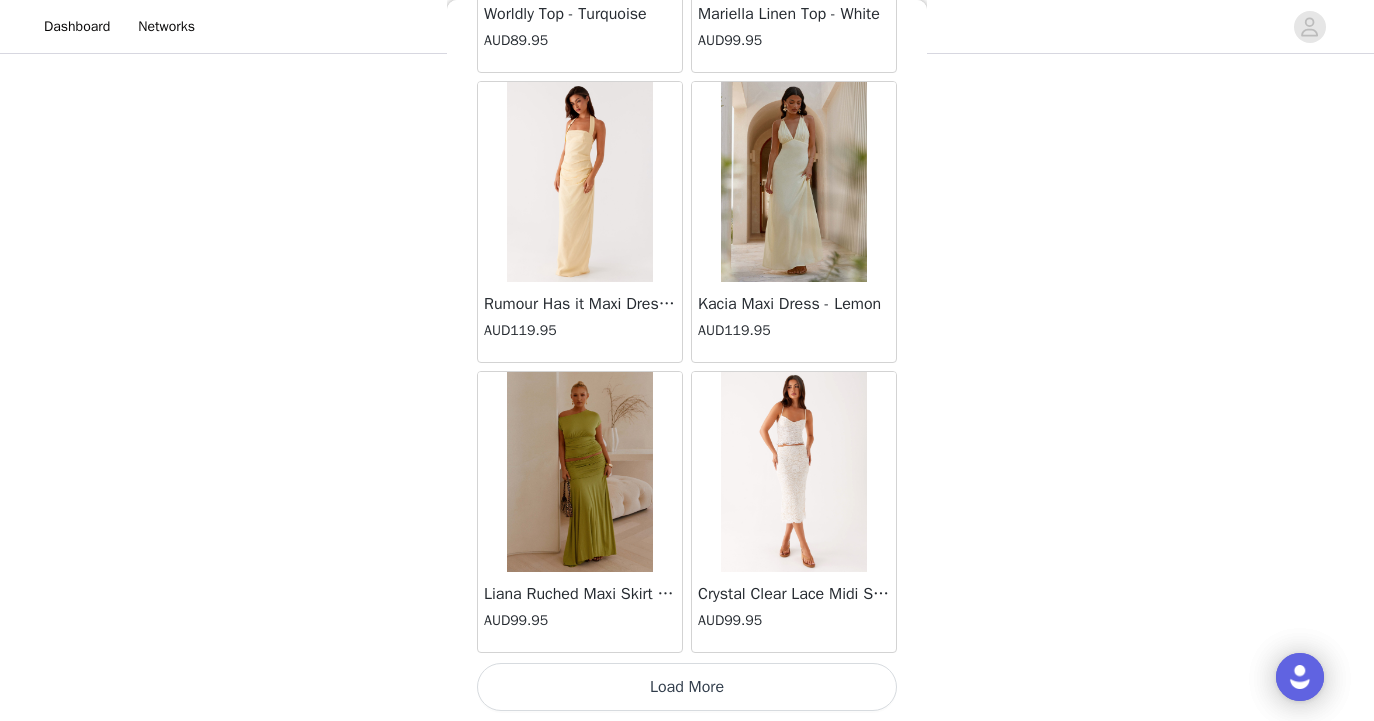 click on "Load More" at bounding box center [687, 687] 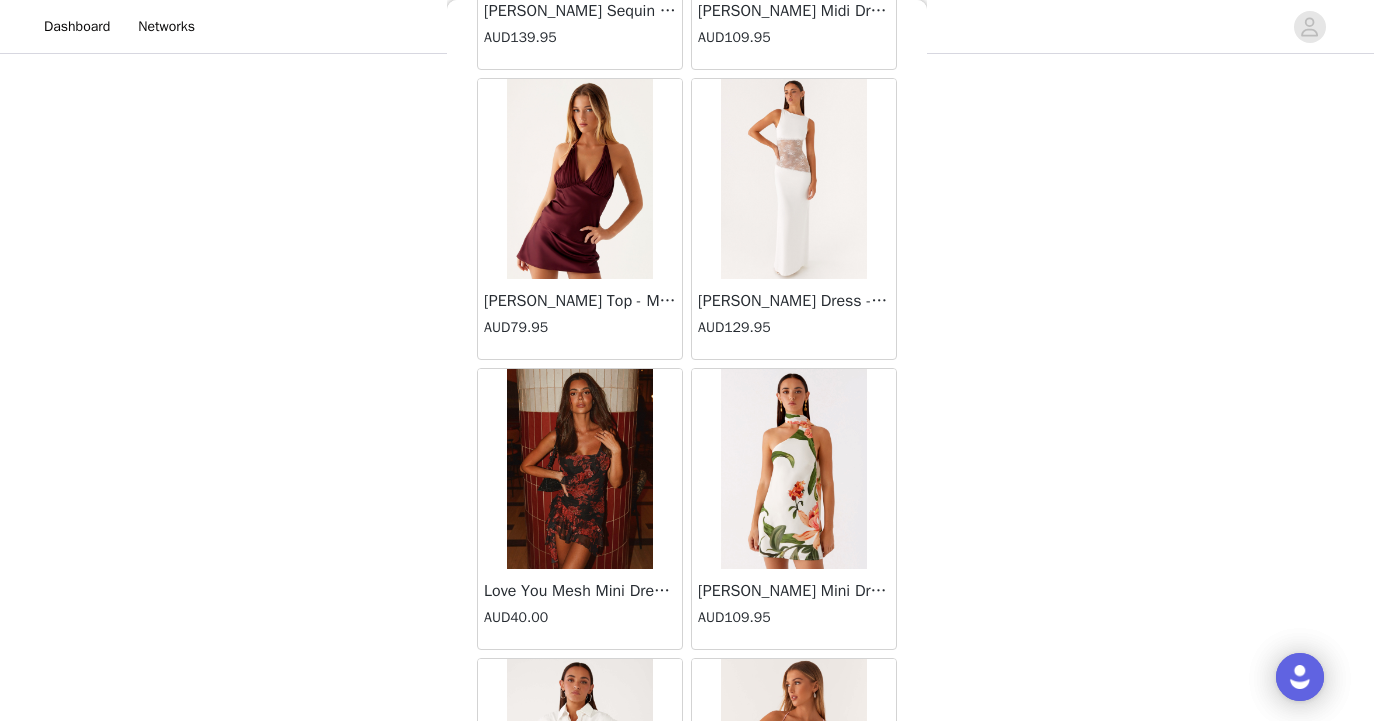 scroll, scrollTop: 30549, scrollLeft: 0, axis: vertical 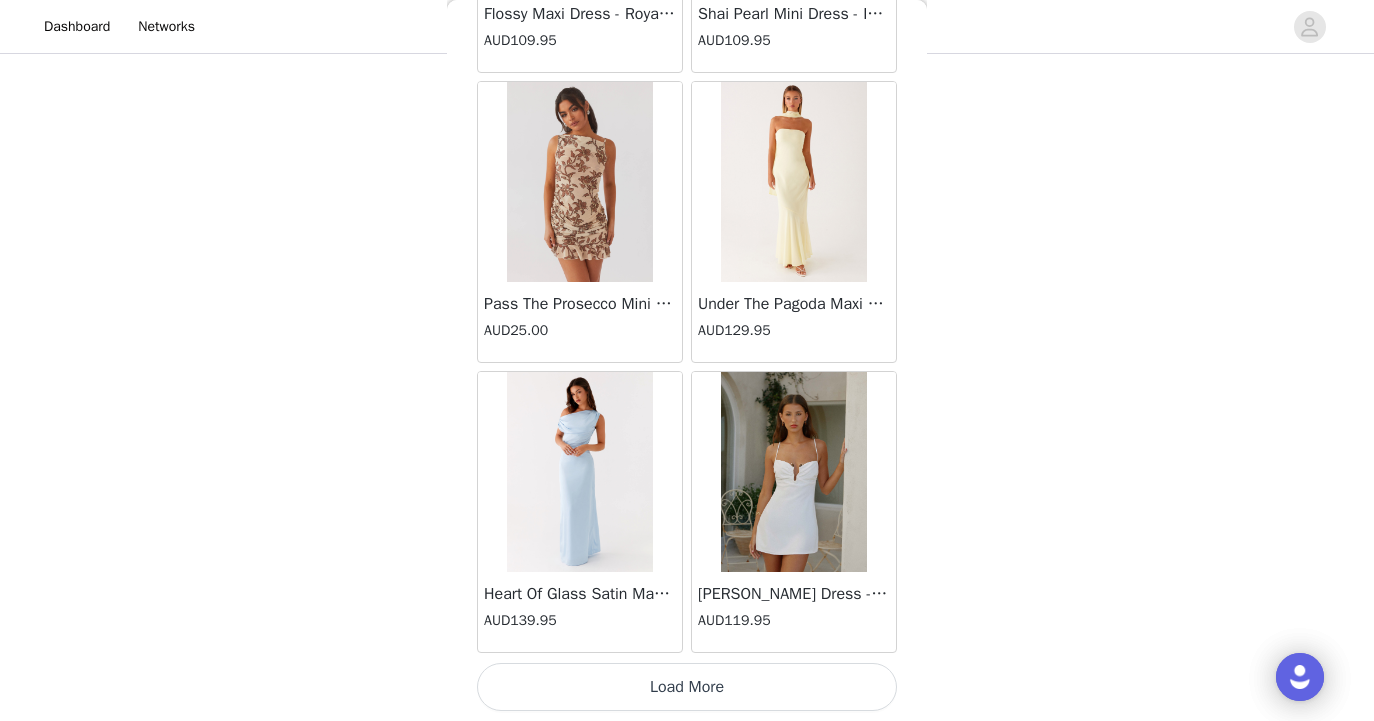 click on "Load More" at bounding box center (687, 687) 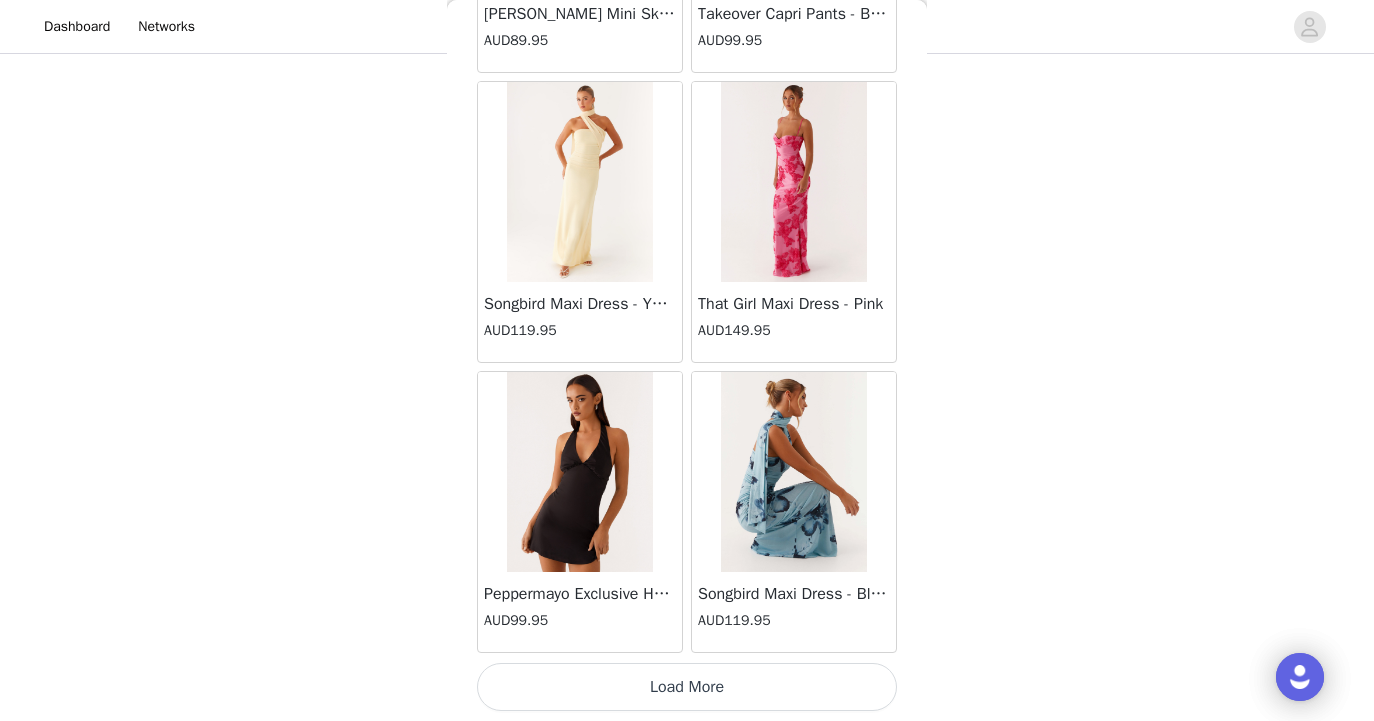 scroll, scrollTop: 34239, scrollLeft: 0, axis: vertical 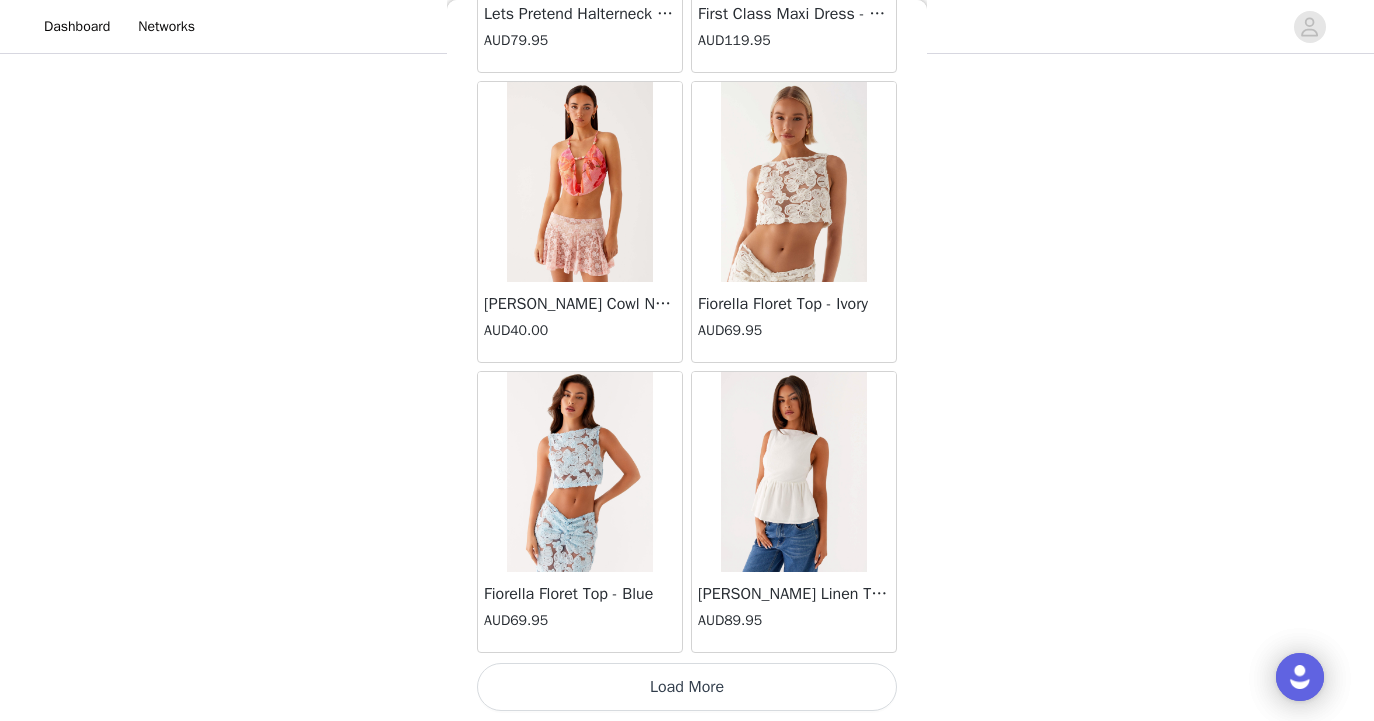 click on "Load More" at bounding box center (687, 687) 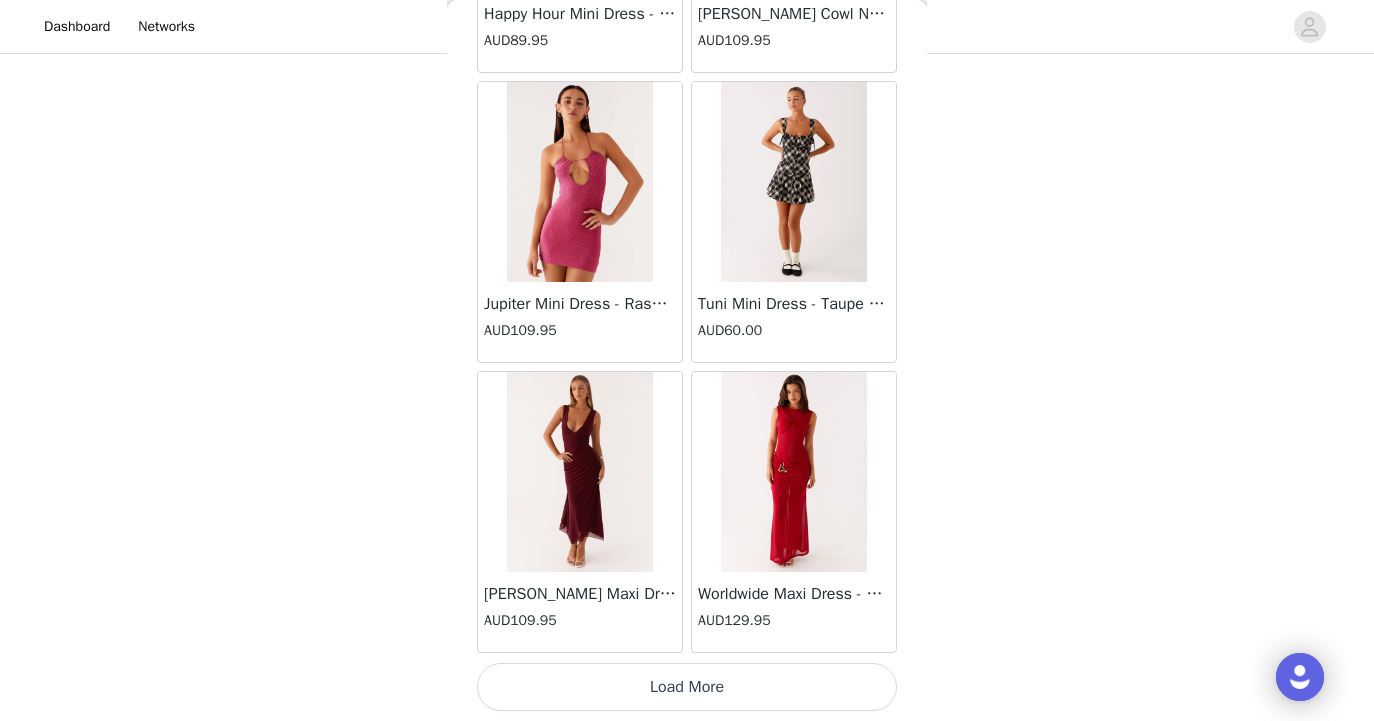 scroll, scrollTop: 40039, scrollLeft: 0, axis: vertical 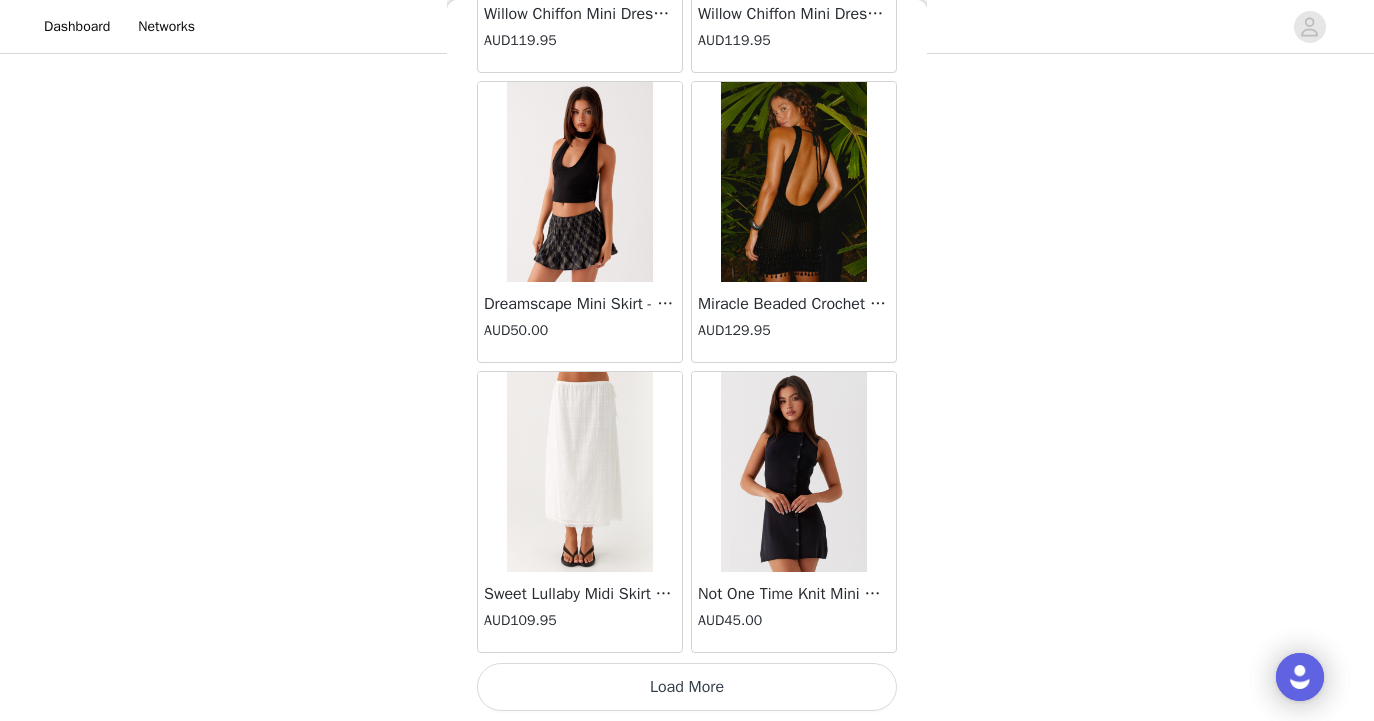 click on "Load More" at bounding box center (687, 687) 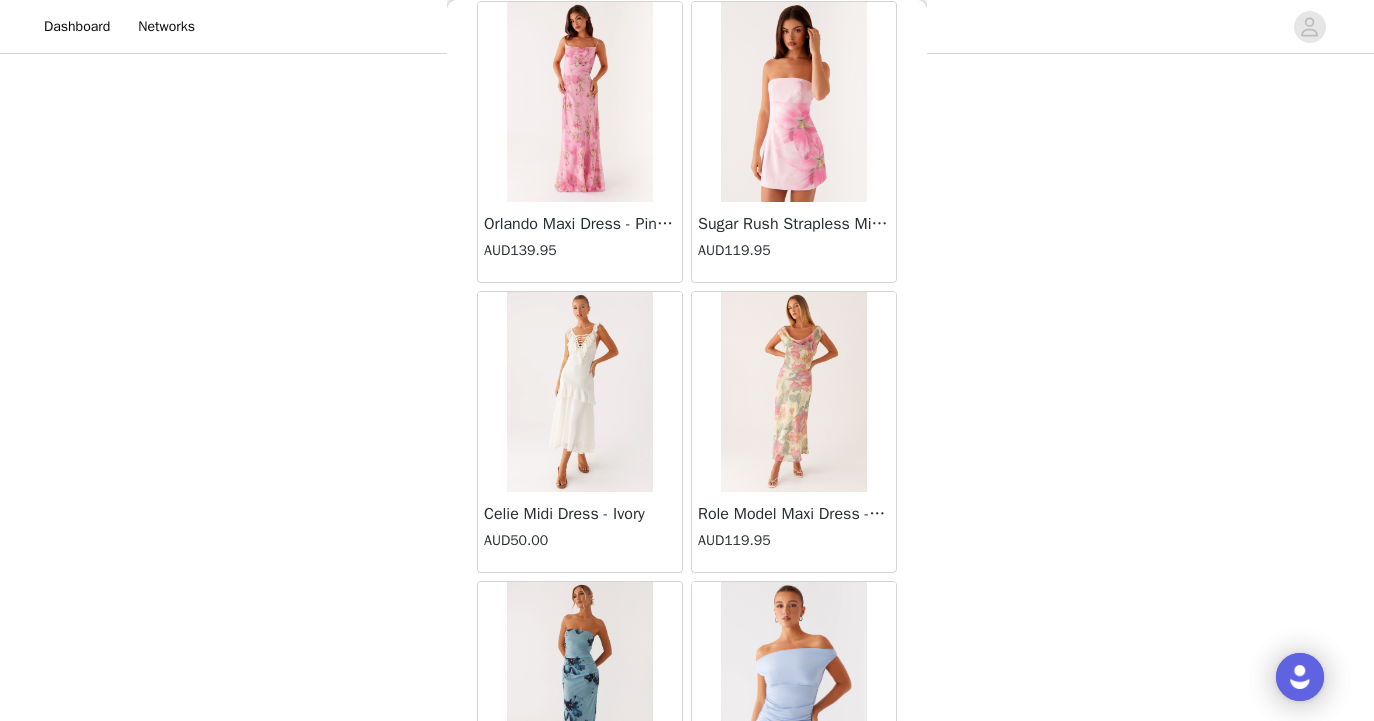 scroll, scrollTop: 44049, scrollLeft: 0, axis: vertical 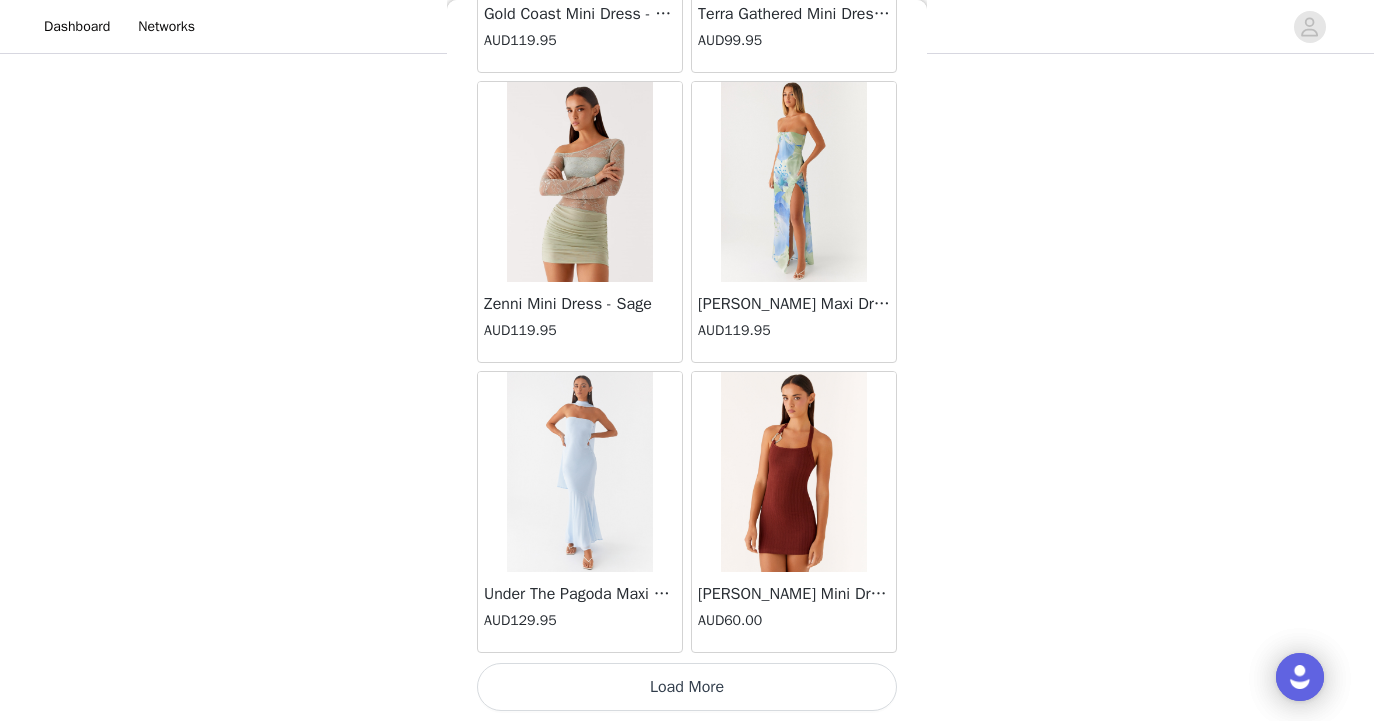 click on "Load More" at bounding box center [687, 687] 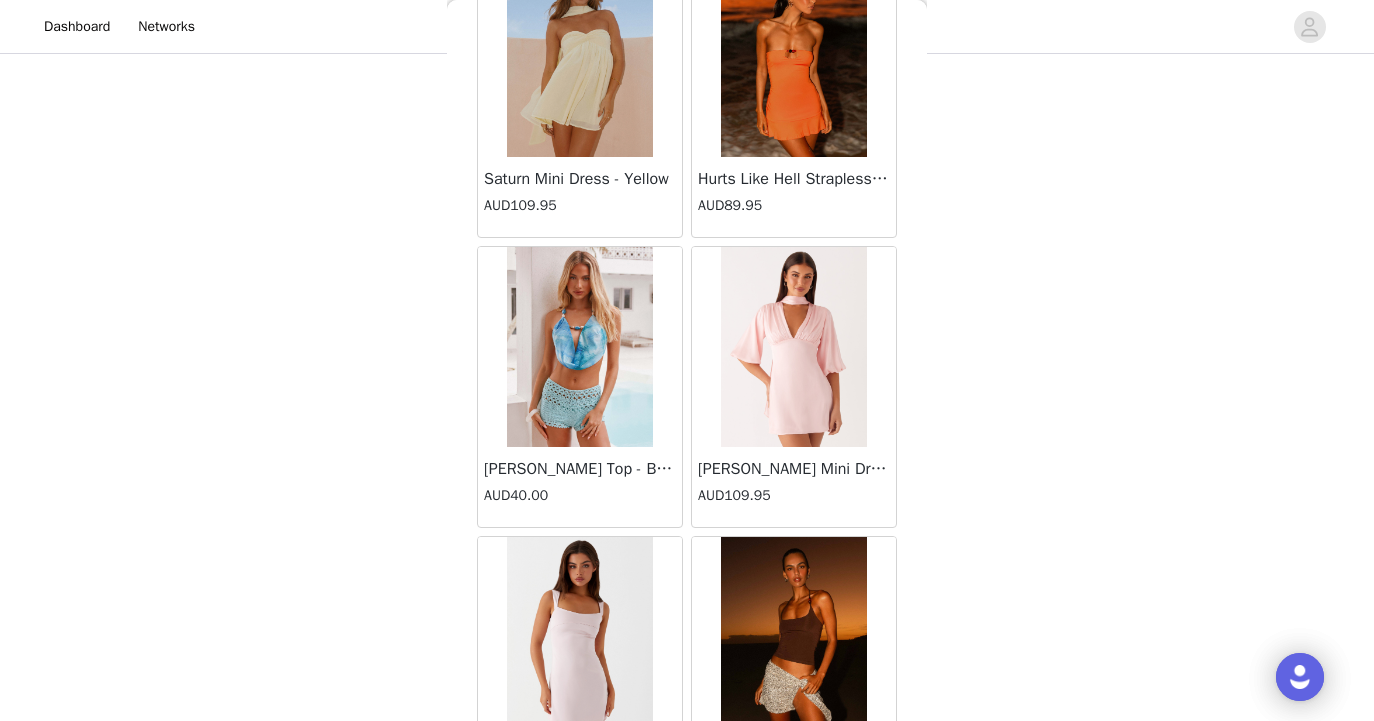 scroll, scrollTop: 48238, scrollLeft: 0, axis: vertical 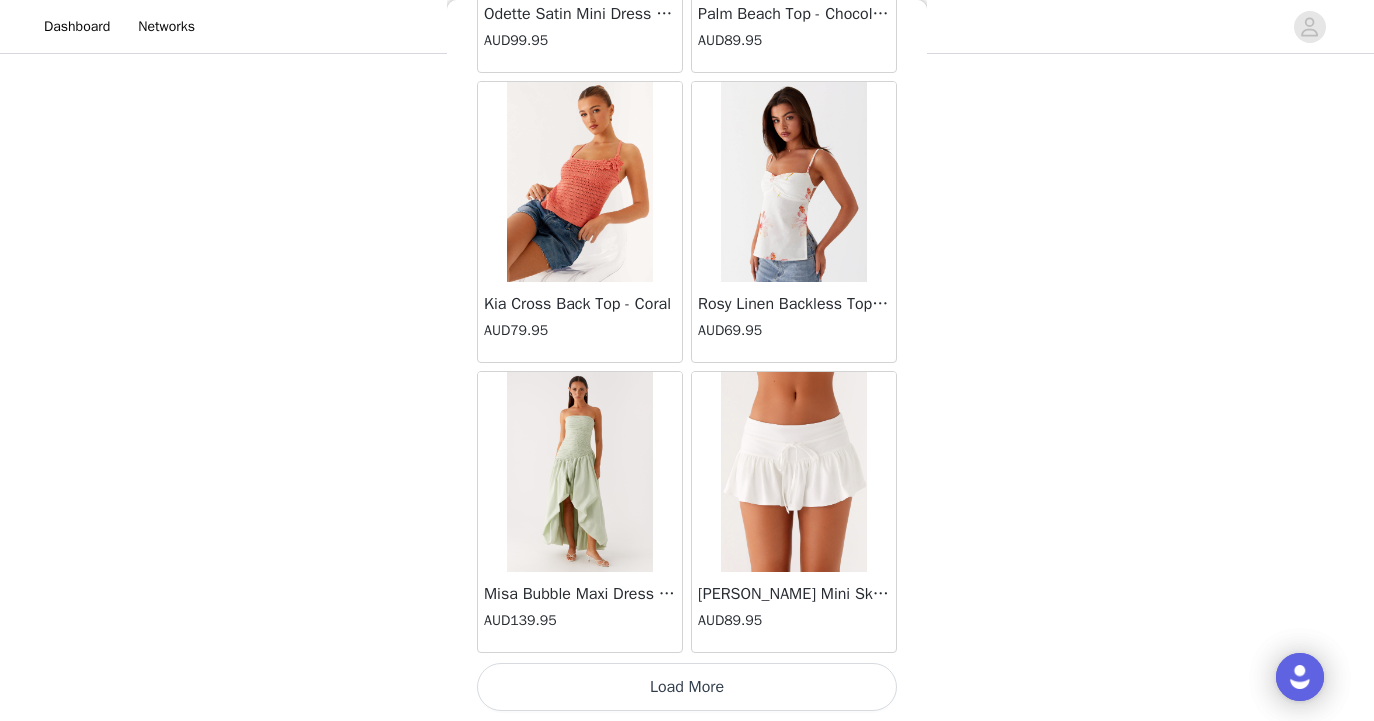 click on "Load More" at bounding box center [687, 687] 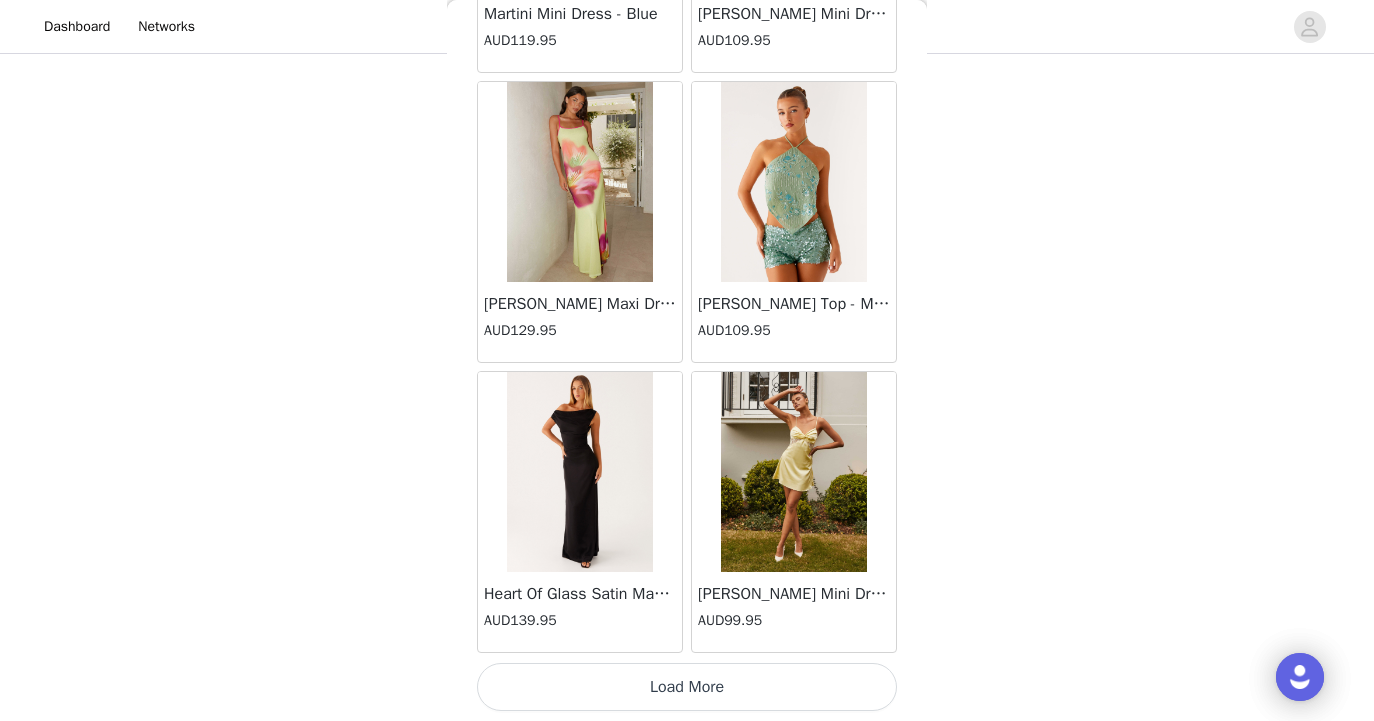 scroll, scrollTop: 51639, scrollLeft: 0, axis: vertical 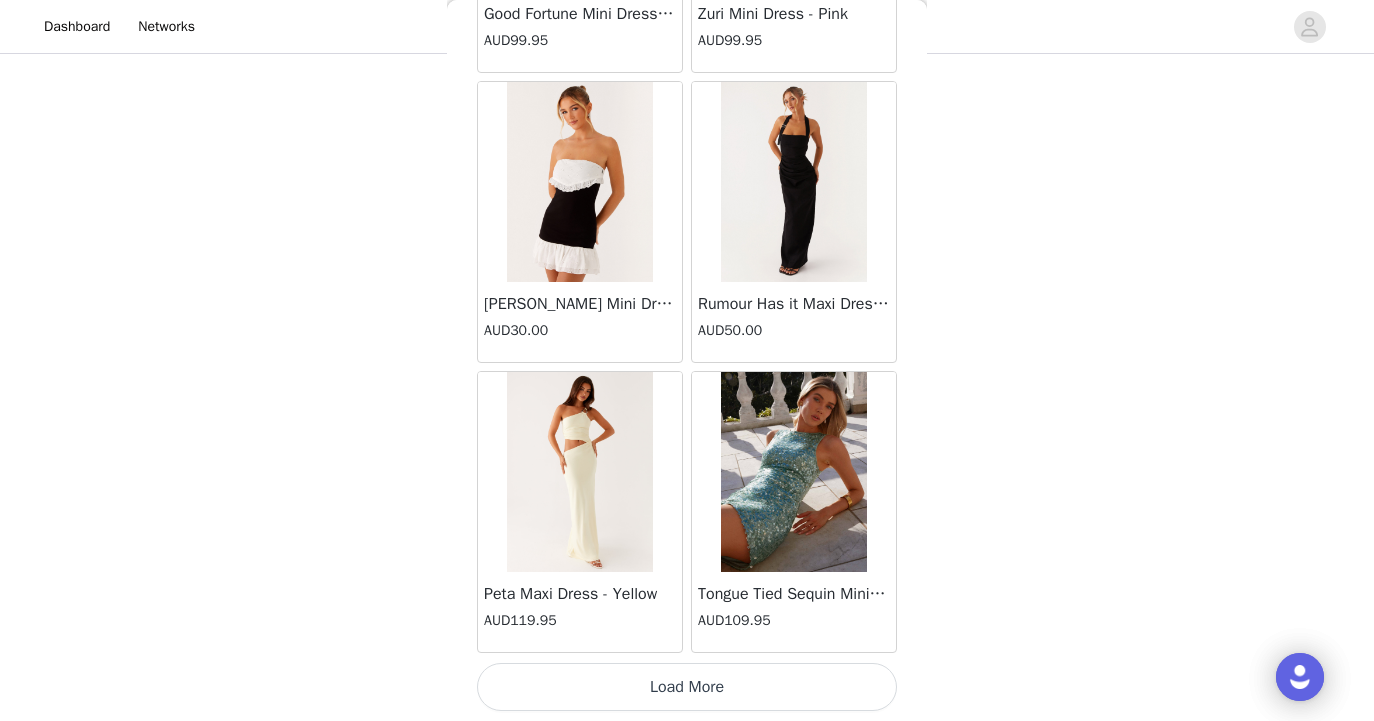 click on "Load More" at bounding box center (687, 687) 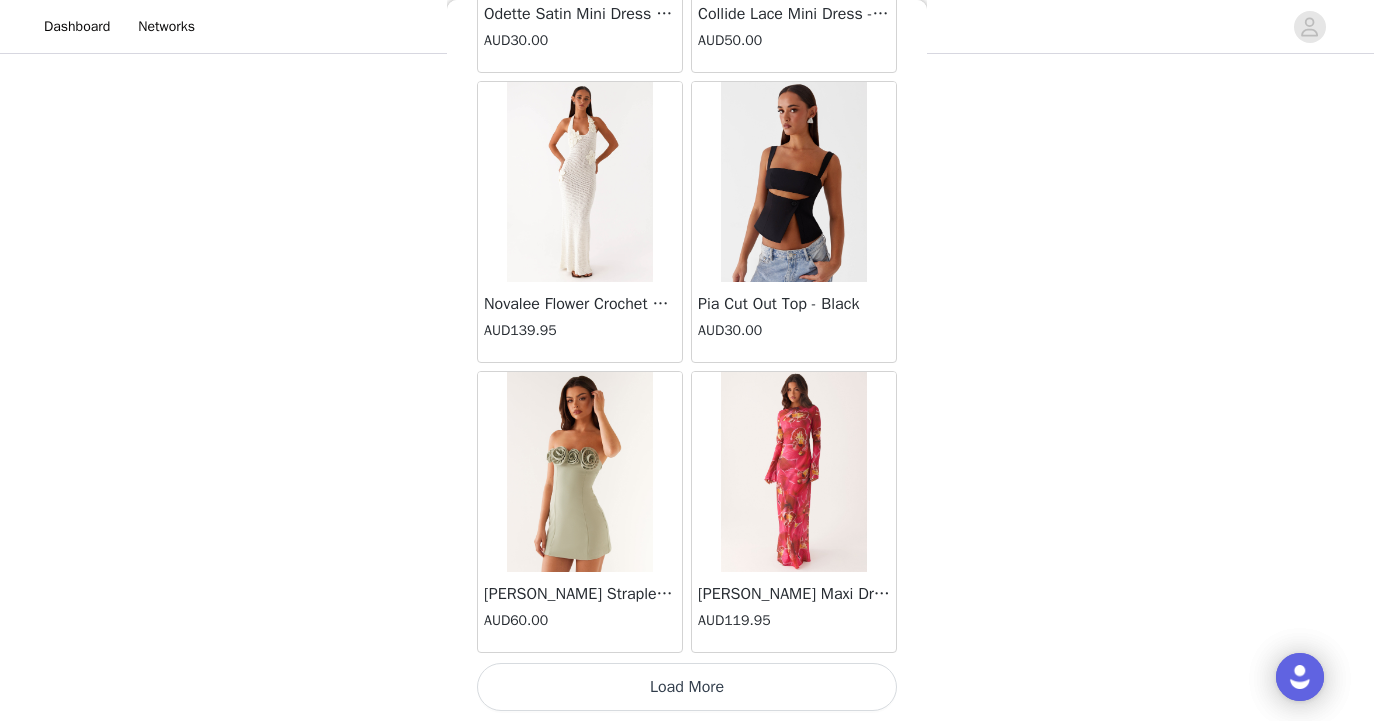 scroll, scrollTop: 57439, scrollLeft: 0, axis: vertical 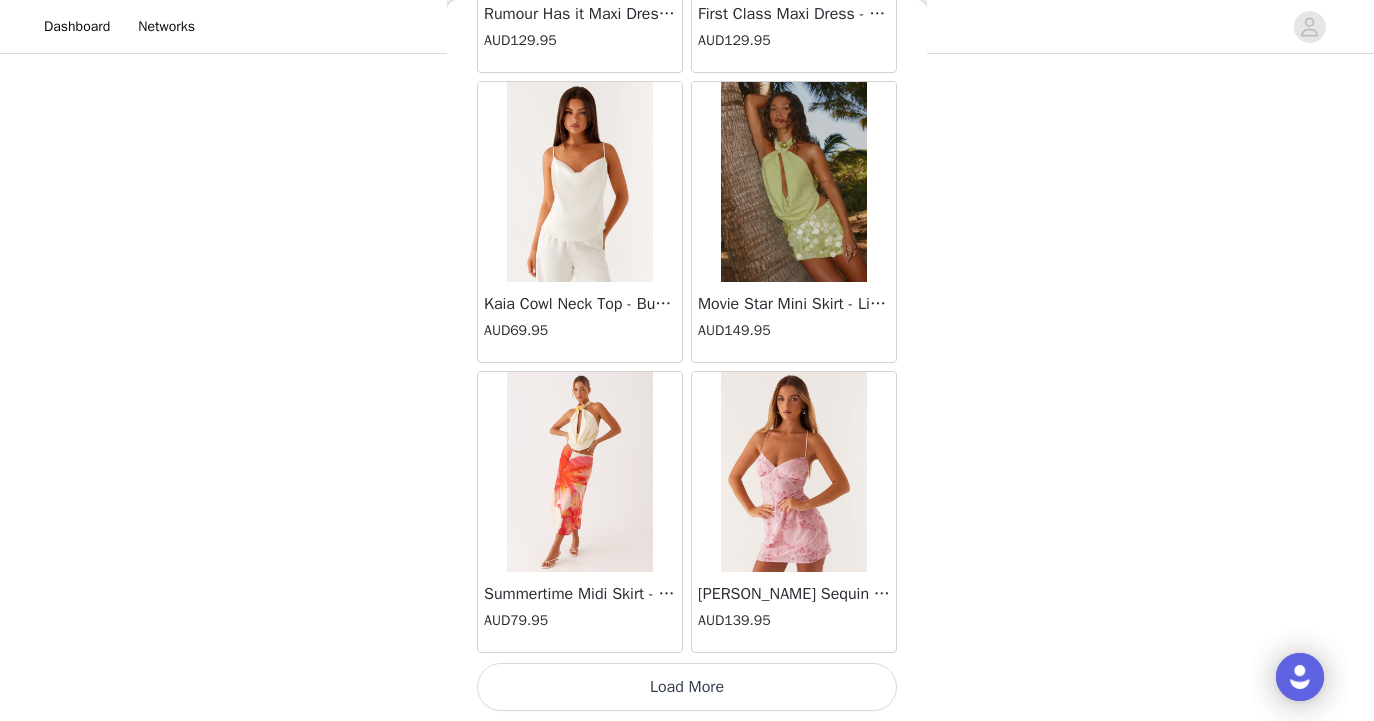click on "Load More" at bounding box center (687, 687) 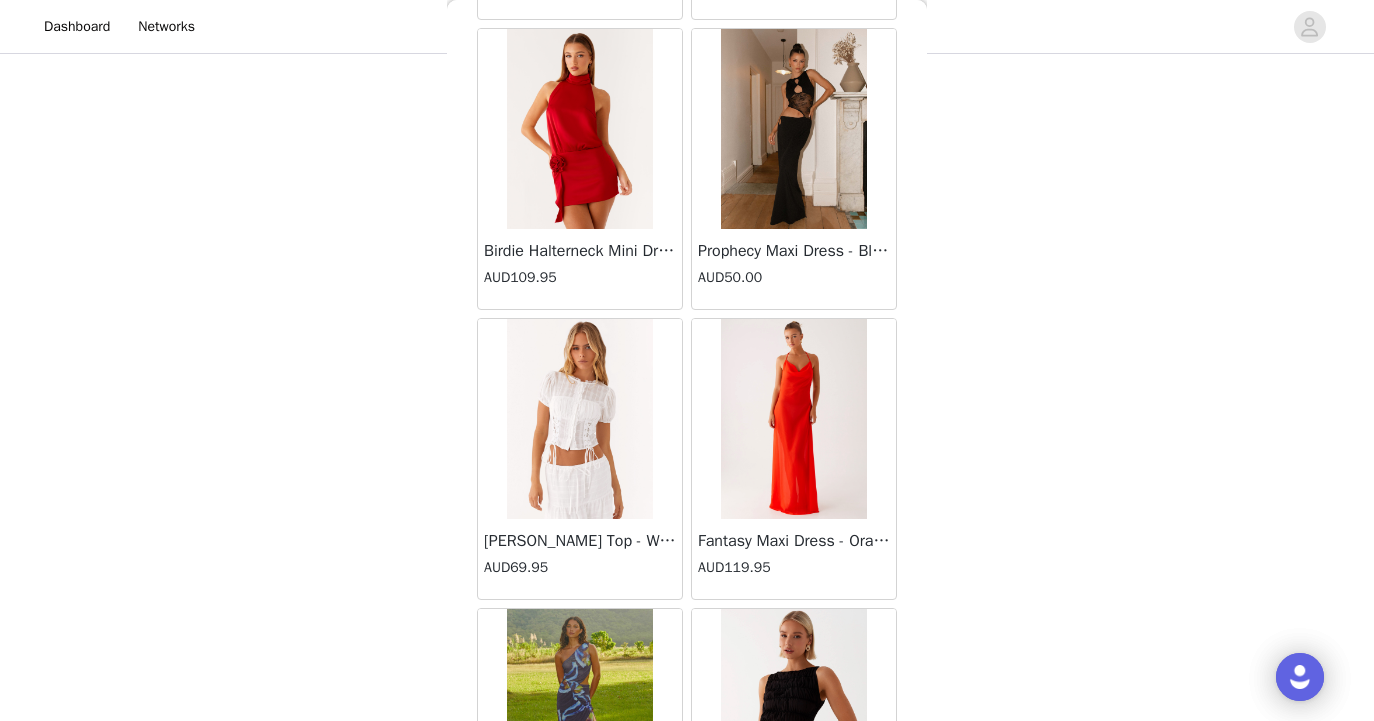 scroll, scrollTop: 63238, scrollLeft: 0, axis: vertical 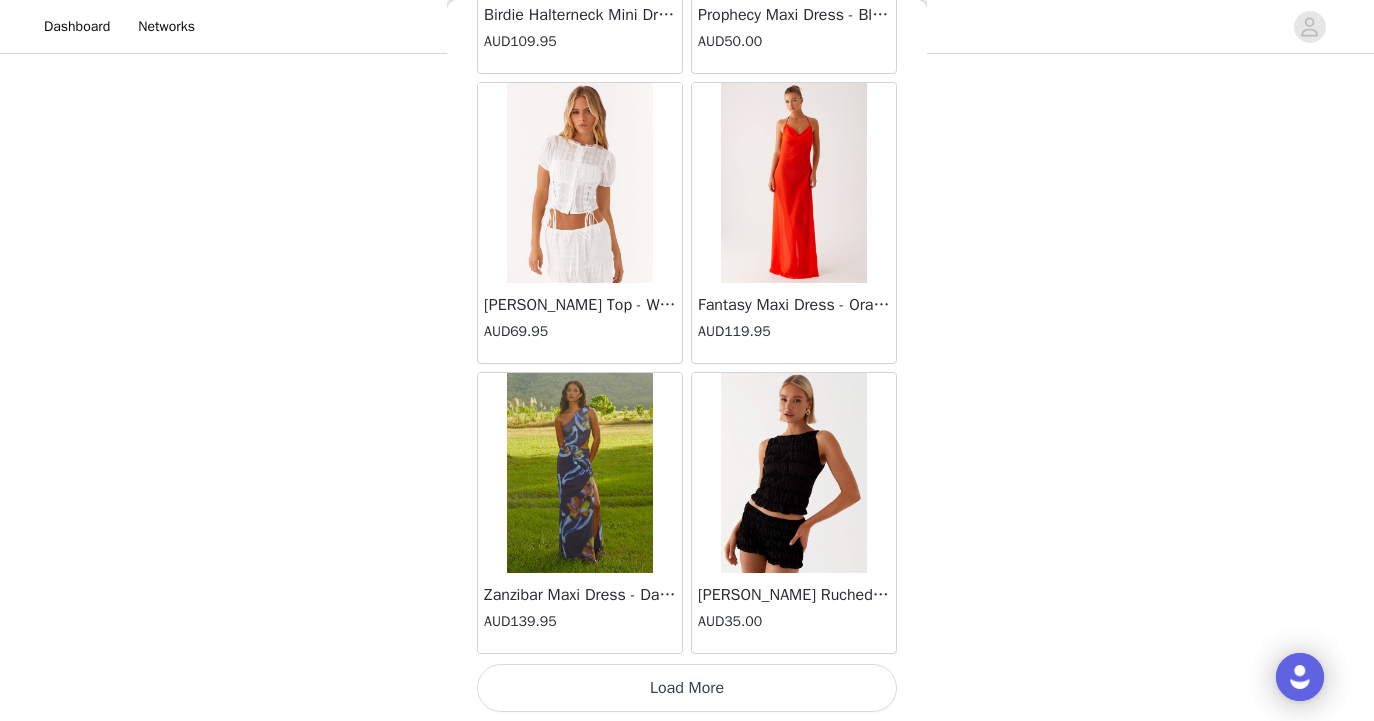 click on "Load More" at bounding box center [687, 688] 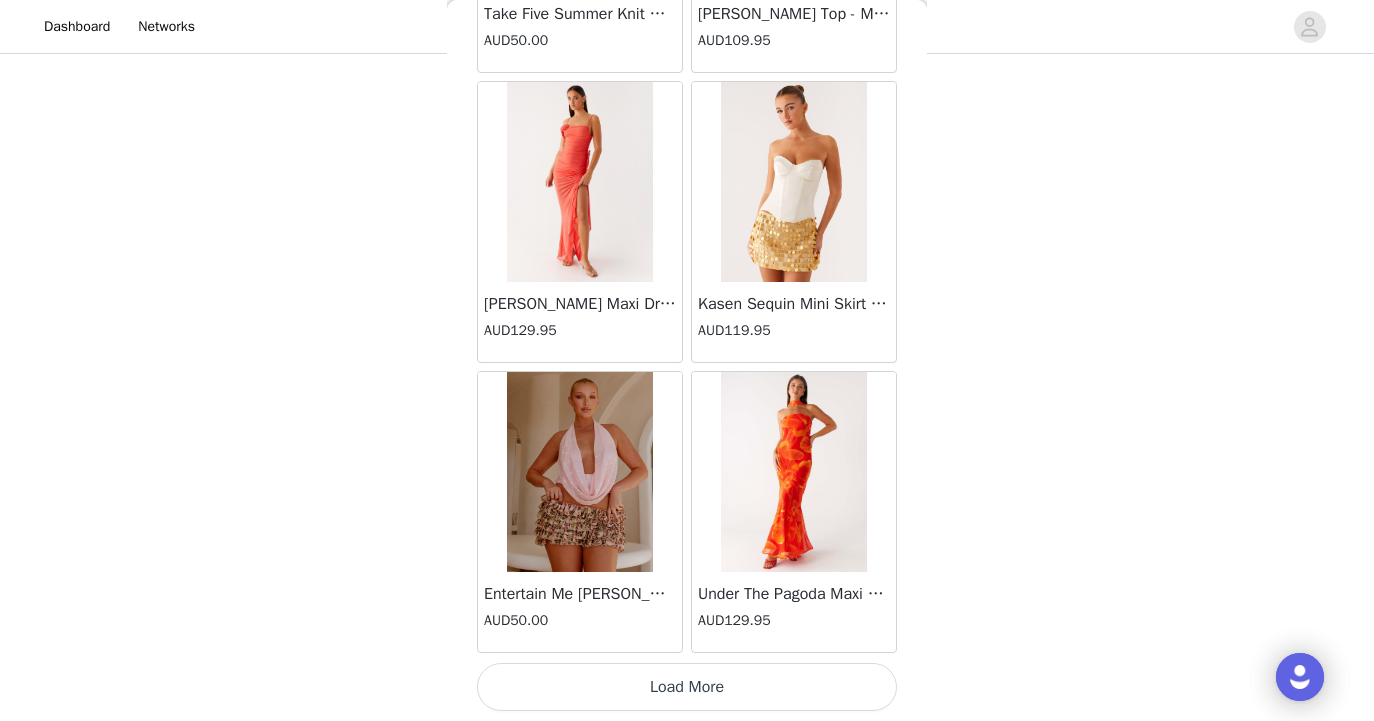 scroll, scrollTop: 66139, scrollLeft: 0, axis: vertical 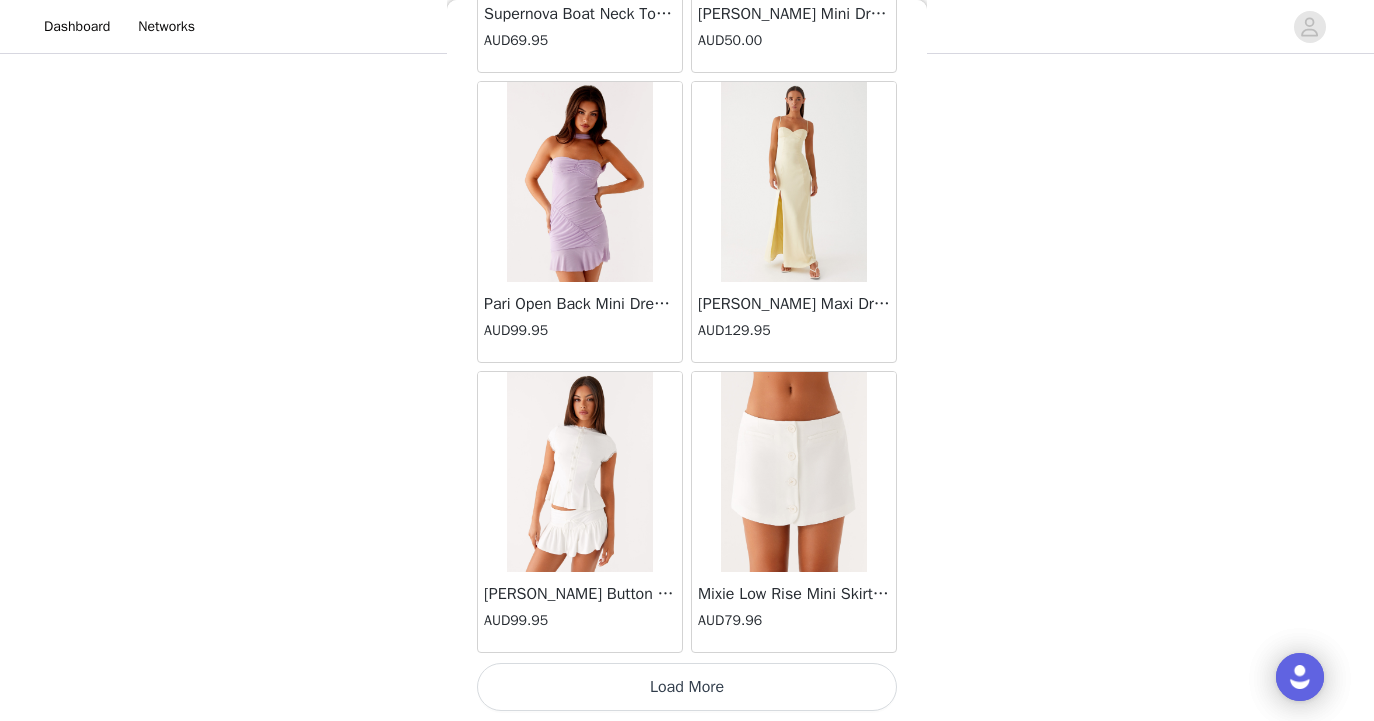 click on "Load More" at bounding box center (687, 687) 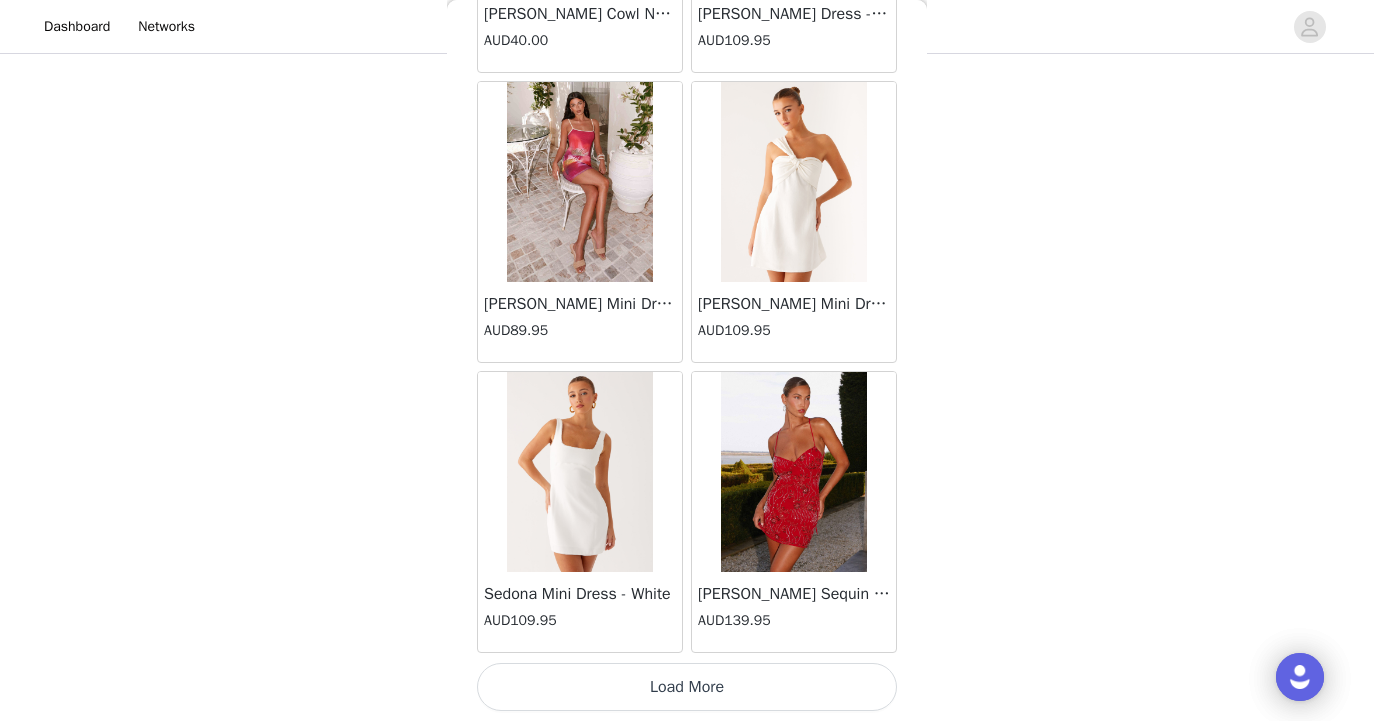 scroll, scrollTop: 71939, scrollLeft: 0, axis: vertical 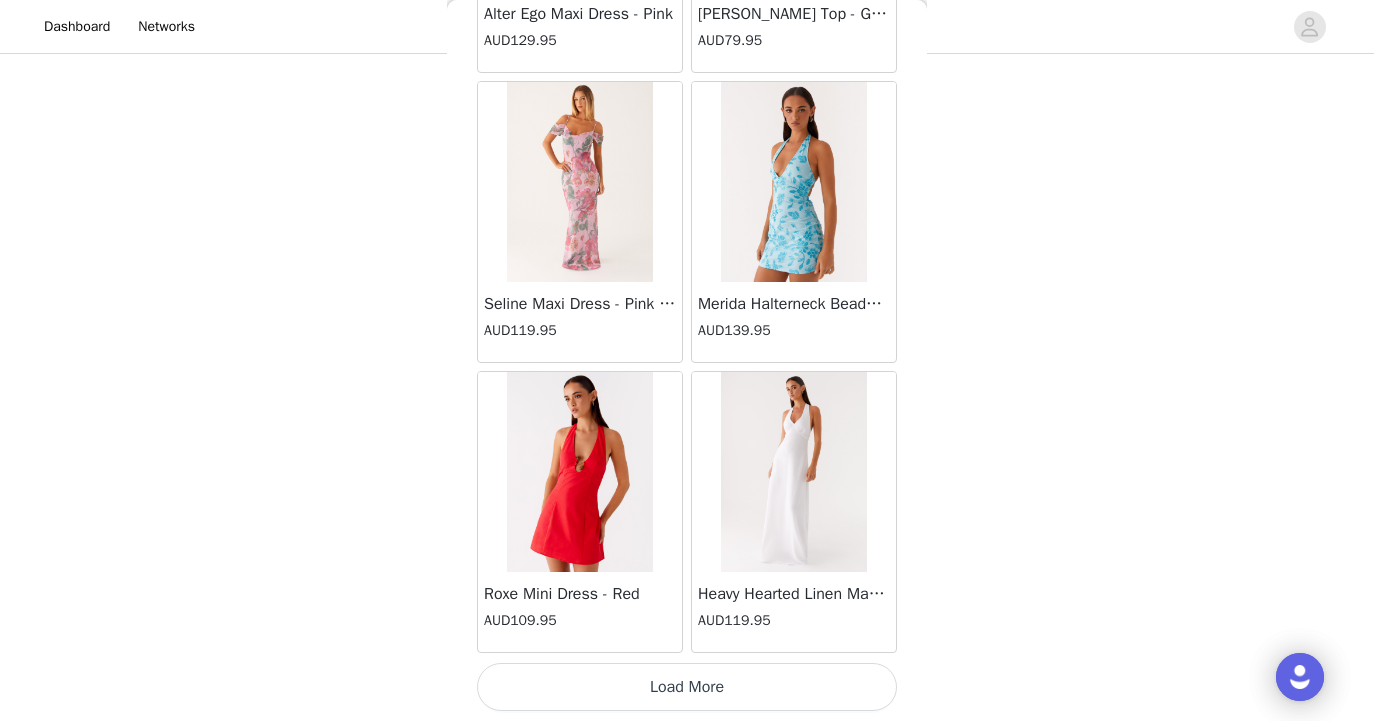 click on "Load More" at bounding box center [687, 687] 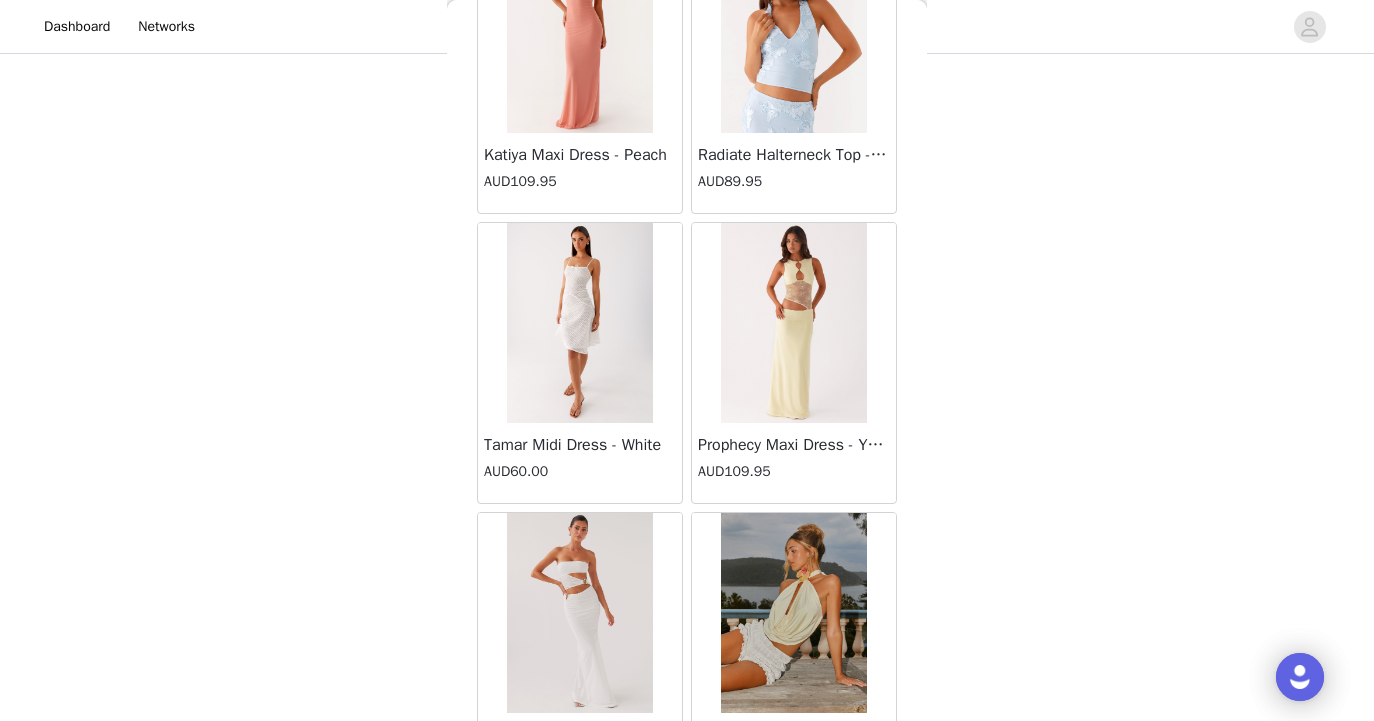 scroll, scrollTop: 76748, scrollLeft: 0, axis: vertical 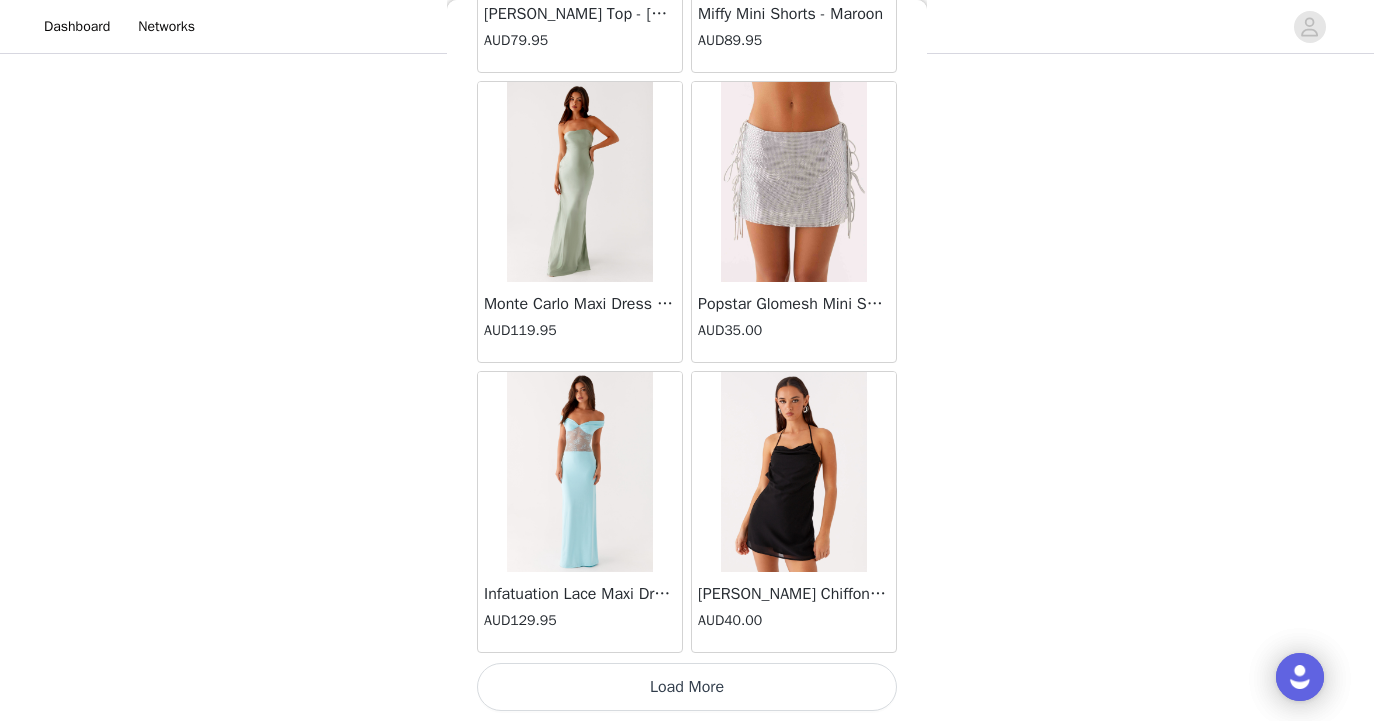 click on "Load More" at bounding box center (687, 687) 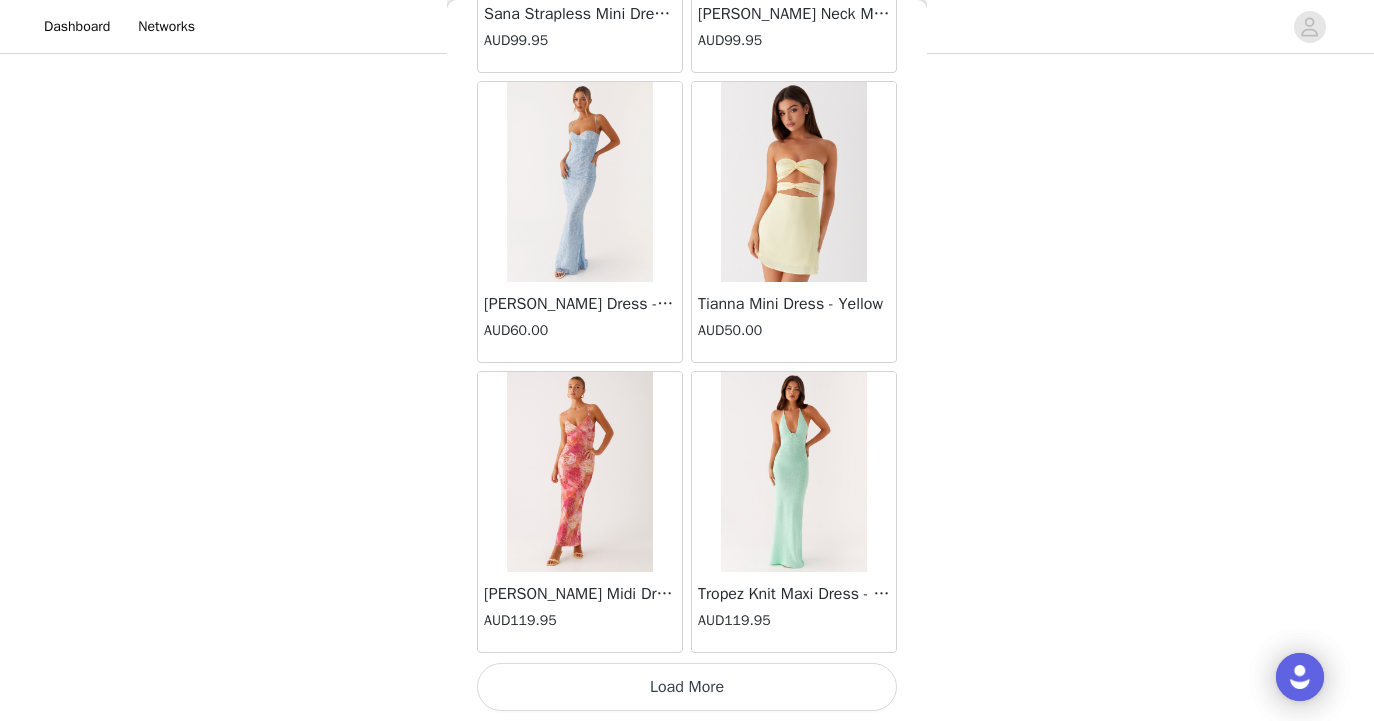 scroll, scrollTop: 80639, scrollLeft: 0, axis: vertical 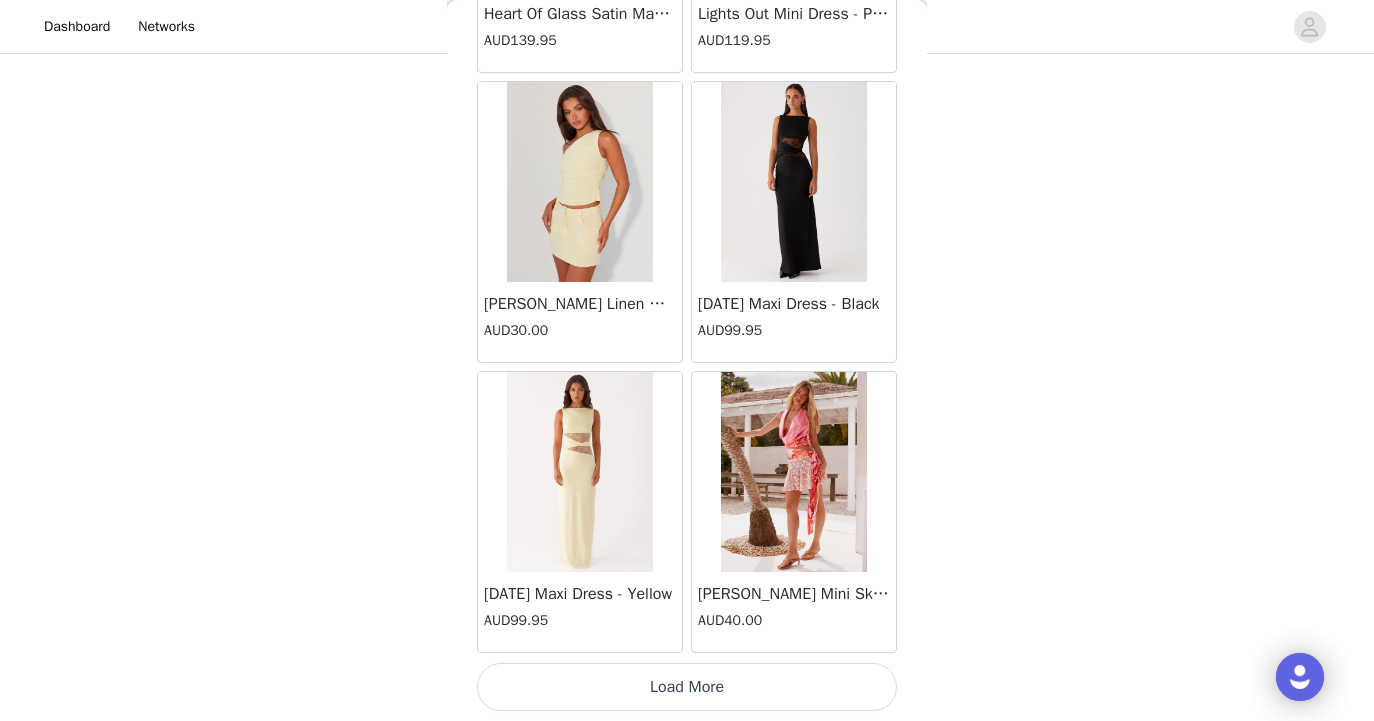 click on "Load More" at bounding box center [687, 687] 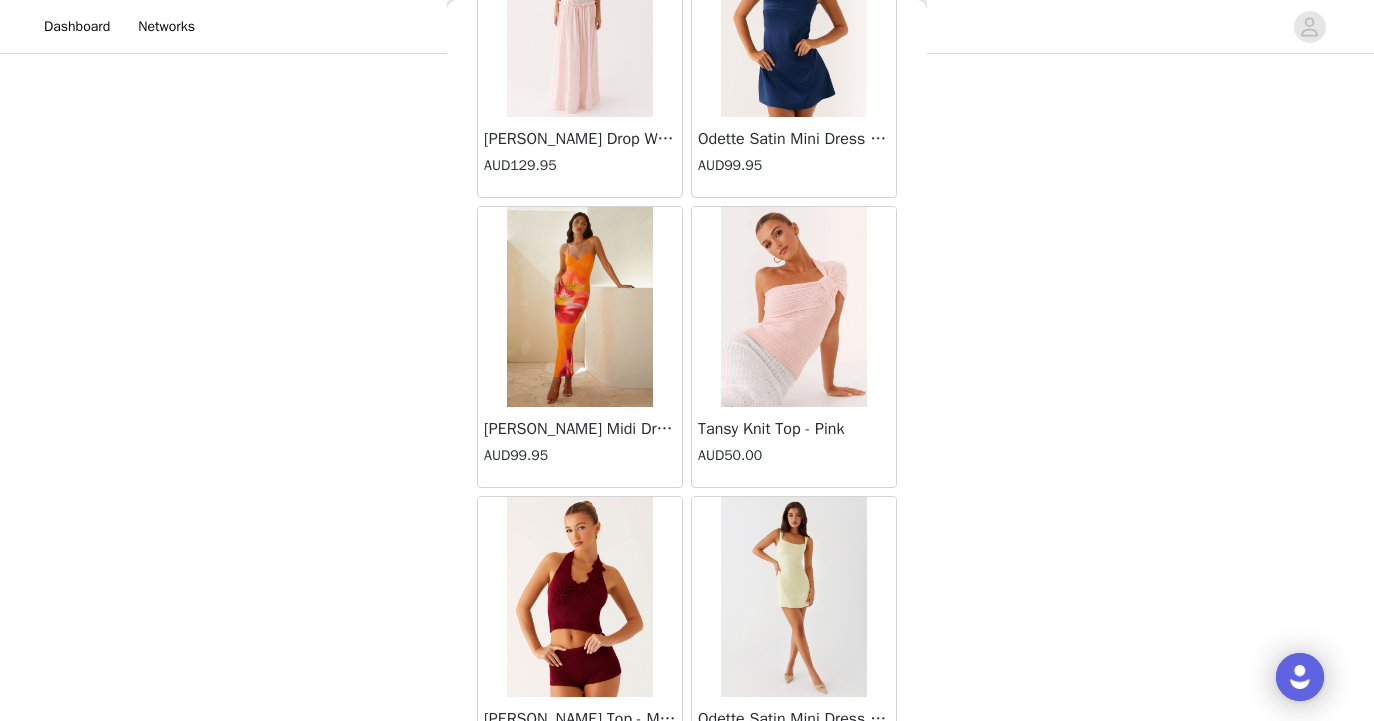 scroll, scrollTop: 86439, scrollLeft: 0, axis: vertical 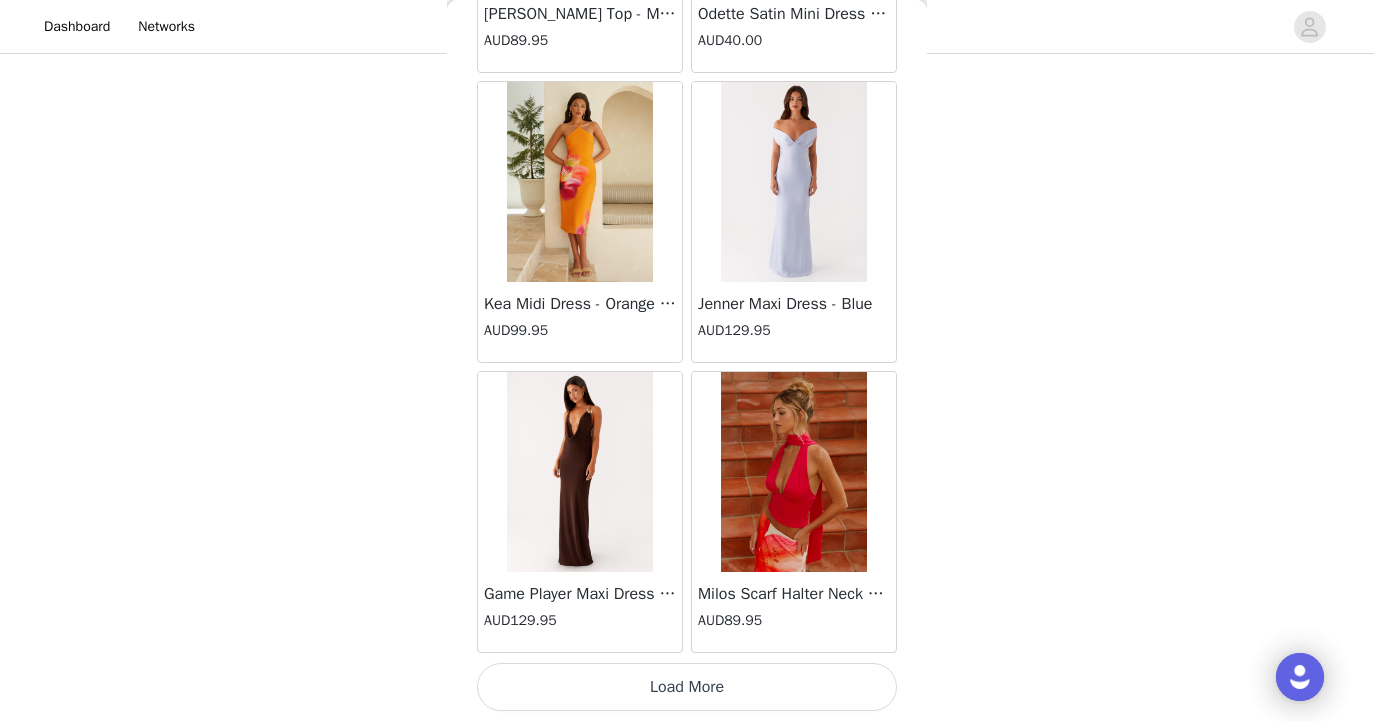 click on "Load More" at bounding box center [687, 687] 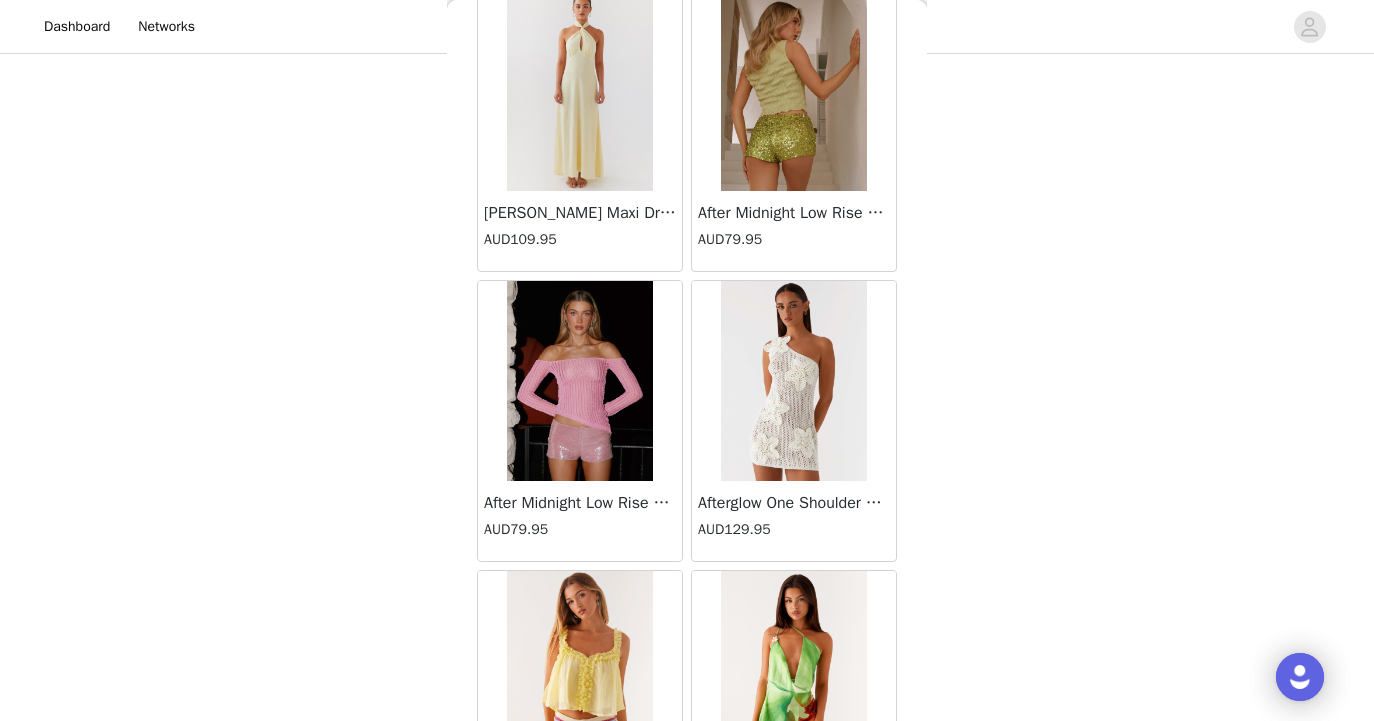 scroll, scrollTop: 89345, scrollLeft: 0, axis: vertical 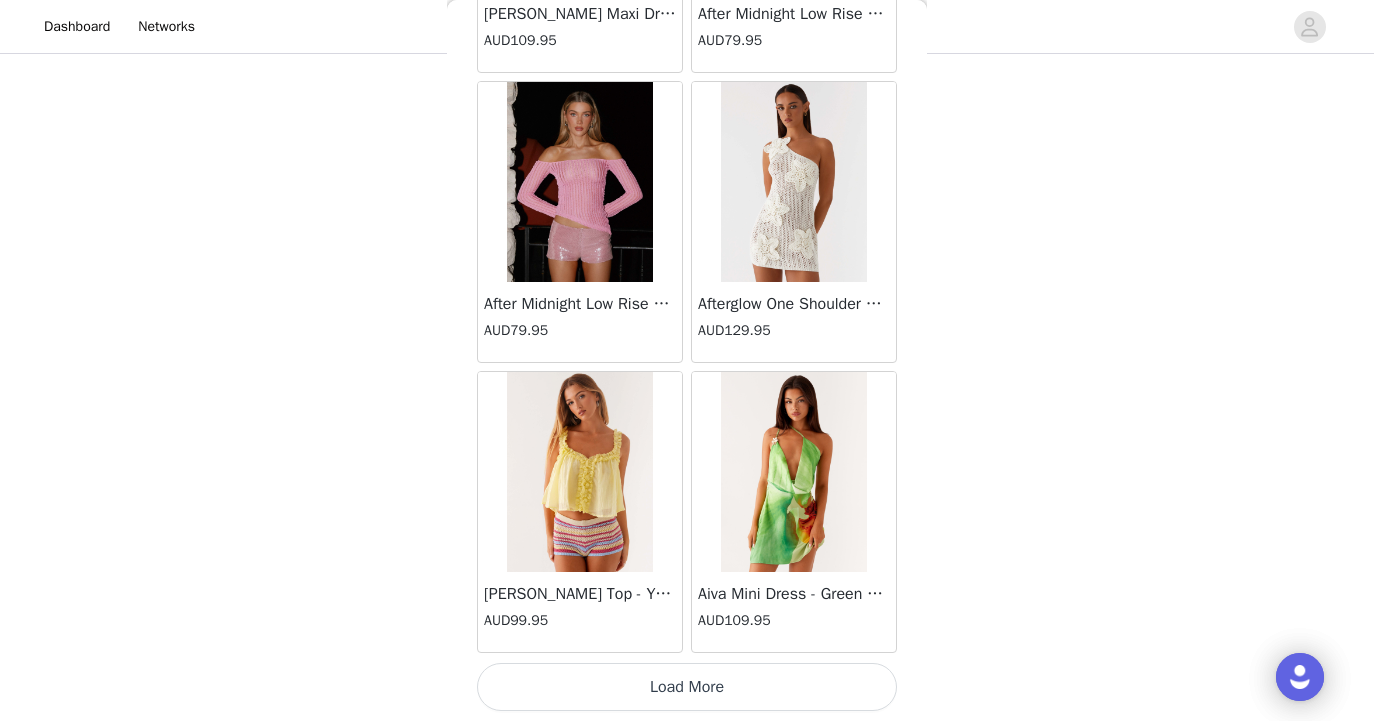 click on "Load More" at bounding box center [687, 687] 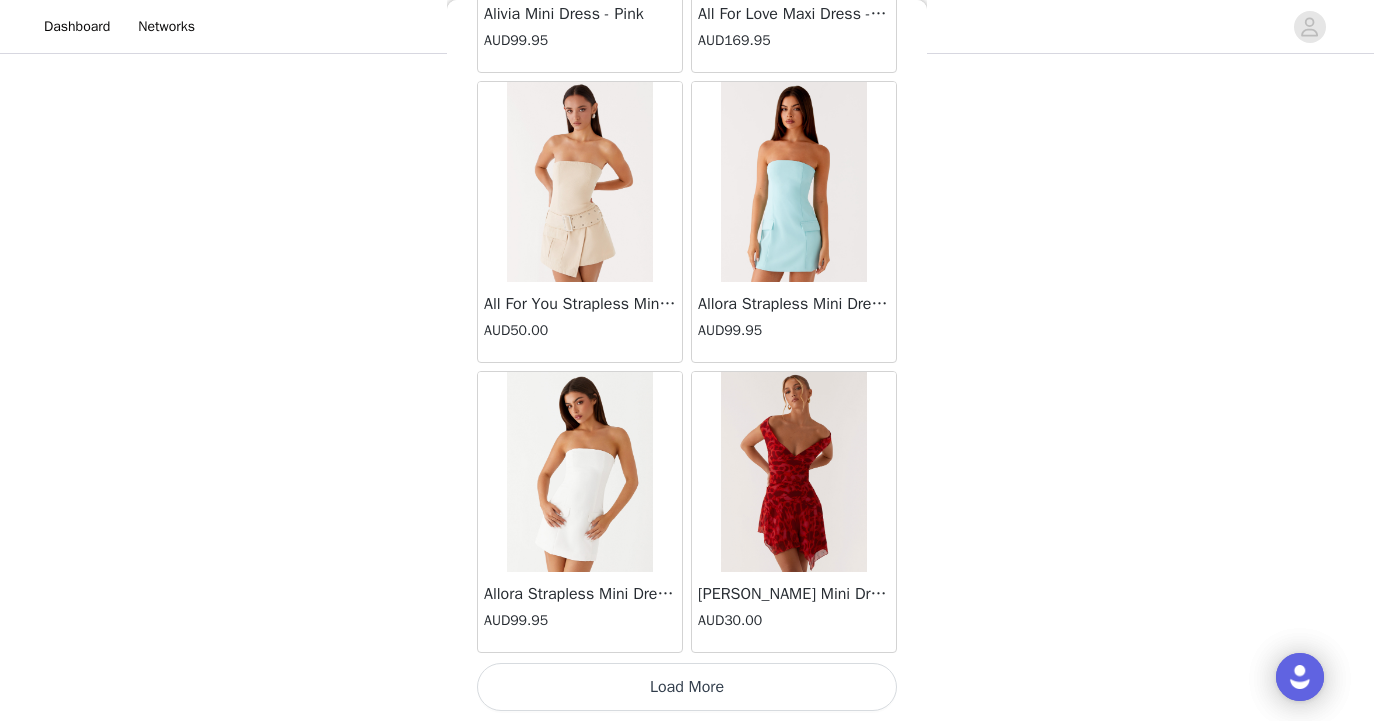 scroll, scrollTop: 92239, scrollLeft: 0, axis: vertical 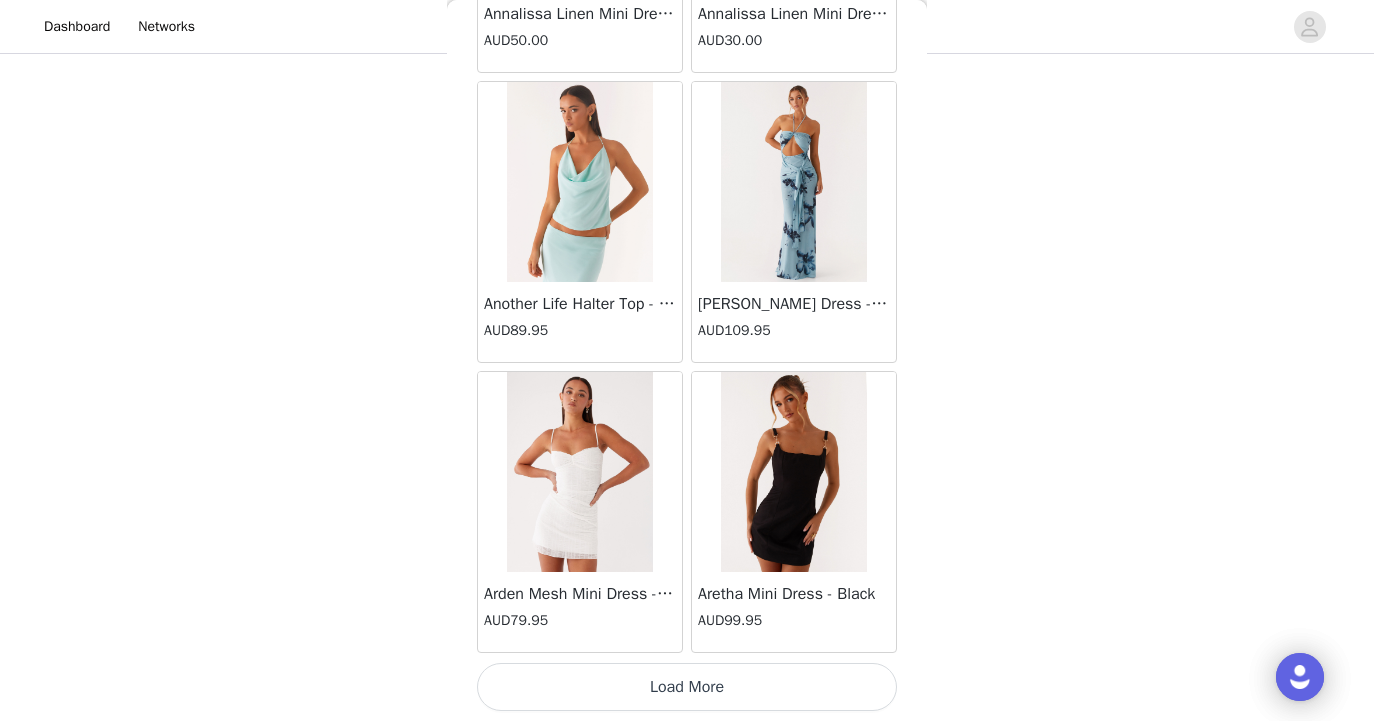 click on "Load More" at bounding box center (687, 687) 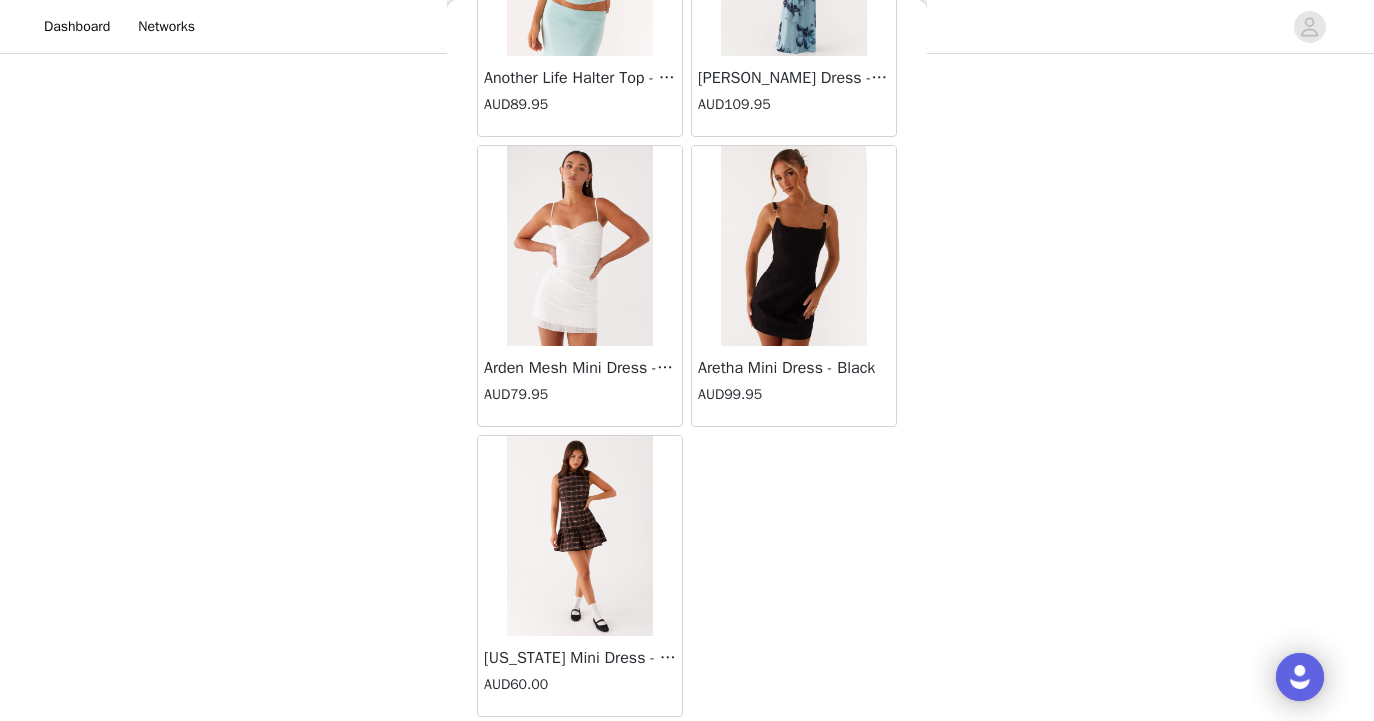 scroll, scrollTop: 95365, scrollLeft: 0, axis: vertical 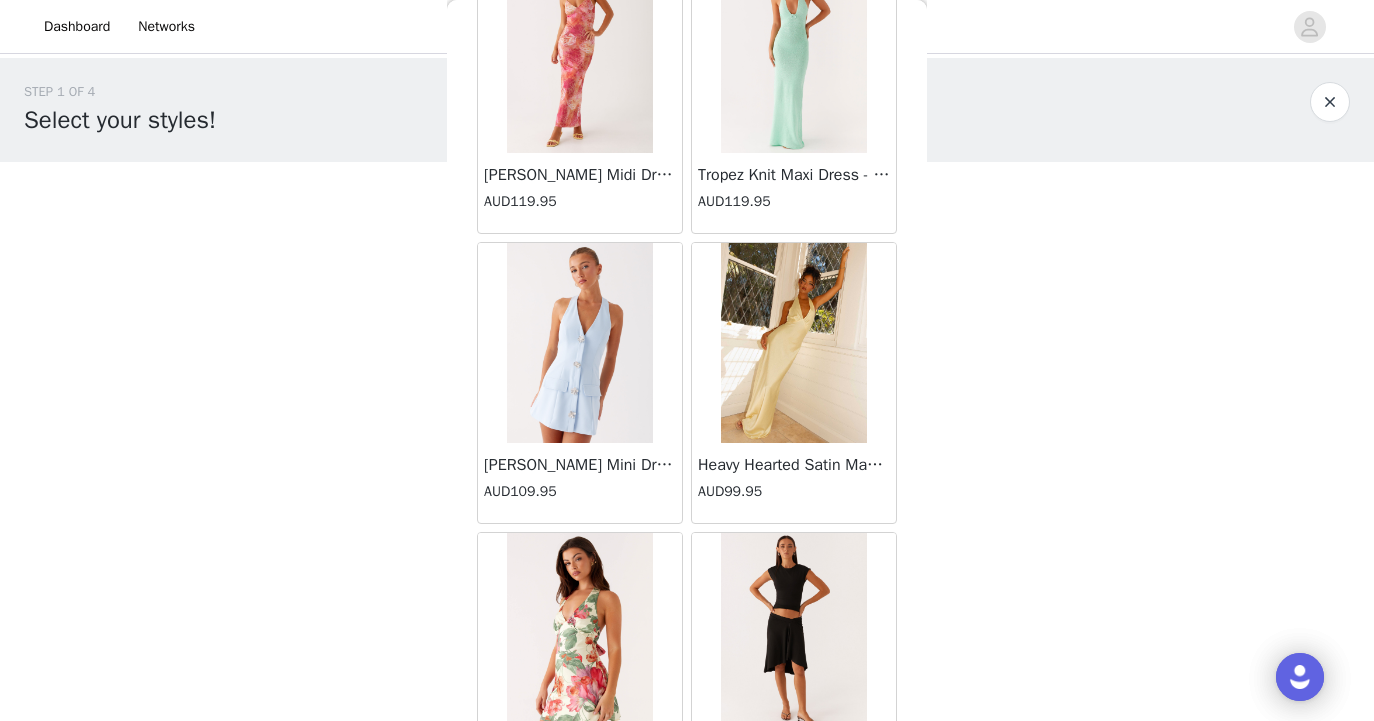 click at bounding box center [793, 343] 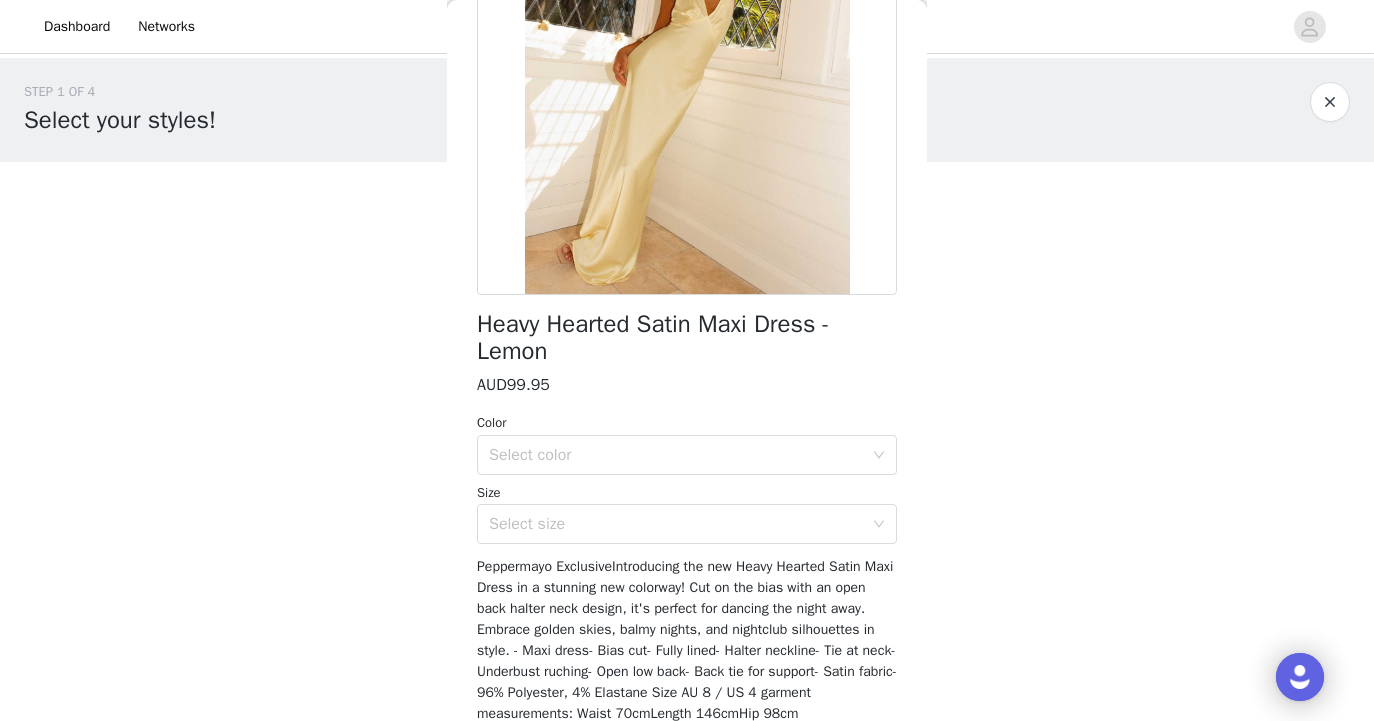 scroll, scrollTop: 259, scrollLeft: 0, axis: vertical 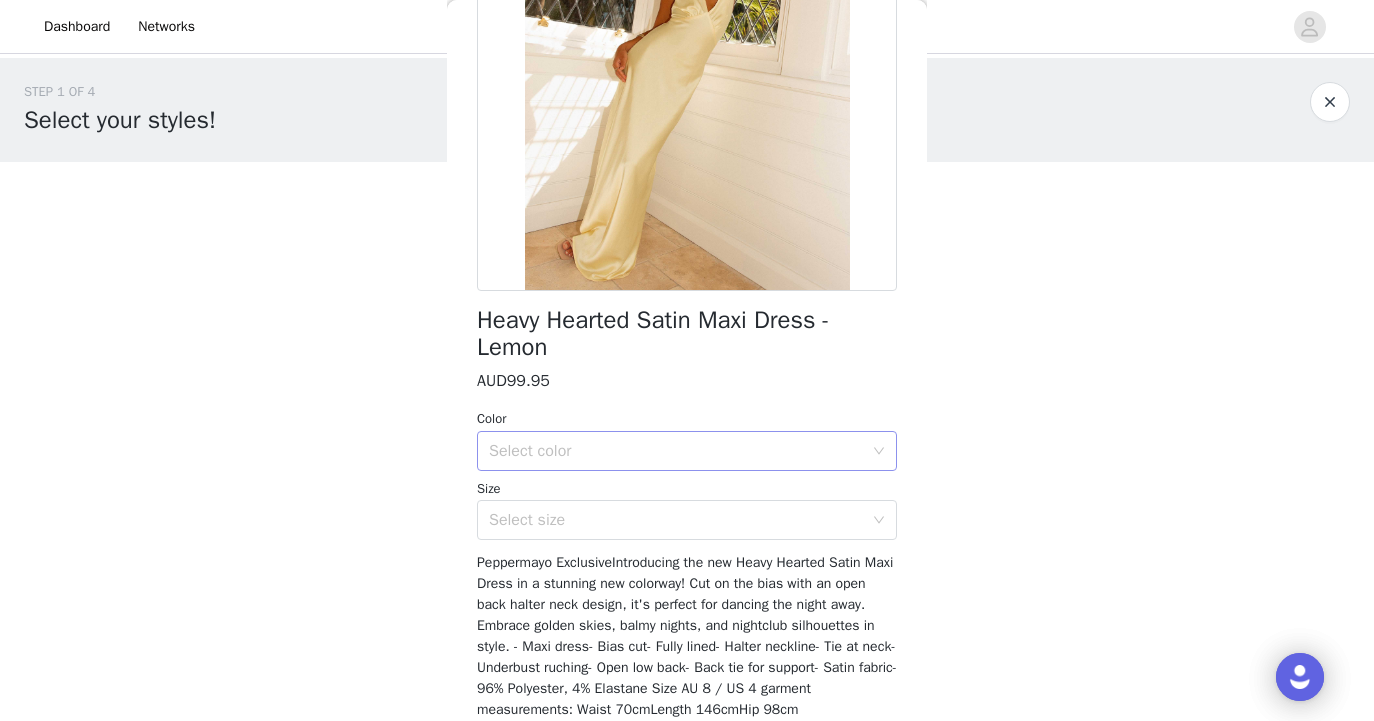 click on "Select color" at bounding box center (680, 451) 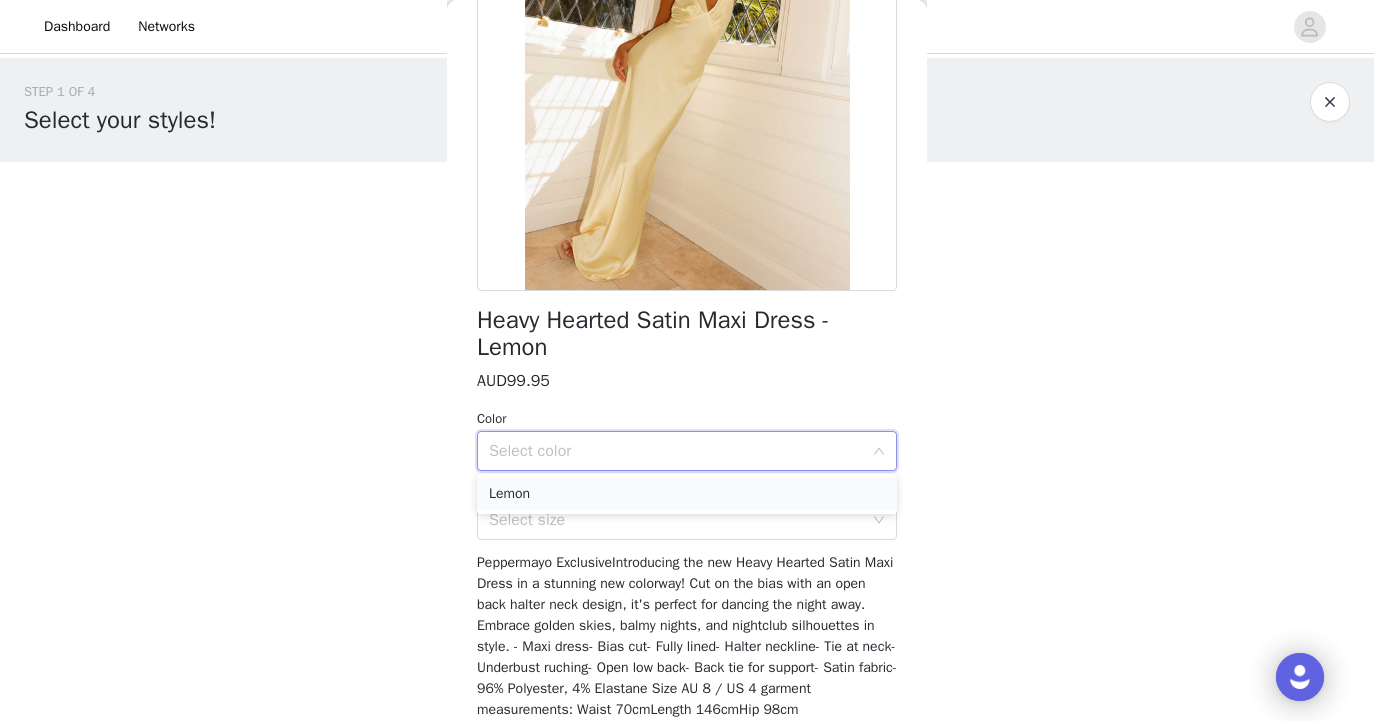 click on "Lemon" at bounding box center [687, 494] 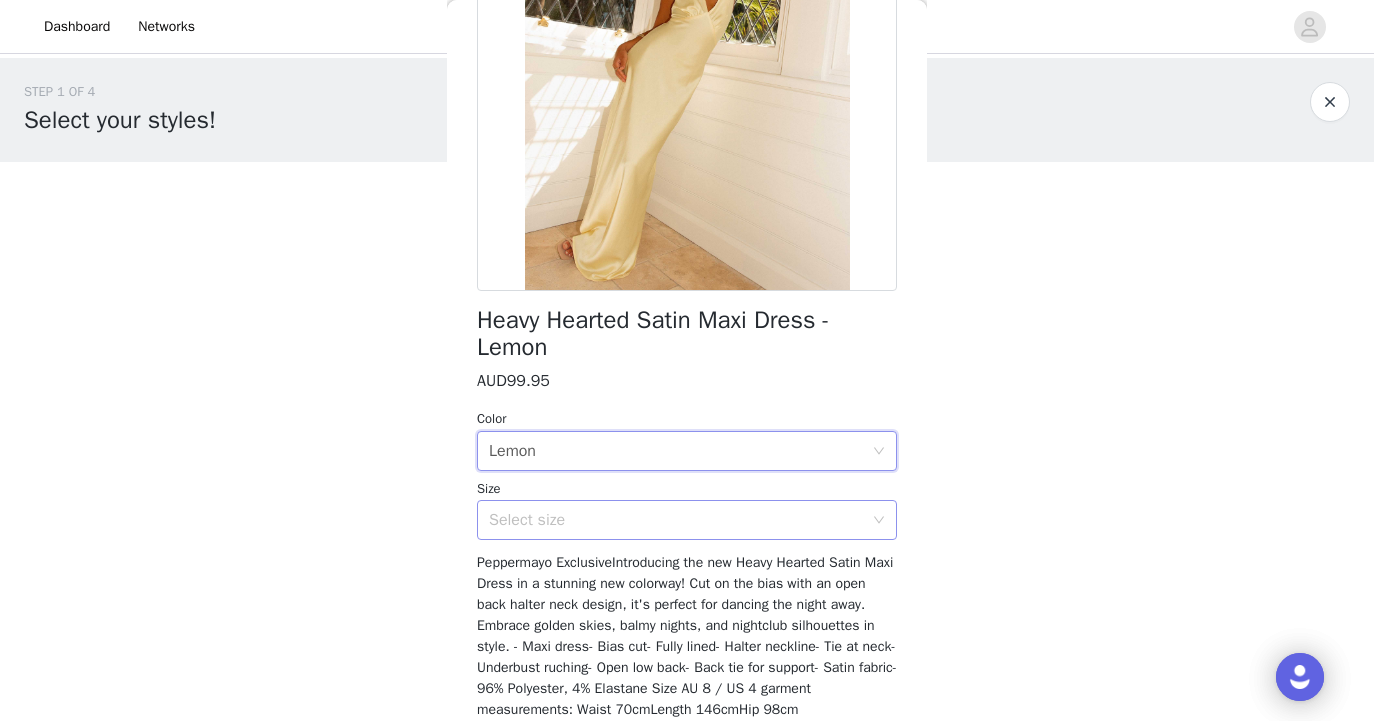 click on "Select size" at bounding box center [676, 520] 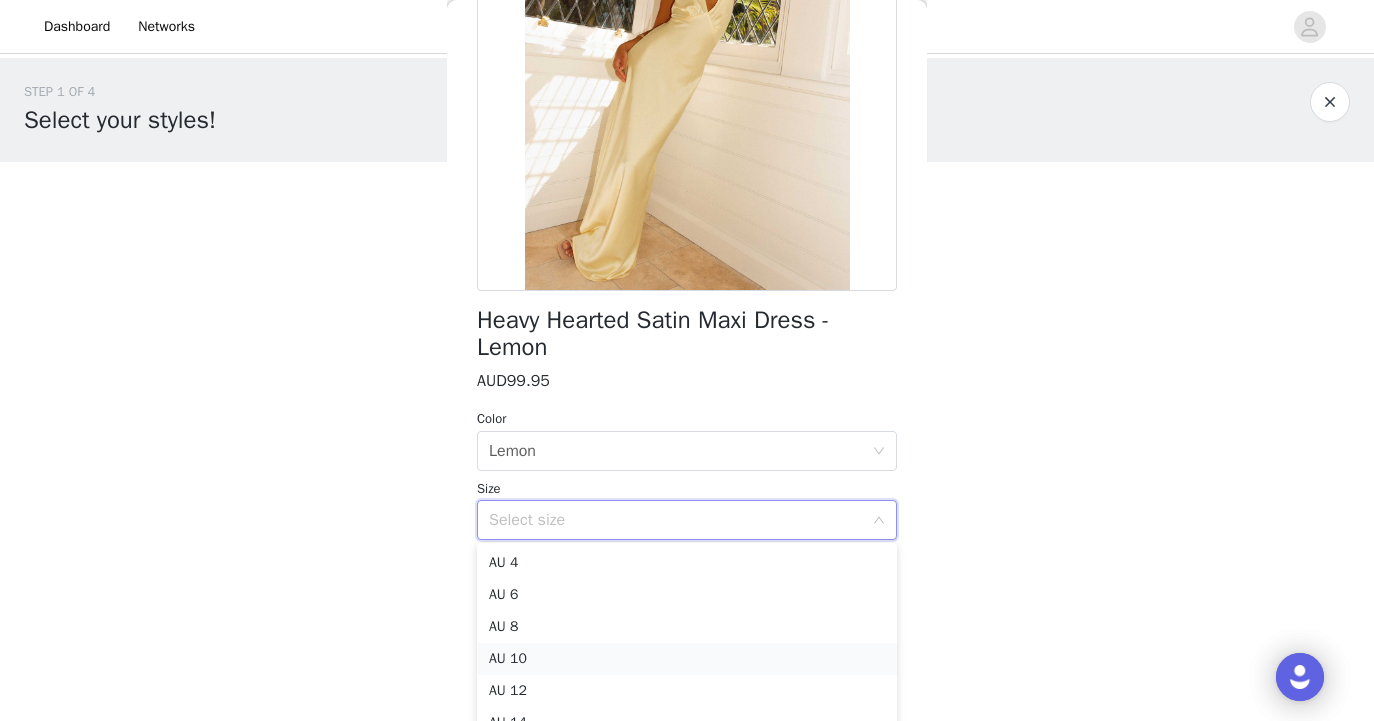 click on "AU 10" at bounding box center (687, 659) 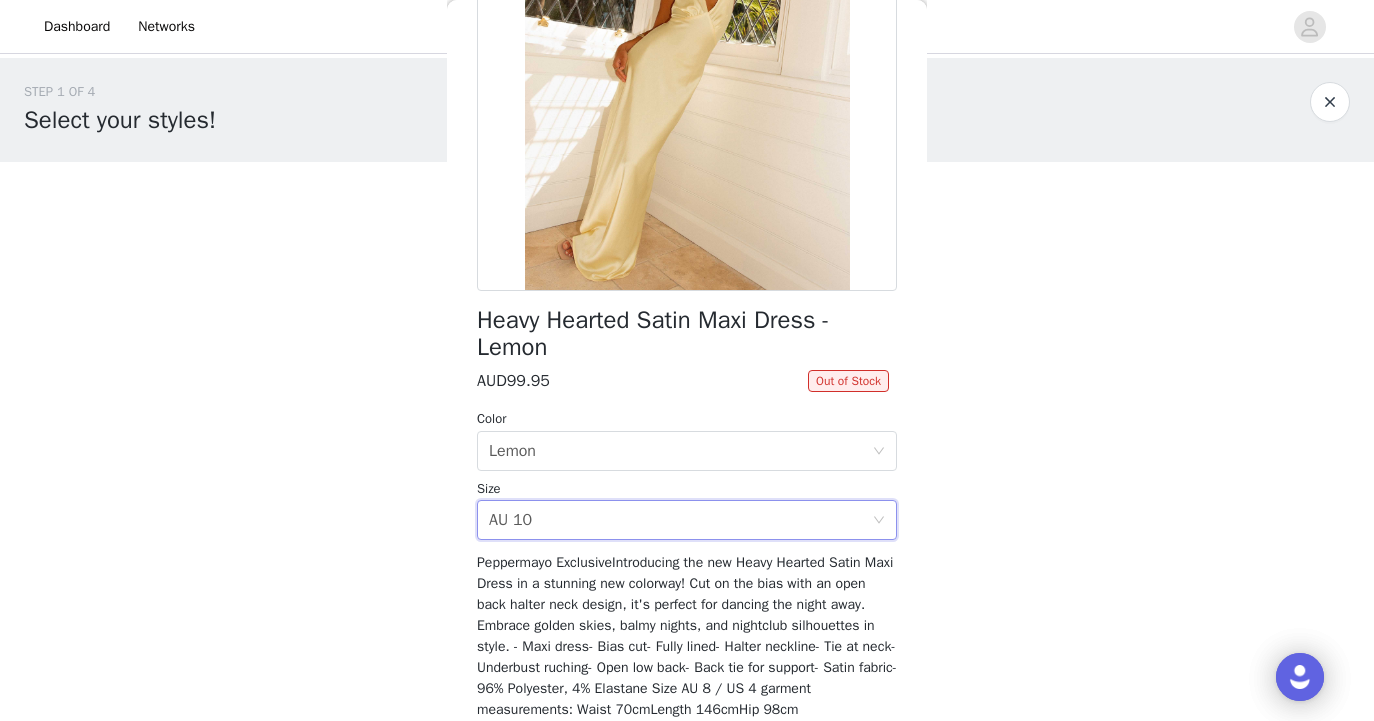 click on "STEP 1 OF 4
Select your styles!
Please note that the sizes are in AU Sizes. Australian Sizing is 2 sizes up, so a US0 = AU4, US4 = AU8. Peppermayo Size Guide: [URL][DOMAIN_NAME]       2/3 Selected           Canyon Halter Top - Black     AUD89.95       Black, AU 8       Edit   Remove     [PERSON_NAME] Scarf Top - White     AUD89.95       White, AU 8       Edit   Remove     Add Product       Back     Heavy Hearted Satin Maxi Dress - Lemon       AUD99.95        Out of Stock   Color   Select color Lemon Size   Select size AU 10     Add Product" at bounding box center [687, 414] 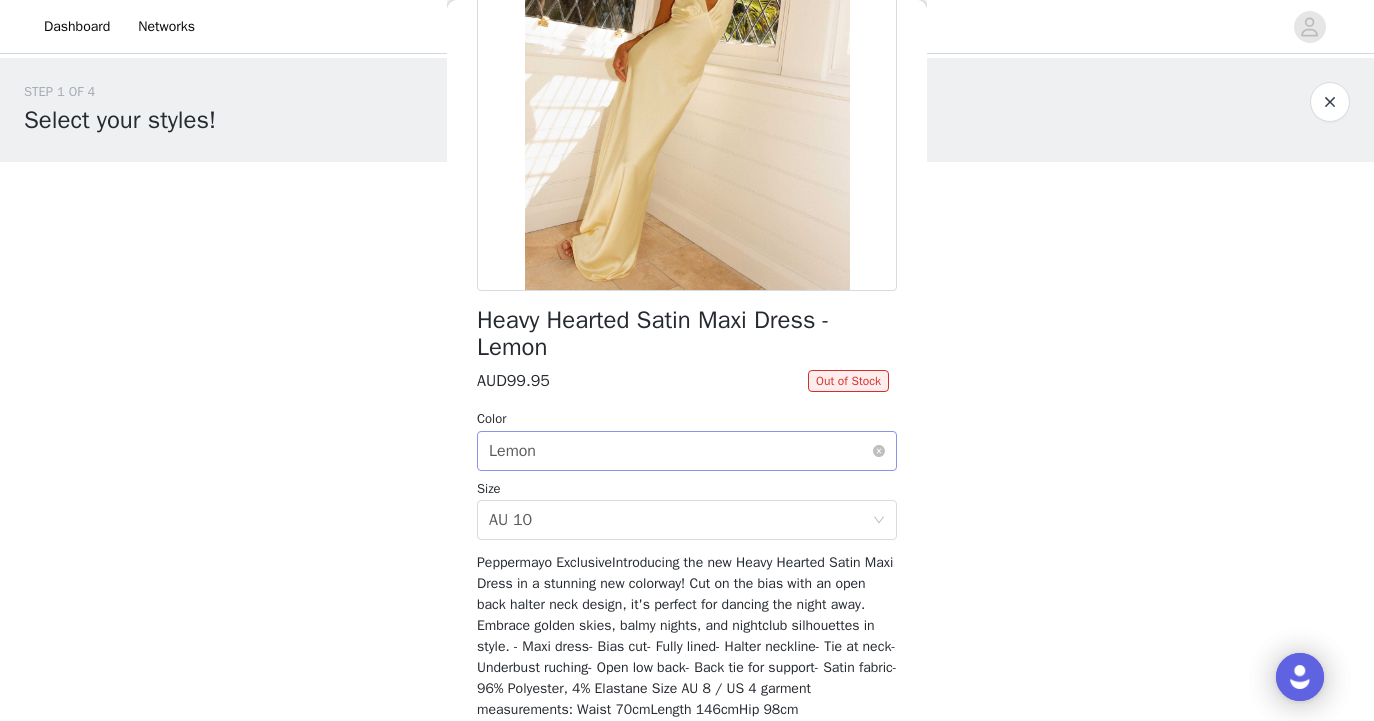 click on "Select color Lemon" at bounding box center (680, 451) 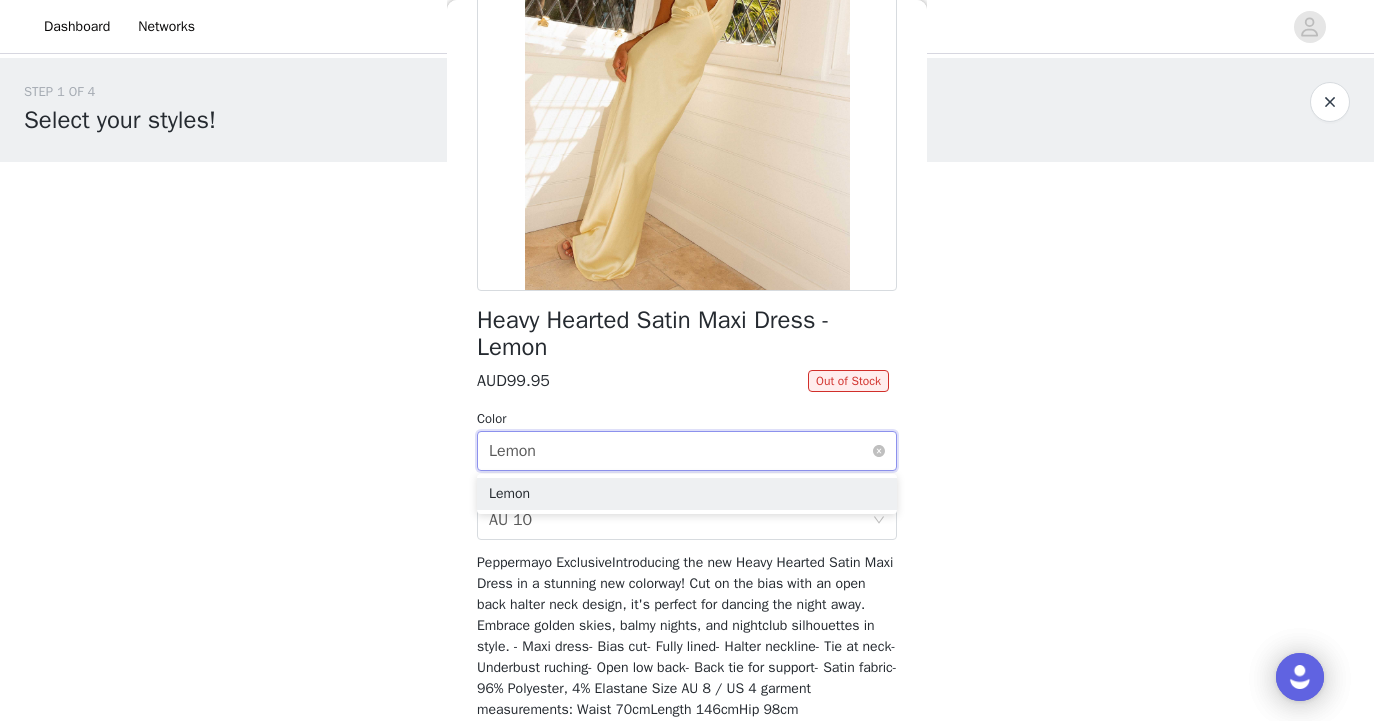 click on "Select color Lemon" at bounding box center [680, 451] 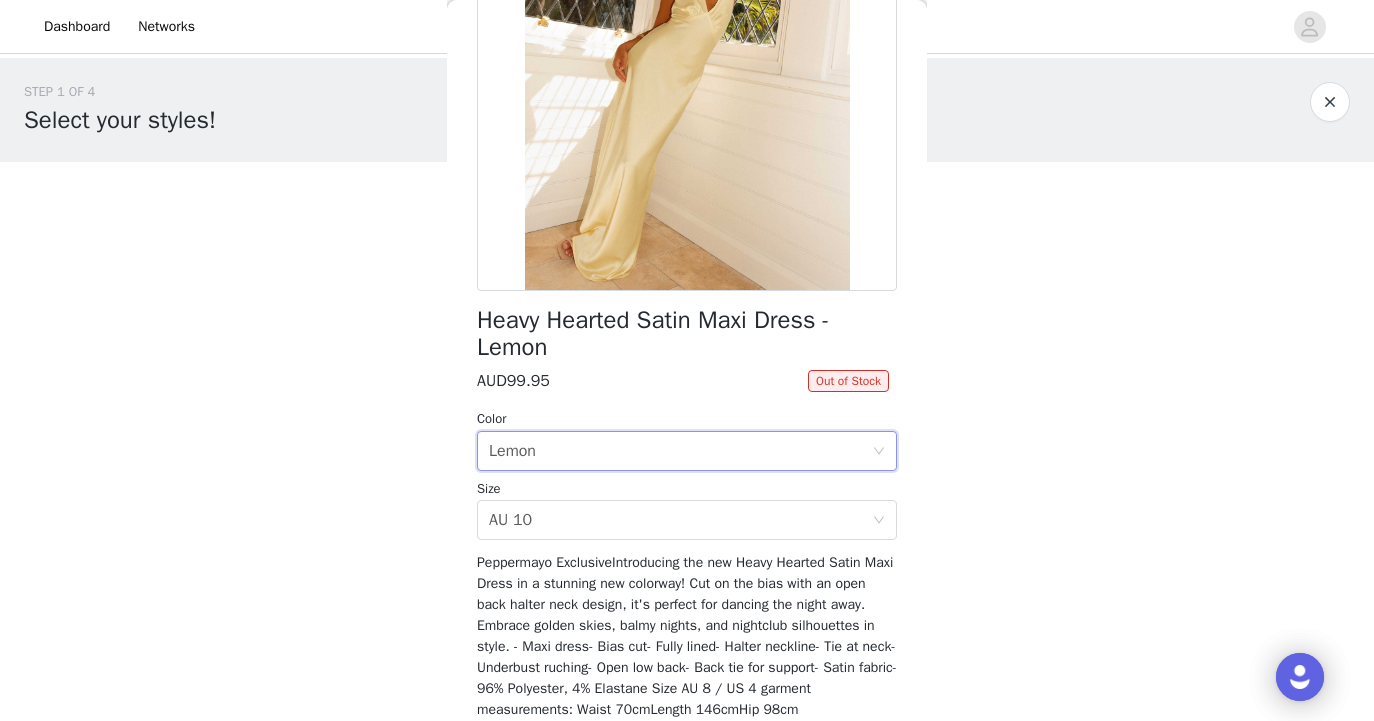 scroll, scrollTop: 0, scrollLeft: 0, axis: both 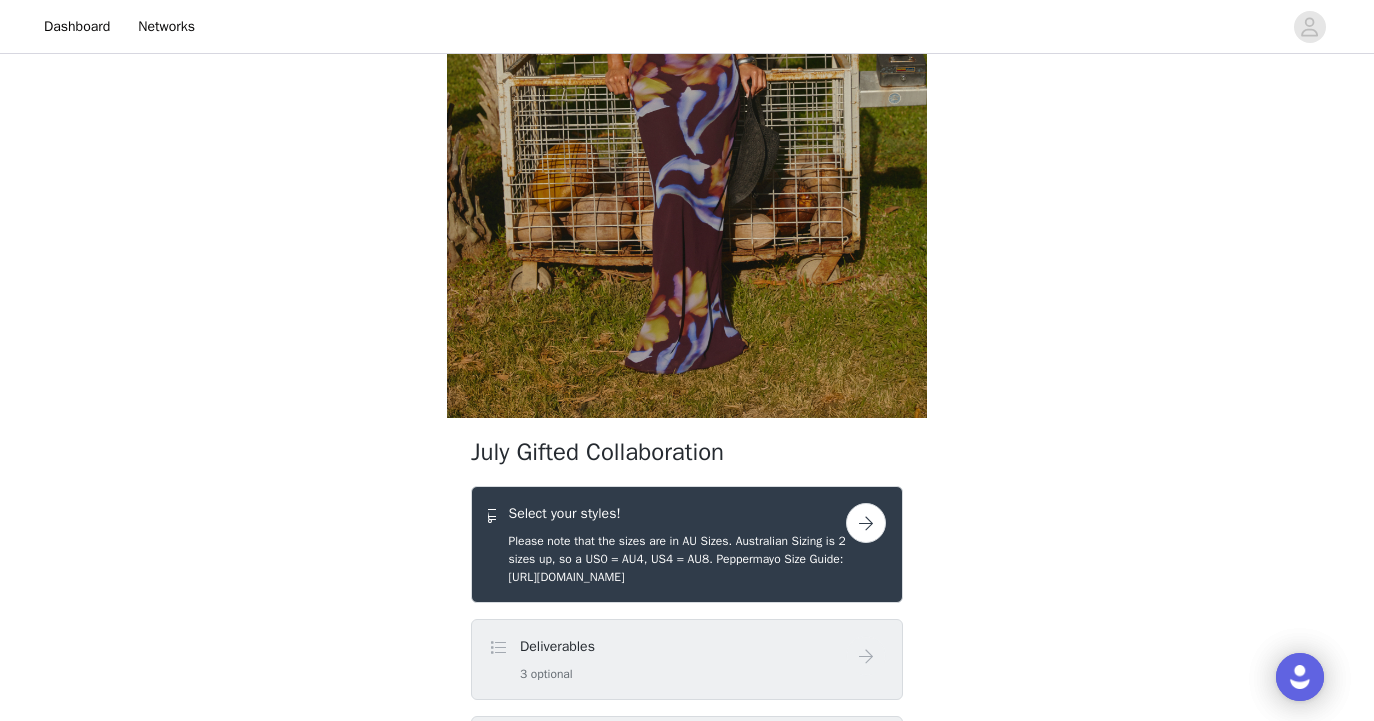 click on "Please note that the sizes are in AU Sizes. Australian Sizing is 2 sizes up, so a US0 = AU4, US4 = AU8. Peppermayo Size Guide: [URL][DOMAIN_NAME]" at bounding box center (677, 559) 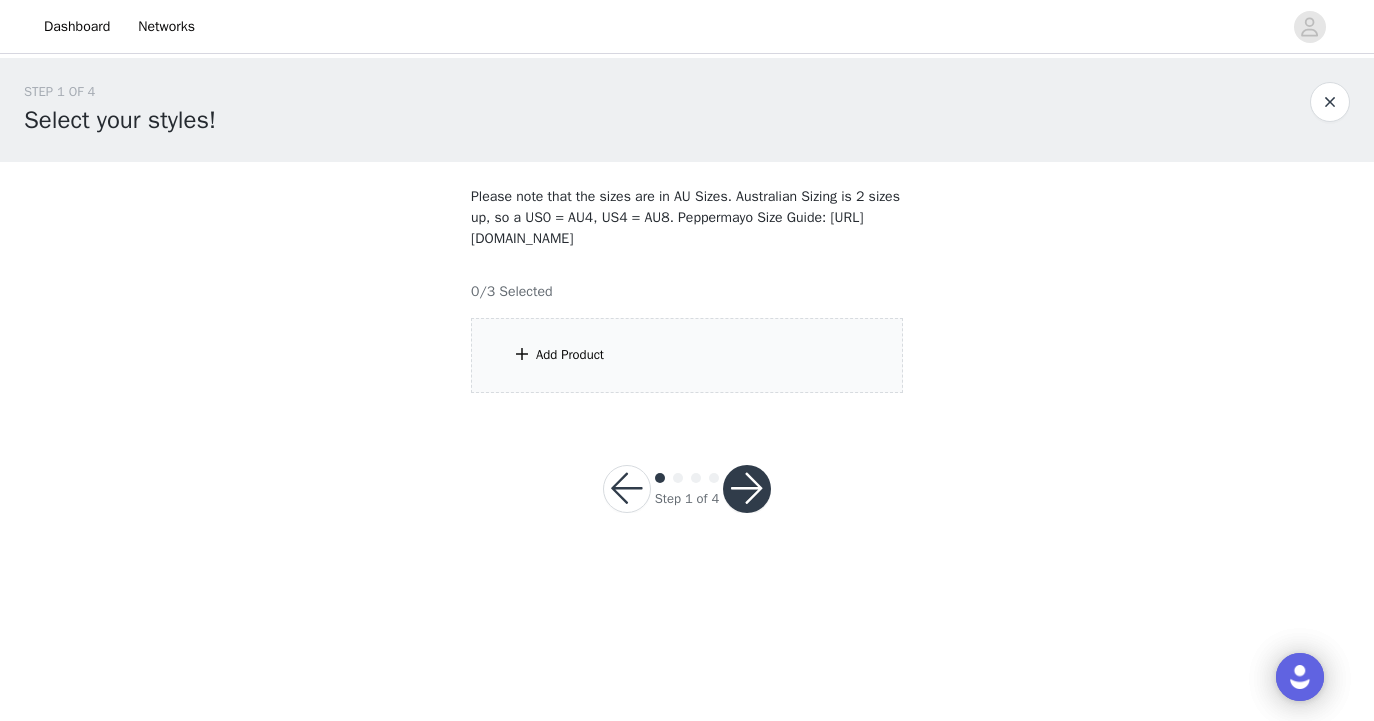 click on "Add Product" at bounding box center [687, 355] 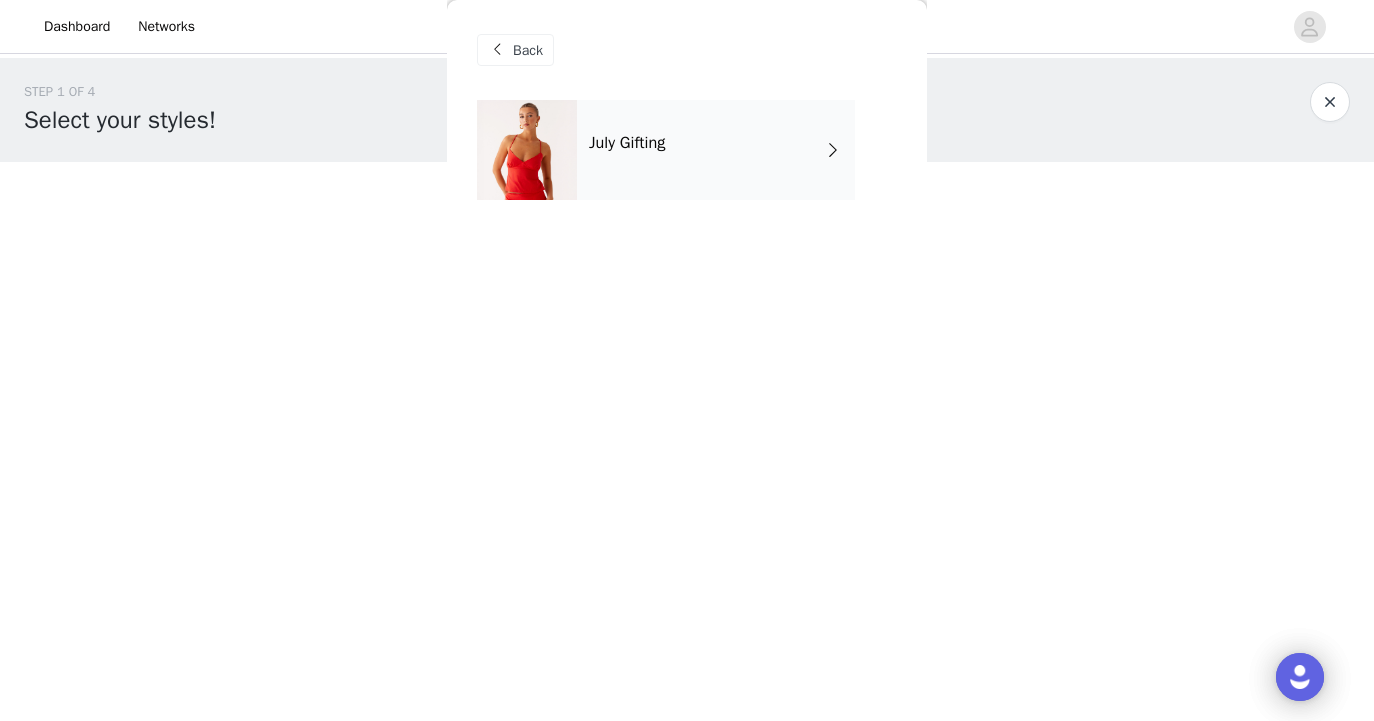 click on "July Gifting" at bounding box center (716, 150) 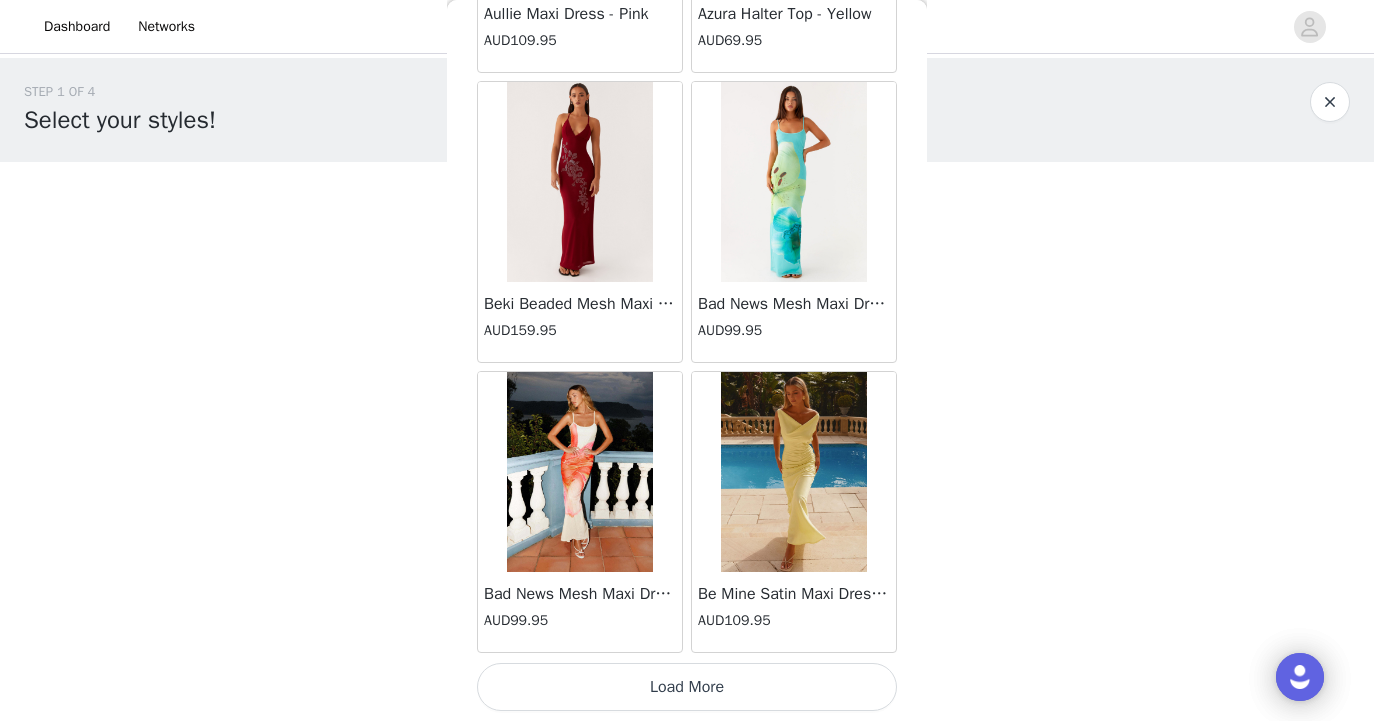 click on "Load More" at bounding box center (687, 687) 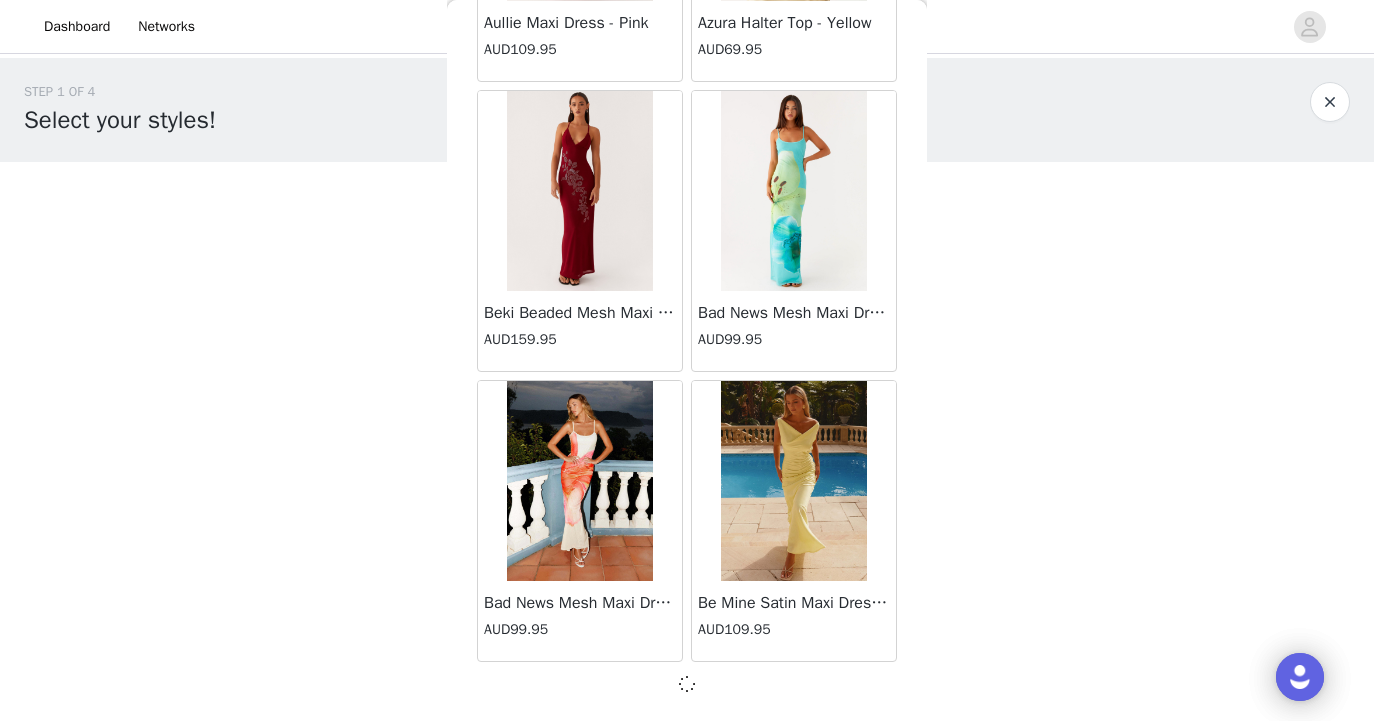 scroll, scrollTop: 2330, scrollLeft: 0, axis: vertical 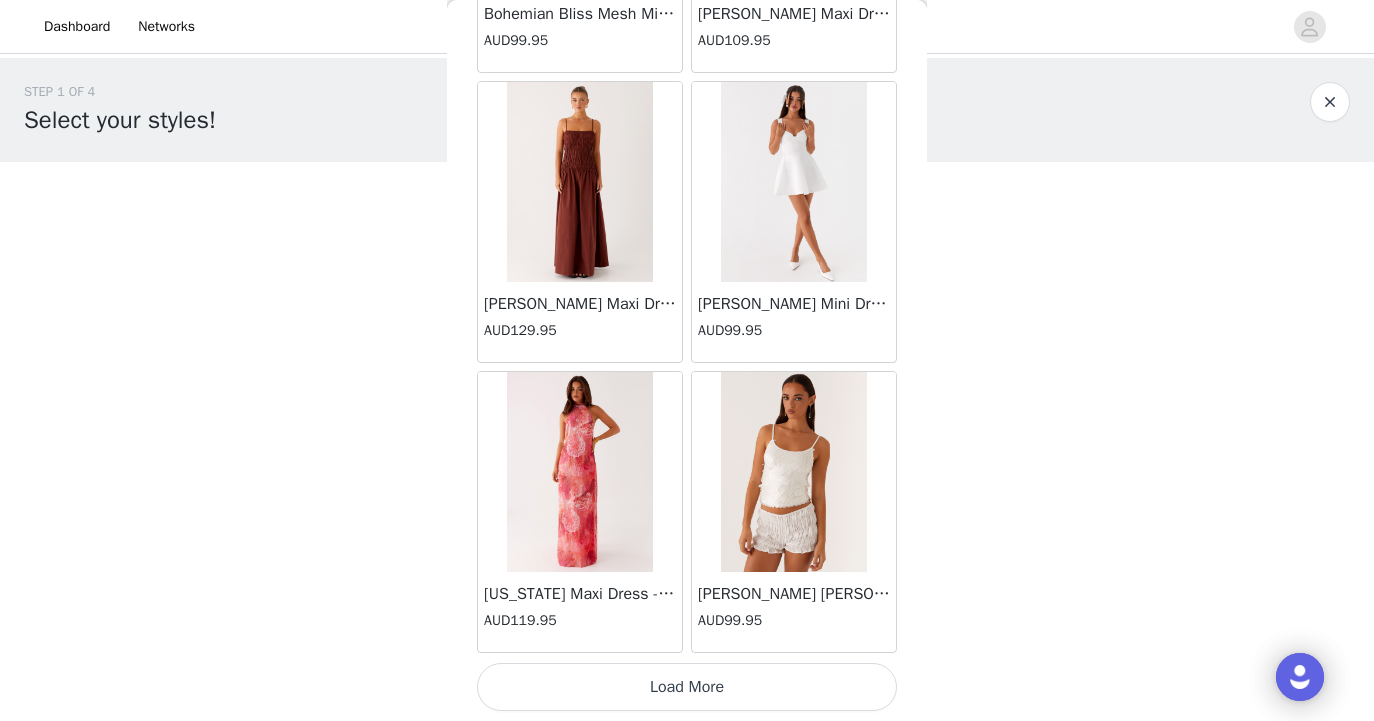 click on "Load More" at bounding box center [687, 687] 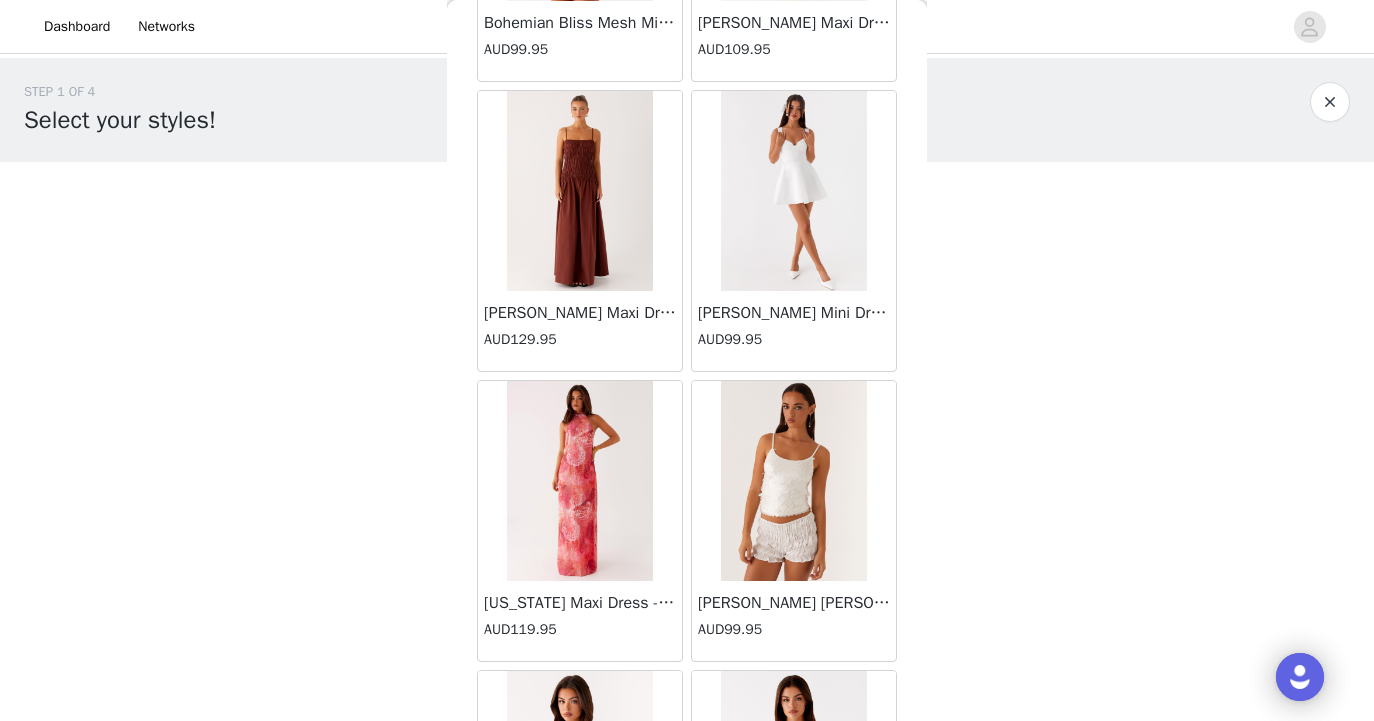 scroll, scrollTop: 0, scrollLeft: 0, axis: both 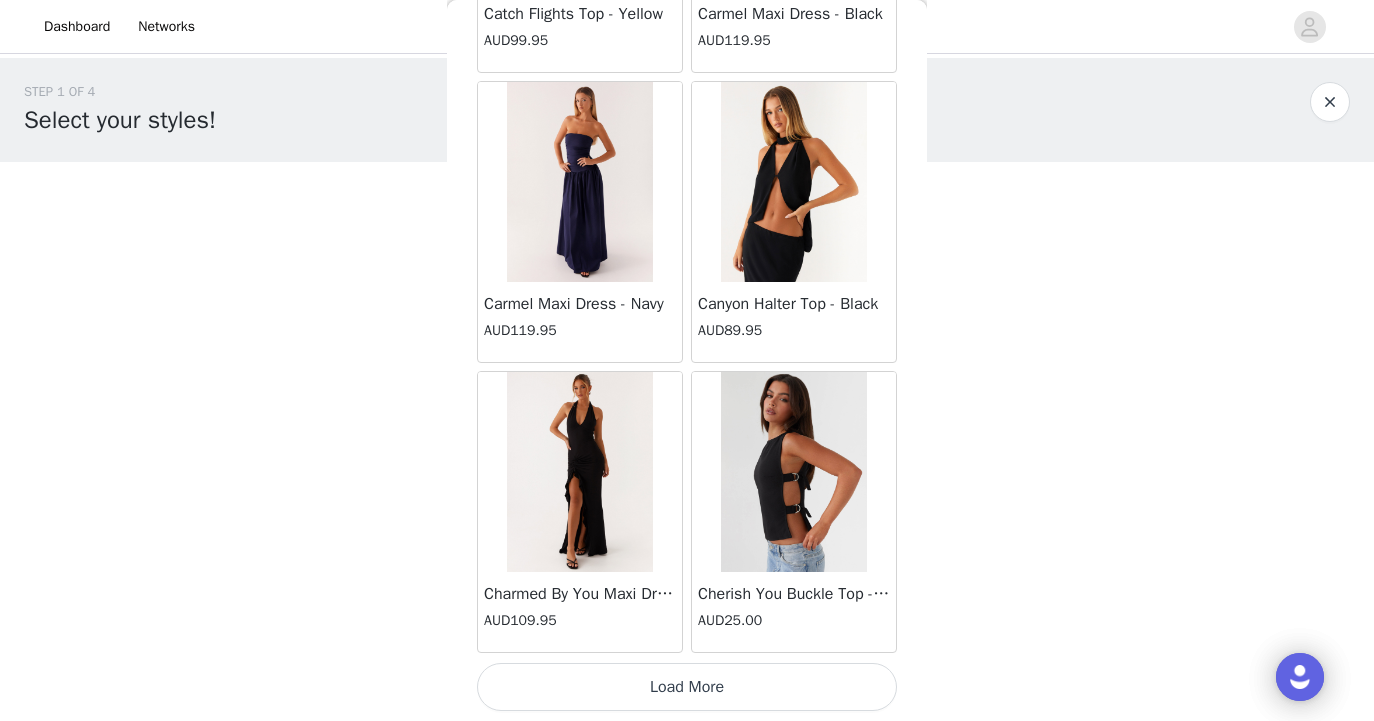 click at bounding box center (793, 182) 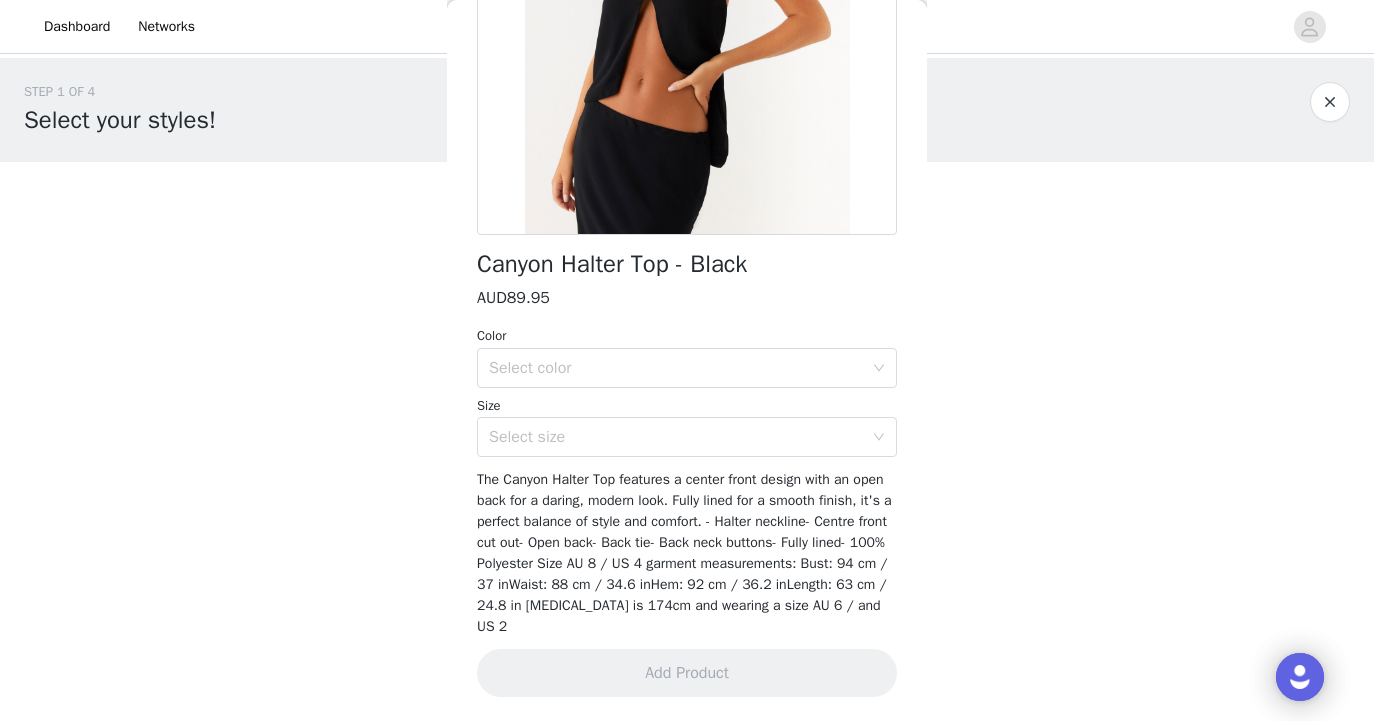 scroll, scrollTop: 314, scrollLeft: 0, axis: vertical 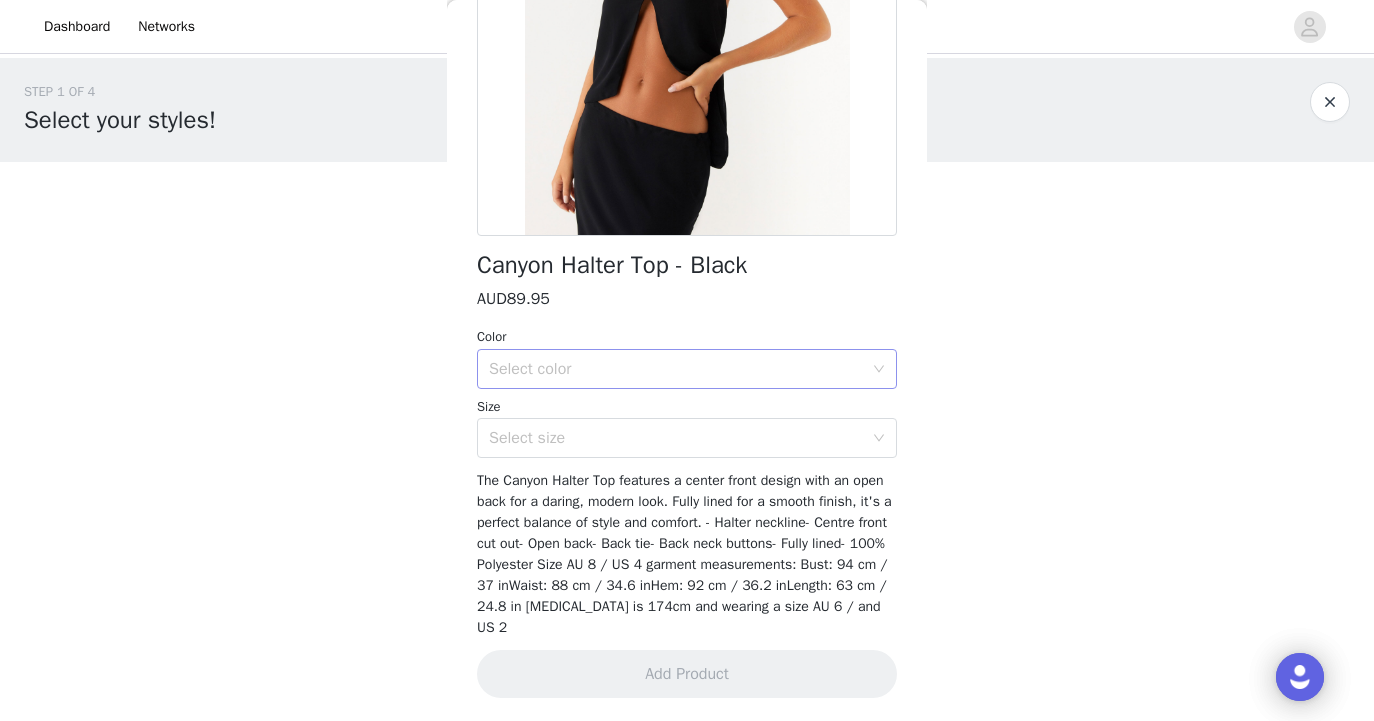 click on "Select color" at bounding box center (676, 369) 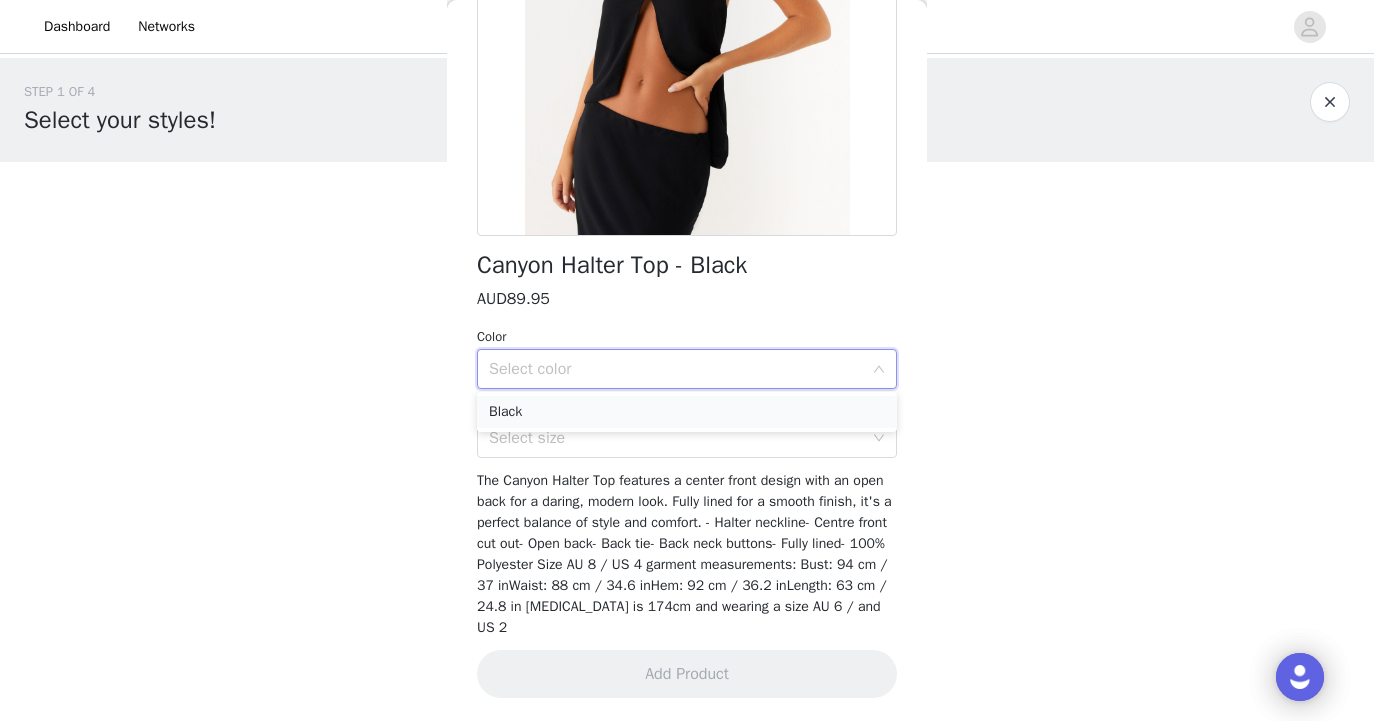 click on "Black" at bounding box center (687, 412) 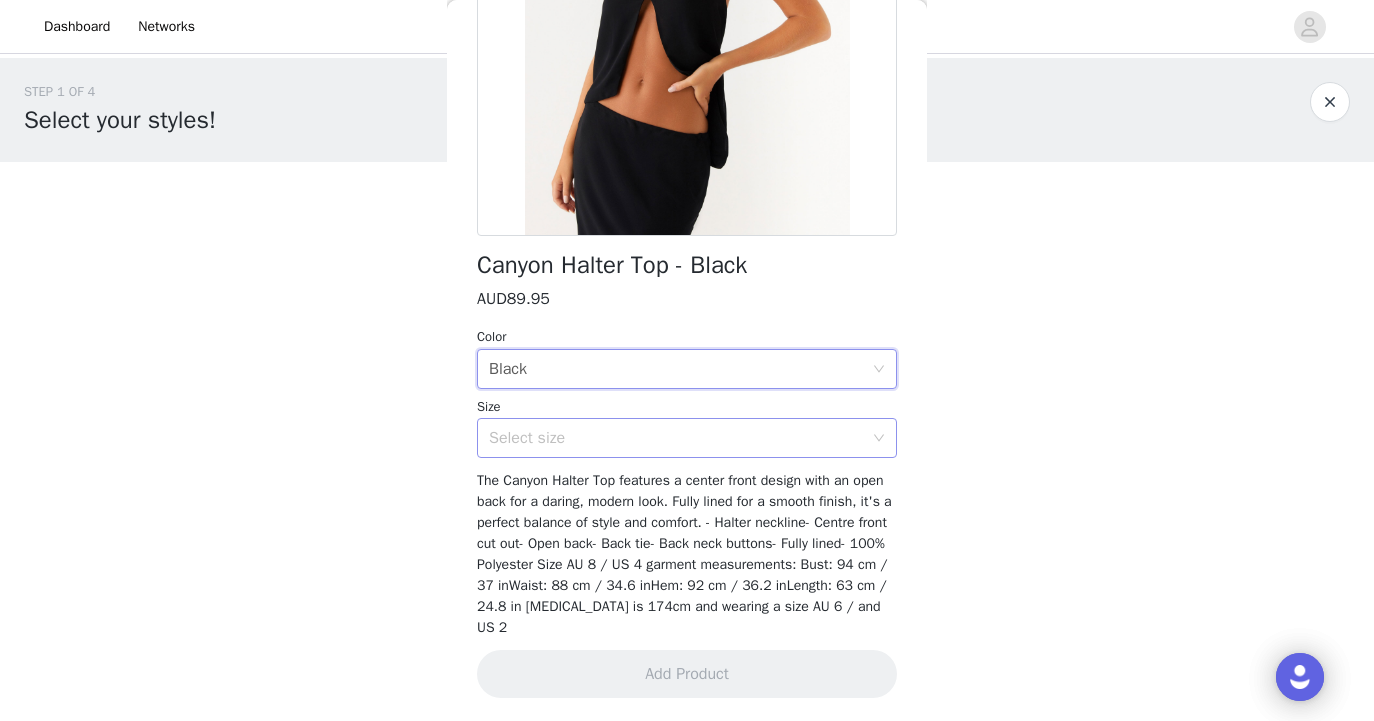 click on "Select size" at bounding box center [676, 438] 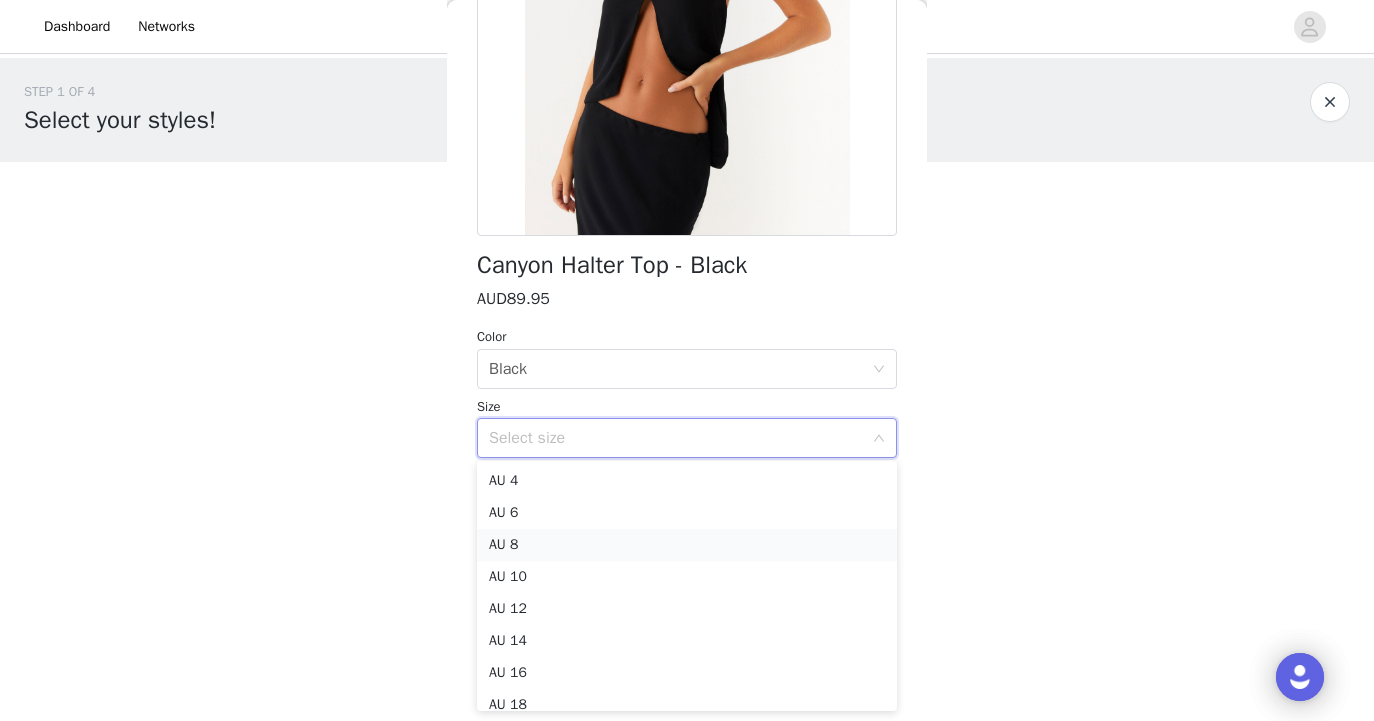 click on "AU 8" at bounding box center [687, 545] 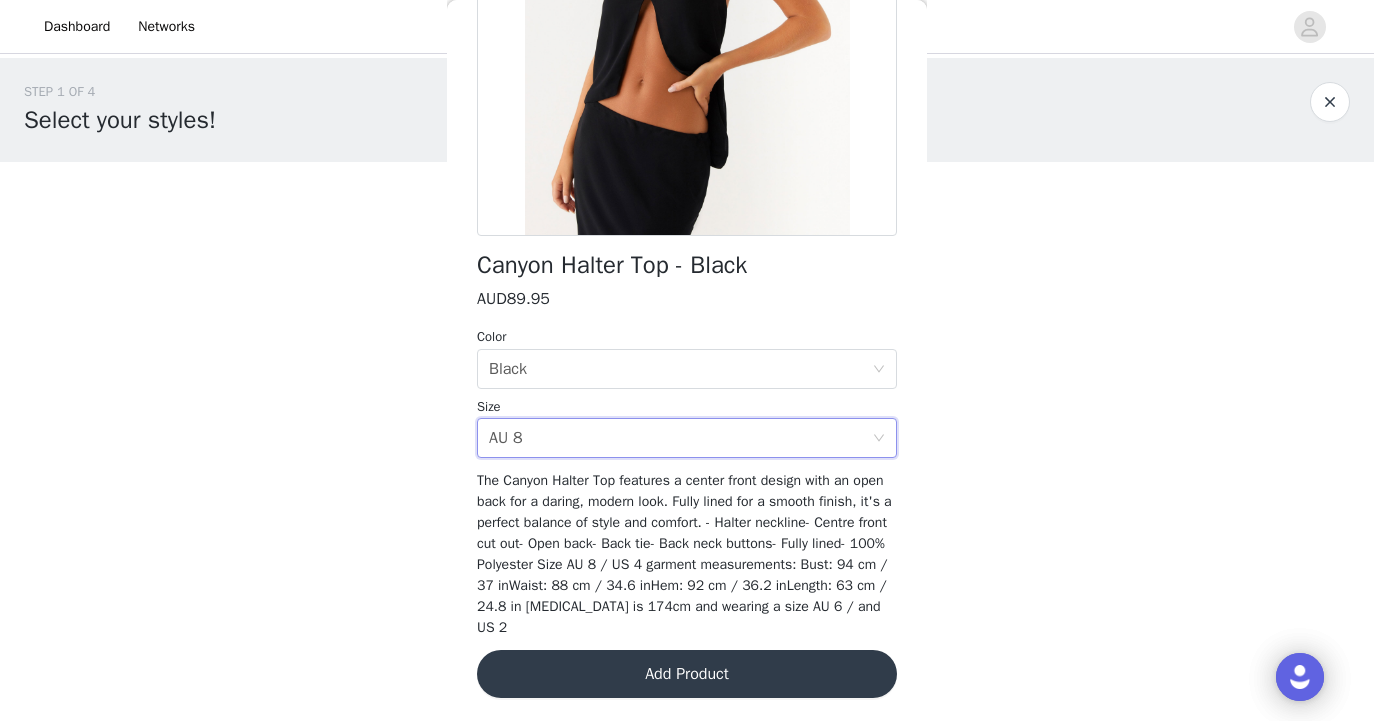 click on "Back     Canyon Halter Top - Black       AUD89.95         Color   Select color Black Size   Select size AU 8   The Canyon Halter Top features a center front design with an open back for a daring, modern look. Fully lined for a smooth finish, it's a perfect balance of style and comfort. - Halter neckline- Centre front cut out- Open back- Back tie- Back neck buttons- Fully lined- 100% Polyester Size AU 8 / US 4 garment measurements: Bust: 94 cm / 37 inWaist: 88 cm / 34.6 inHem: 92 cm / 36.2 inLength: 63 cm / 24.8 in [MEDICAL_DATA] is 174cm and wearing a size AU 6 / and US 2   Add Product" at bounding box center (687, 360) 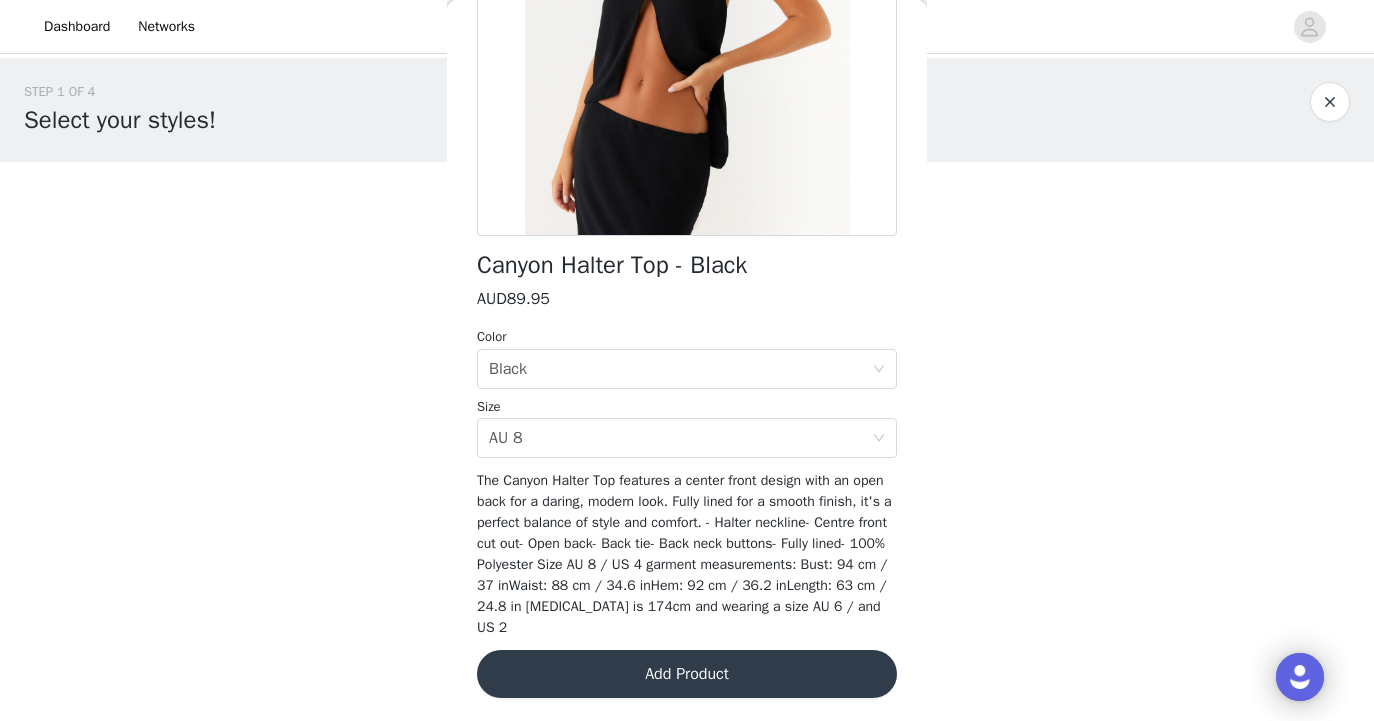 click on "Add Product" at bounding box center [687, 674] 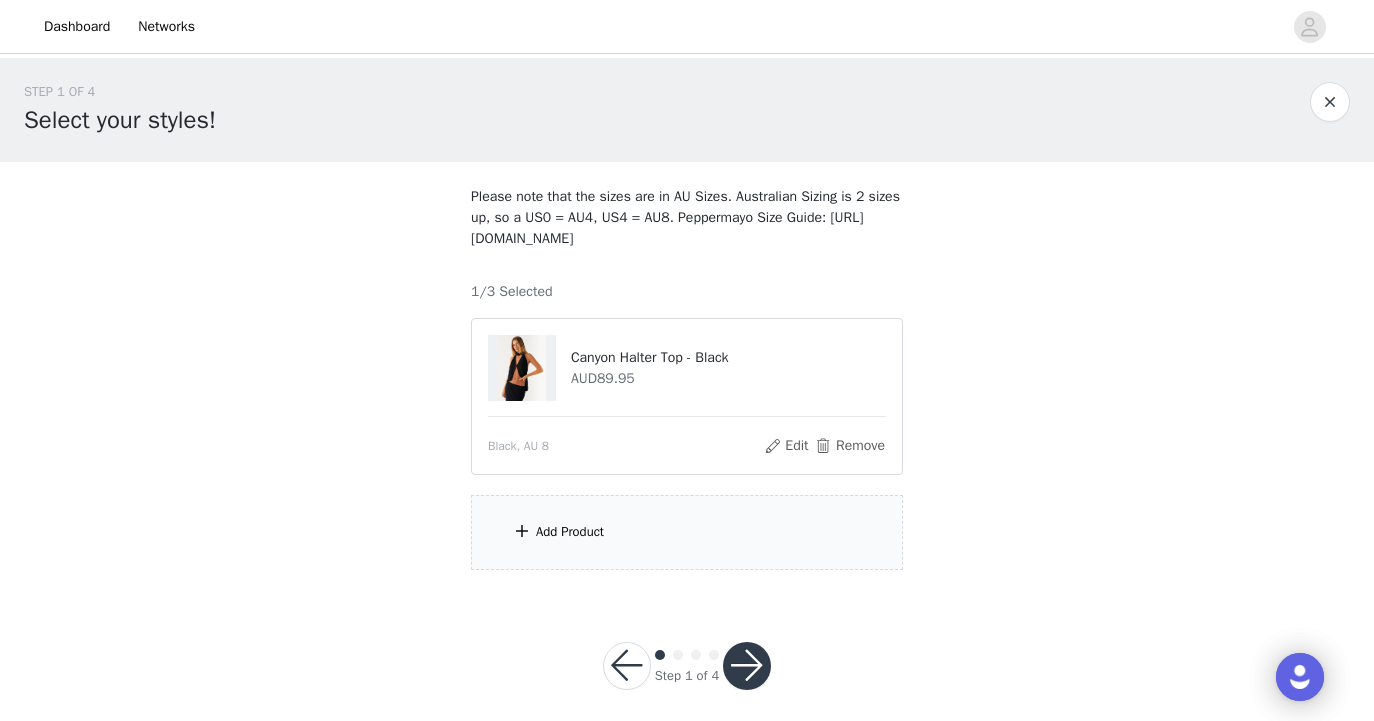 click on "Add Product" at bounding box center (687, 532) 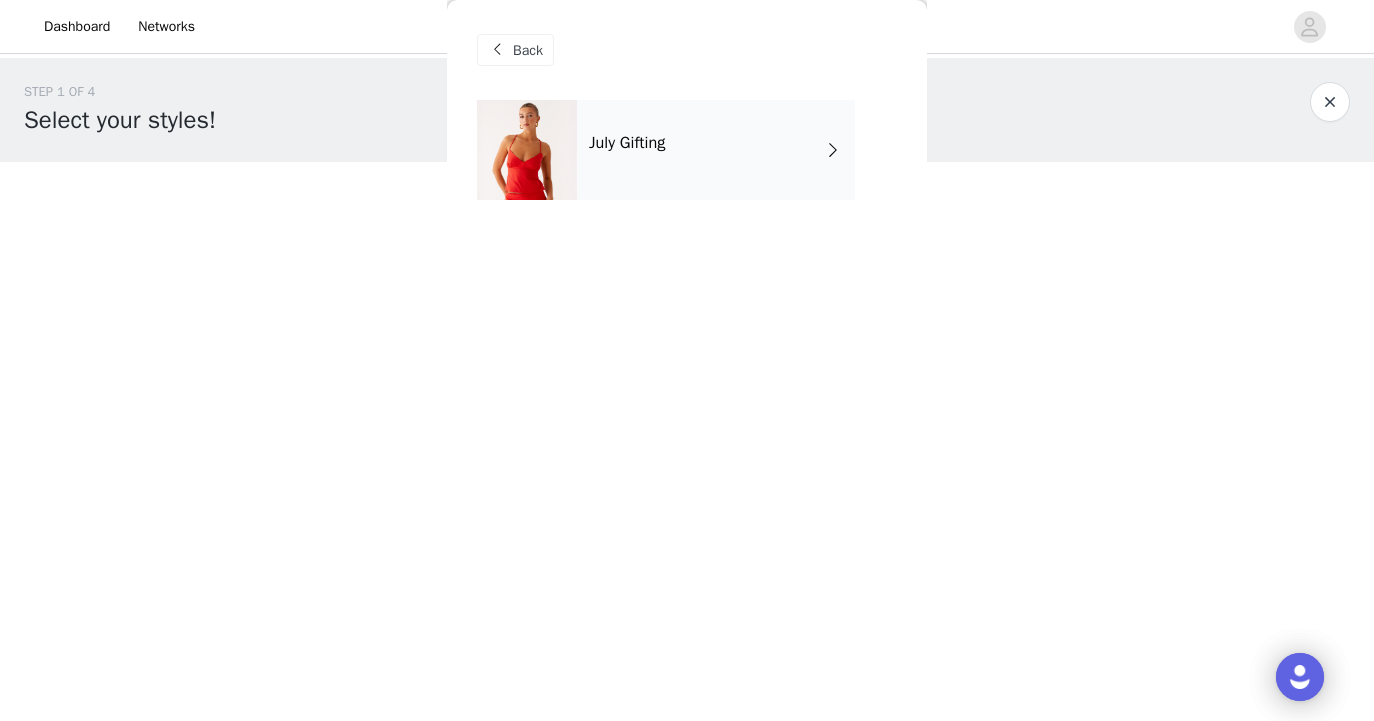 click on "July Gifting" at bounding box center (627, 143) 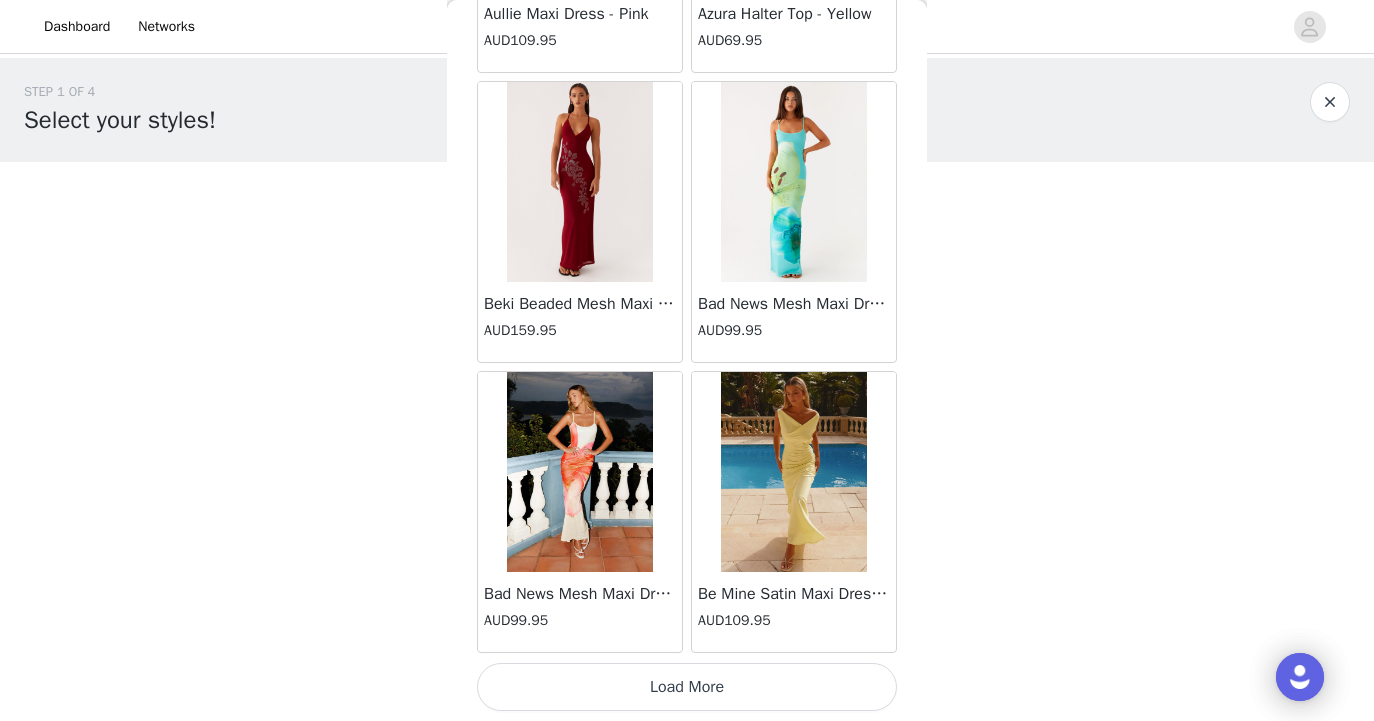 scroll, scrollTop: 2339, scrollLeft: 0, axis: vertical 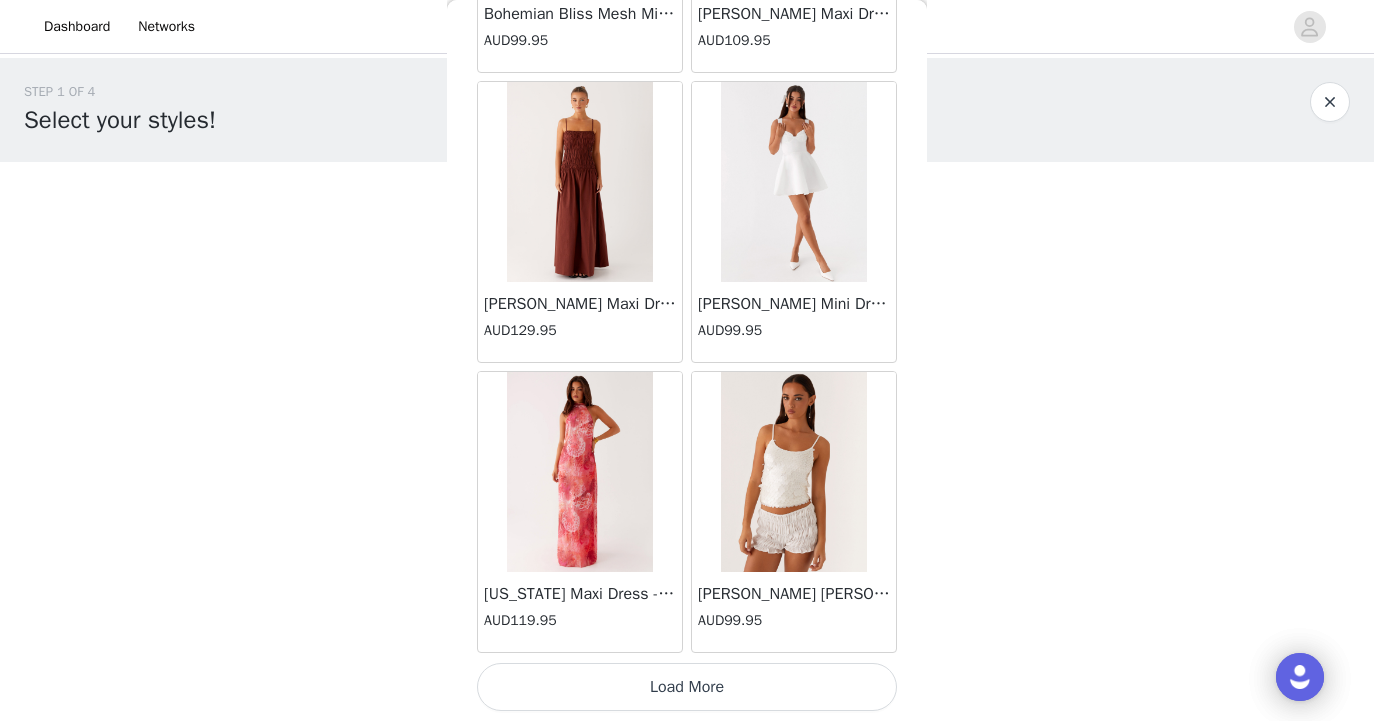 click on "Load More" at bounding box center [687, 687] 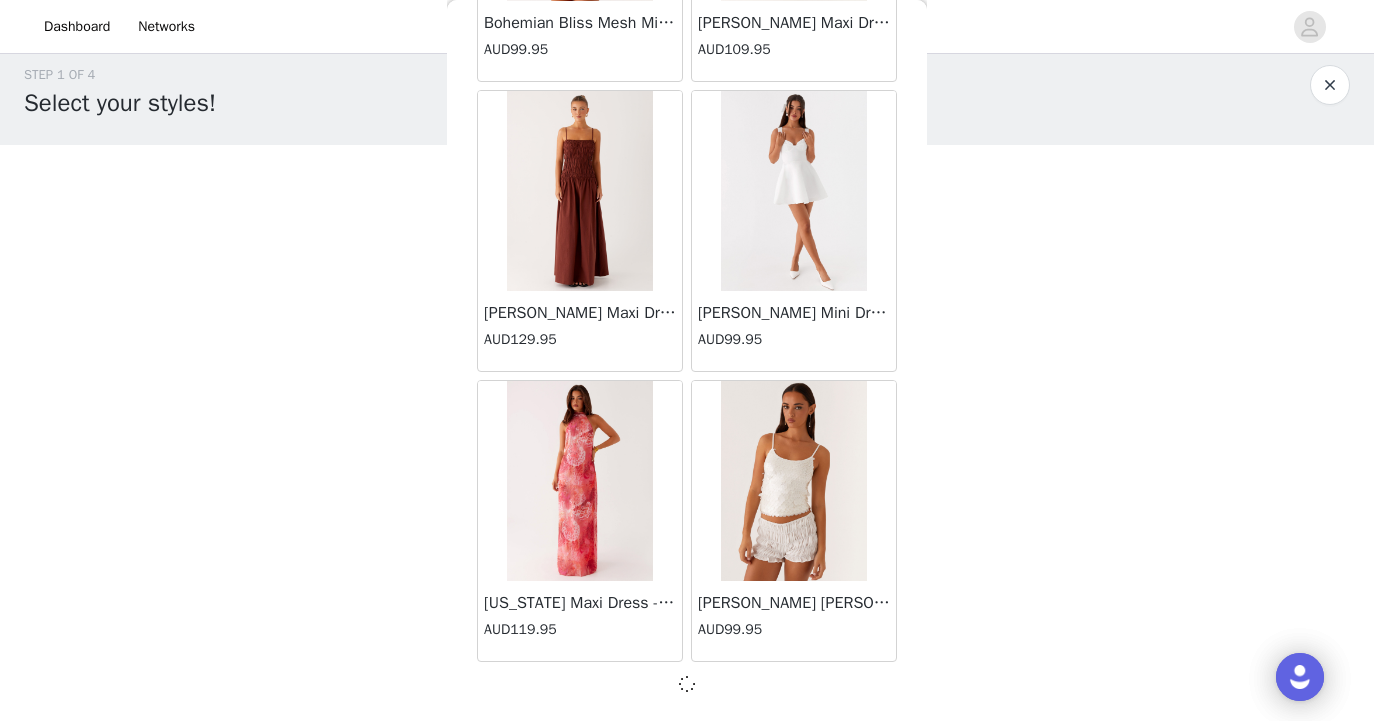 scroll, scrollTop: 16, scrollLeft: 0, axis: vertical 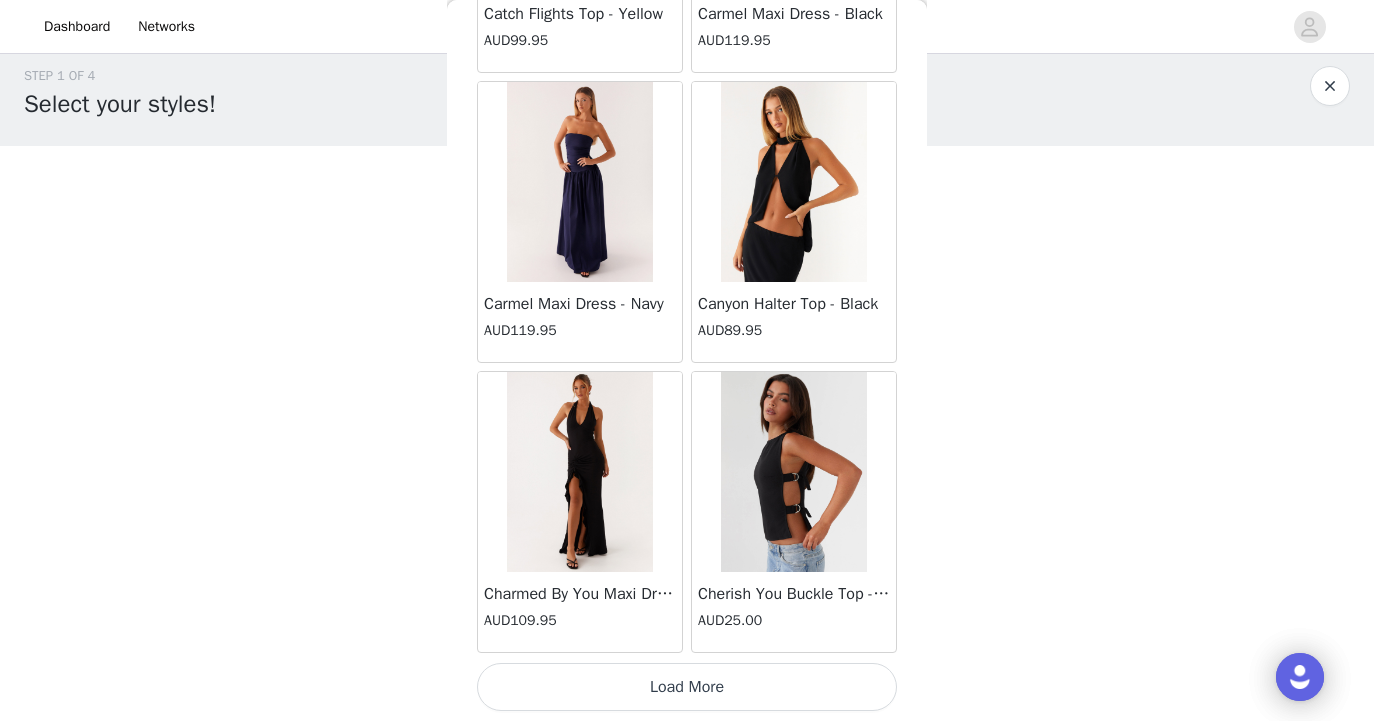 click on "Load More" at bounding box center (687, 687) 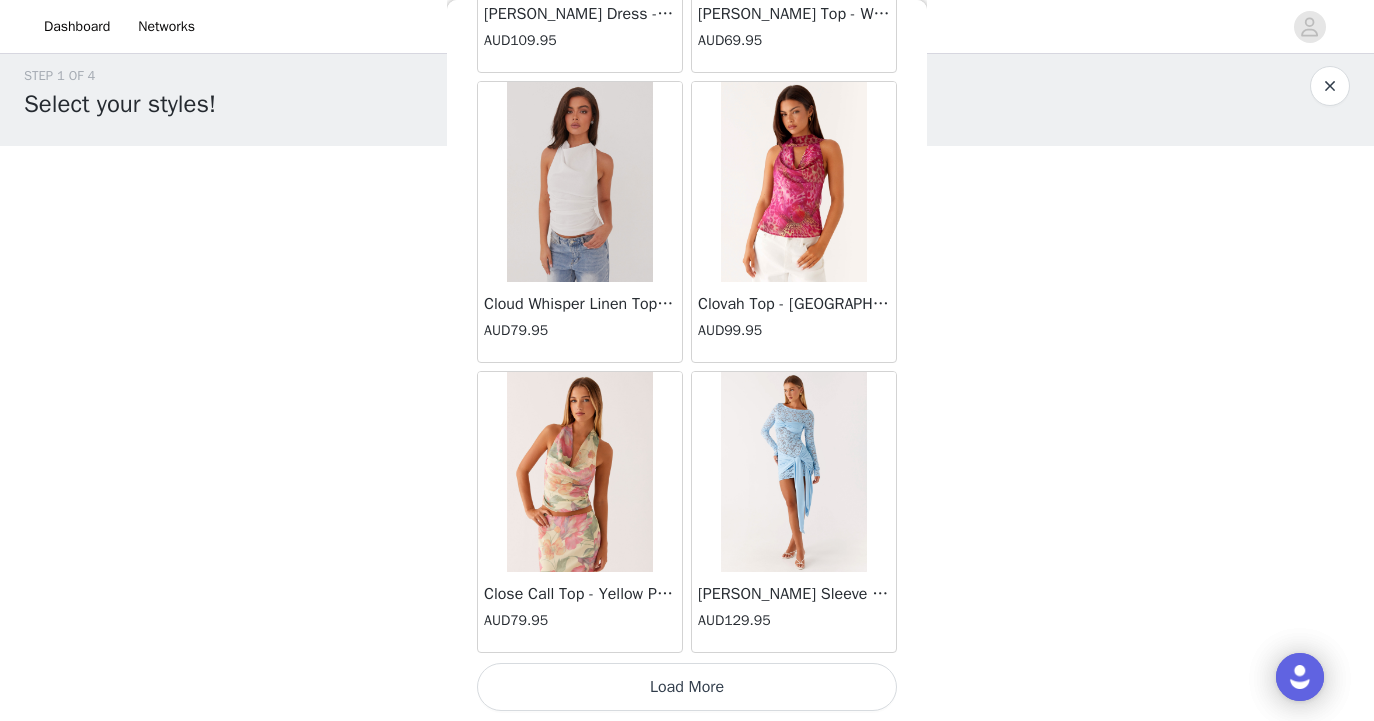 scroll, scrollTop: 11039, scrollLeft: 0, axis: vertical 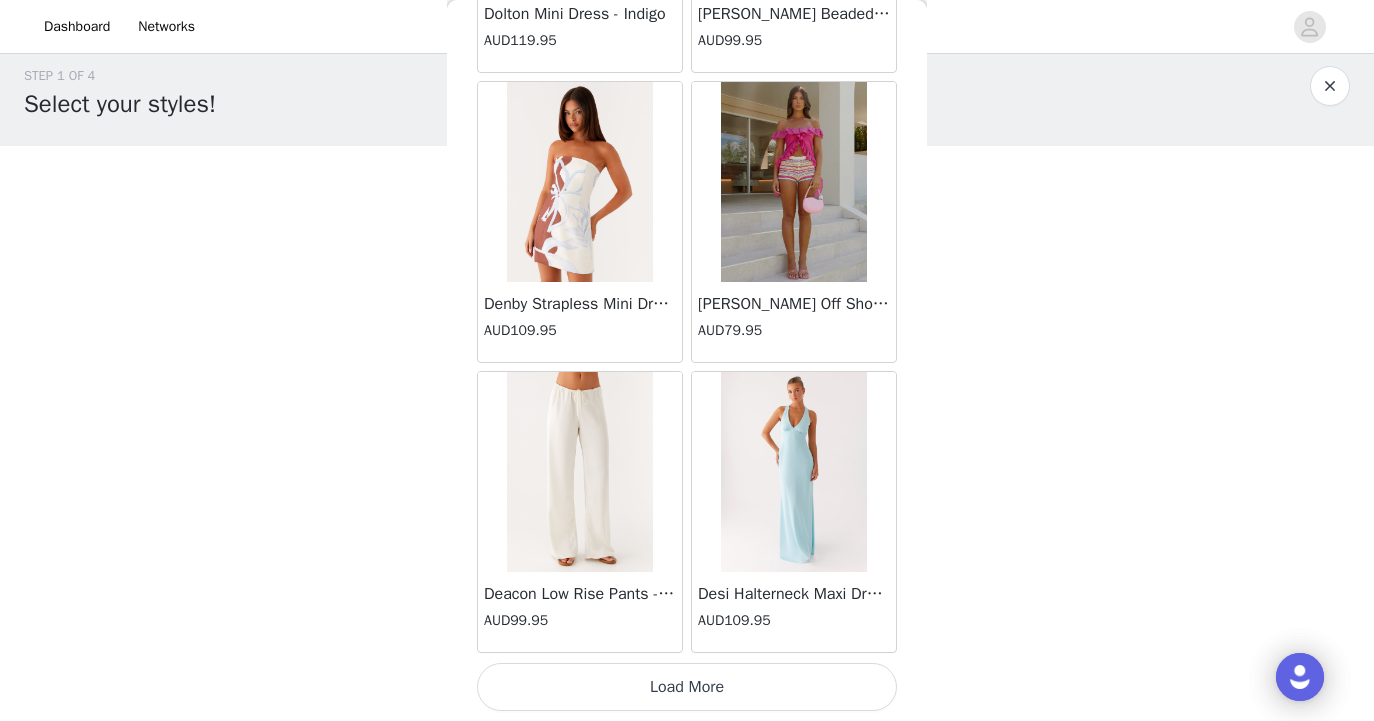 click on "Load More" at bounding box center (687, 687) 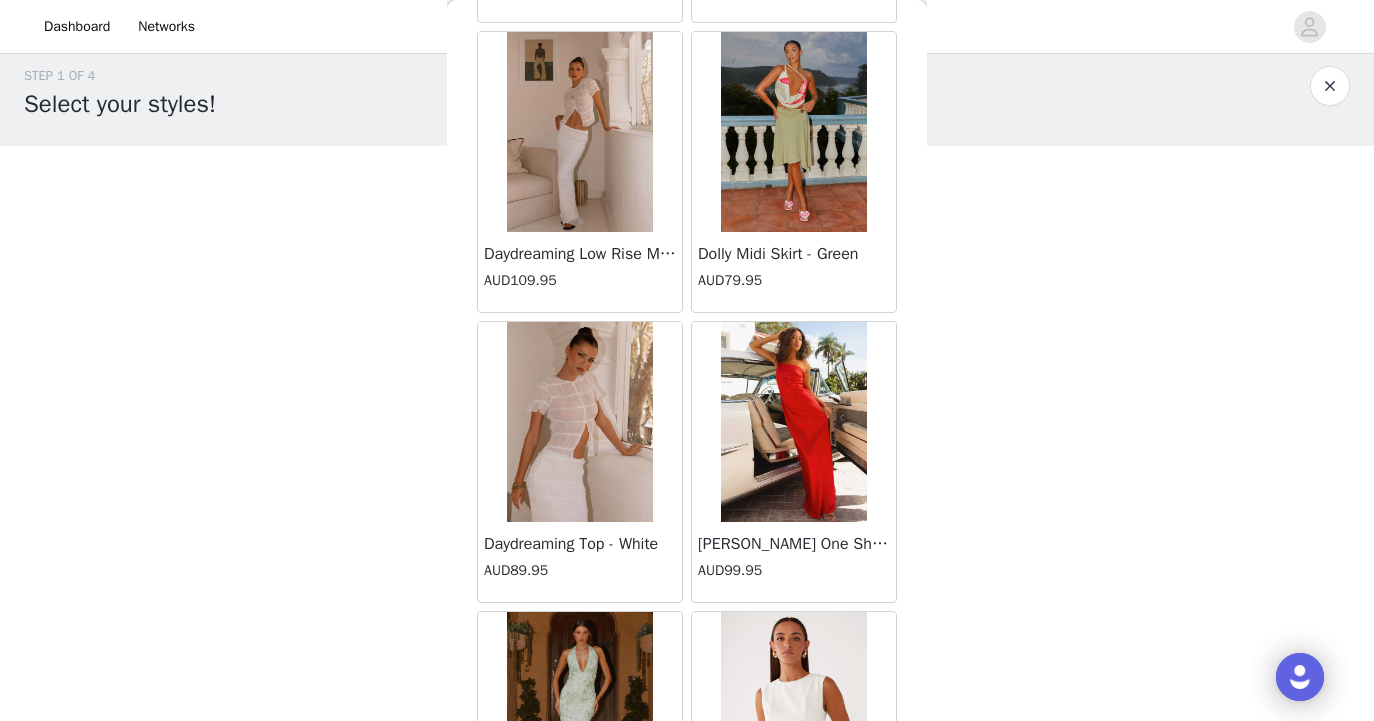 scroll, scrollTop: 16111, scrollLeft: 0, axis: vertical 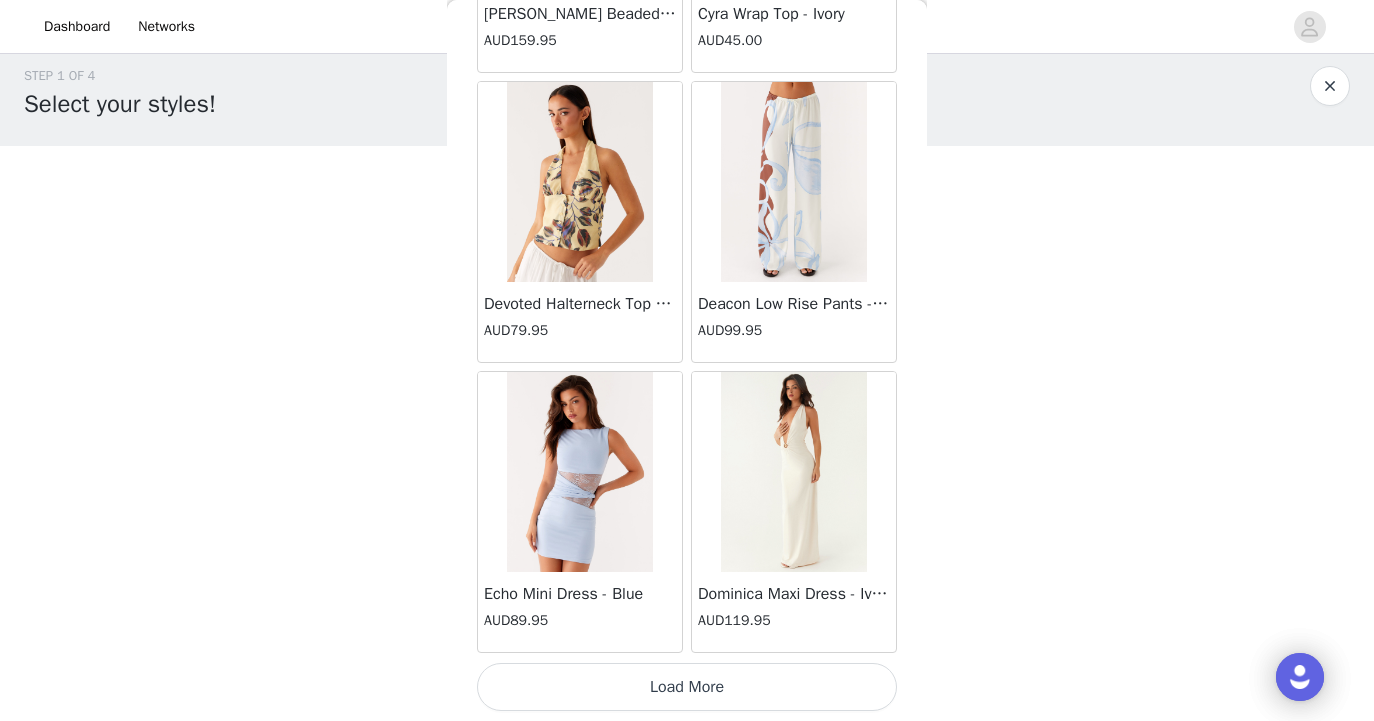 click on "Load More" at bounding box center (687, 687) 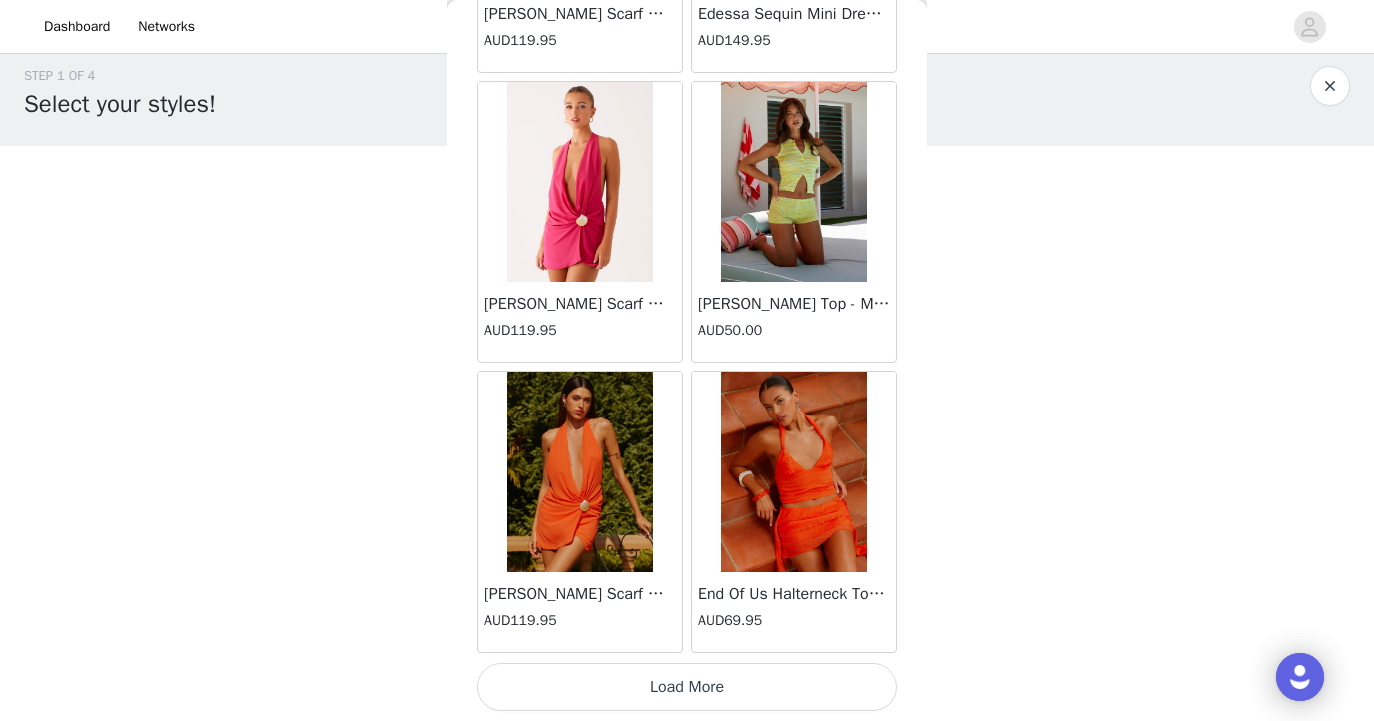 scroll, scrollTop: 19739, scrollLeft: 0, axis: vertical 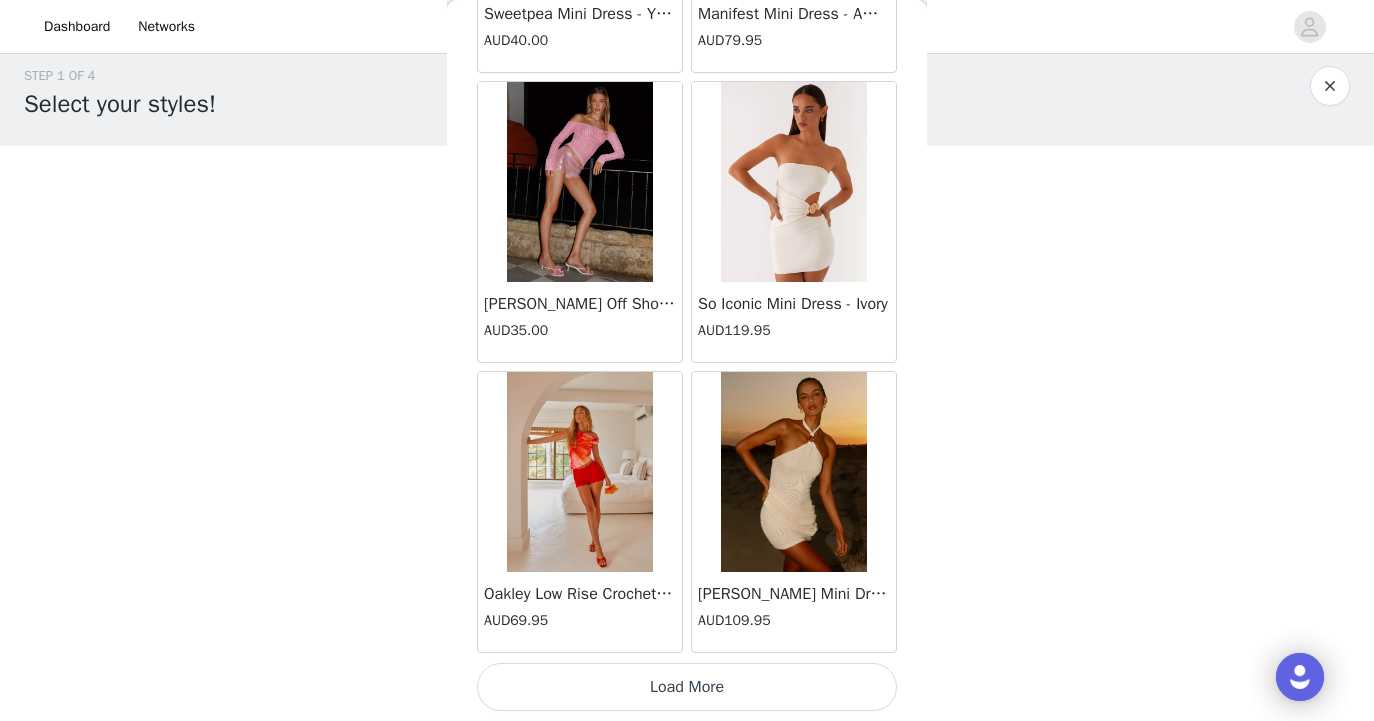 click on "Load More" at bounding box center [687, 687] 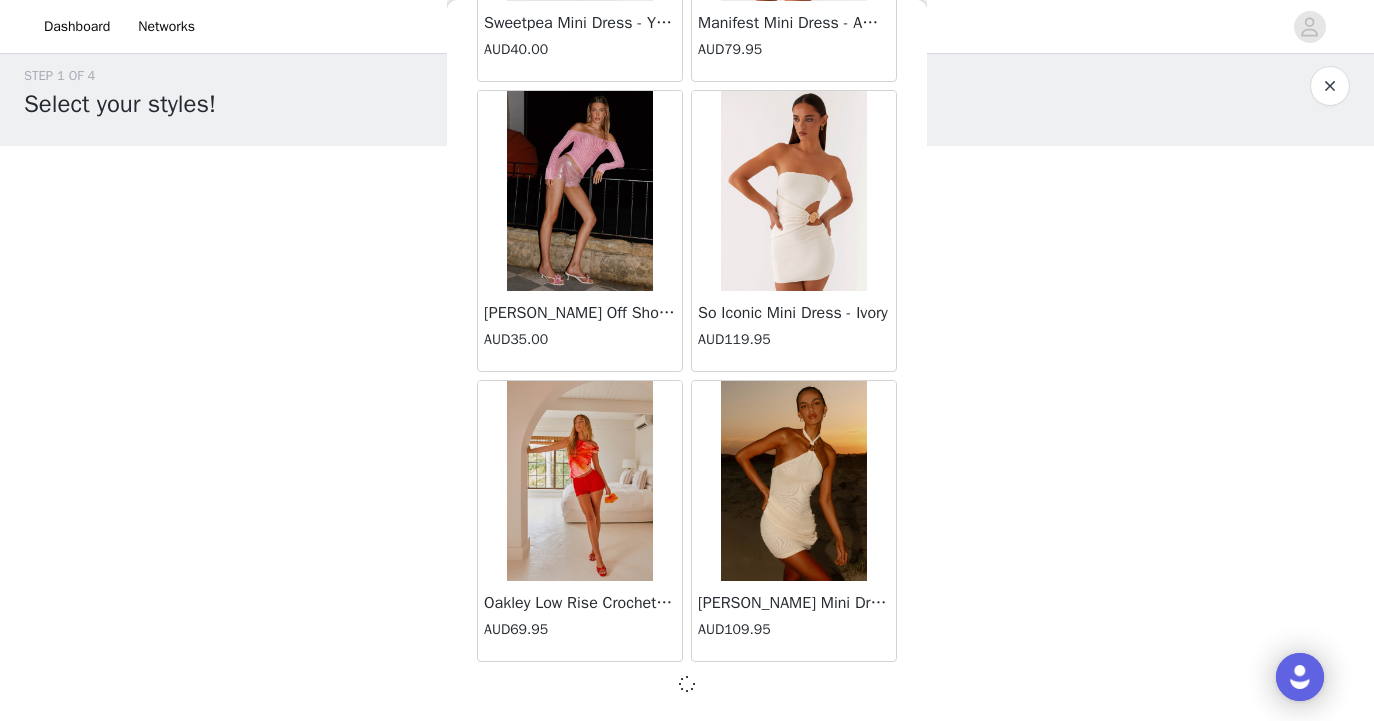scroll, scrollTop: 22630, scrollLeft: 0, axis: vertical 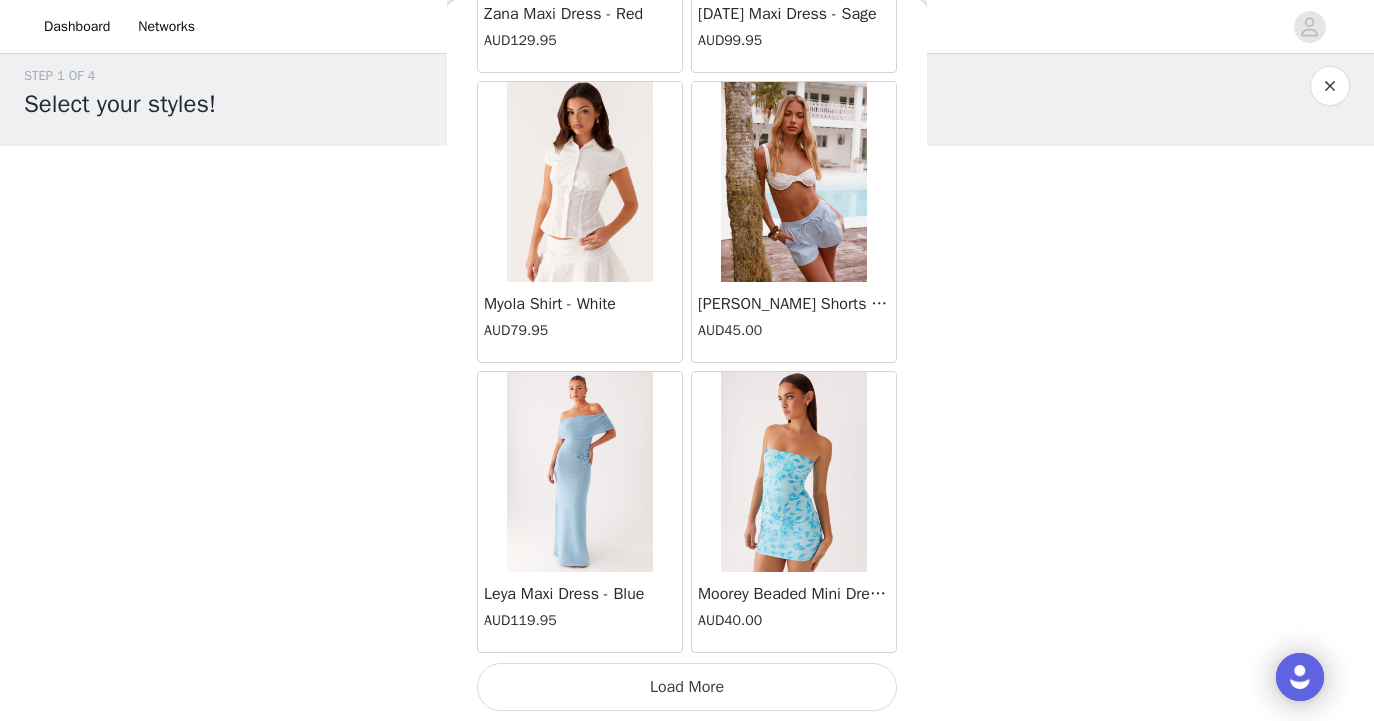 click on "Load More" at bounding box center (687, 687) 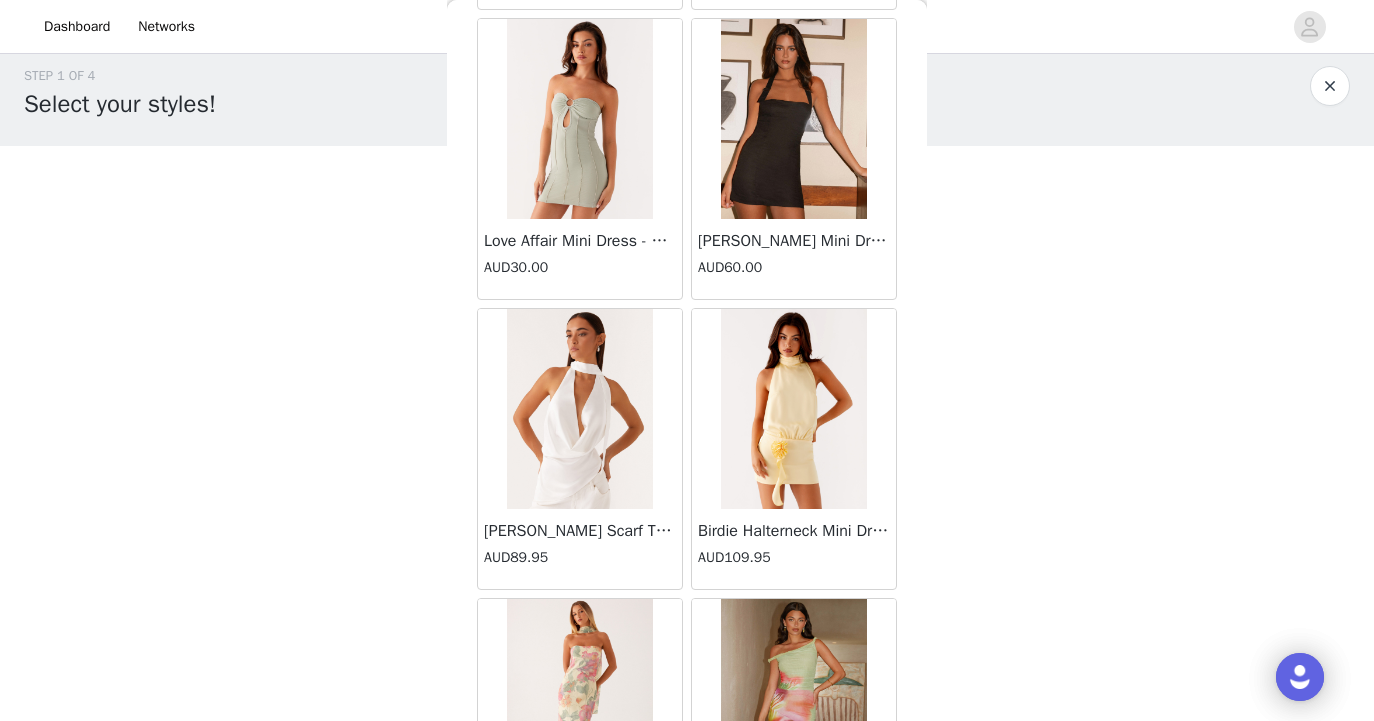 scroll, scrollTop: 26392, scrollLeft: 0, axis: vertical 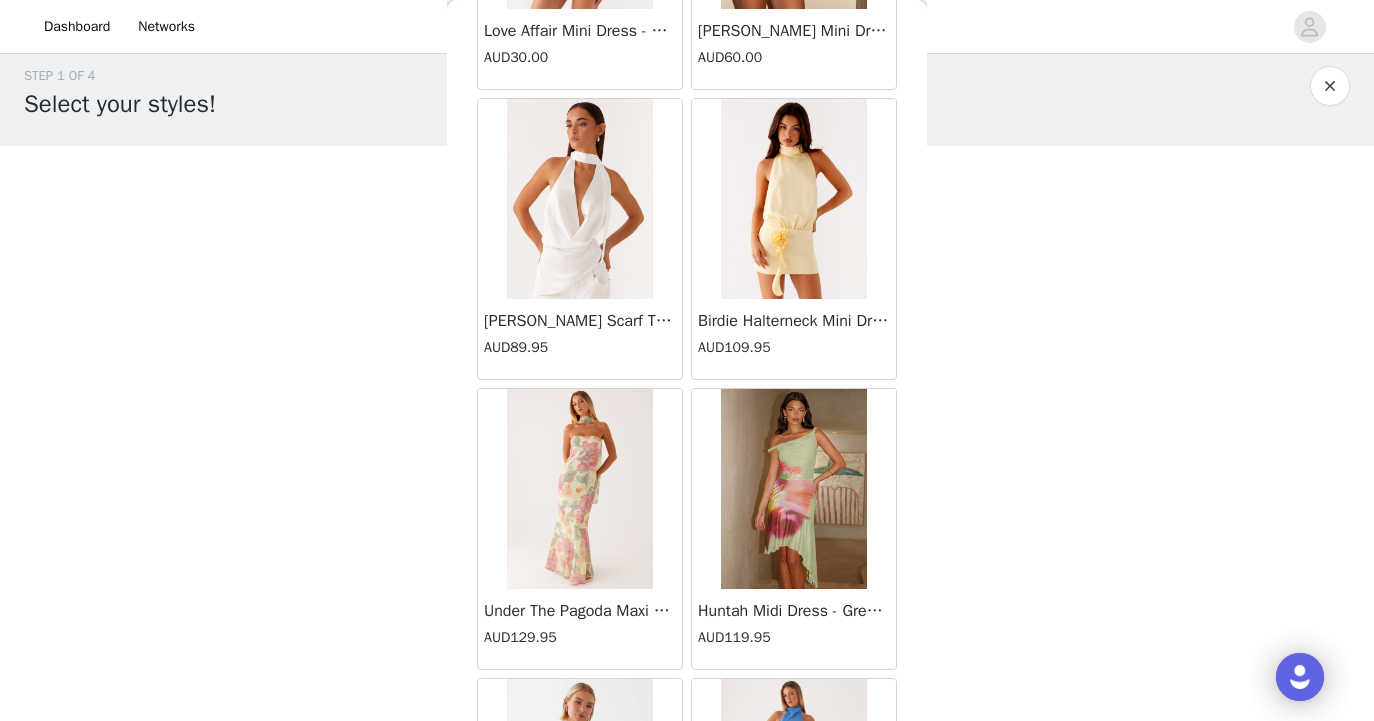 click at bounding box center [579, 199] 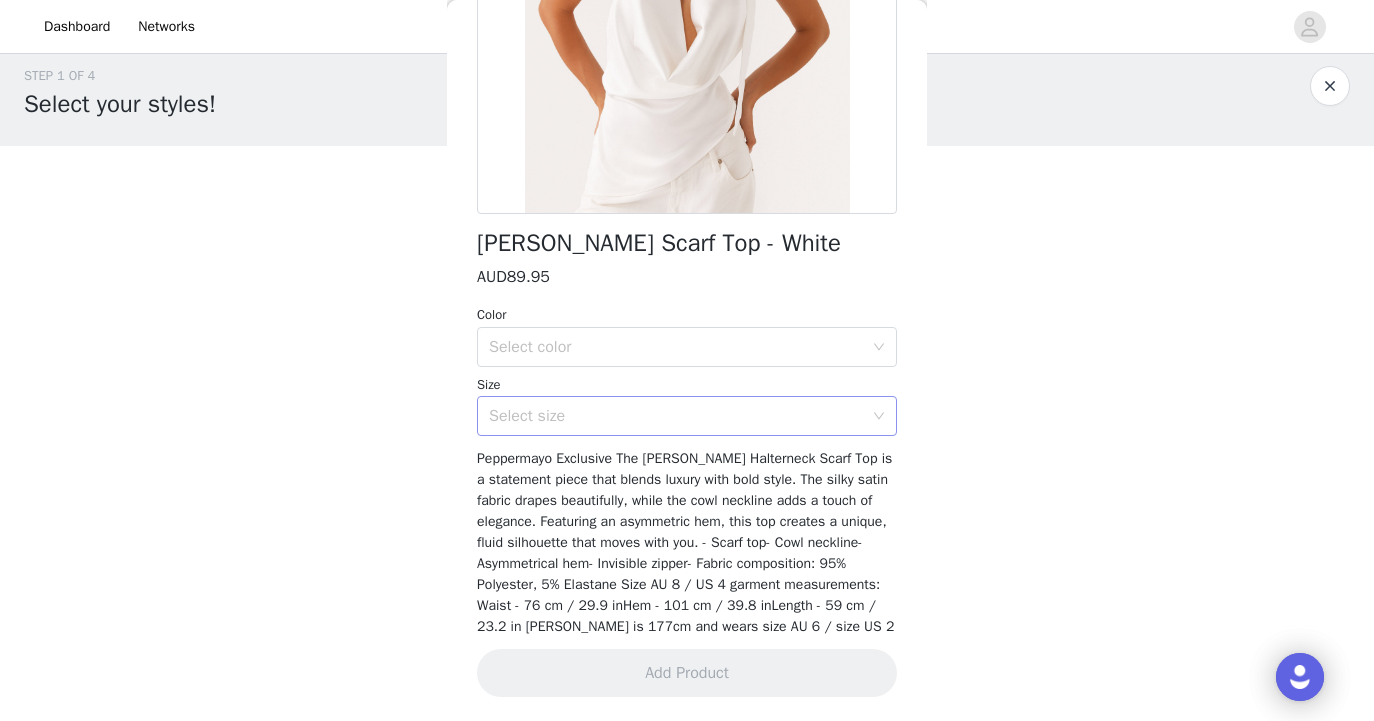 scroll, scrollTop: 356, scrollLeft: 0, axis: vertical 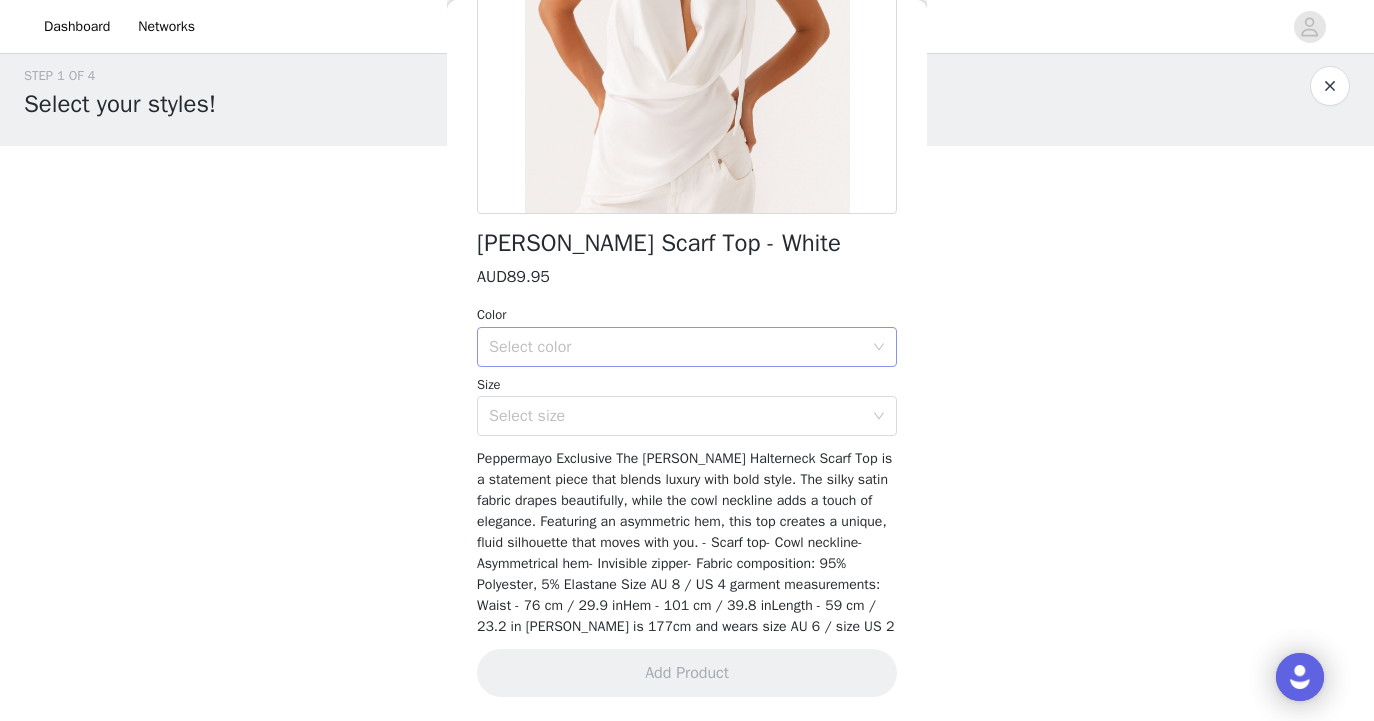 click on "Select color" at bounding box center [676, 347] 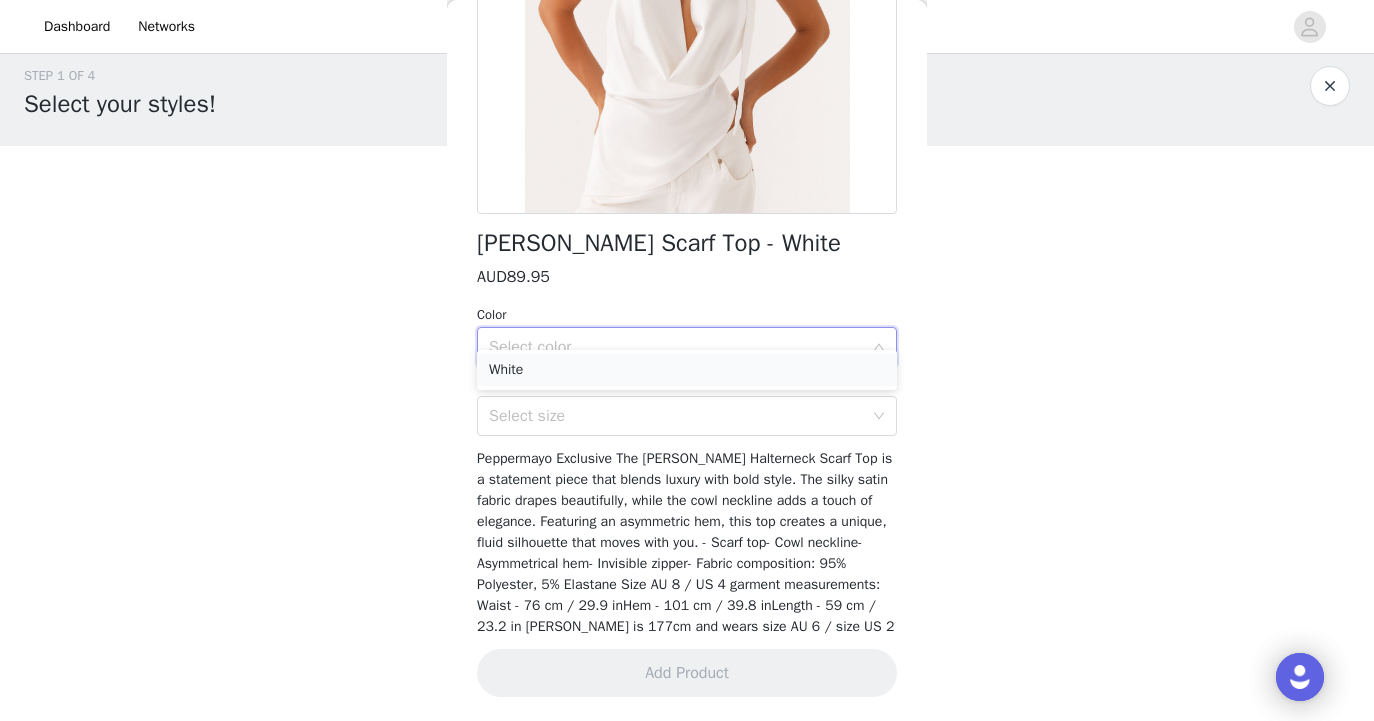 click on "White" at bounding box center [687, 370] 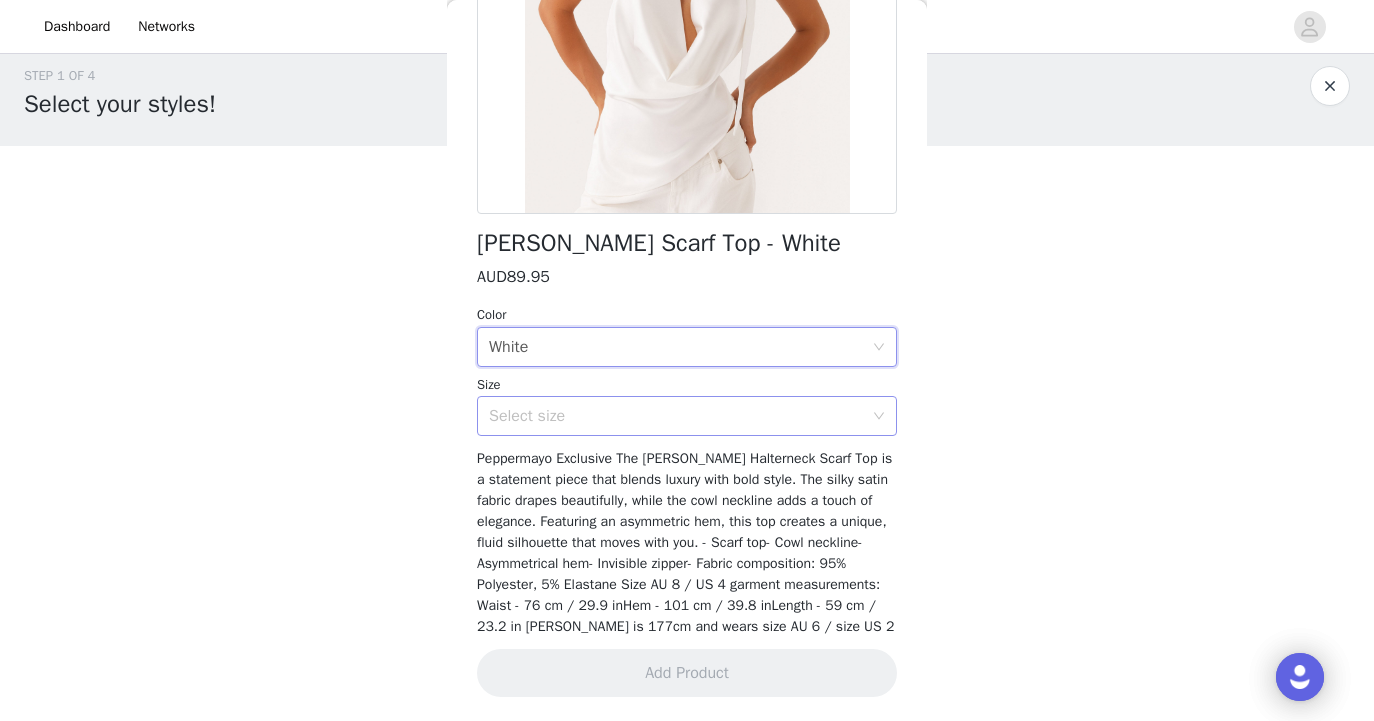 click on "Select size" at bounding box center [676, 416] 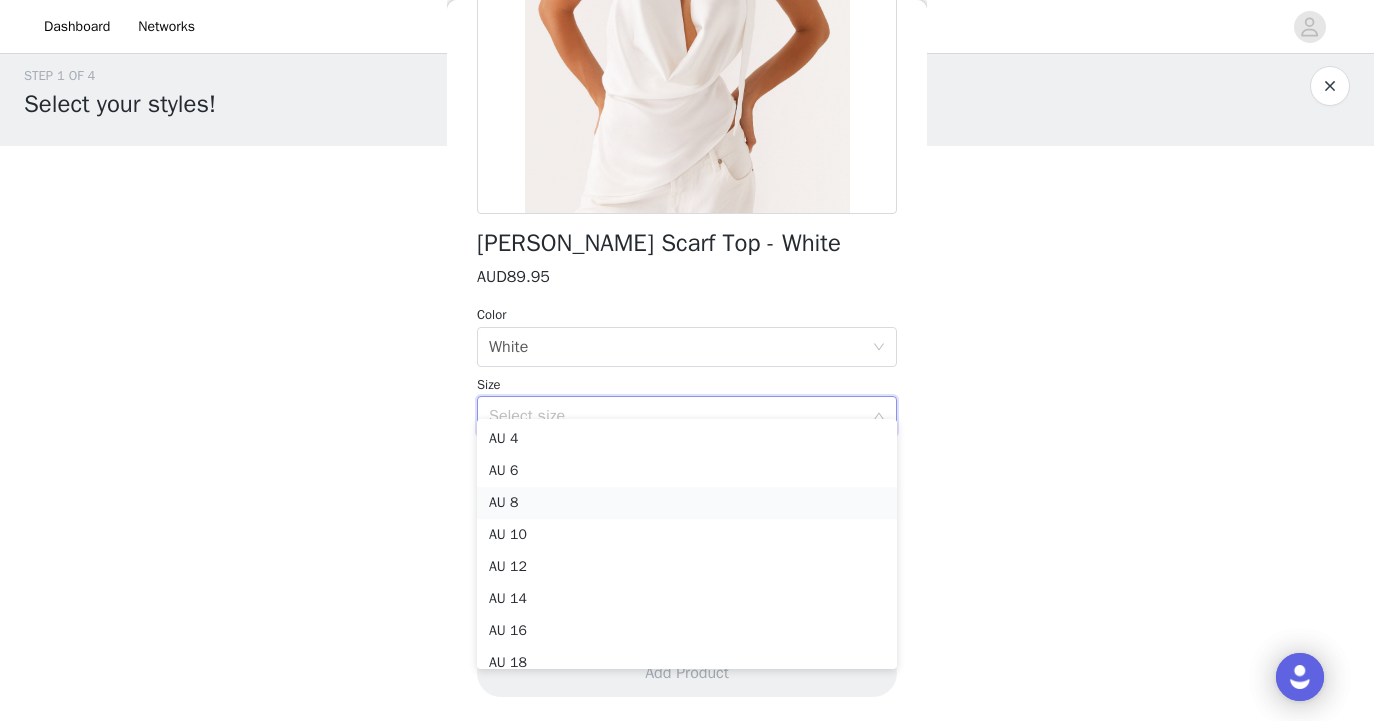 click on "AU 8" at bounding box center [687, 503] 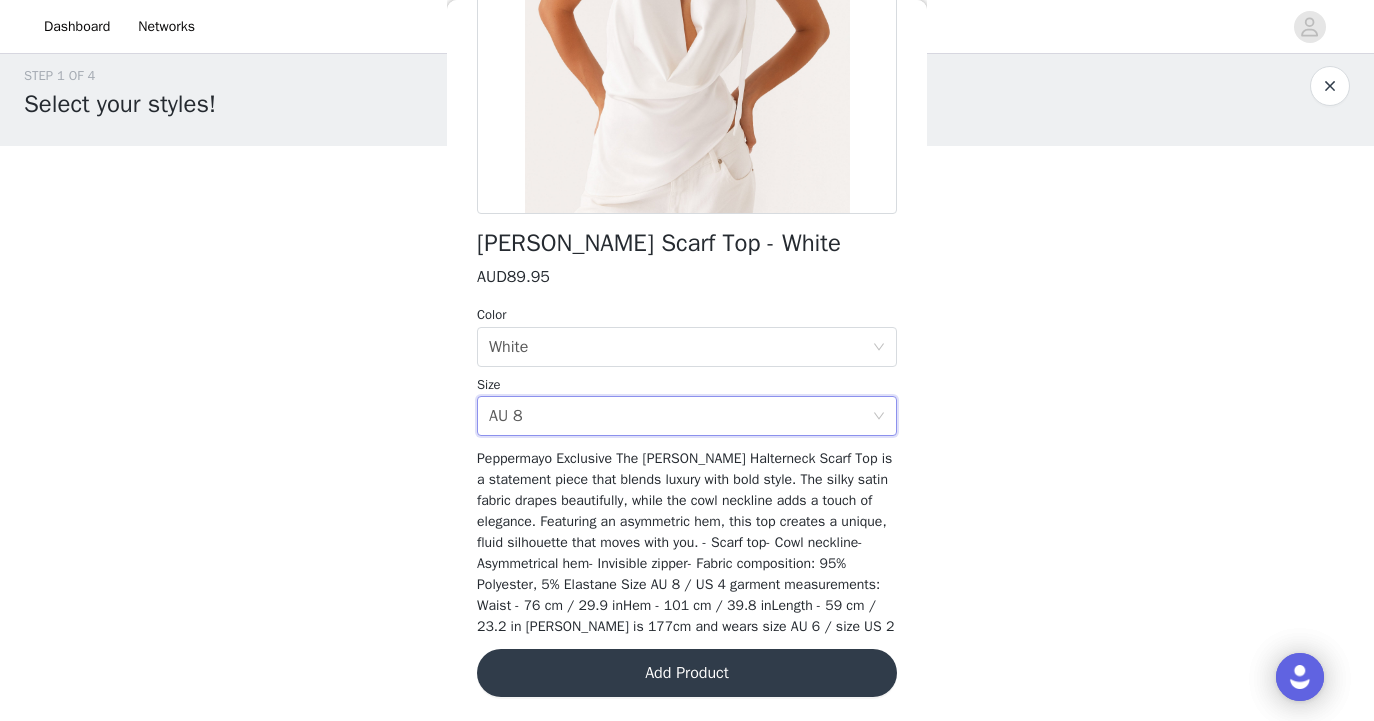 click on "Add Product" at bounding box center (687, 673) 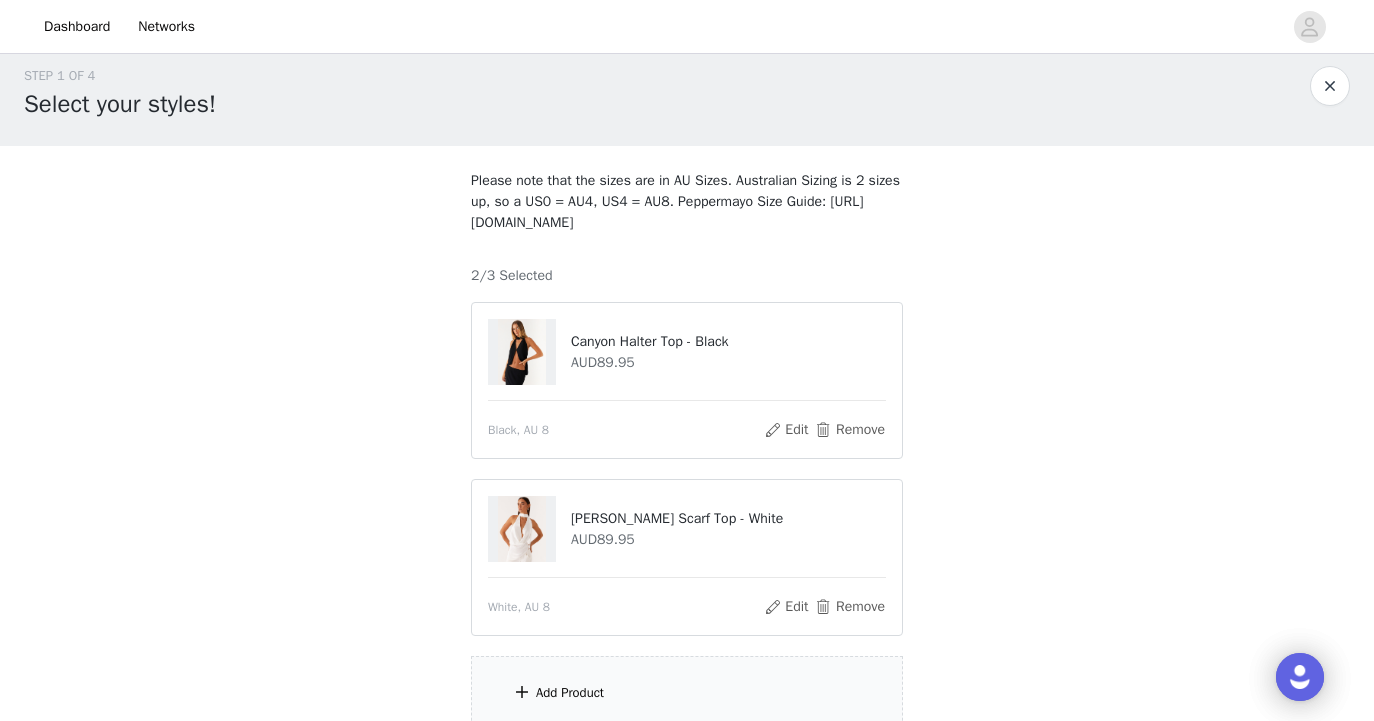 click on "Add Product" at bounding box center (687, 693) 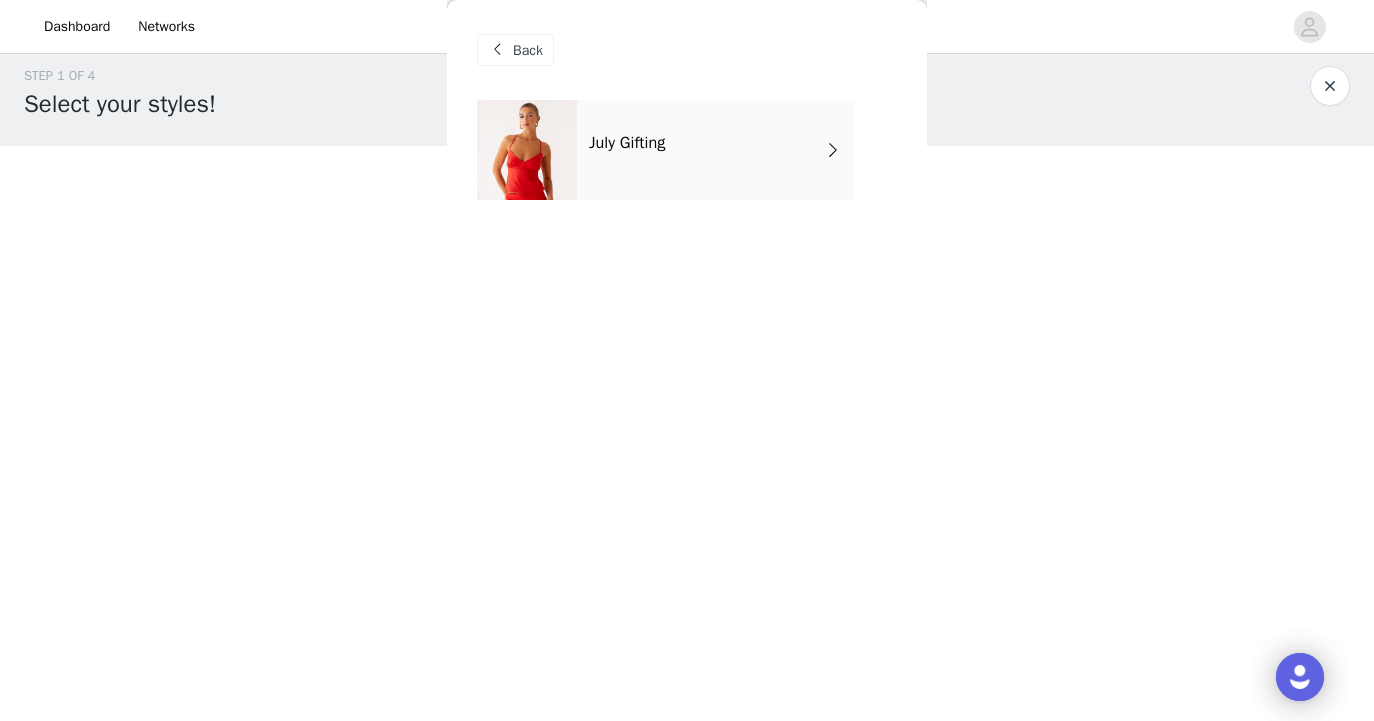click on "July Gifting" at bounding box center (716, 150) 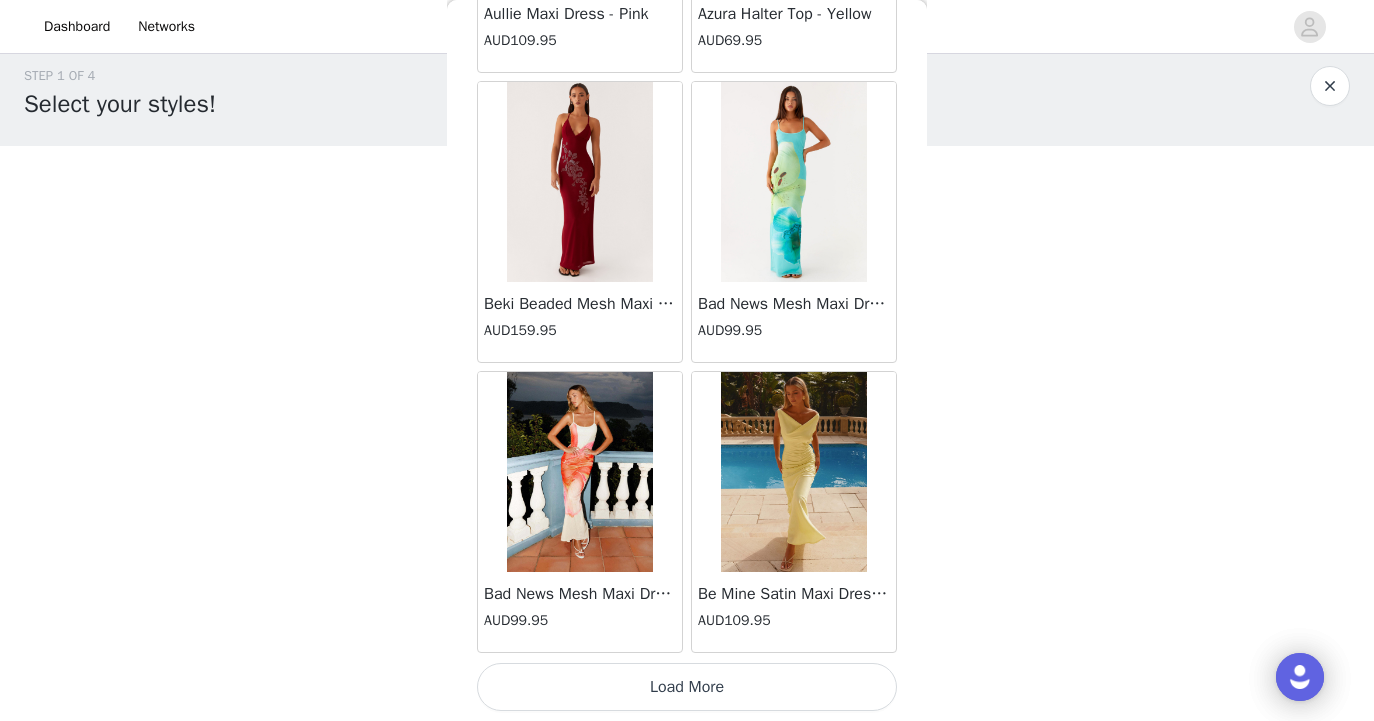 click on "Load More" at bounding box center (687, 687) 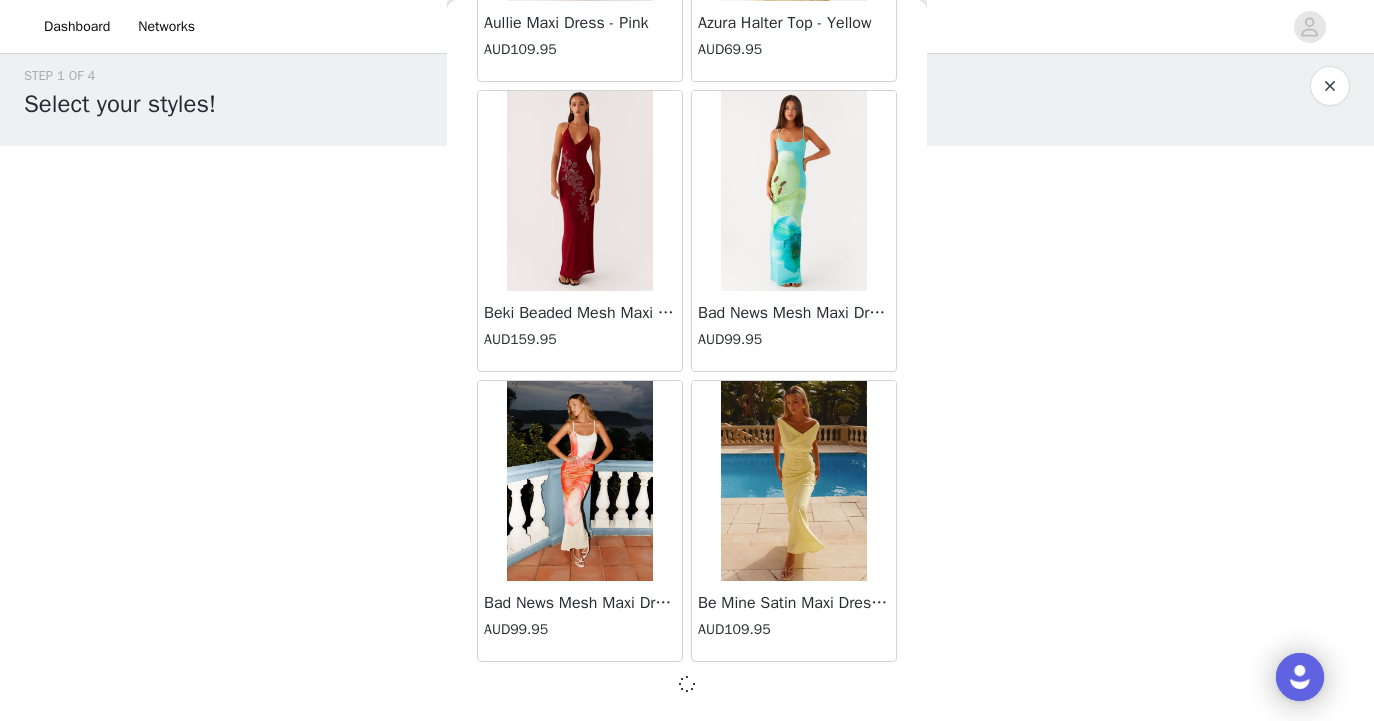 scroll, scrollTop: 2330, scrollLeft: 0, axis: vertical 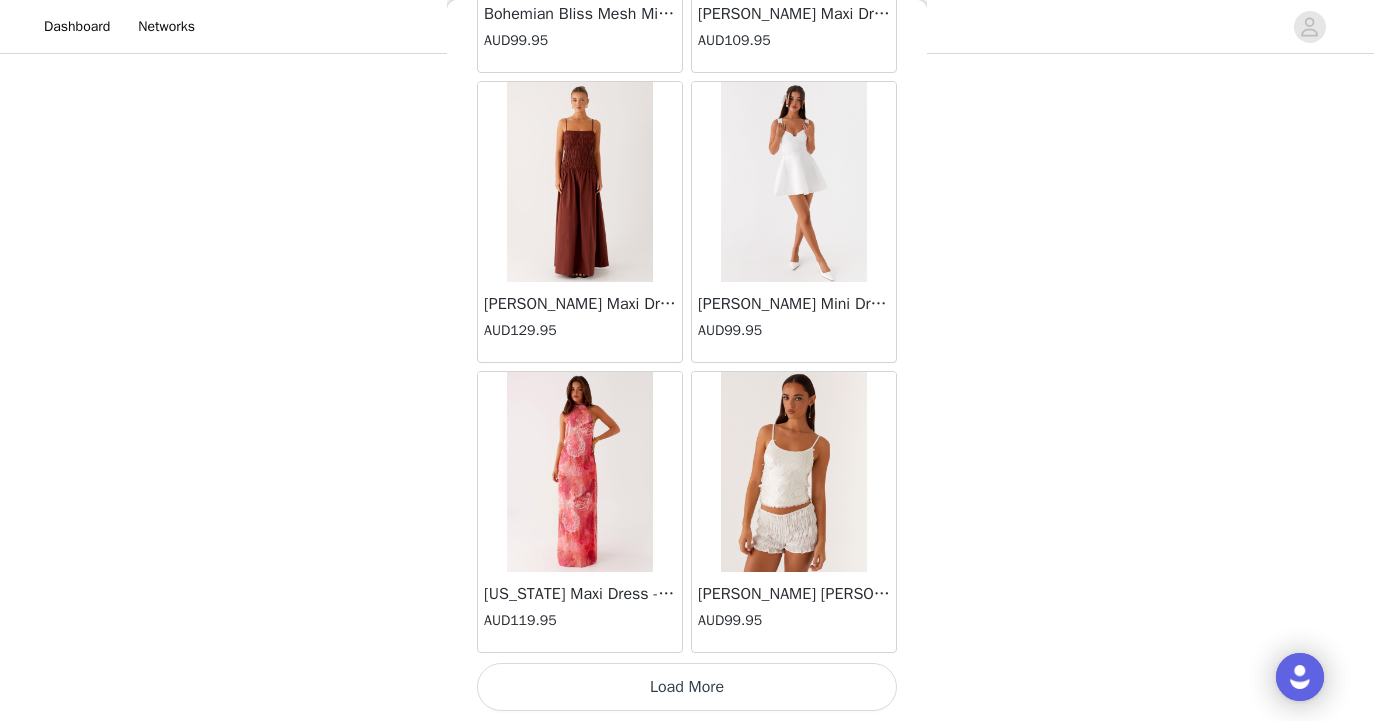 click on "Load More" at bounding box center [687, 687] 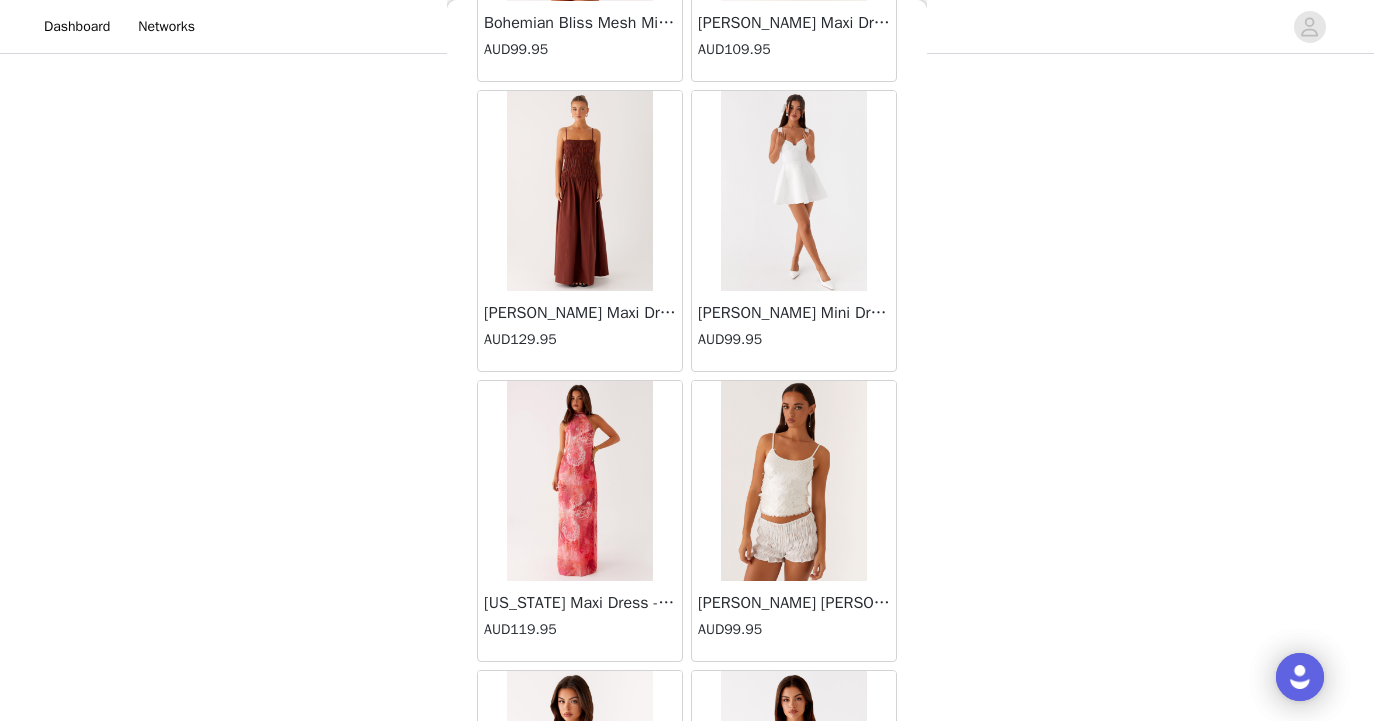 scroll, scrollTop: 193, scrollLeft: 0, axis: vertical 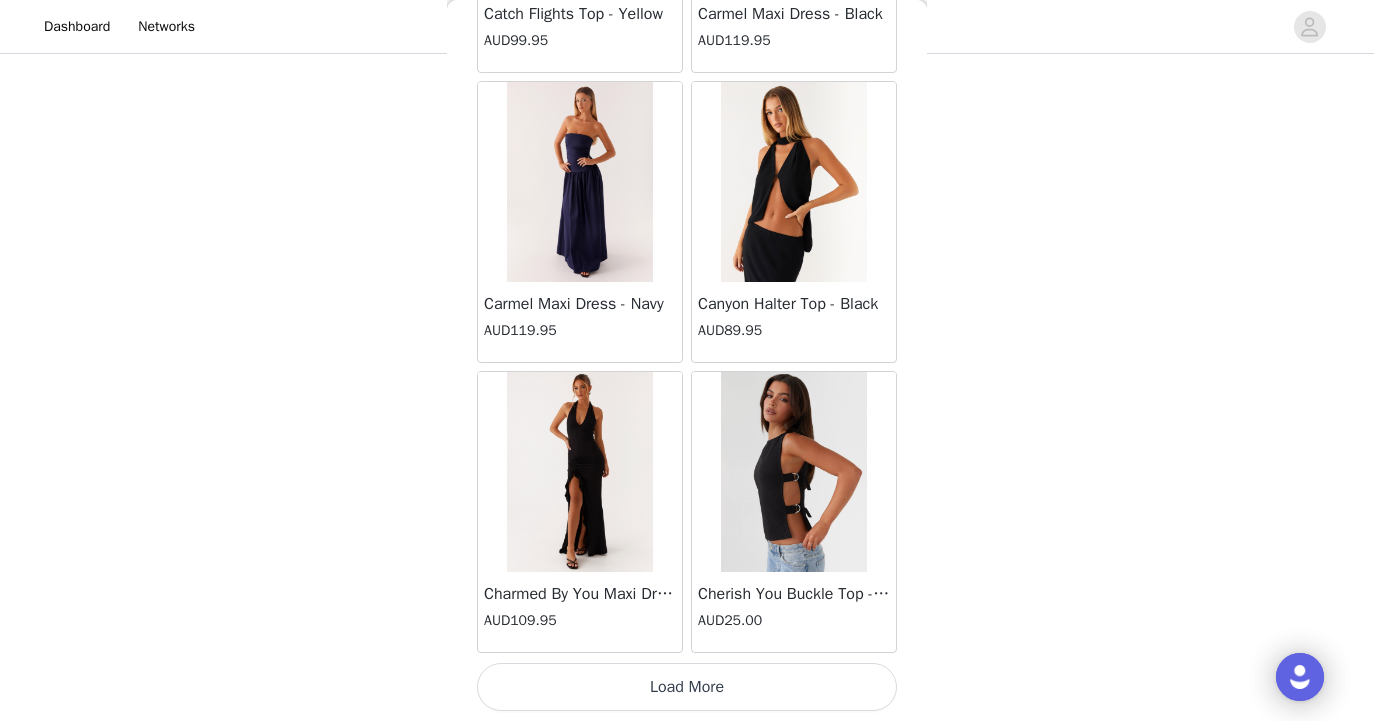 click on "Load More" at bounding box center [687, 687] 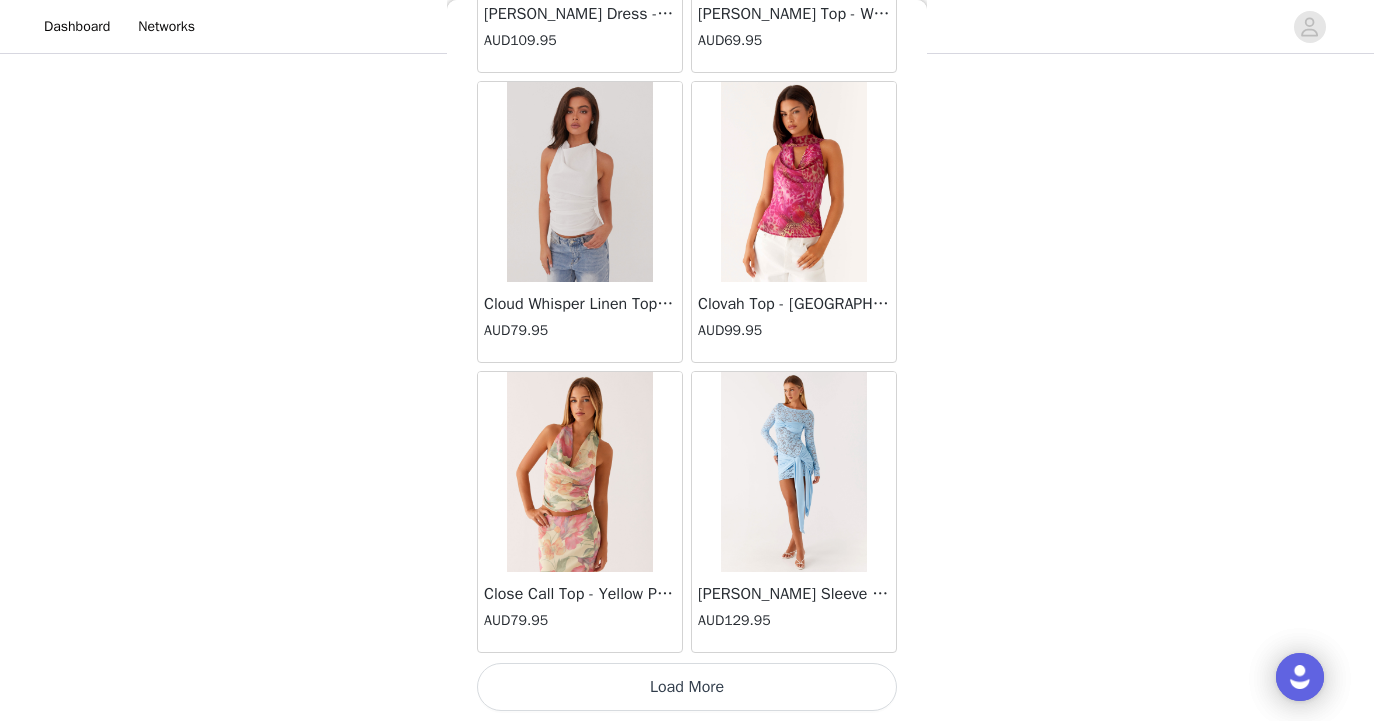 scroll, scrollTop: 11039, scrollLeft: 0, axis: vertical 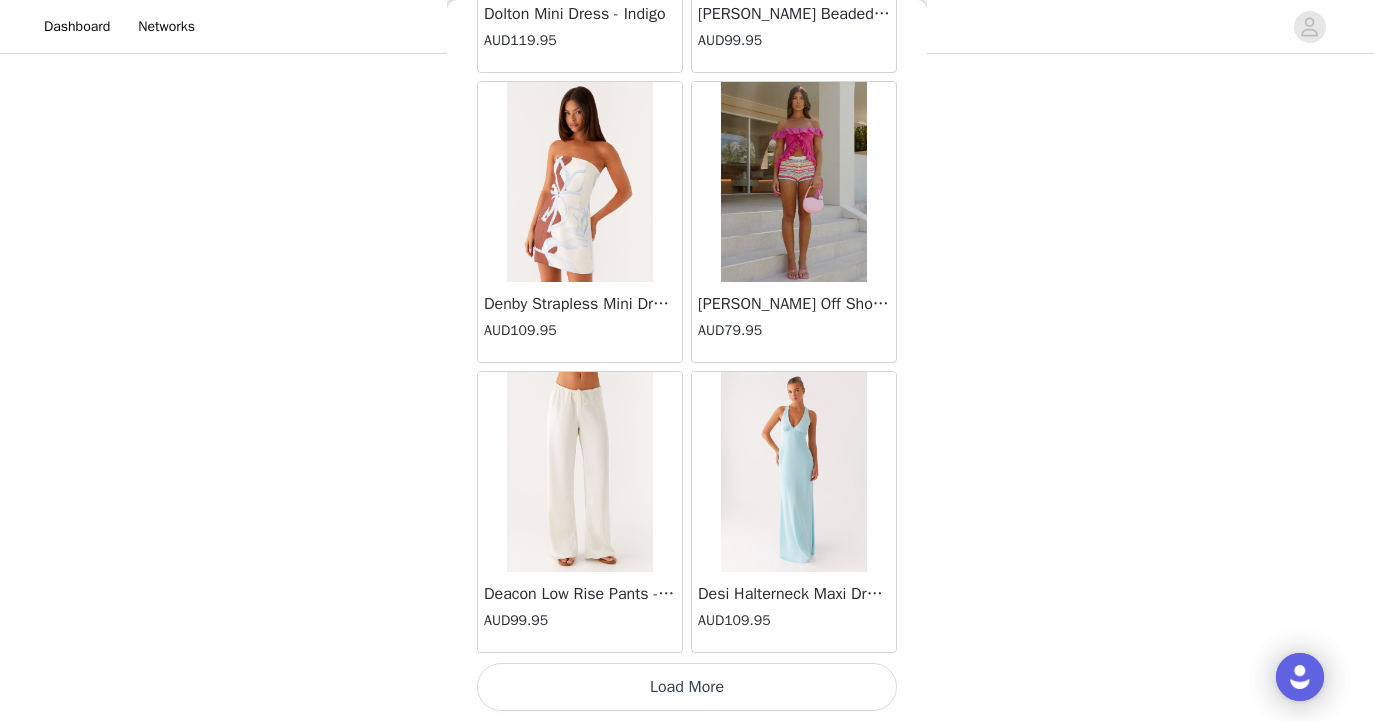 click on "Load More" at bounding box center (687, 687) 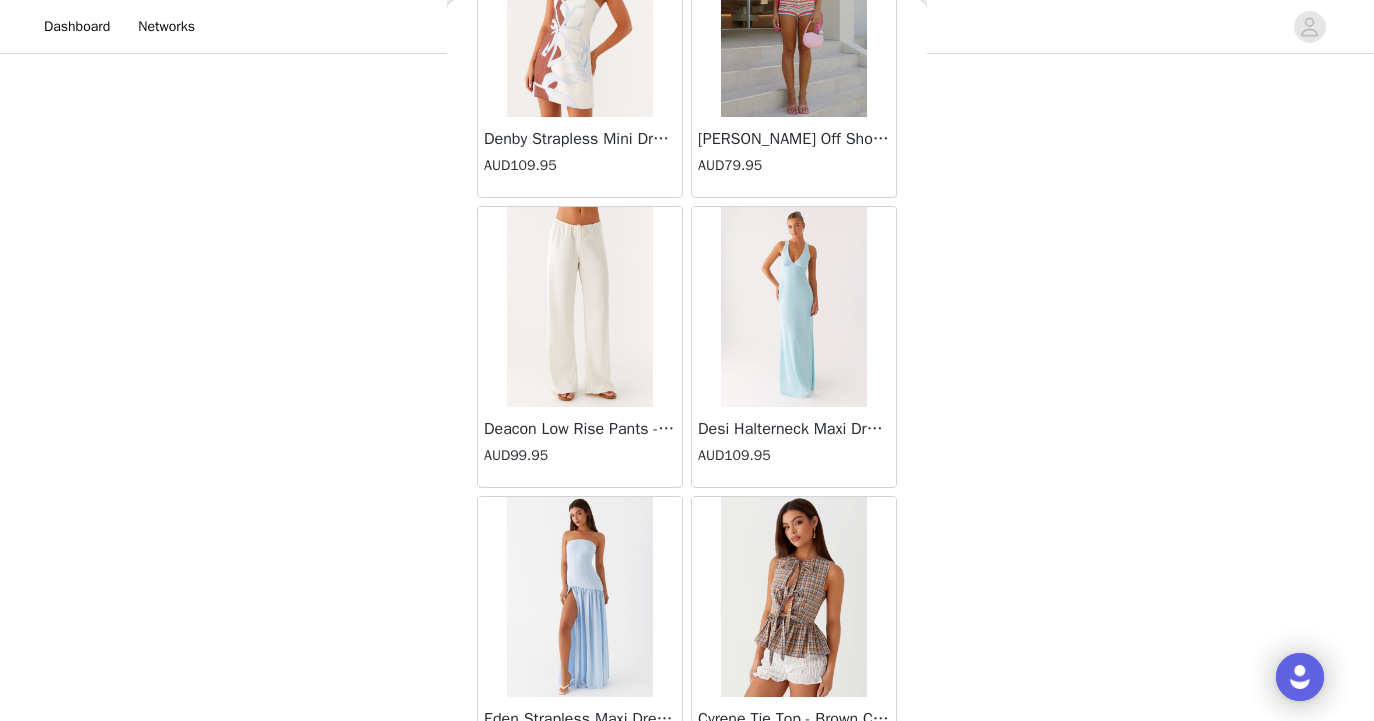 scroll, scrollTop: 14143, scrollLeft: 0, axis: vertical 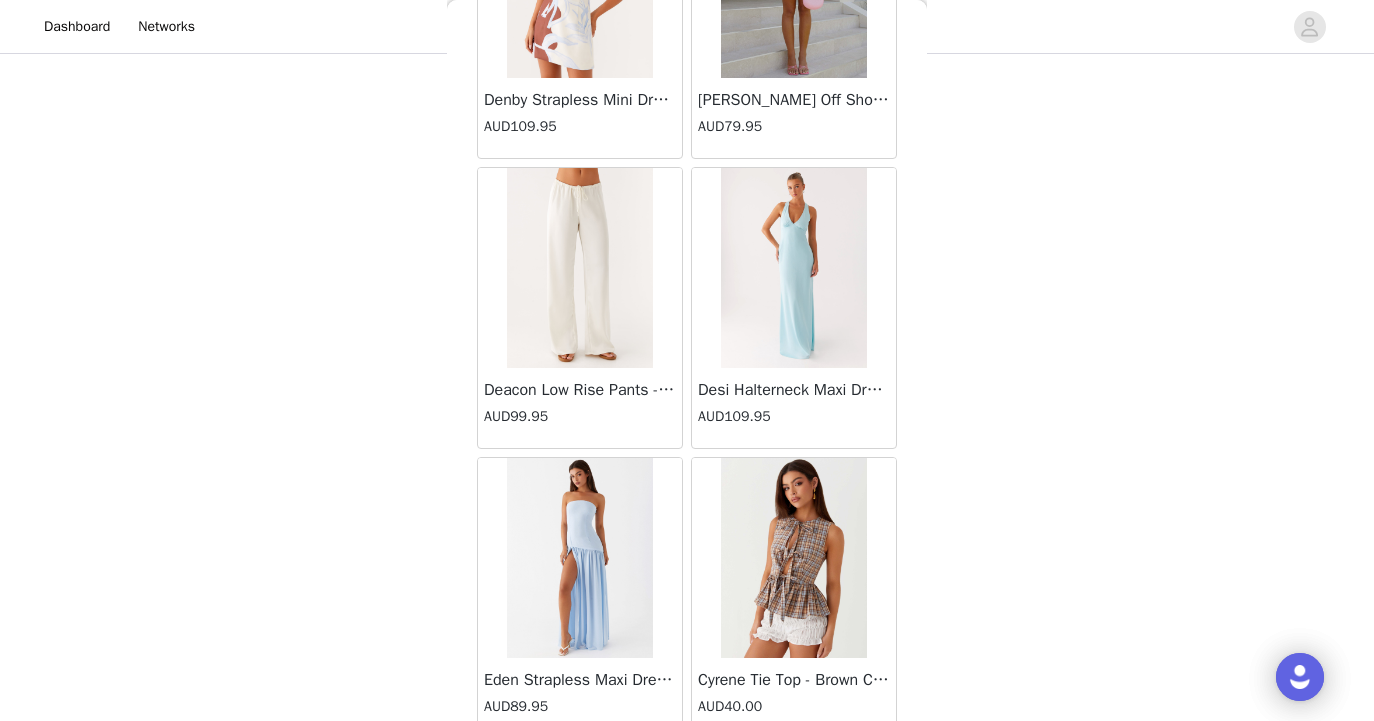 click at bounding box center [793, 268] 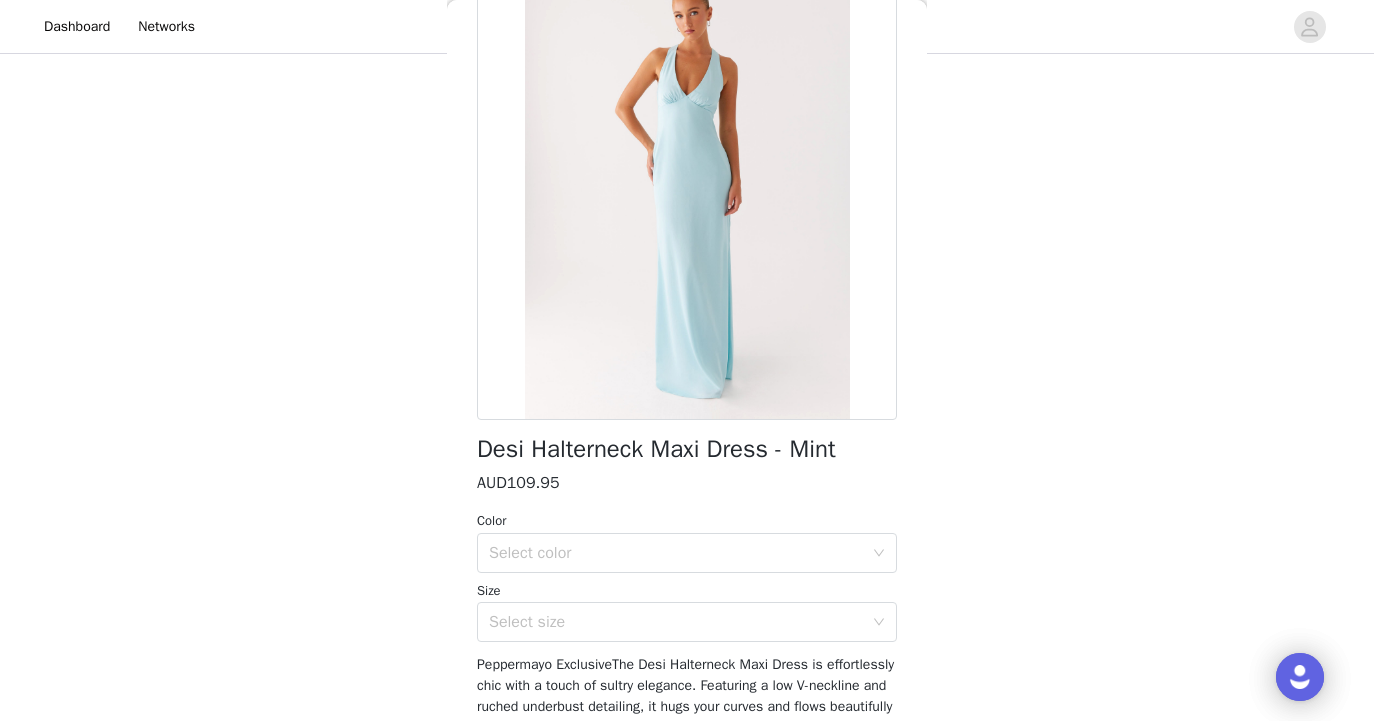 scroll, scrollTop: 135, scrollLeft: 0, axis: vertical 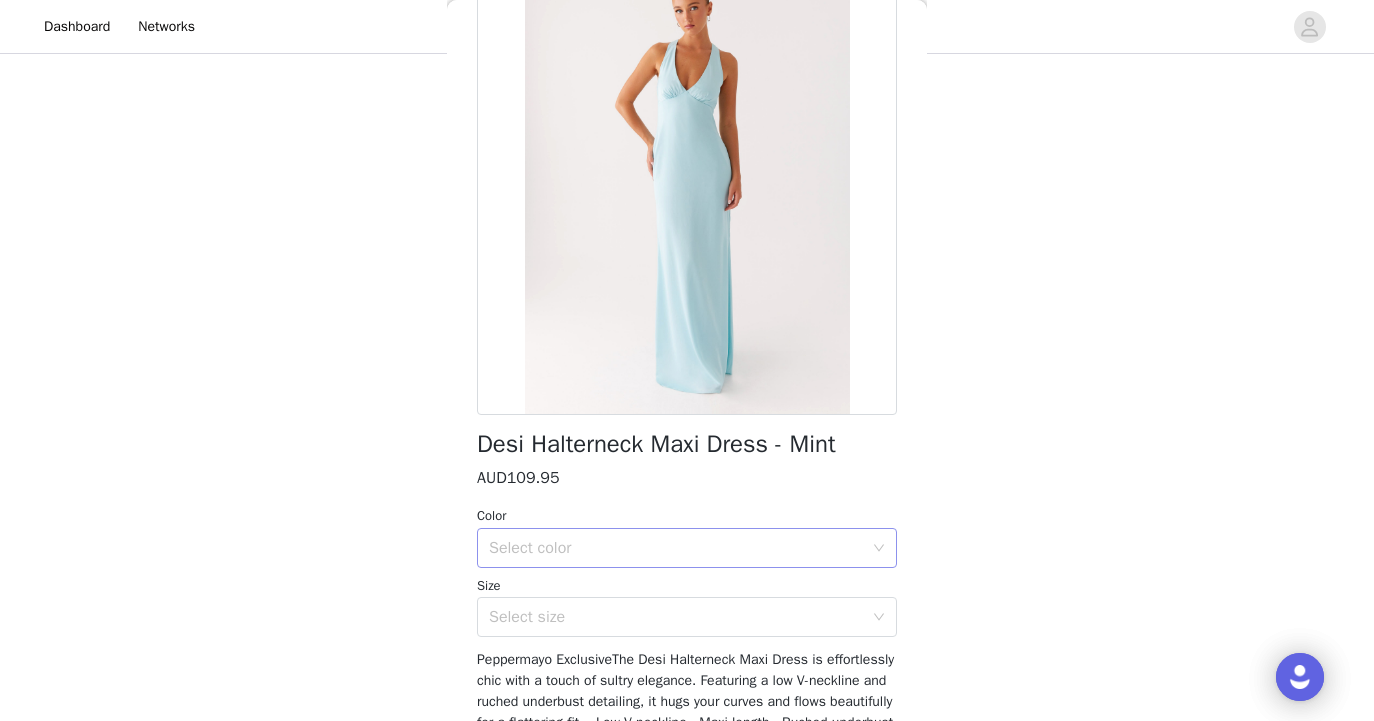 click on "Select color" at bounding box center [676, 548] 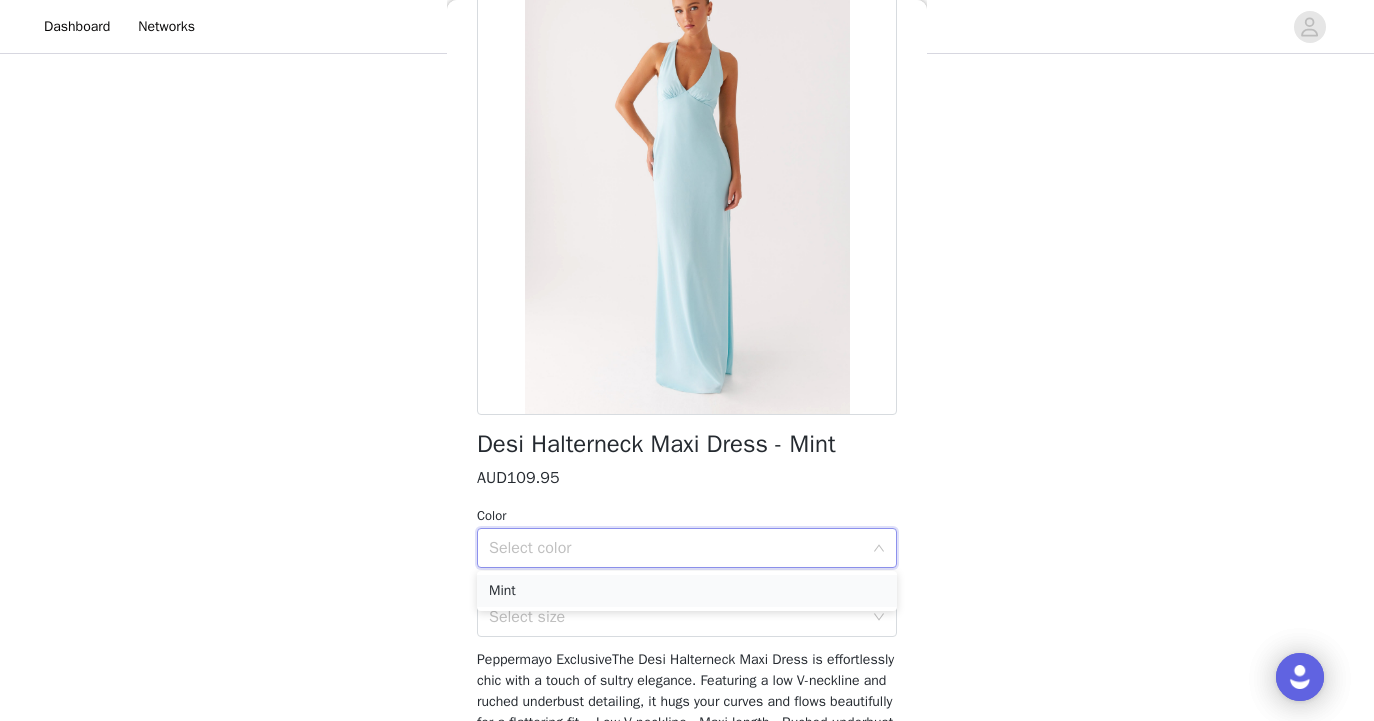 click on "Mint" at bounding box center (687, 591) 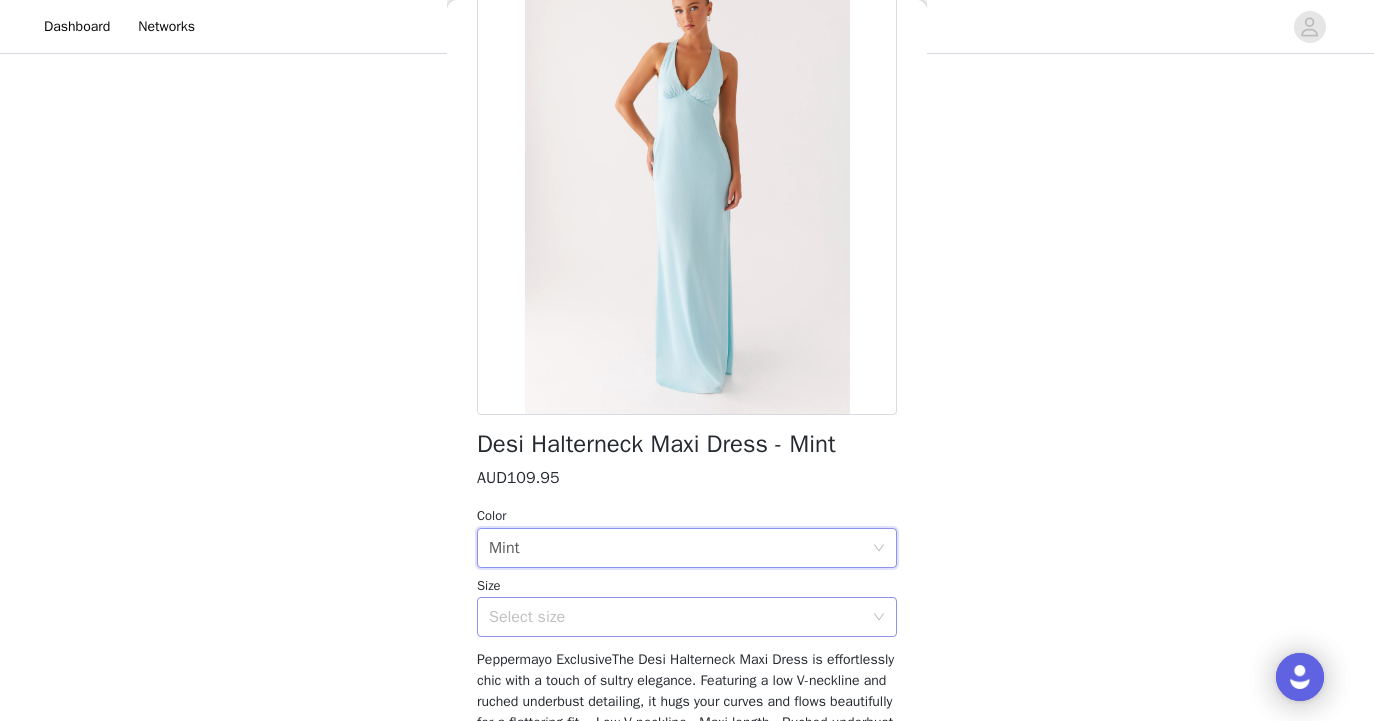 click on "Select size" at bounding box center [676, 617] 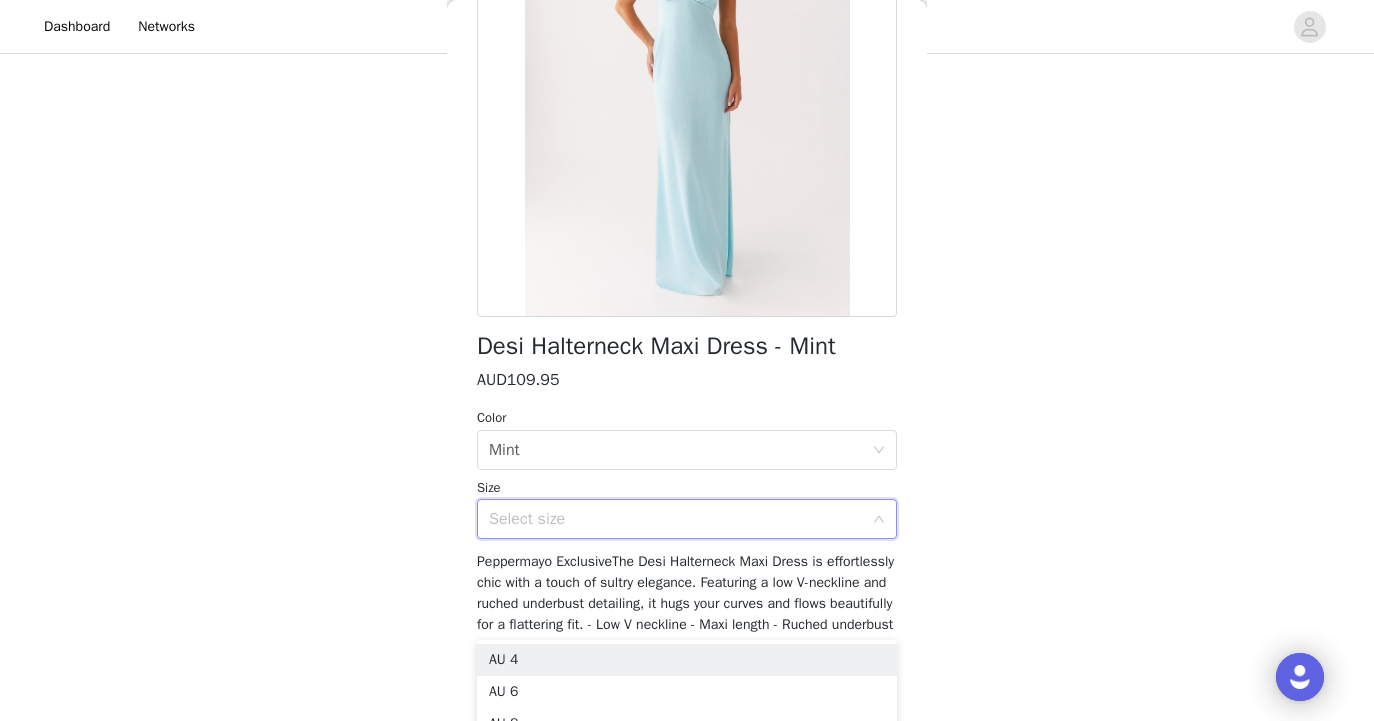 scroll, scrollTop: 277, scrollLeft: 0, axis: vertical 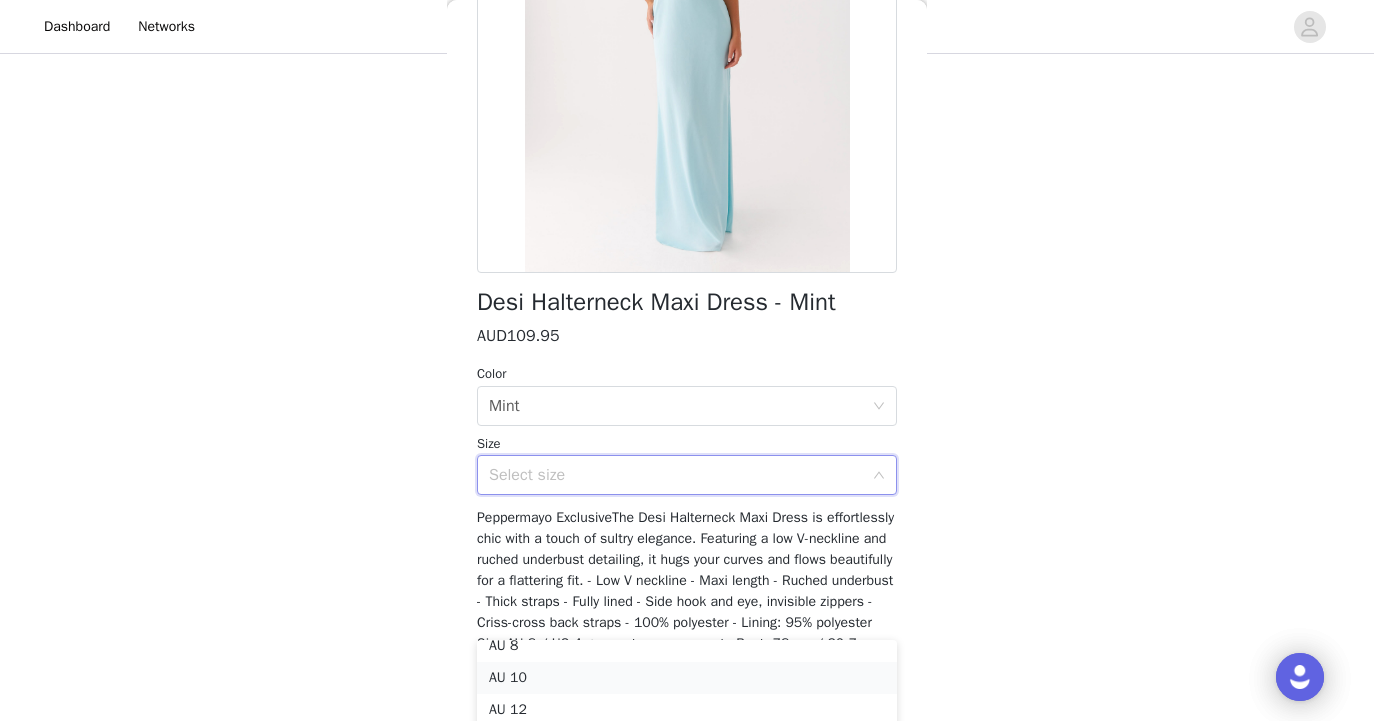 click on "AU 10" at bounding box center (687, 678) 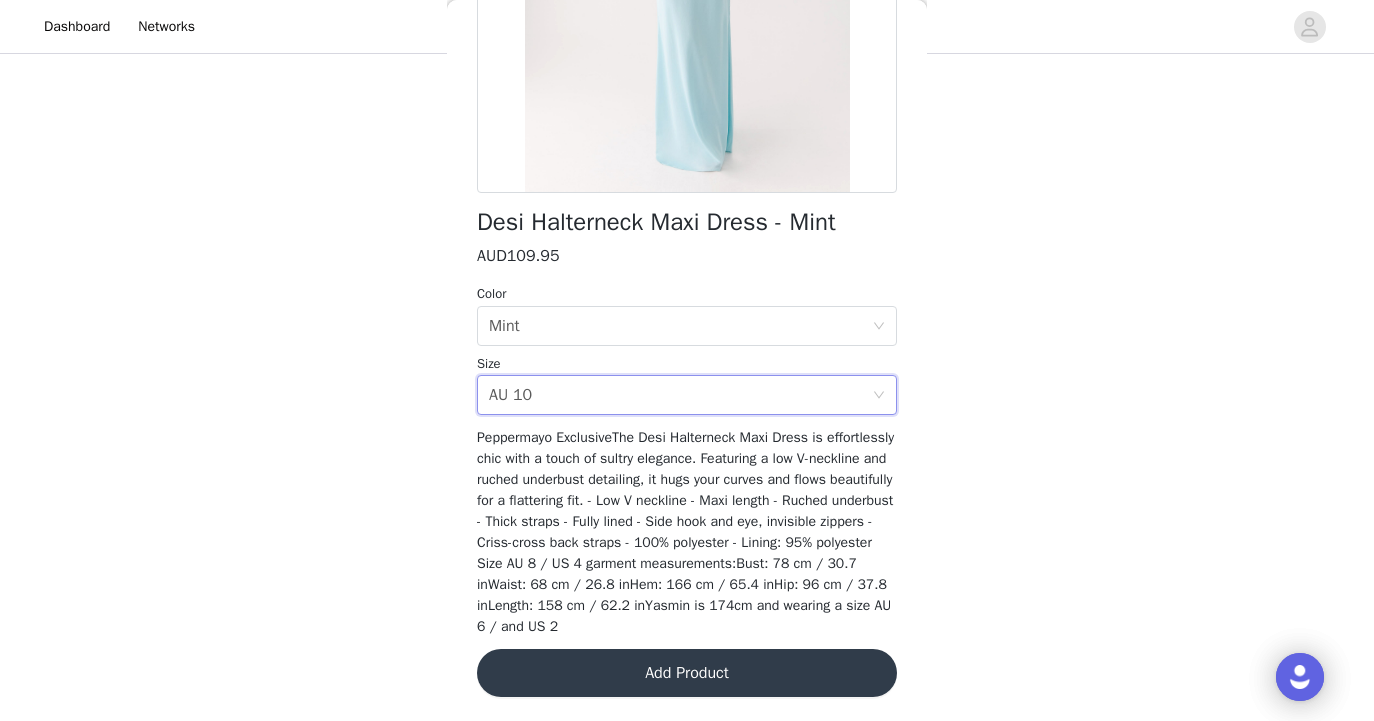scroll, scrollTop: 356, scrollLeft: 0, axis: vertical 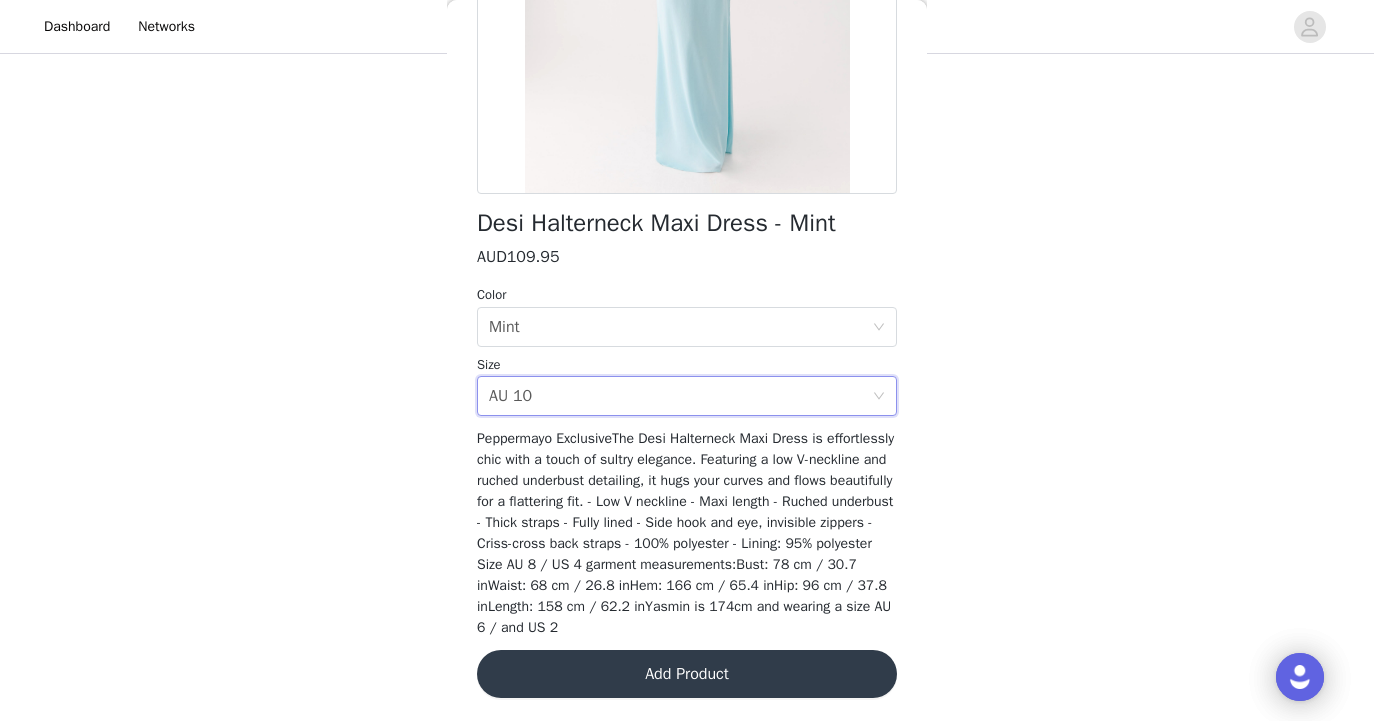 click on "Add Product" at bounding box center [687, 674] 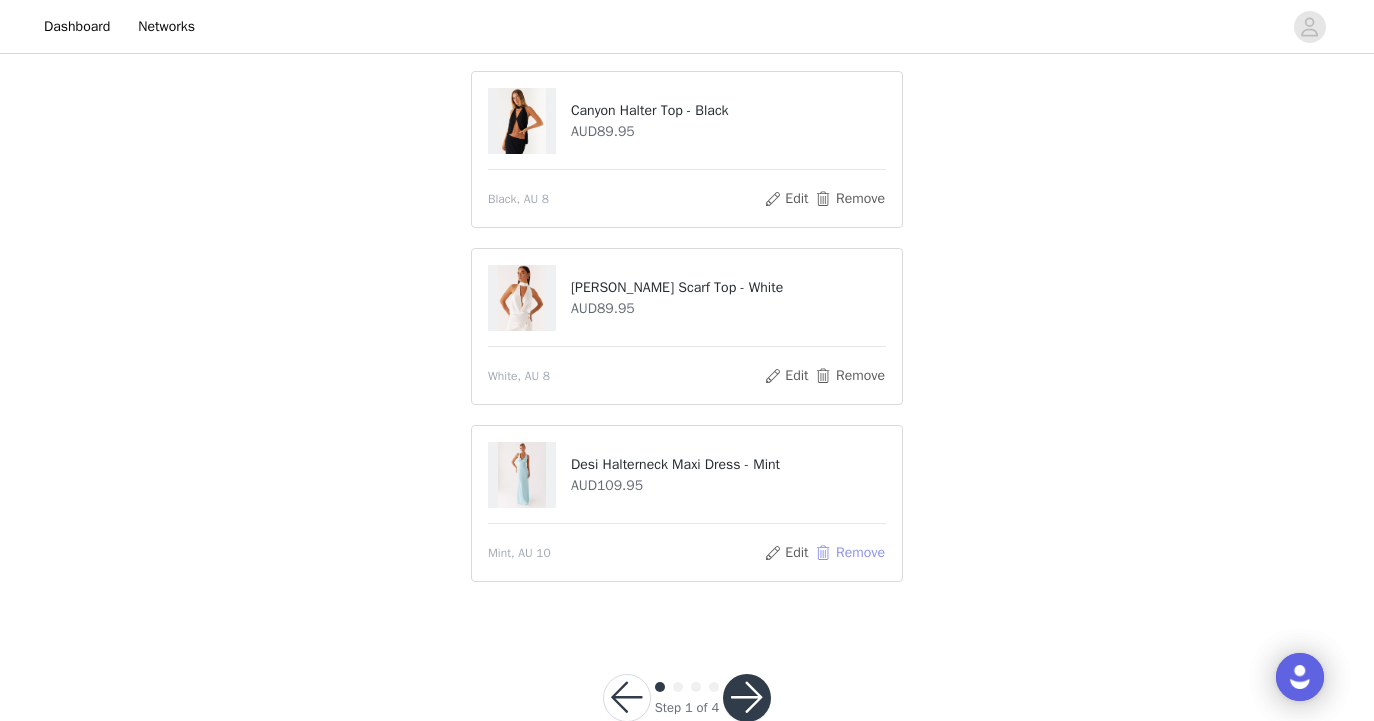 click on "Remove" at bounding box center (850, 553) 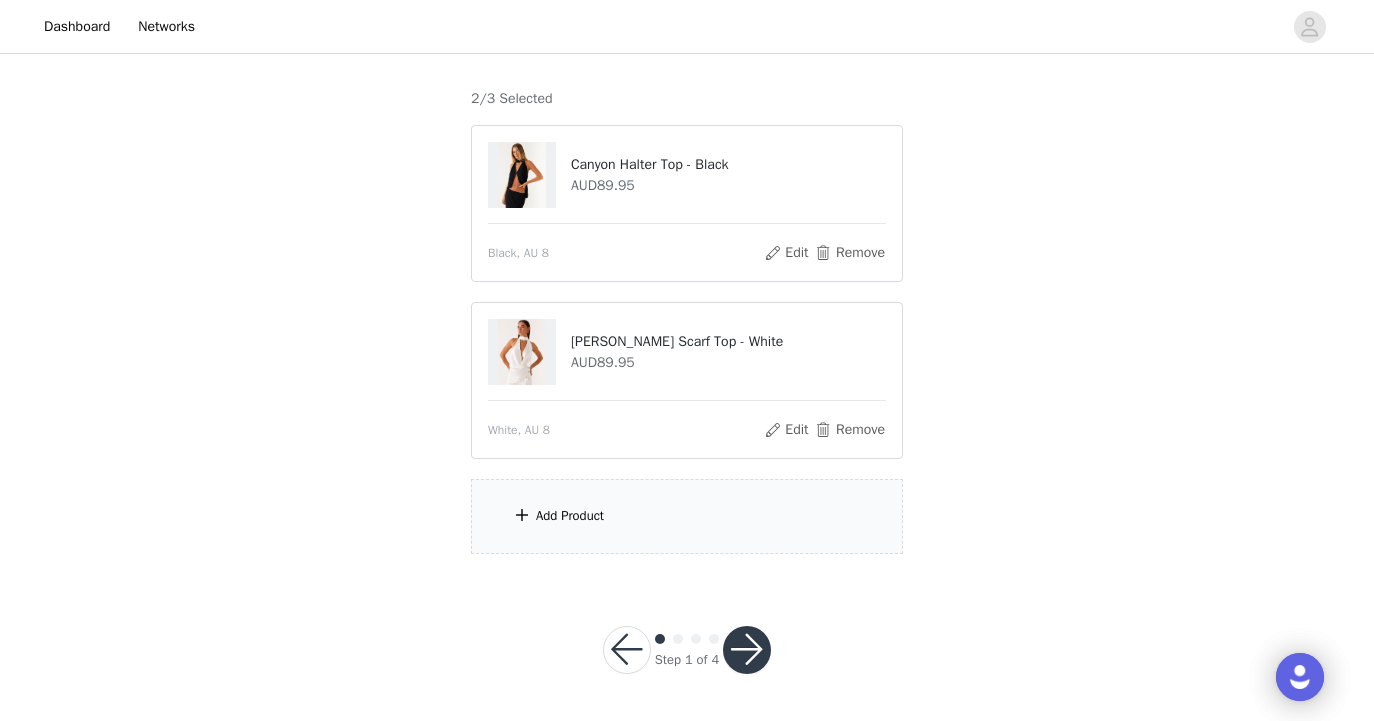 click on "Add Product" at bounding box center [687, 516] 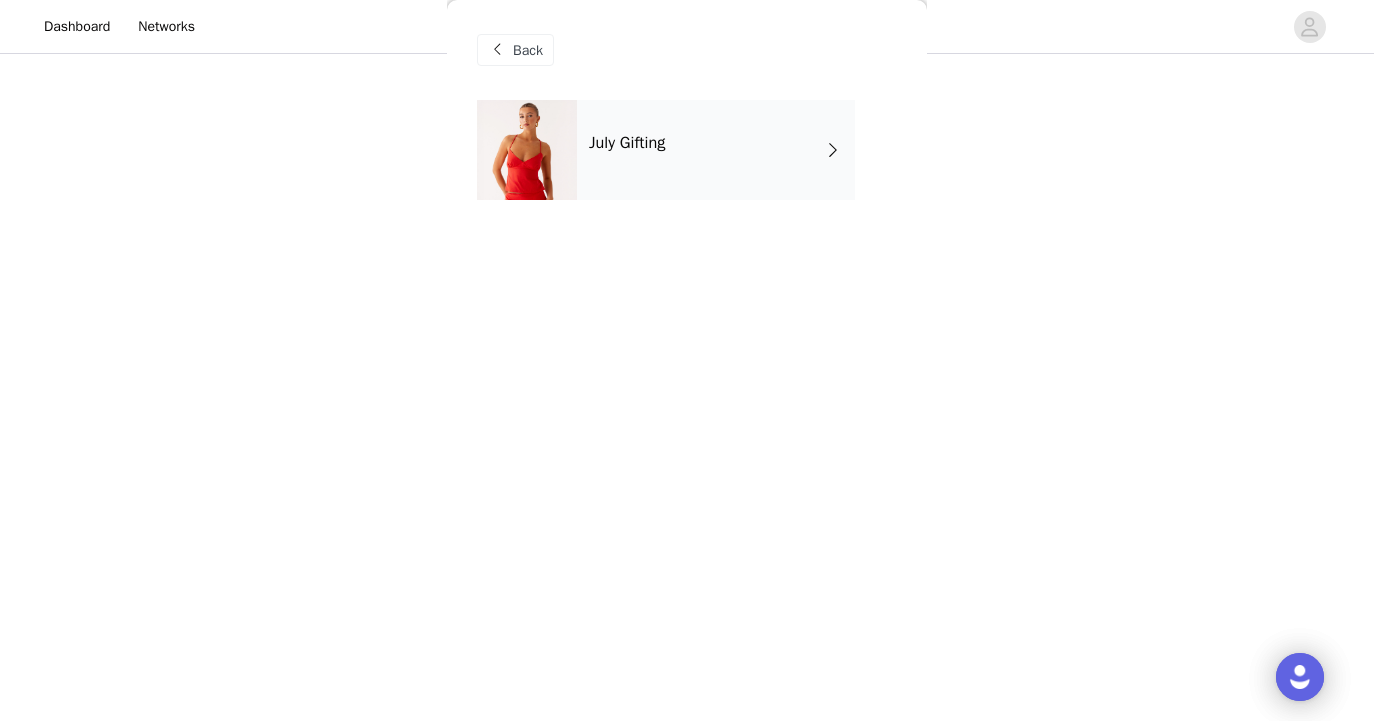 click on "July Gifting" at bounding box center [716, 150] 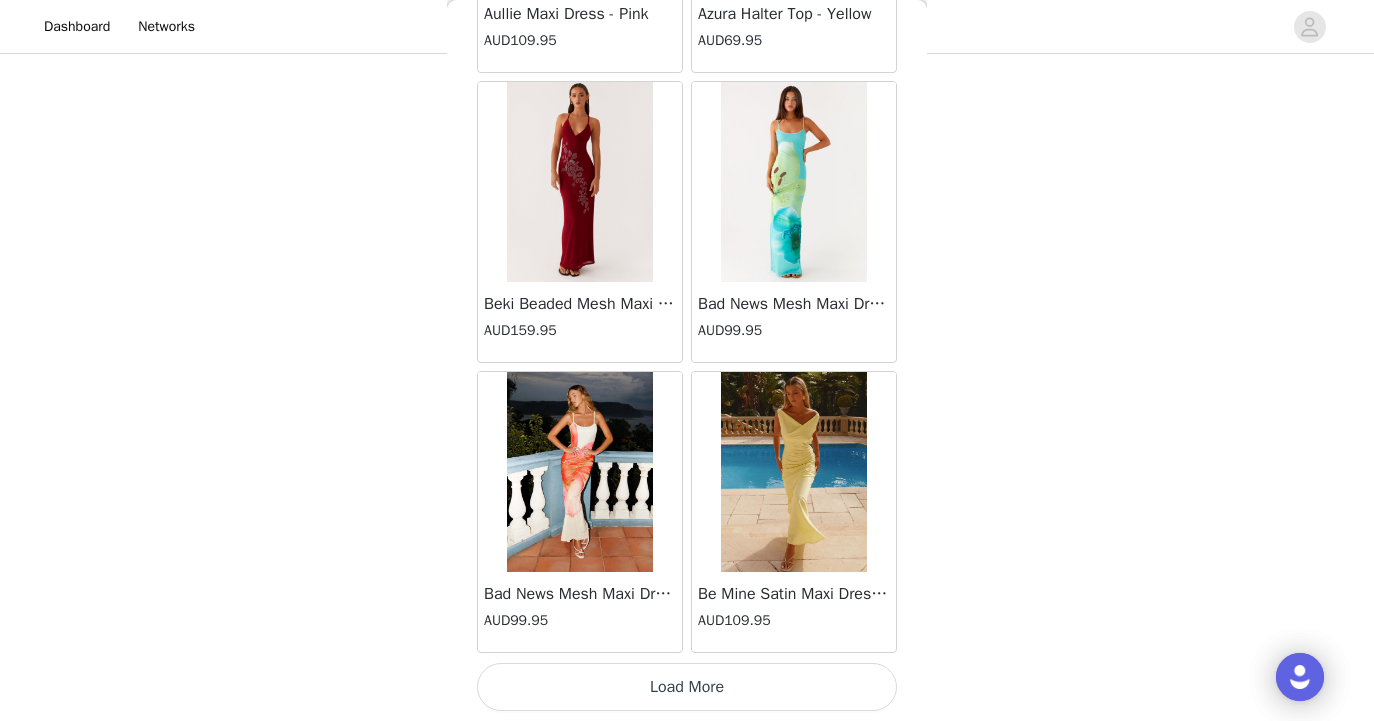 click on "Load More" at bounding box center [687, 687] 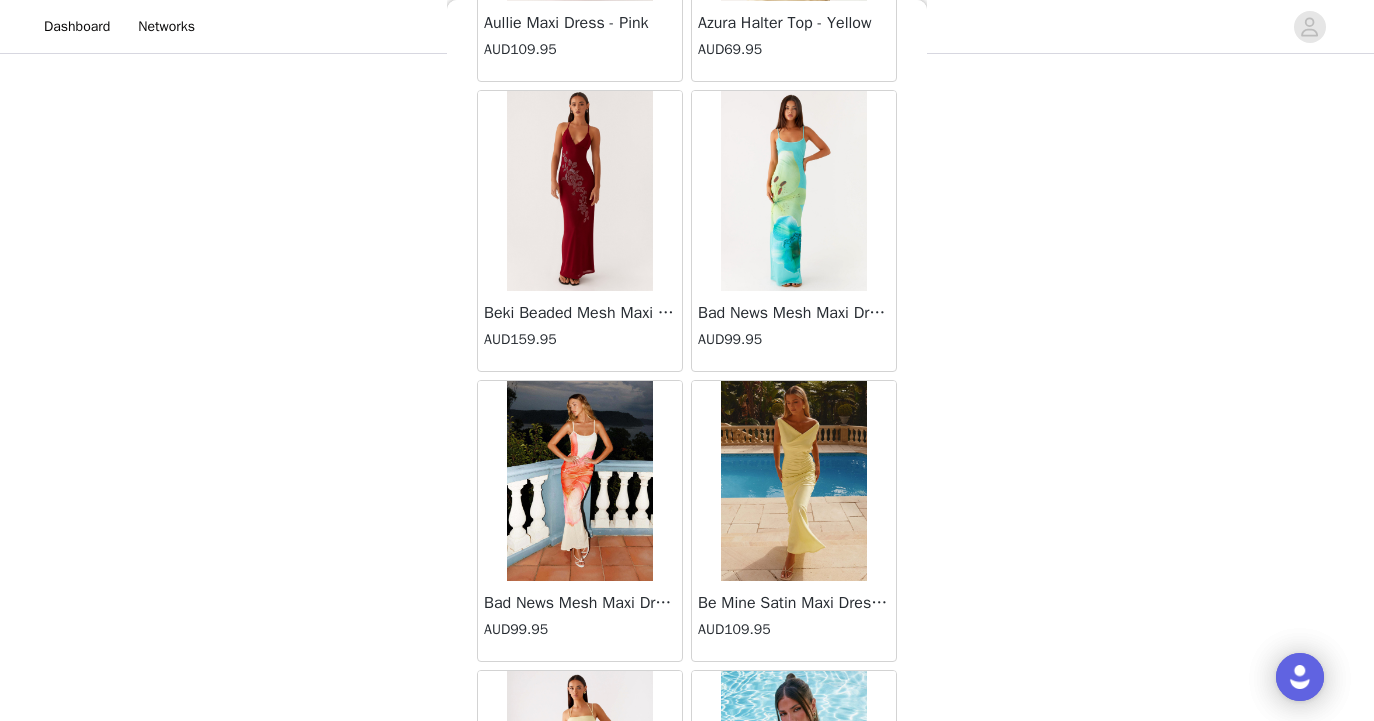 scroll, scrollTop: 2469, scrollLeft: 0, axis: vertical 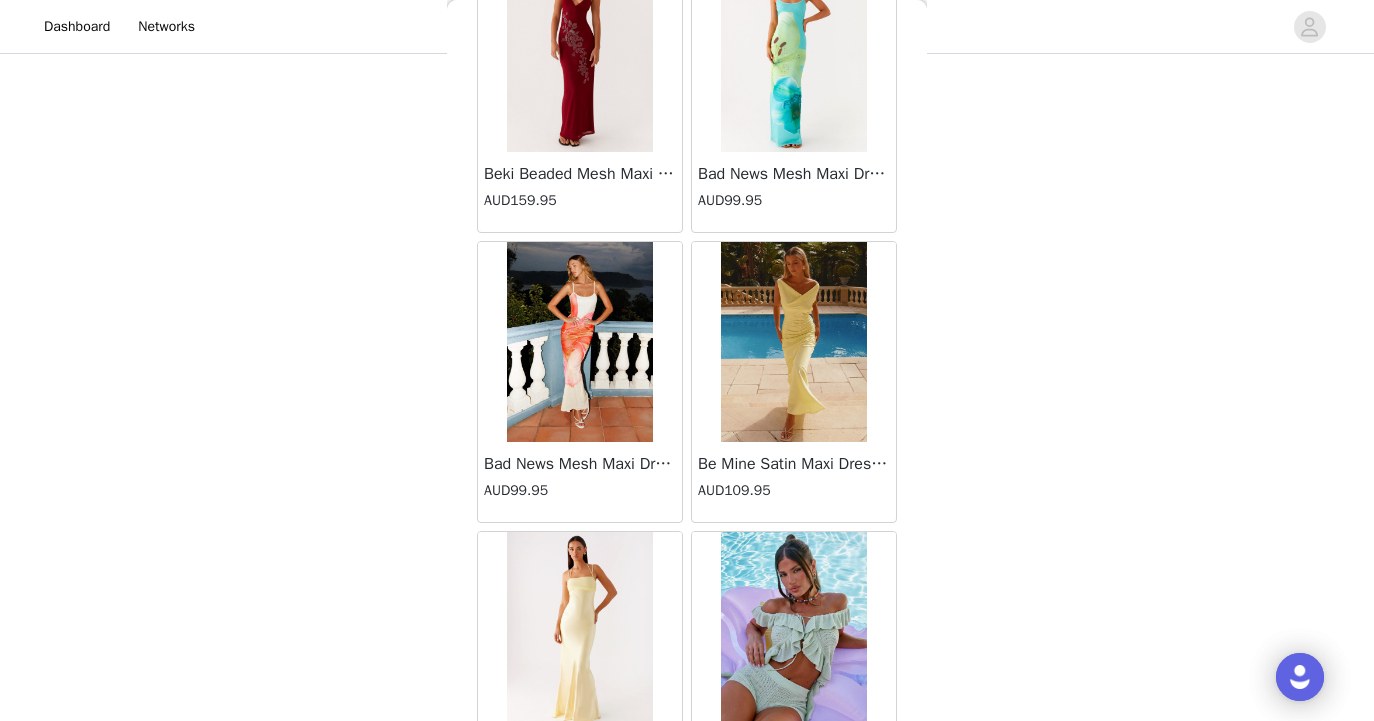 click at bounding box center [793, 342] 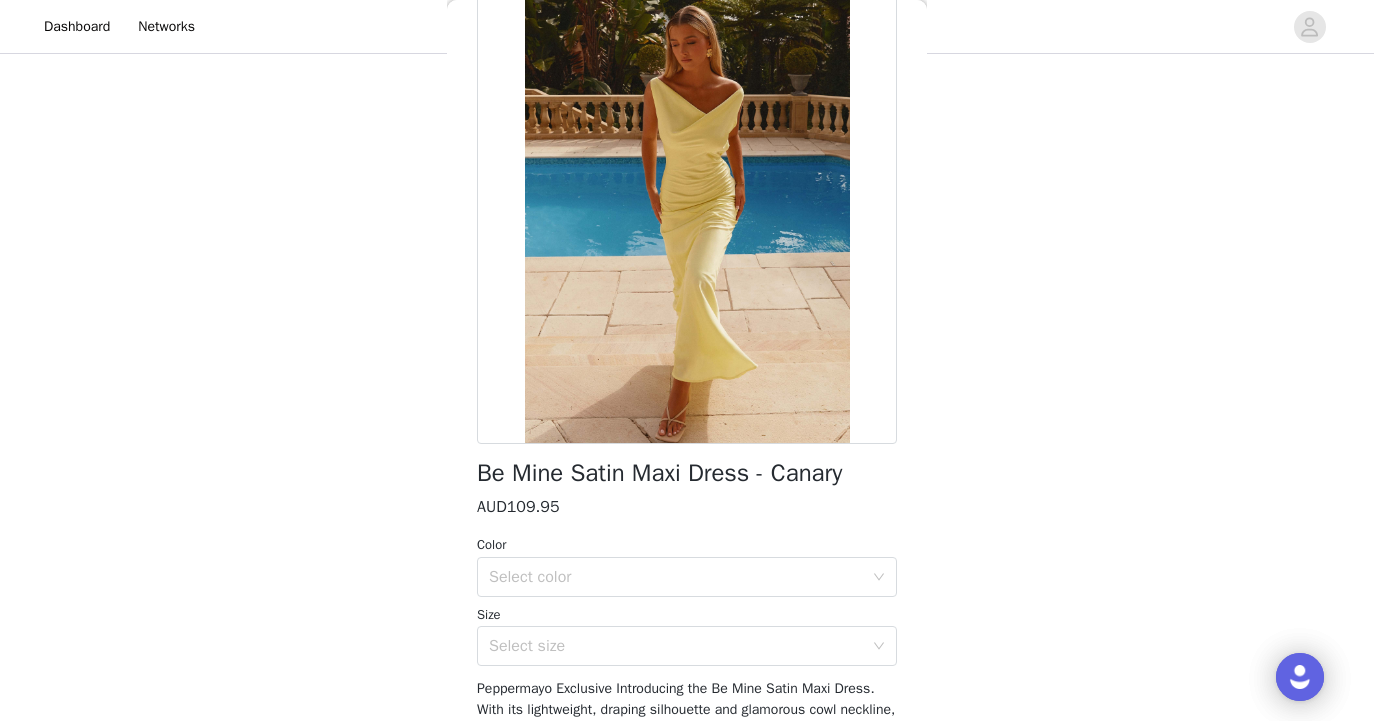 scroll, scrollTop: 130, scrollLeft: 0, axis: vertical 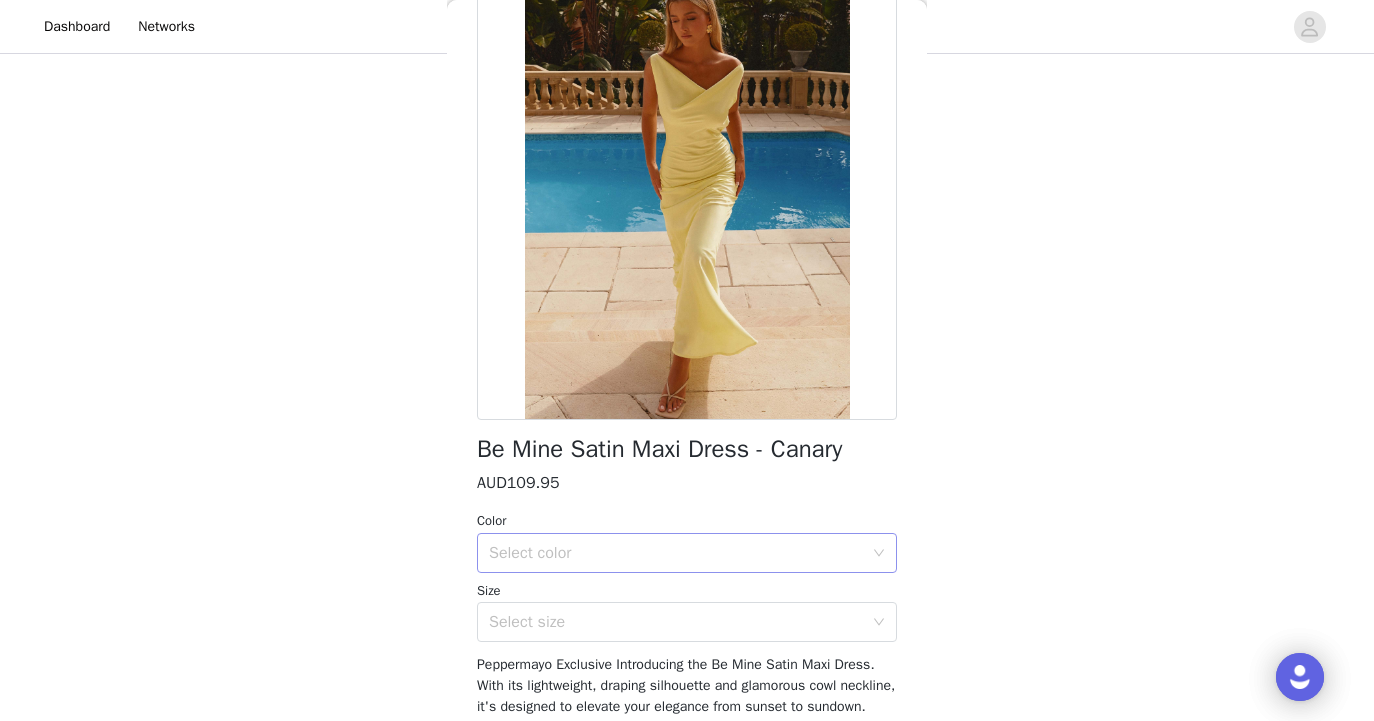 click on "Select color" at bounding box center (676, 553) 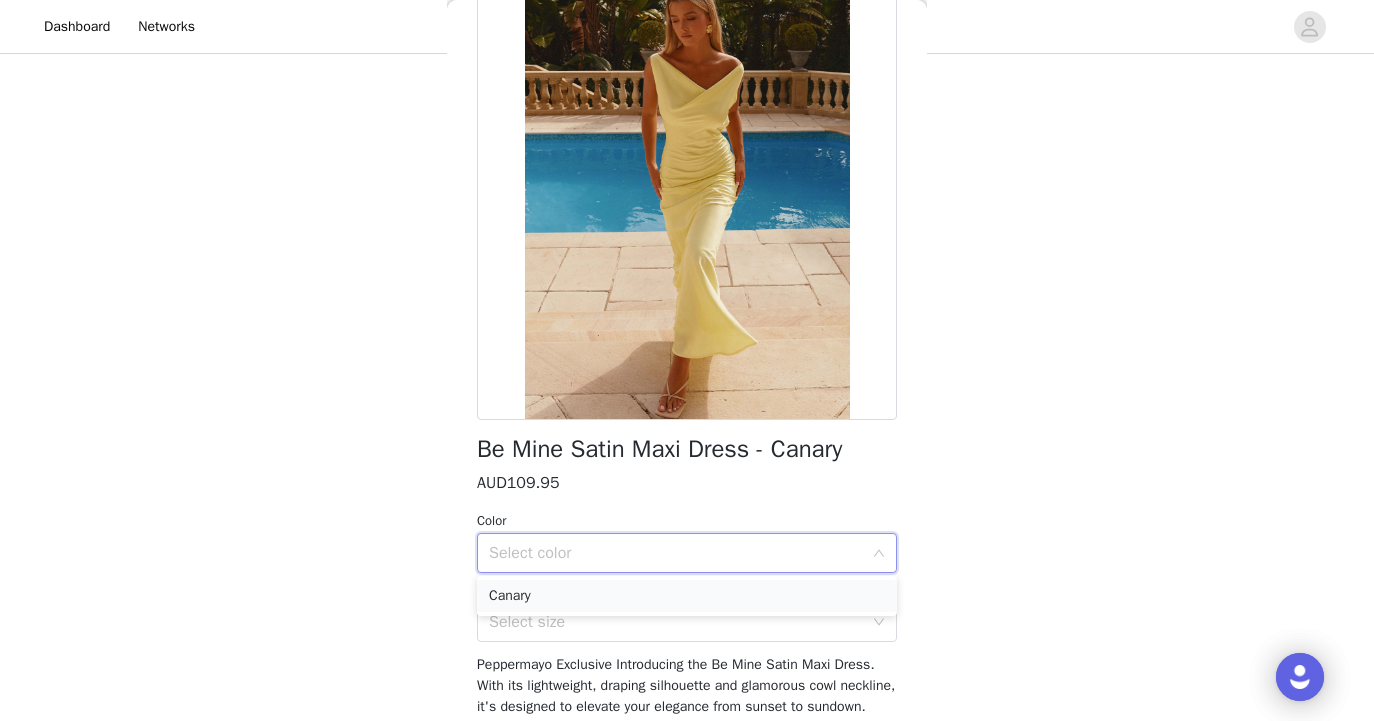 click on "Canary" at bounding box center (687, 596) 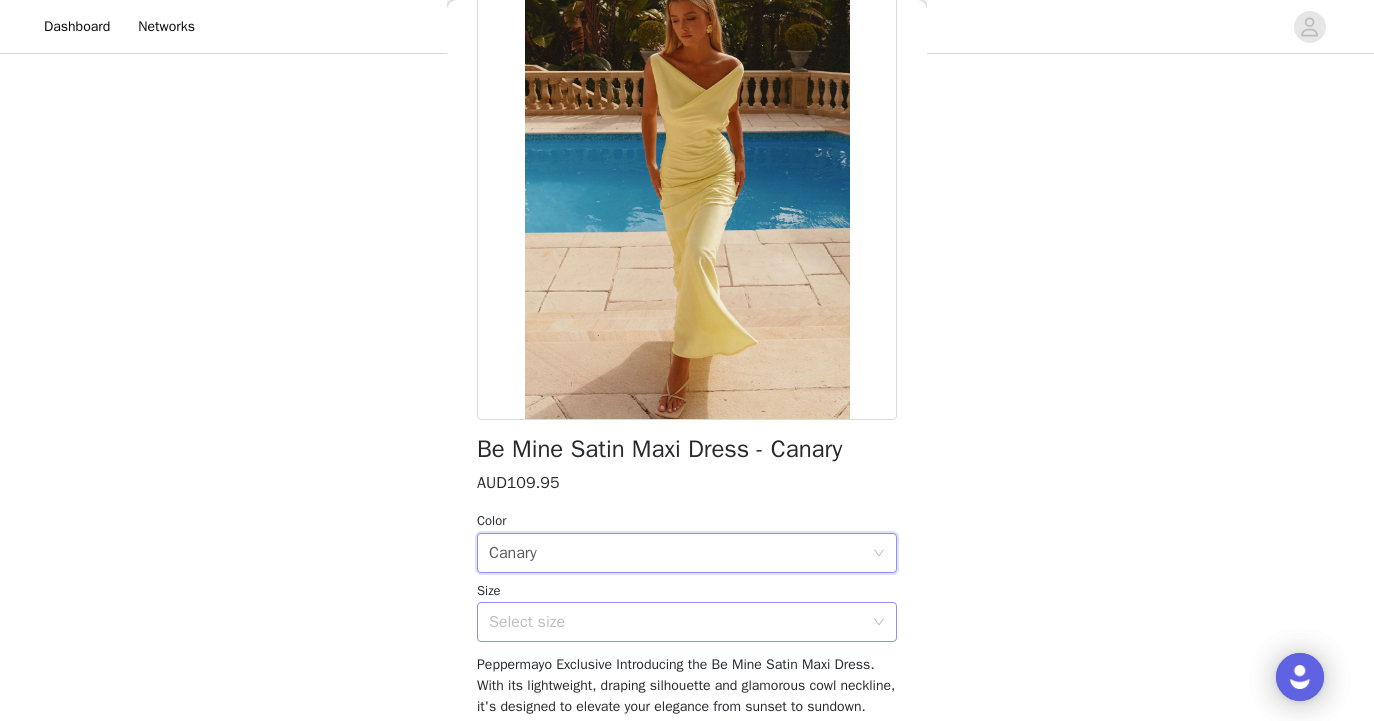 click on "Select size" at bounding box center (676, 622) 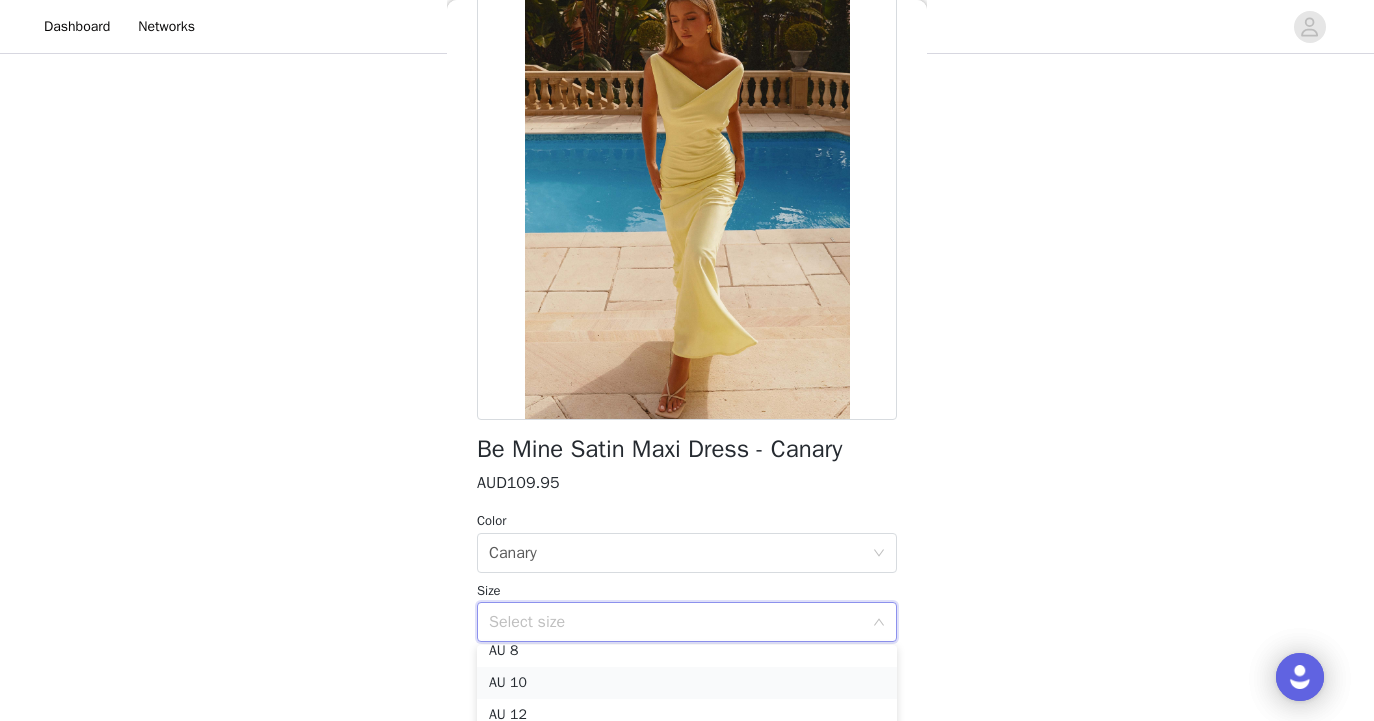 scroll, scrollTop: 78, scrollLeft: 0, axis: vertical 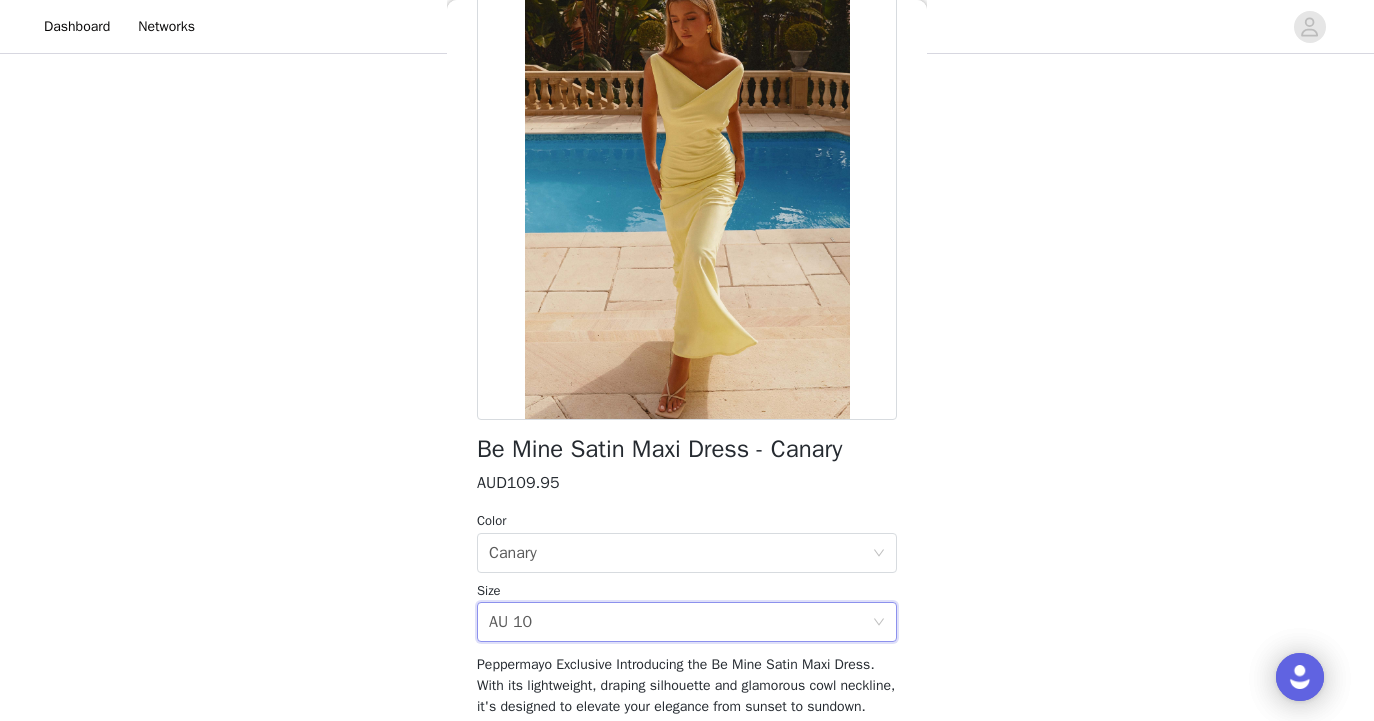 click on "STEP 1 OF 4
Select your styles!
Please note that the sizes are in AU Sizes. Australian Sizing is 2 sizes up, so a US0 = AU4, US4 = AU8. Peppermayo Size Guide: [URL][DOMAIN_NAME]       2/3 Selected           Canyon Halter Top - Black     AUD89.95       Black, AU 8       Edit   Remove     [PERSON_NAME] Scarf Top - White     AUD89.95       White, AU 8       Edit   Remove     Add Product       Back     Be Mine Satin Maxi Dress - Canary       AUD109.95         Color   Select color Canary Size   Select size AU 10     Add Product" at bounding box center (687, 221) 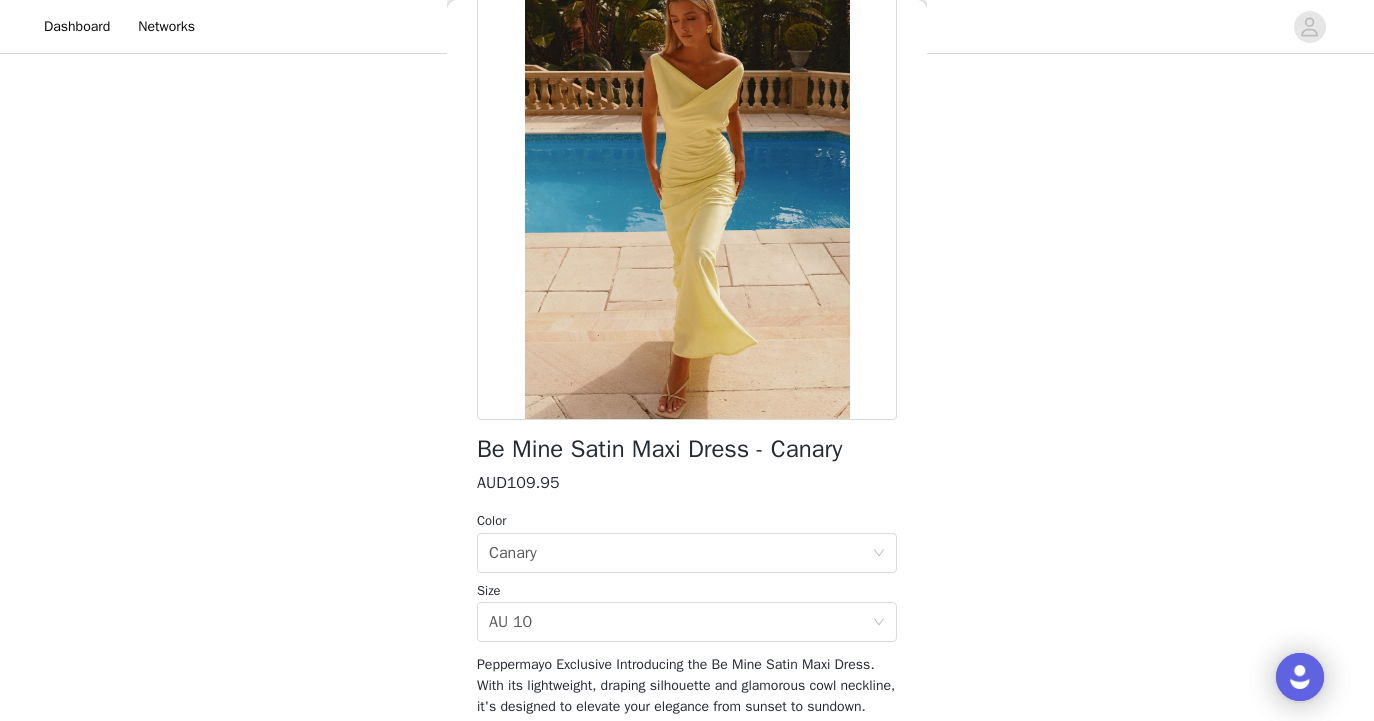 scroll, scrollTop: 193, scrollLeft: 0, axis: vertical 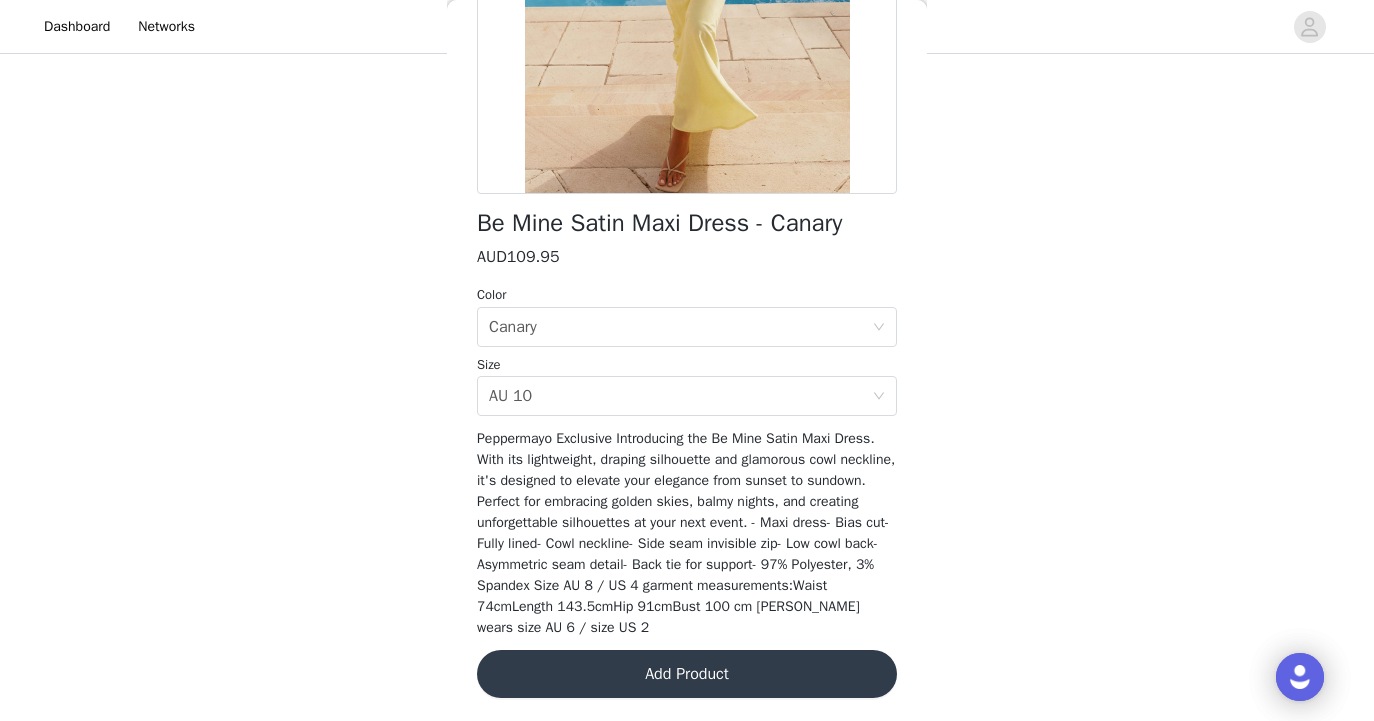 click on "Add Product" at bounding box center (687, 674) 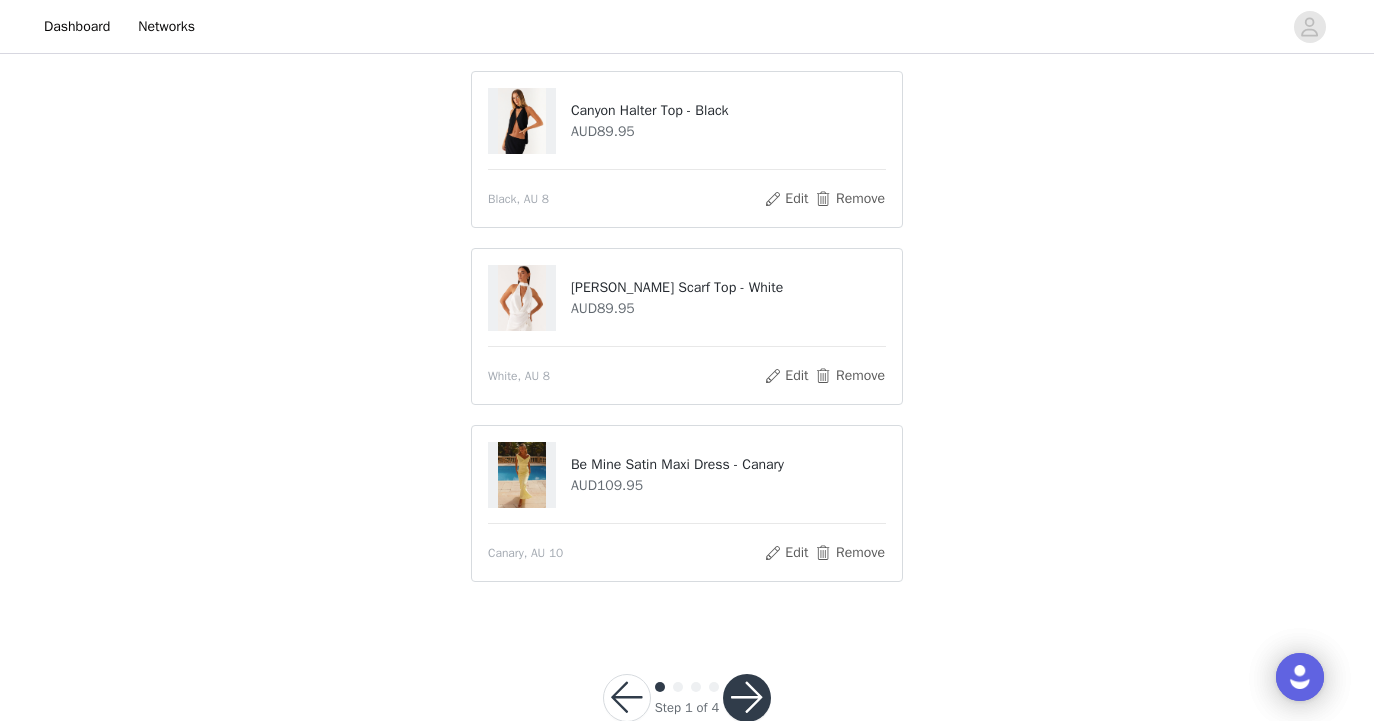 click at bounding box center (747, 698) 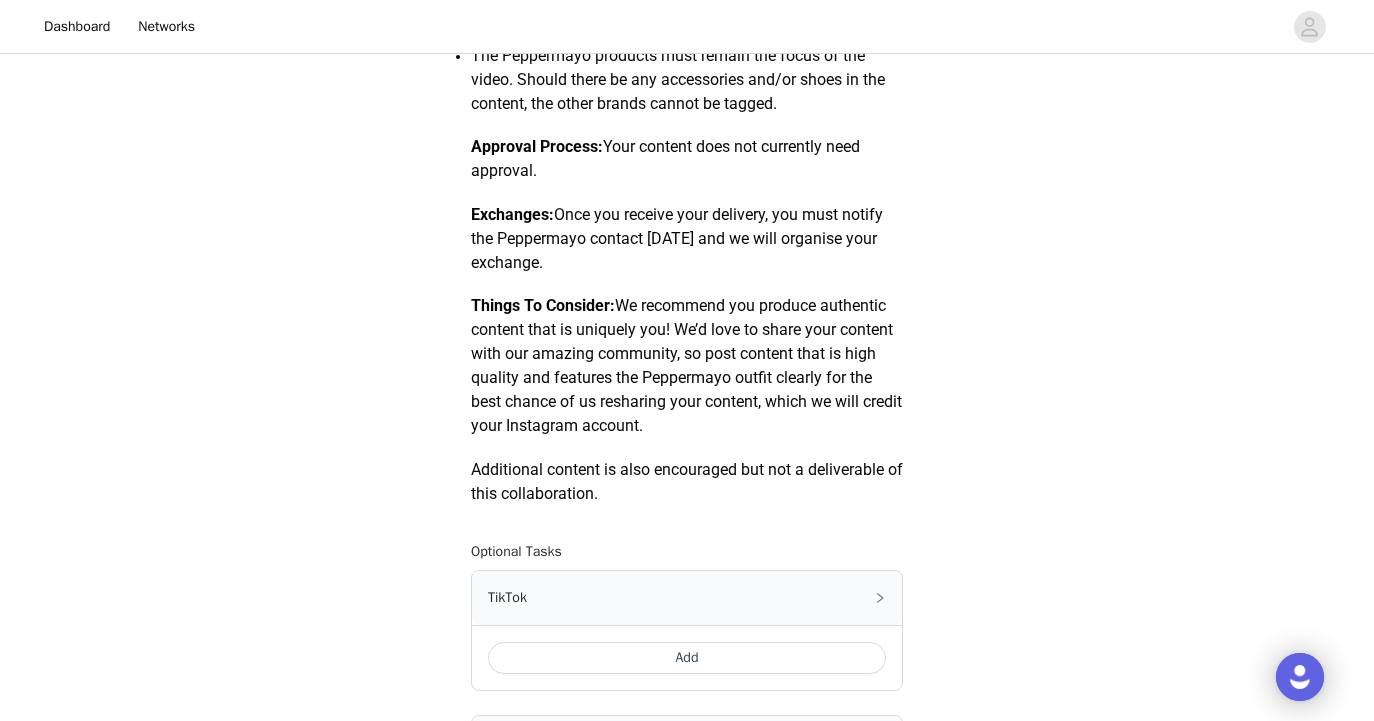 scroll, scrollTop: 735, scrollLeft: 0, axis: vertical 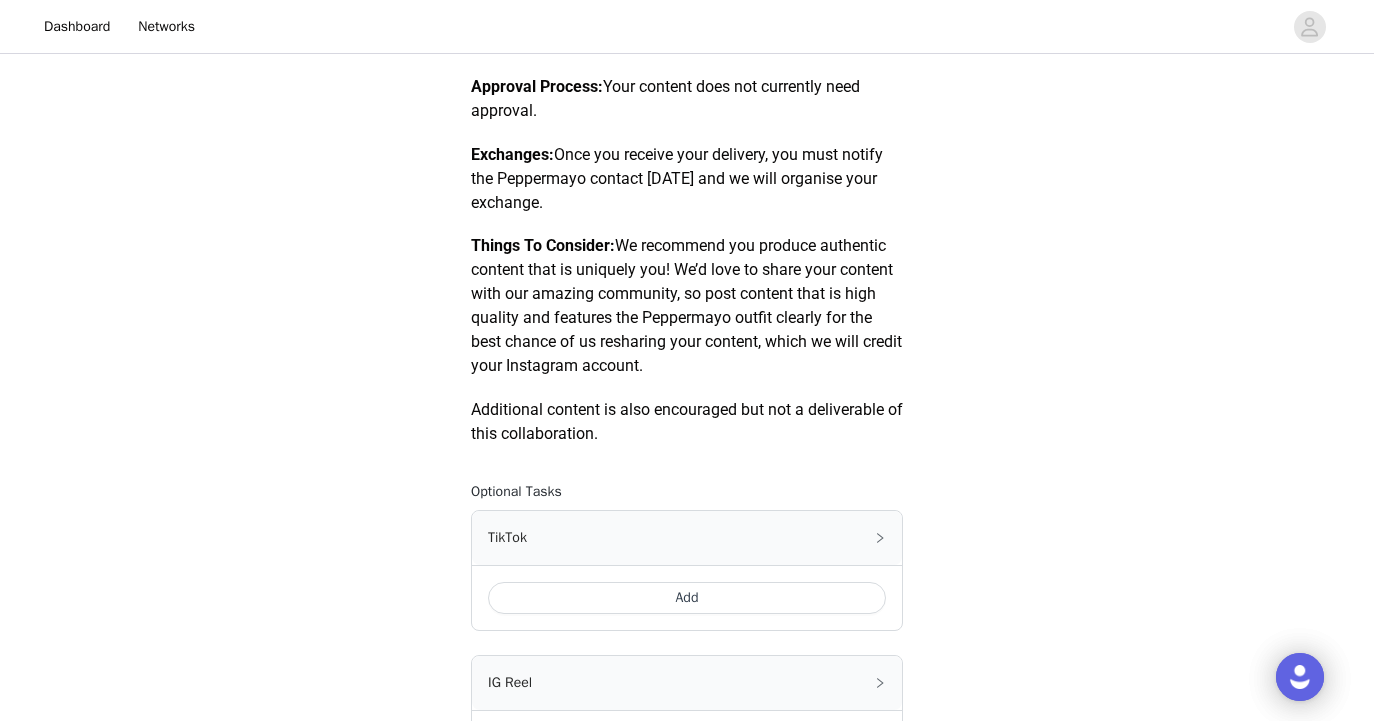 click on "Add" at bounding box center (687, 598) 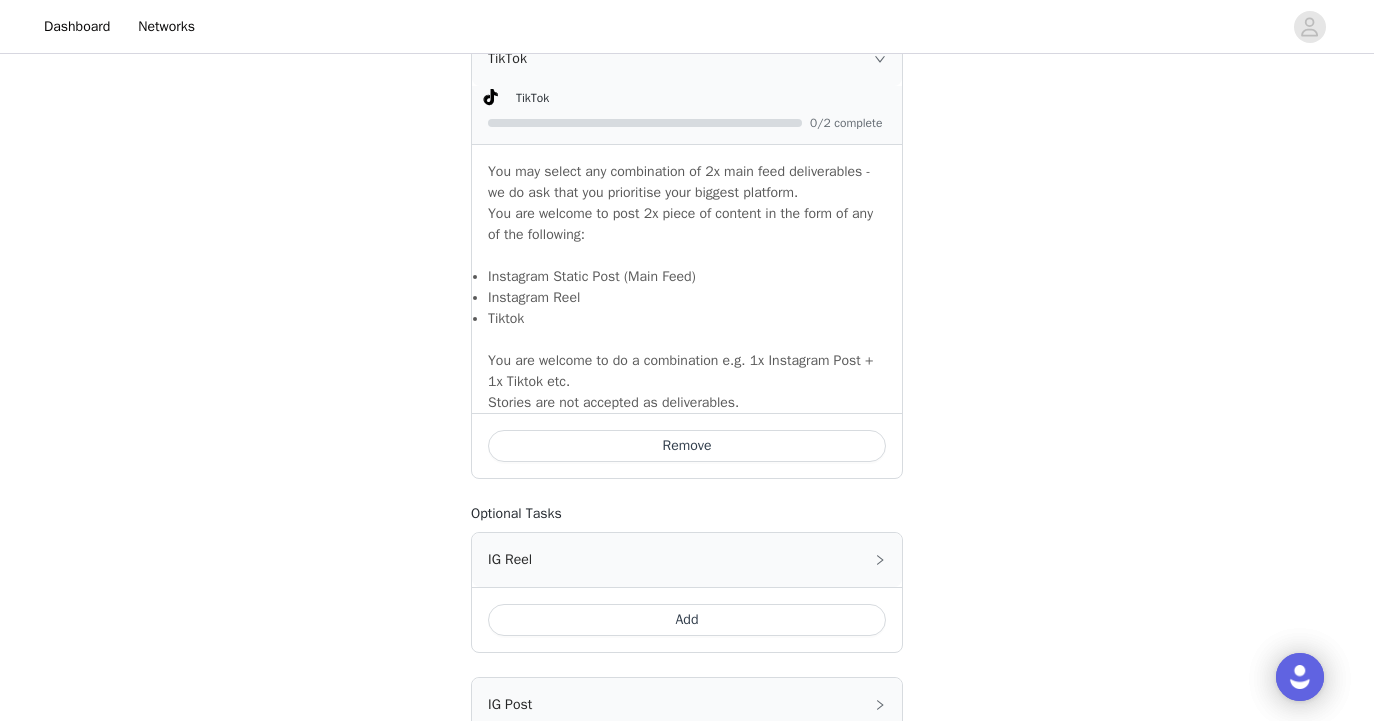 scroll, scrollTop: 1479, scrollLeft: 0, axis: vertical 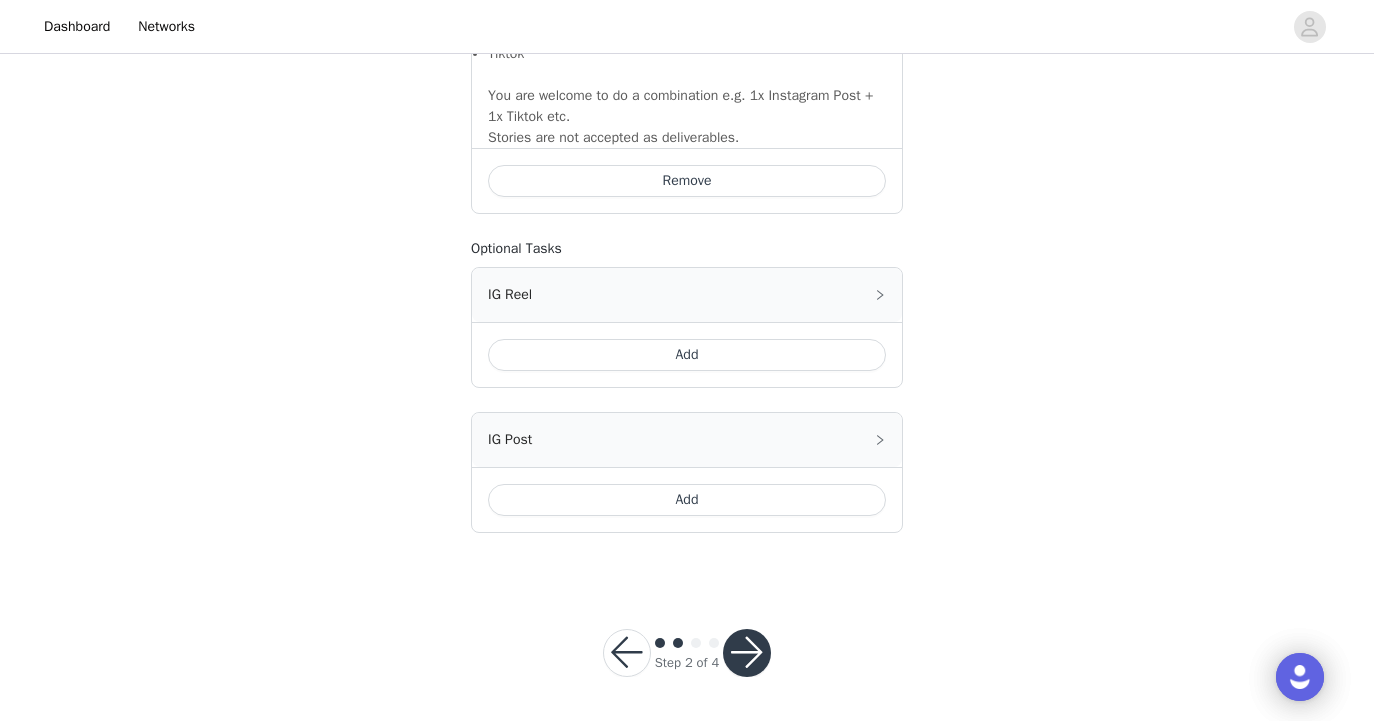 click at bounding box center [747, 653] 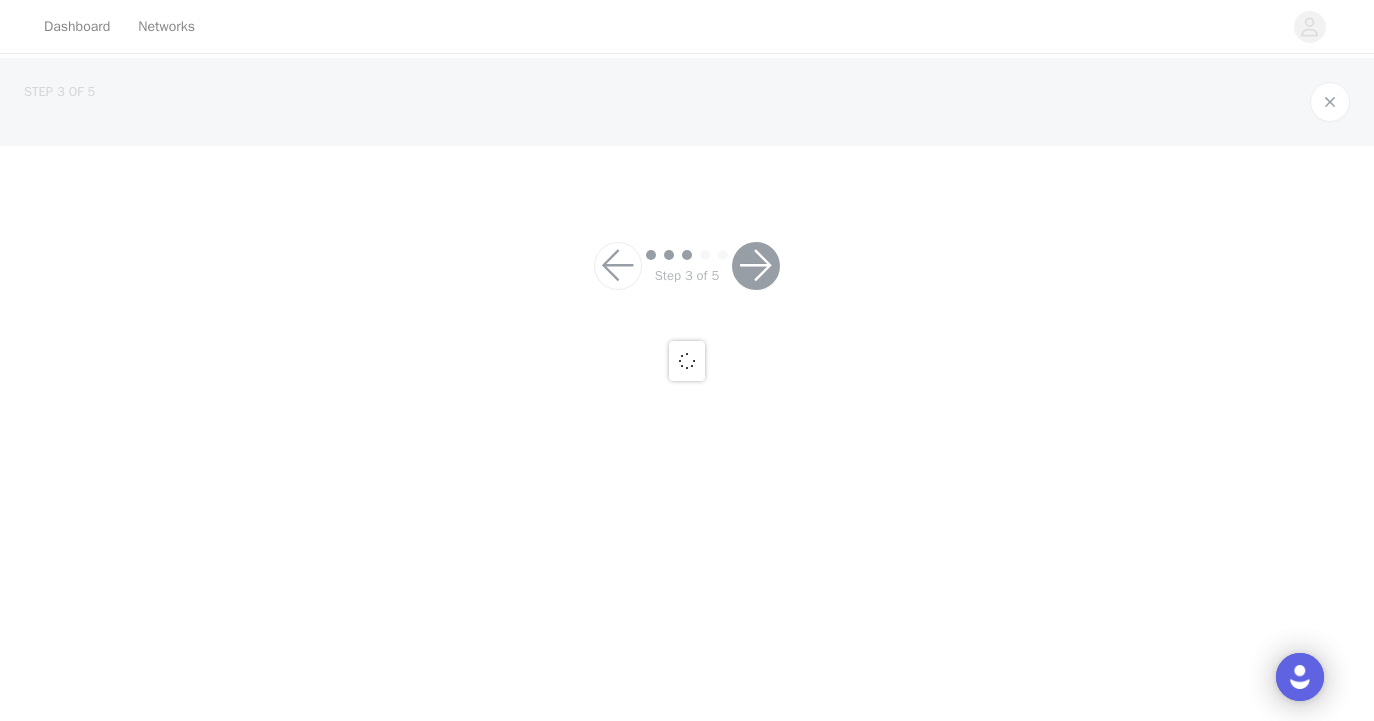 scroll, scrollTop: 0, scrollLeft: 0, axis: both 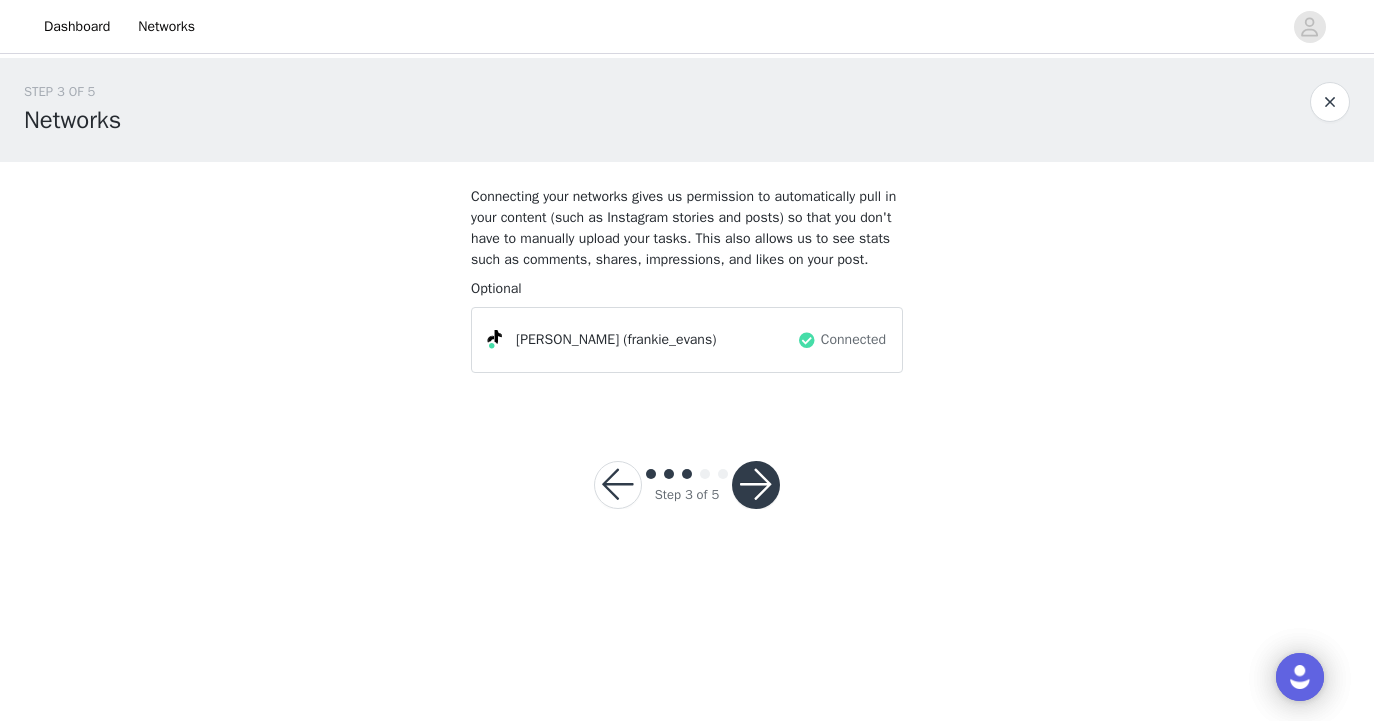 click at bounding box center [756, 485] 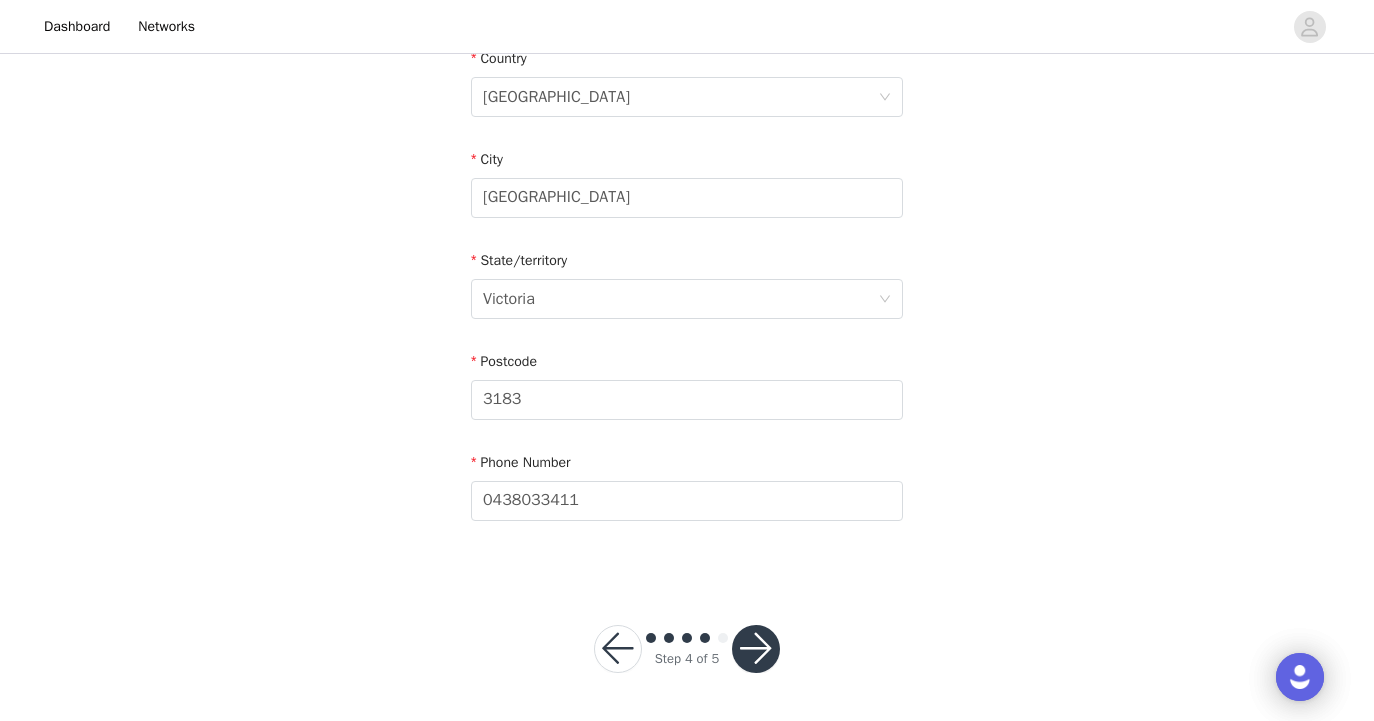 scroll, scrollTop: 684, scrollLeft: 0, axis: vertical 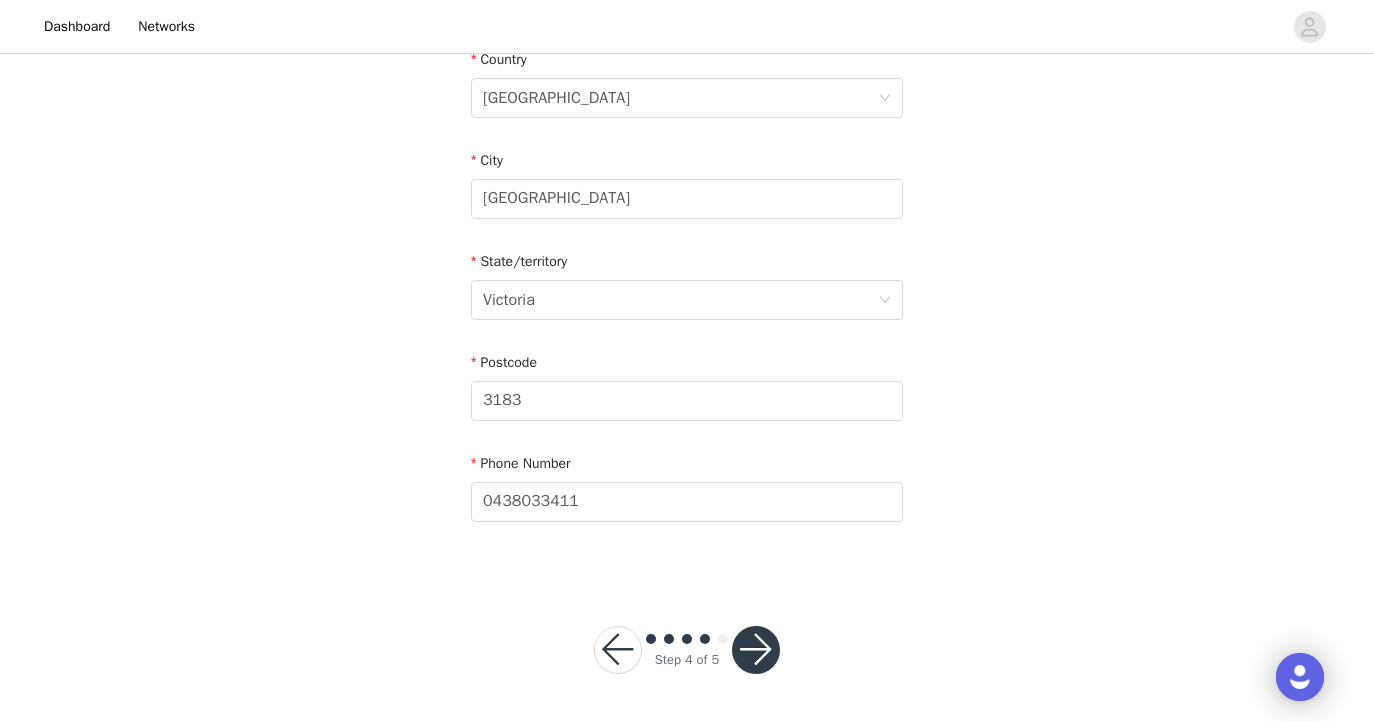 click at bounding box center (756, 650) 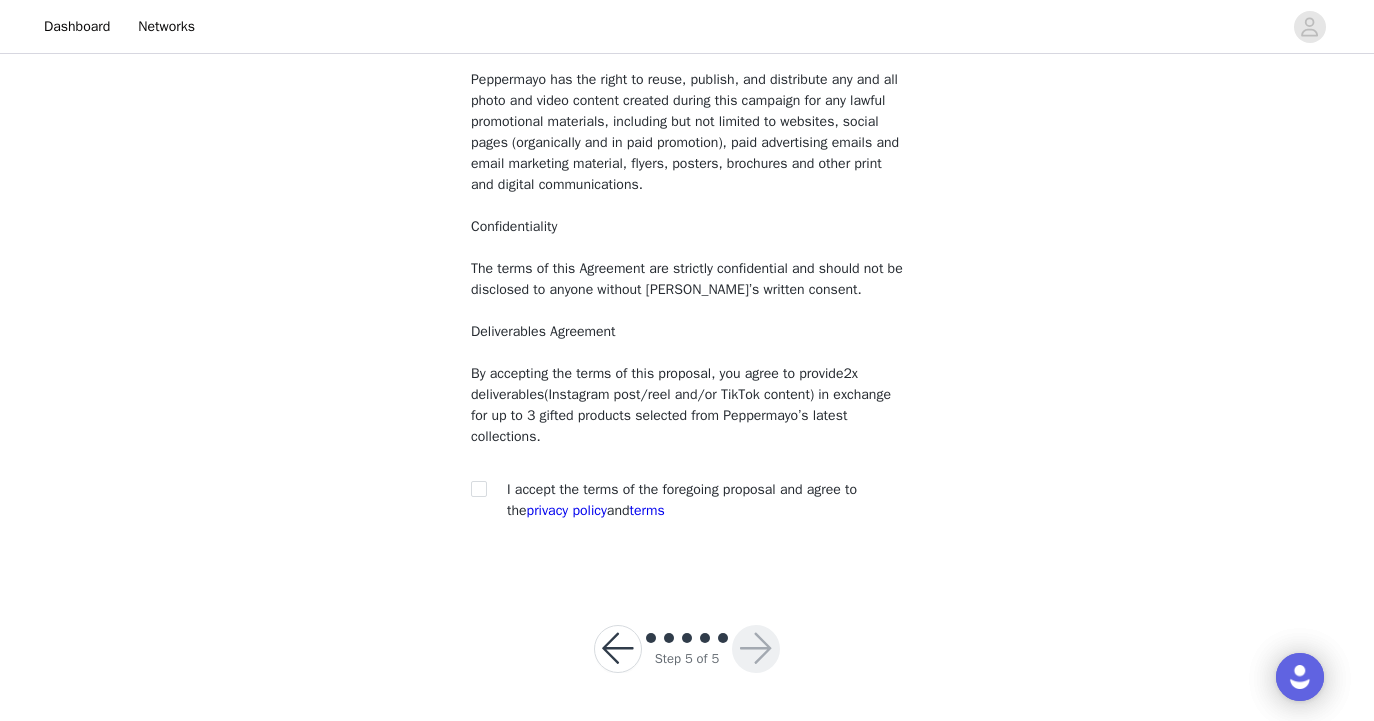 scroll, scrollTop: 203, scrollLeft: 0, axis: vertical 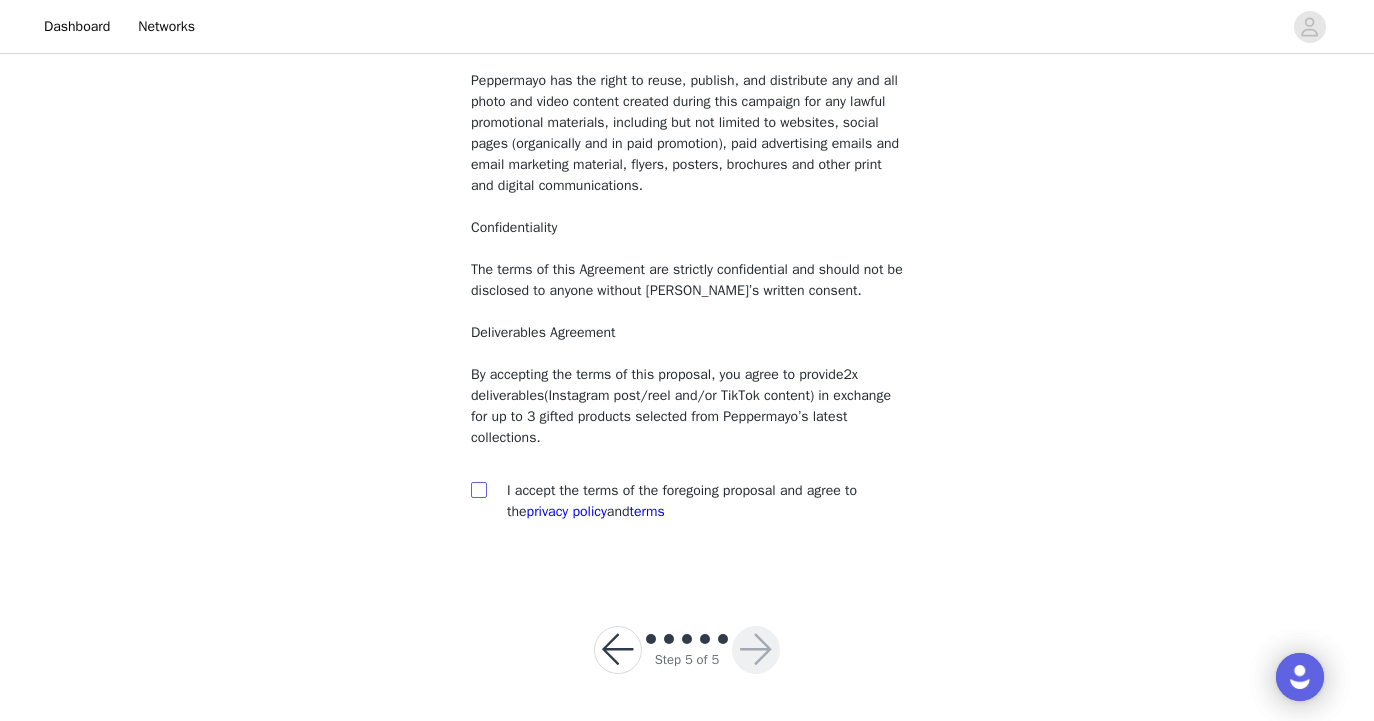 click at bounding box center (478, 489) 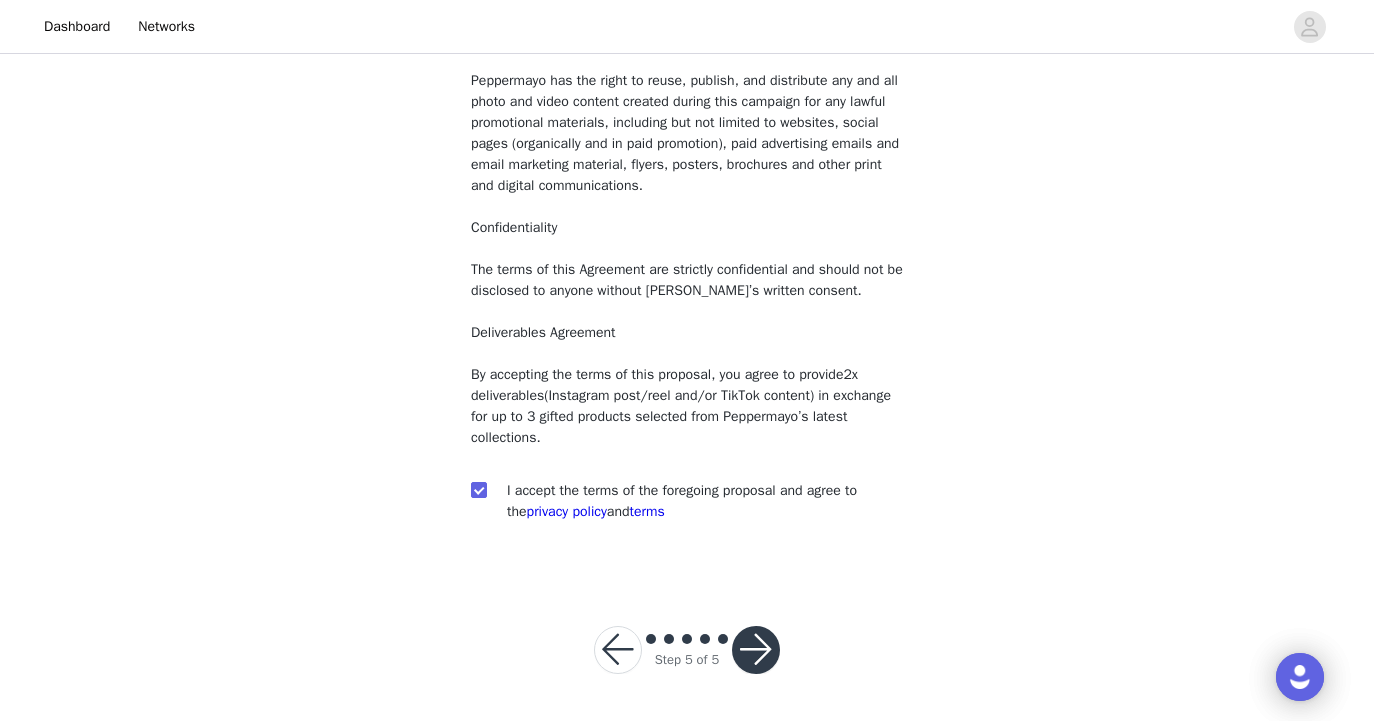 click at bounding box center (756, 650) 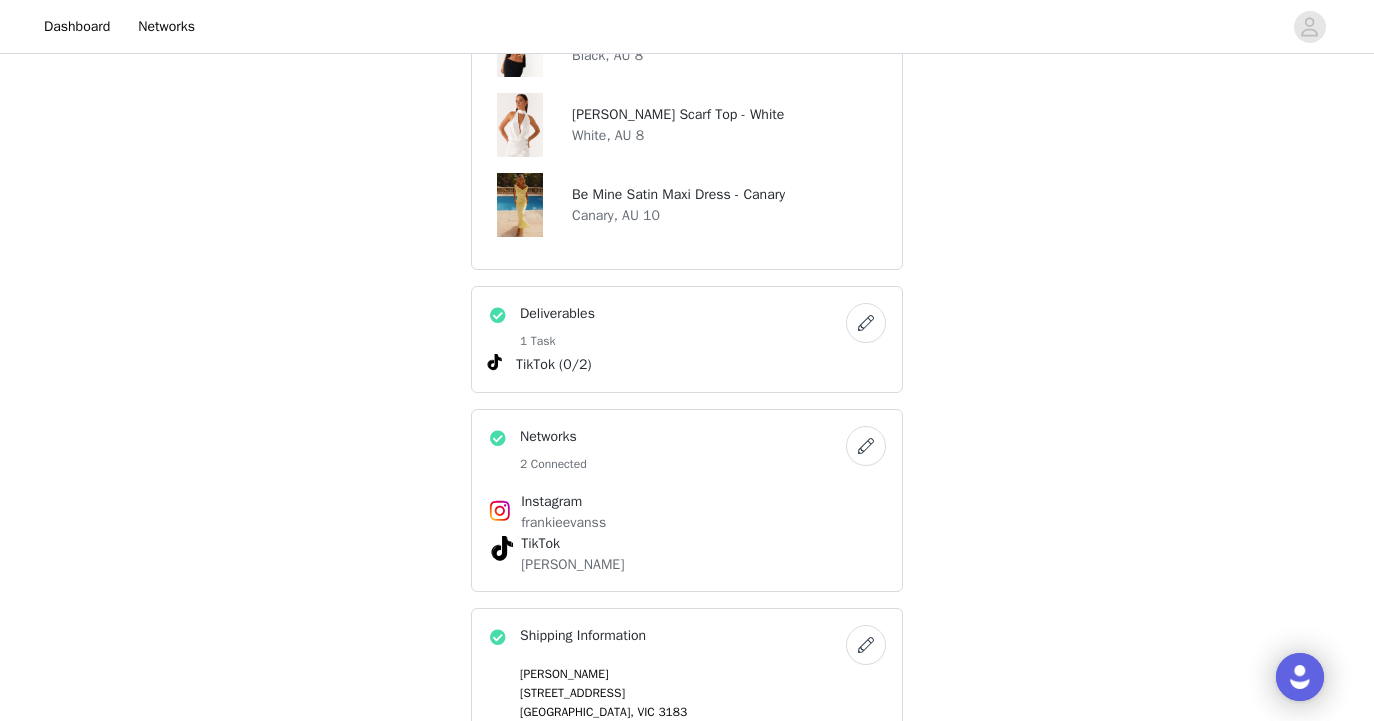 scroll, scrollTop: 900, scrollLeft: 0, axis: vertical 